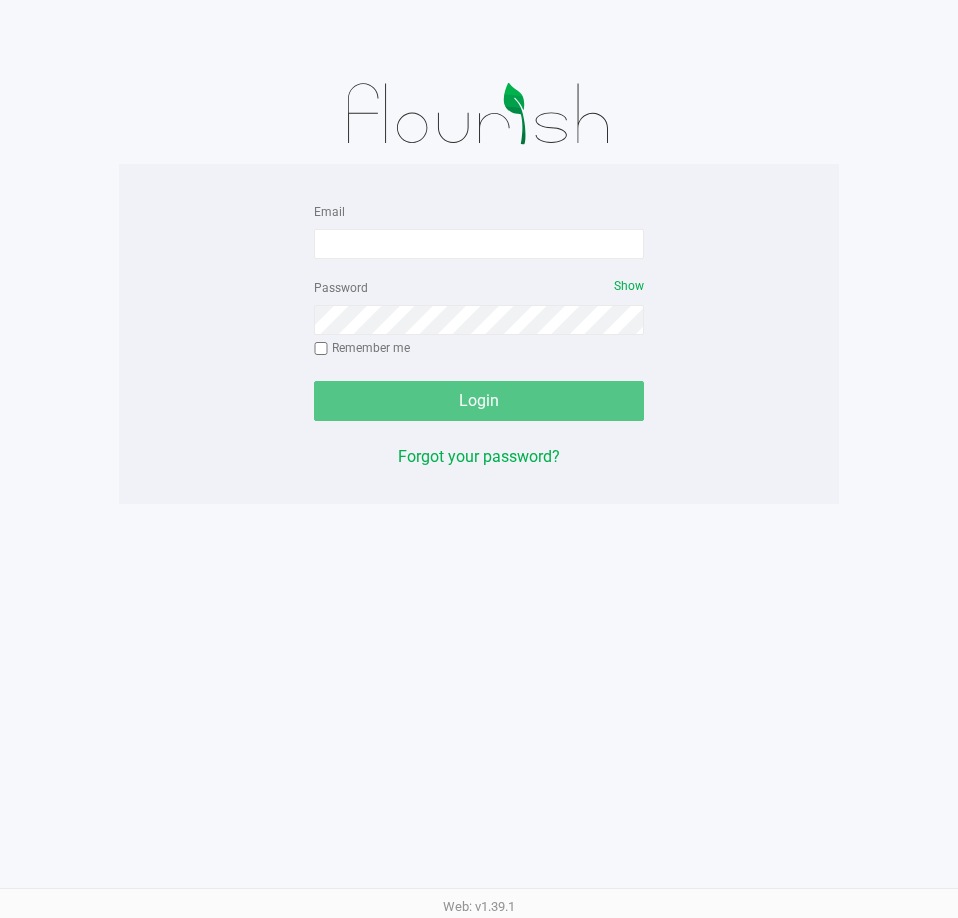 scroll, scrollTop: 0, scrollLeft: 0, axis: both 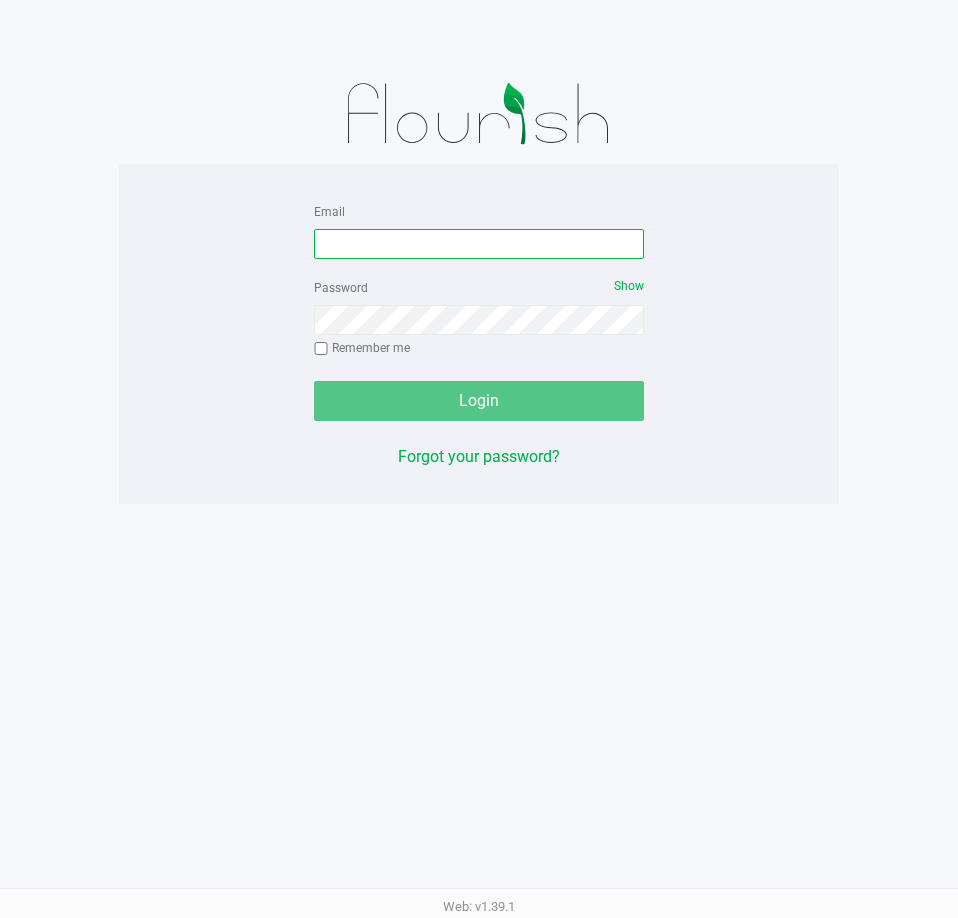 click on "Email" at bounding box center (479, 244) 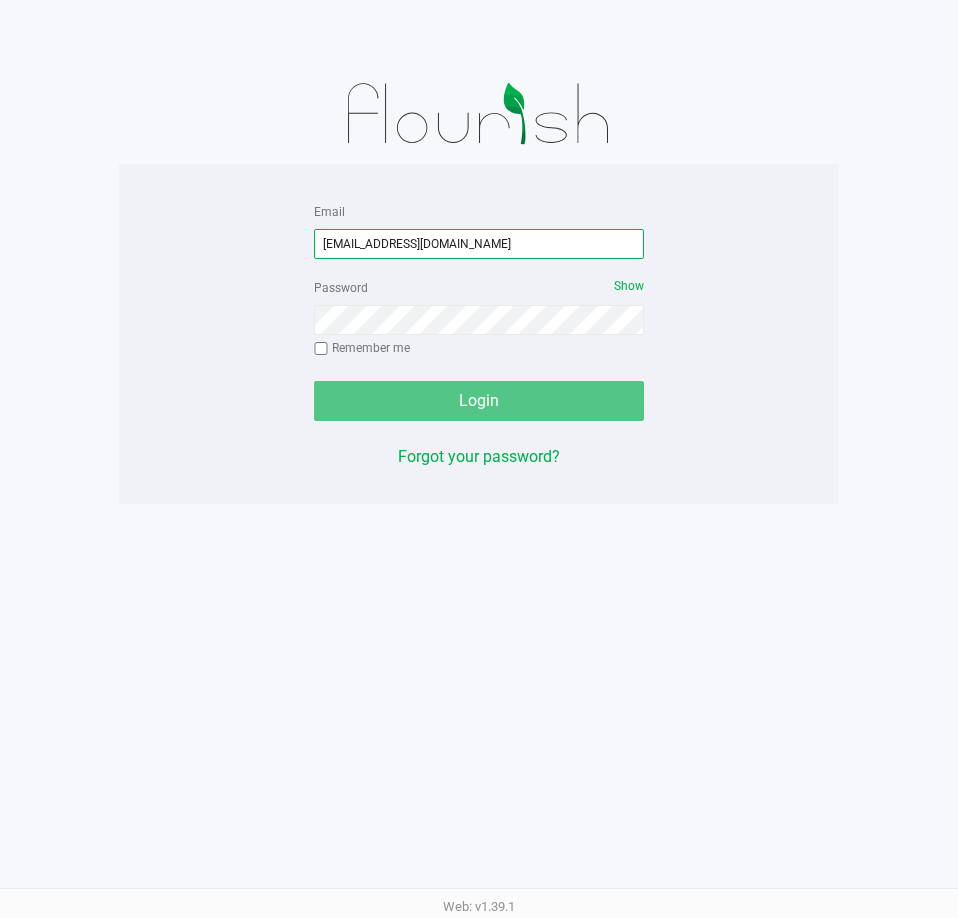 type on "[EMAIL_ADDRESS][DOMAIN_NAME]" 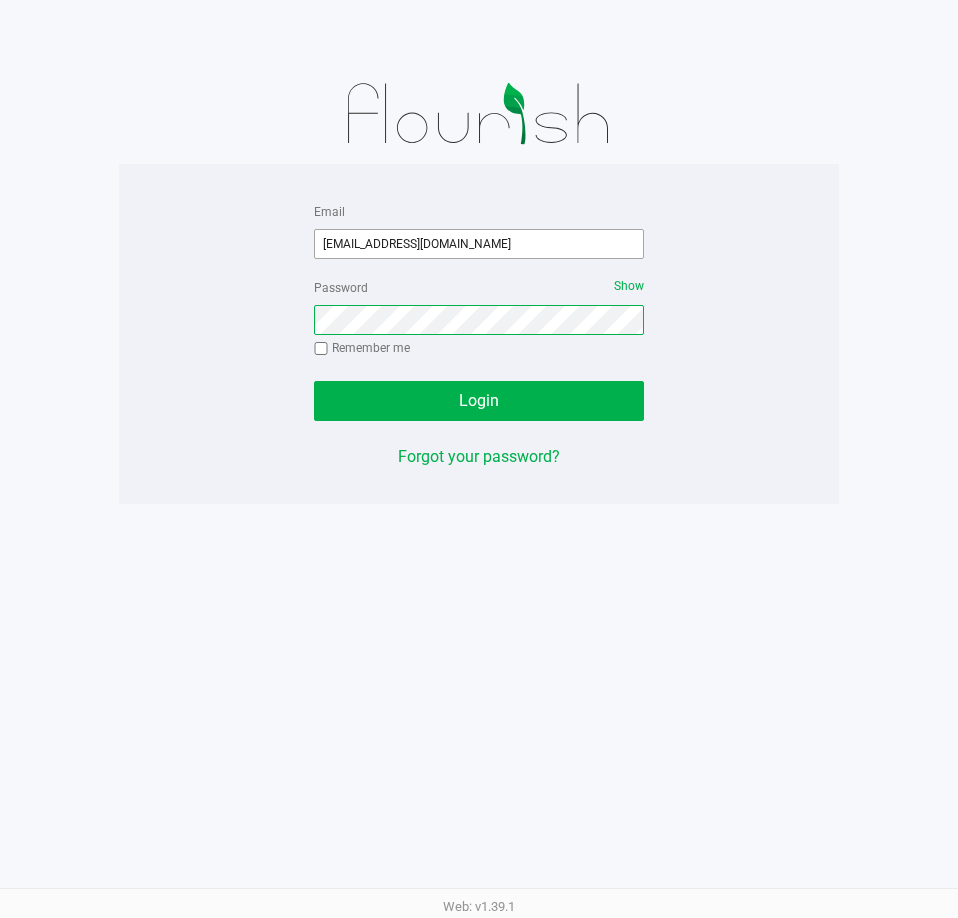 click on "Login" 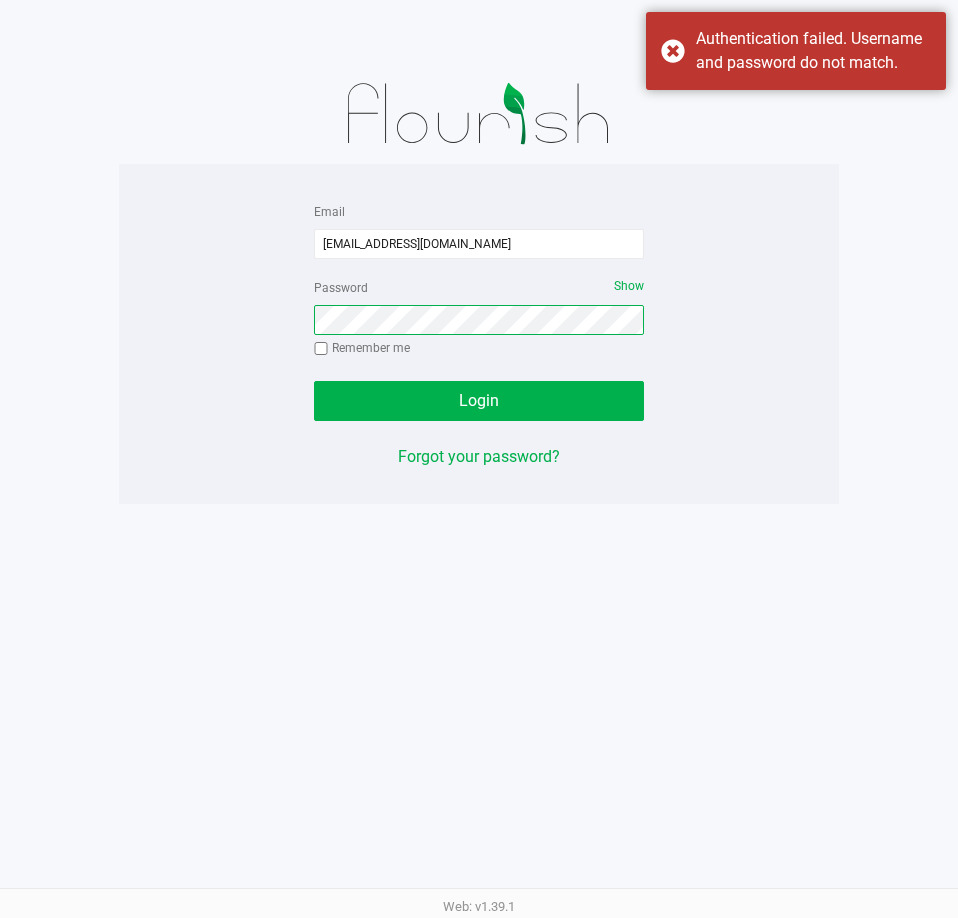 click on "Login" 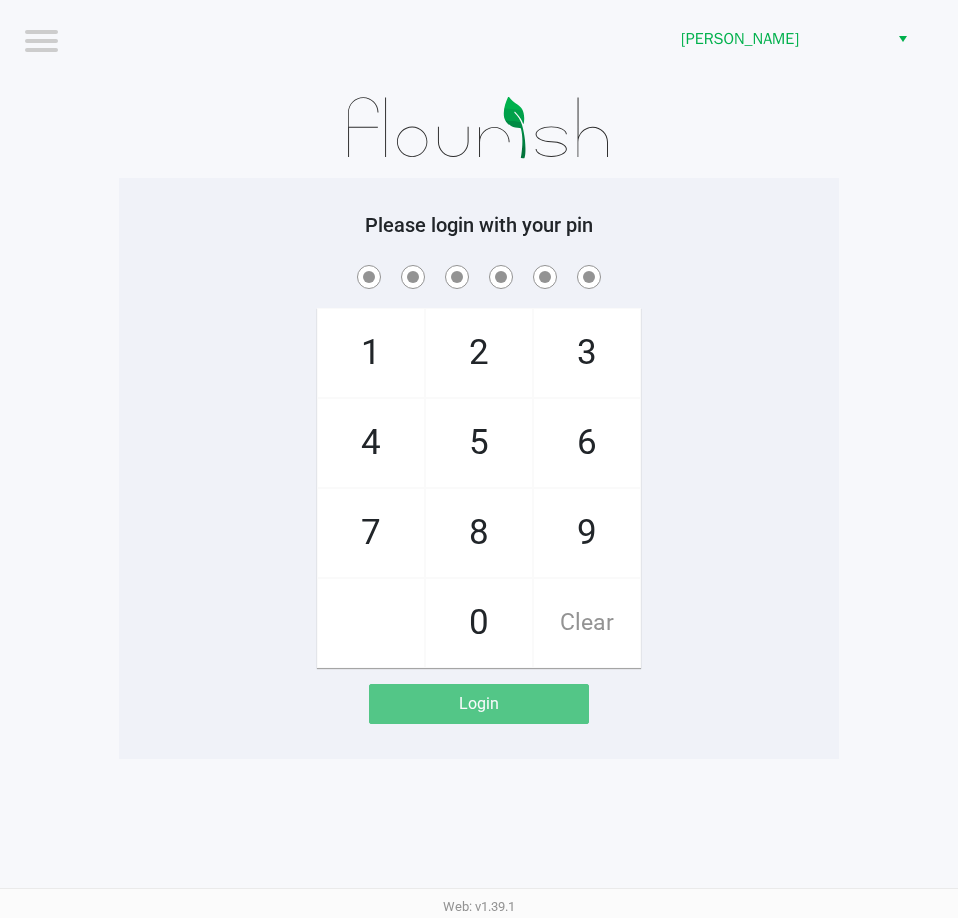 click on "1   4   7       2   5   8   0   3   6   9   Clear" 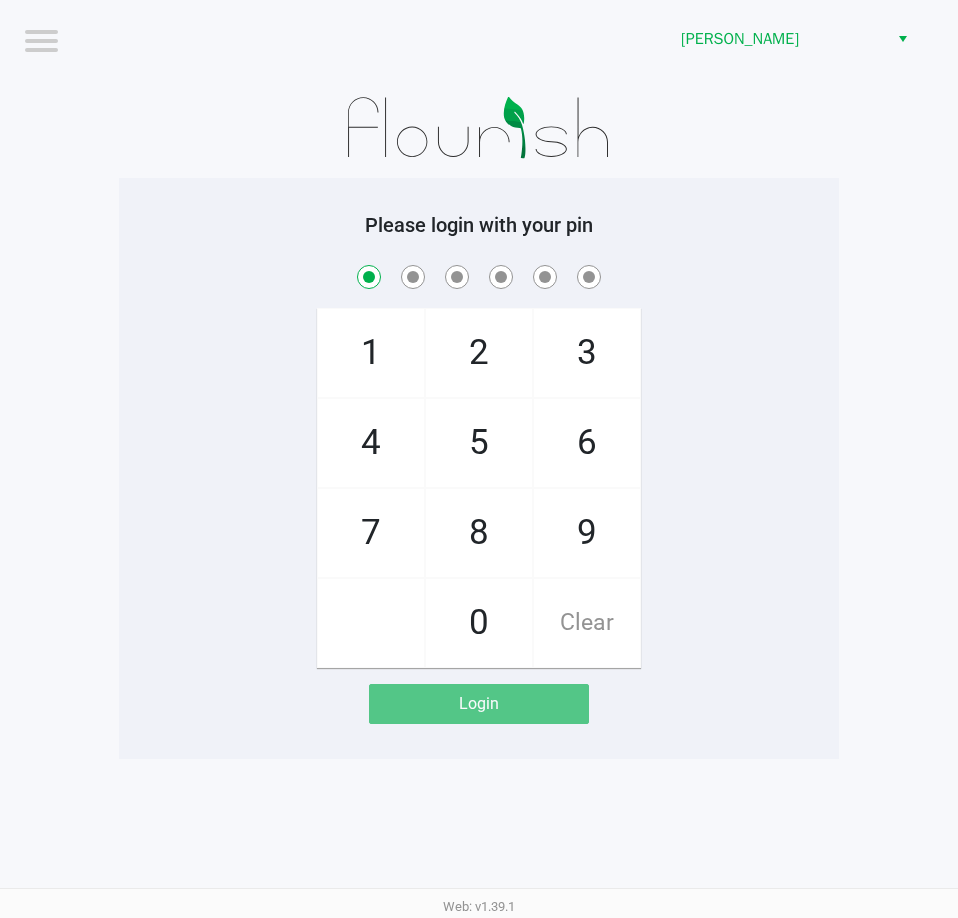 checkbox on "true" 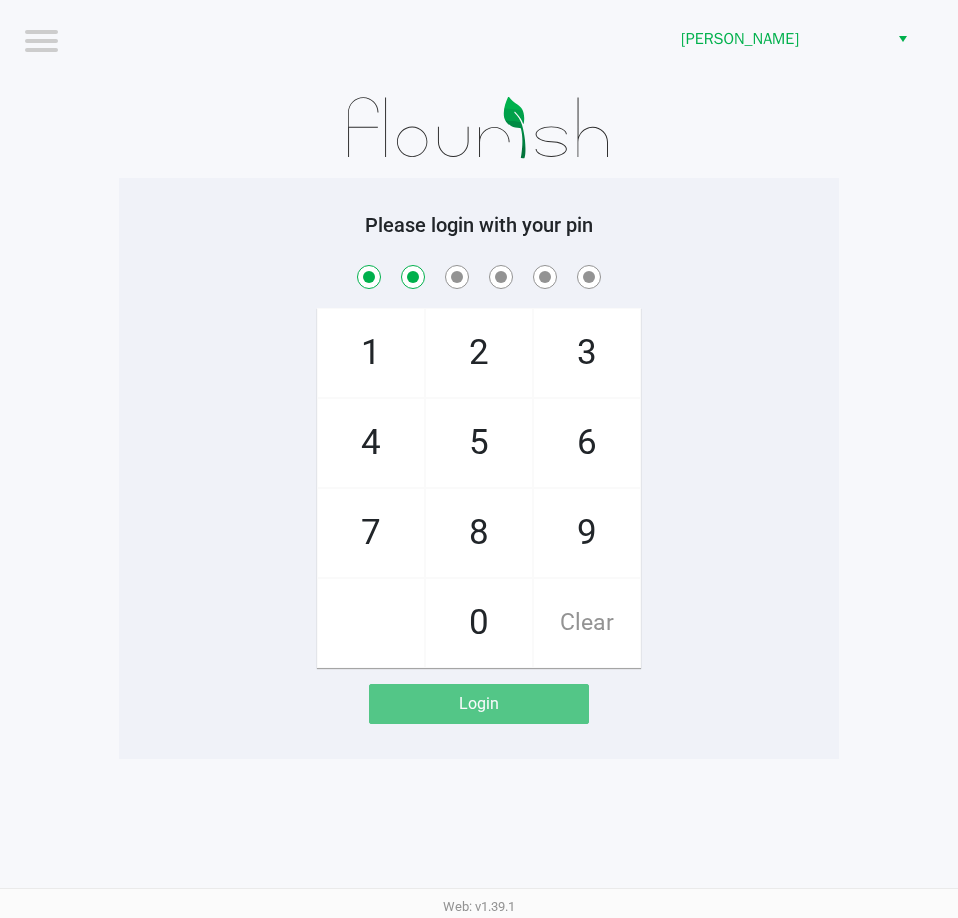 checkbox on "true" 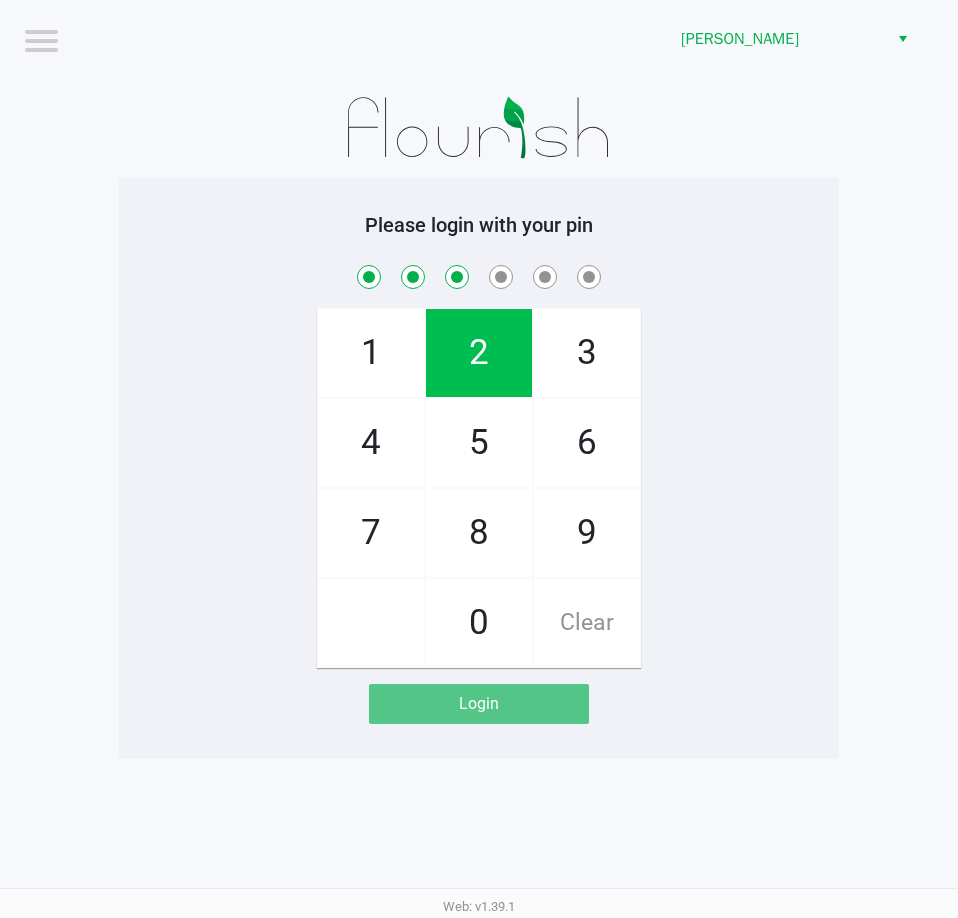 checkbox on "true" 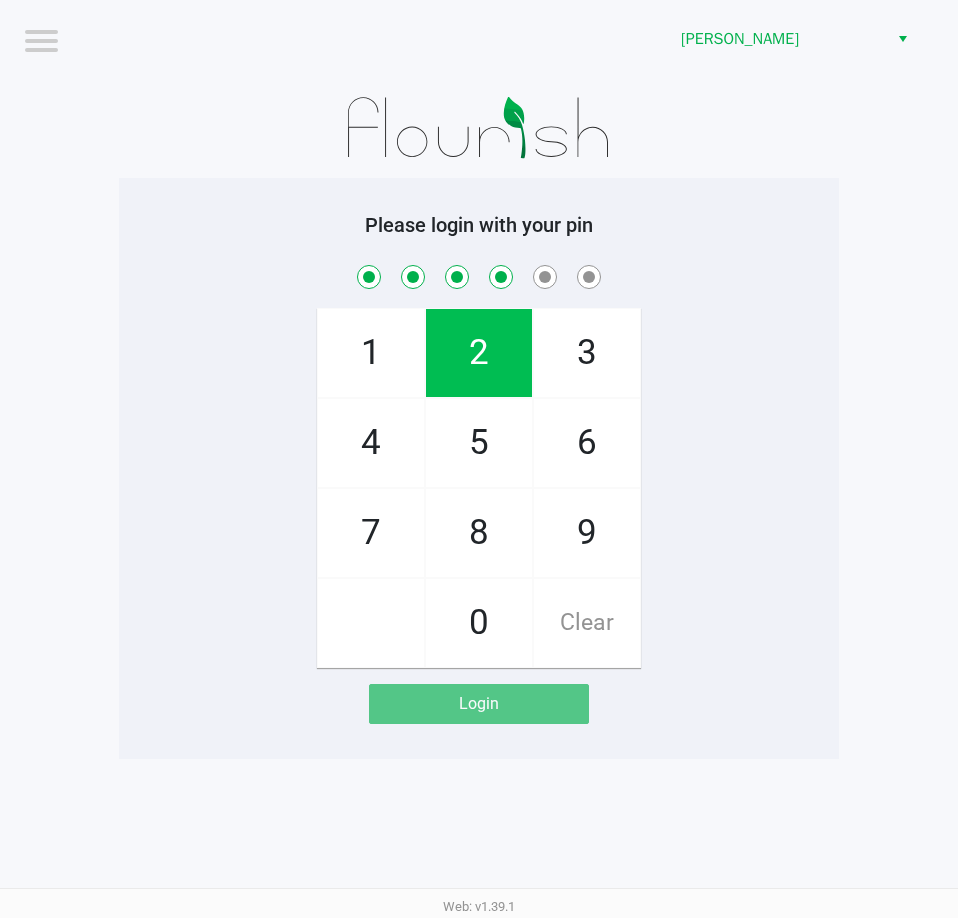 checkbox on "true" 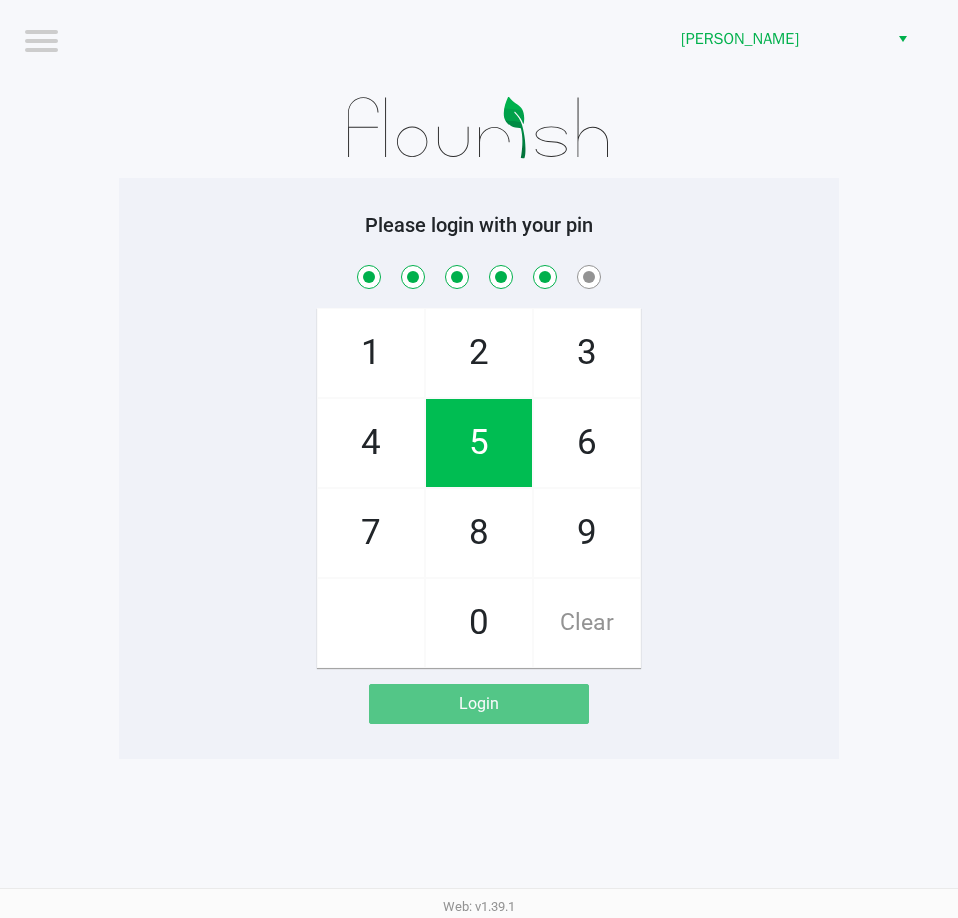 checkbox on "true" 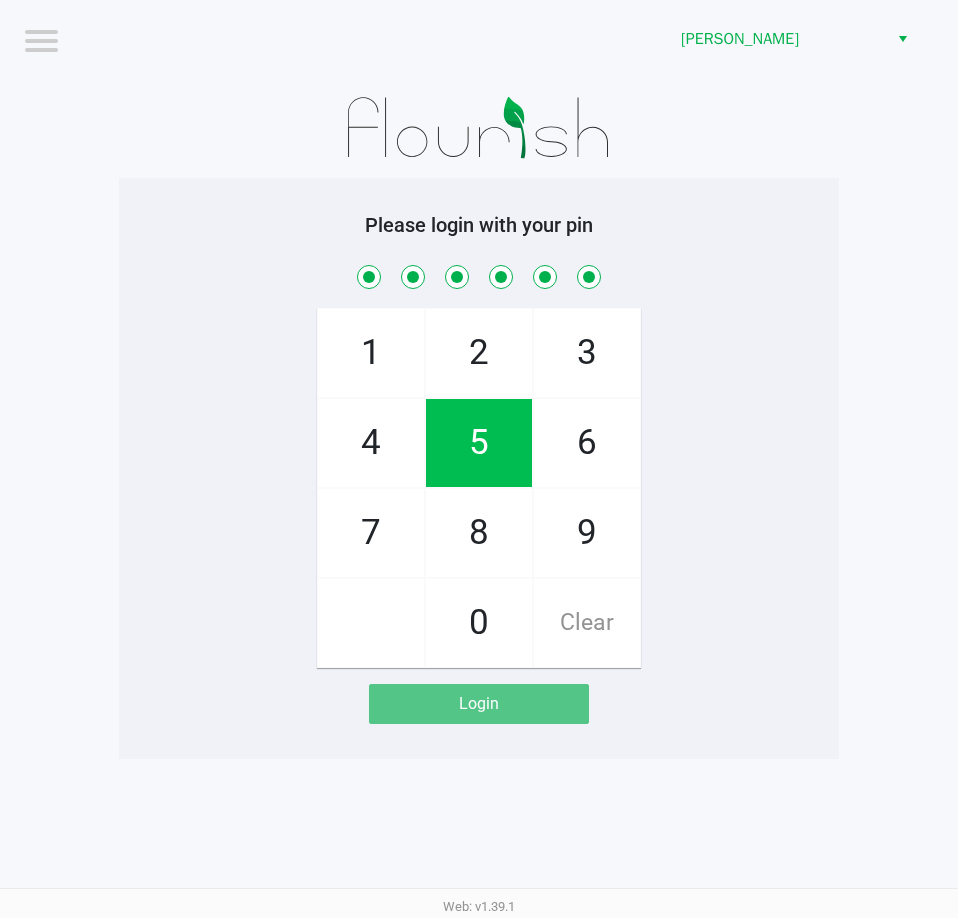 checkbox on "true" 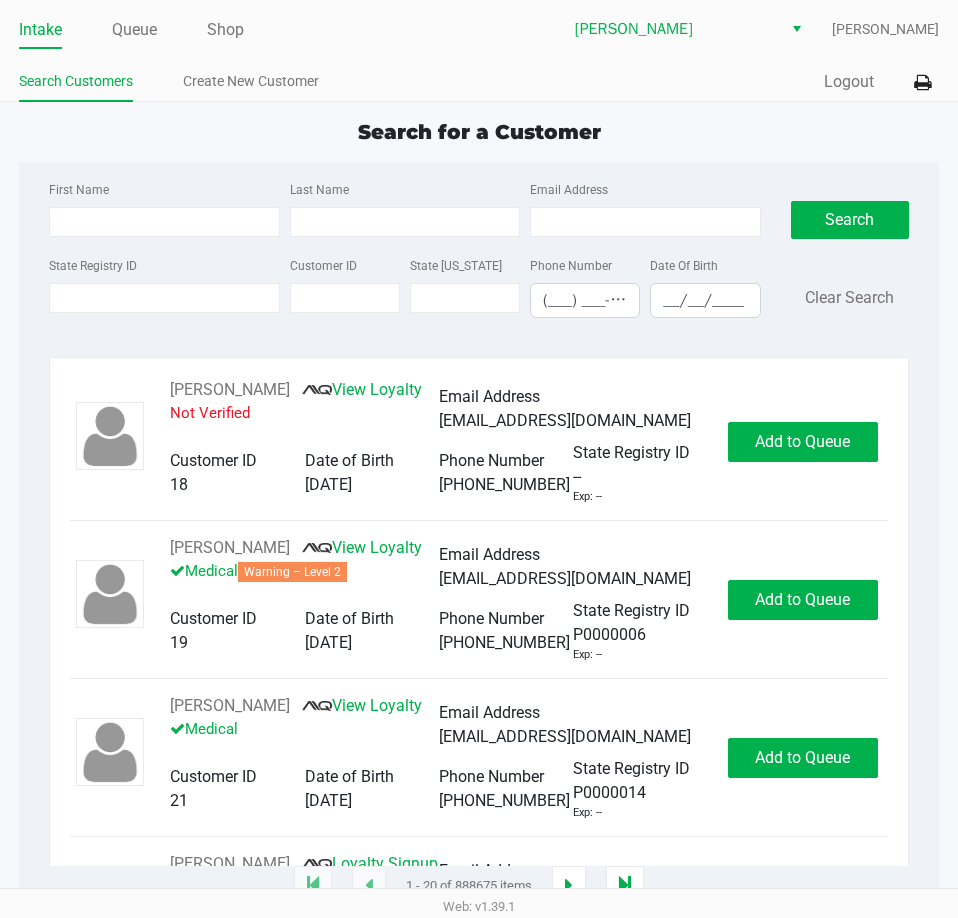 click on "Intake" 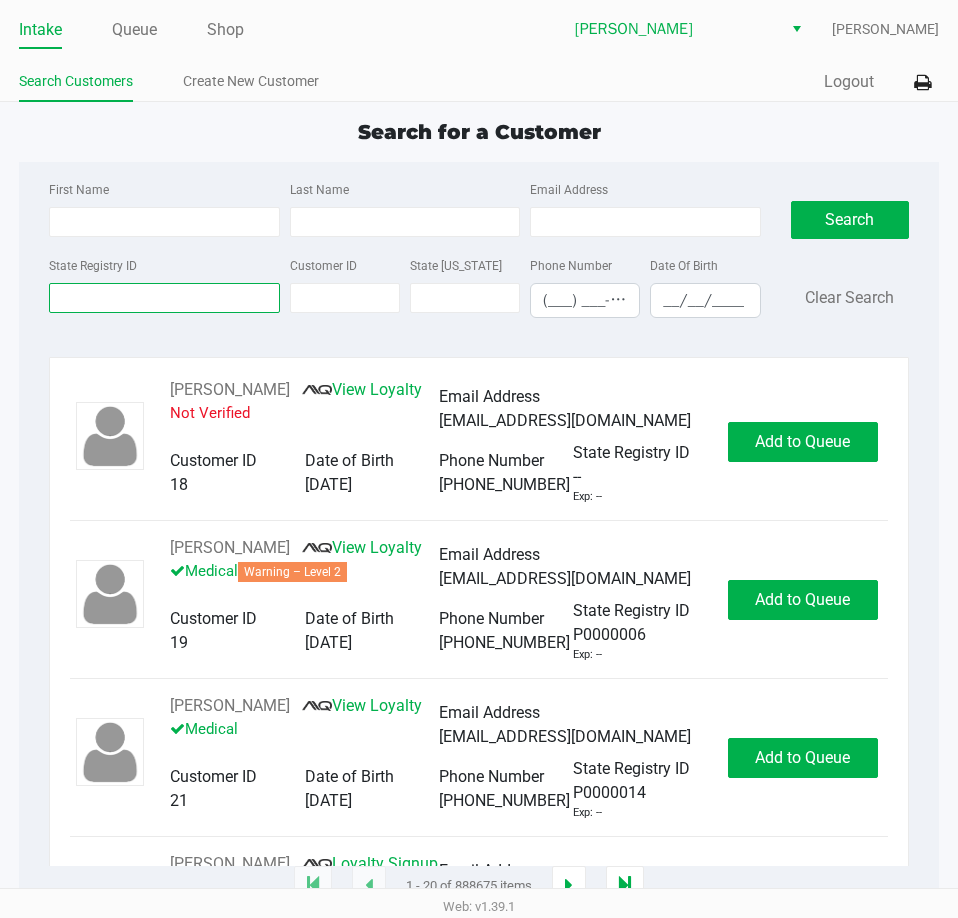 click on "State Registry ID" at bounding box center [164, 298] 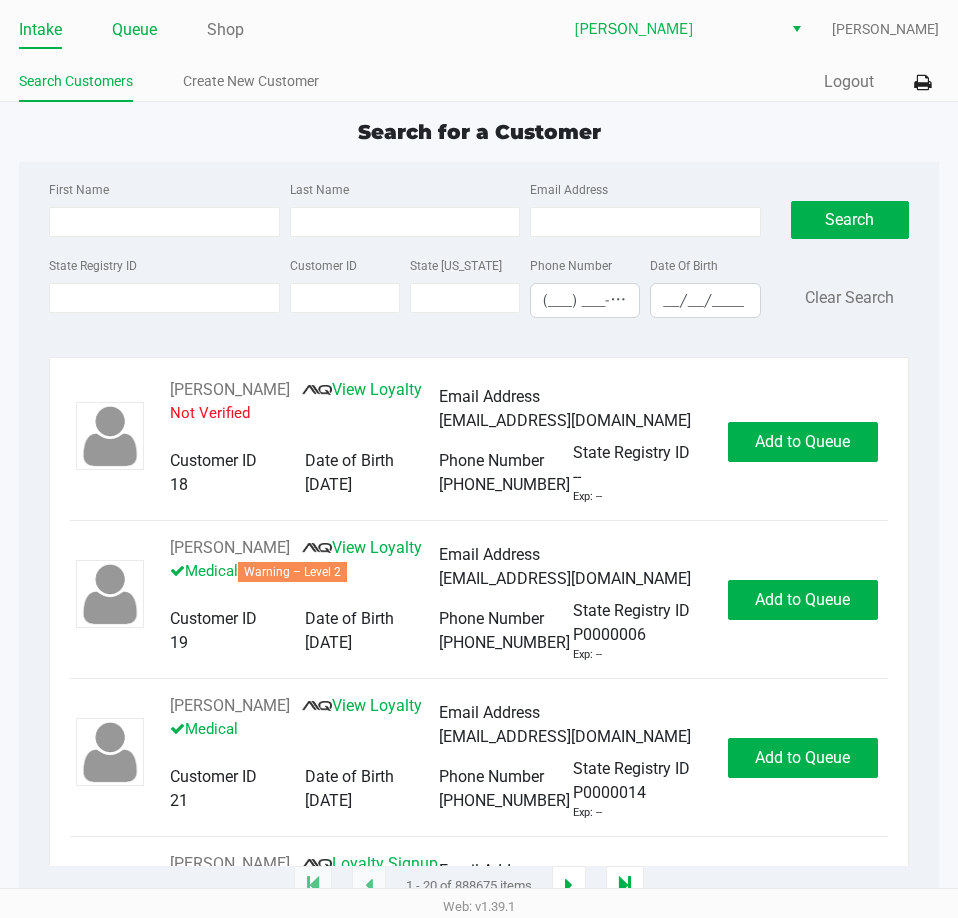 click on "Queue" 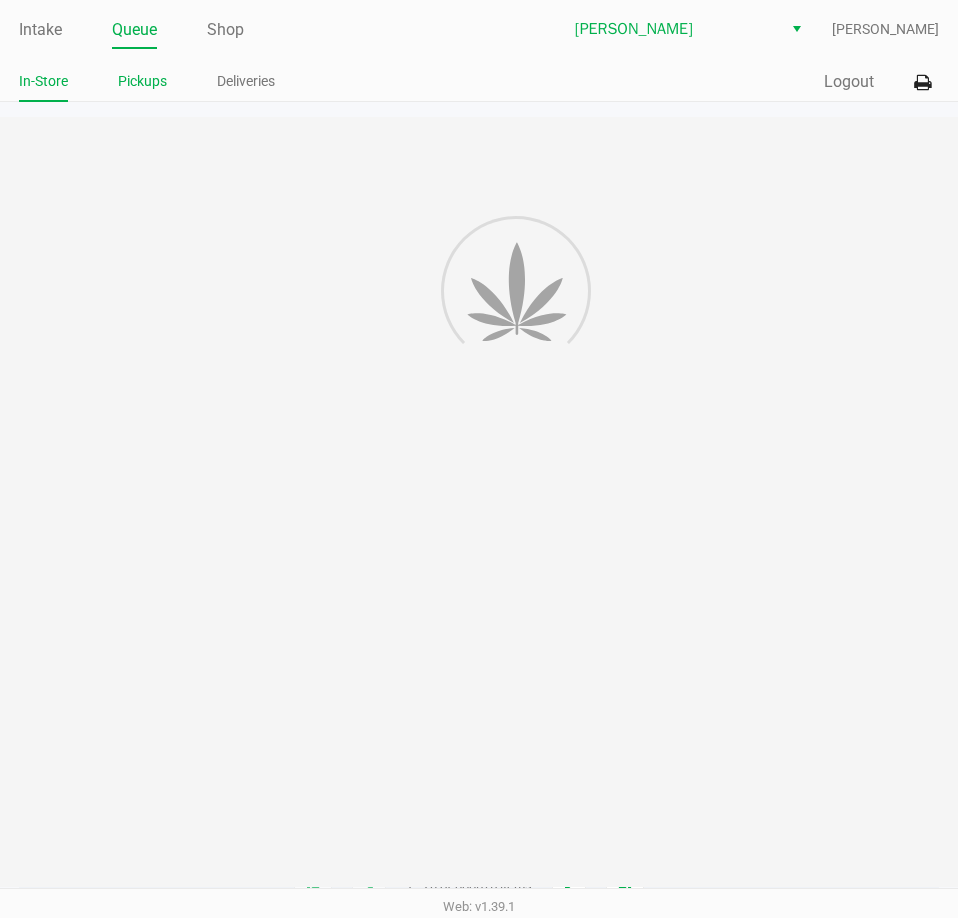 click on "Pickups" 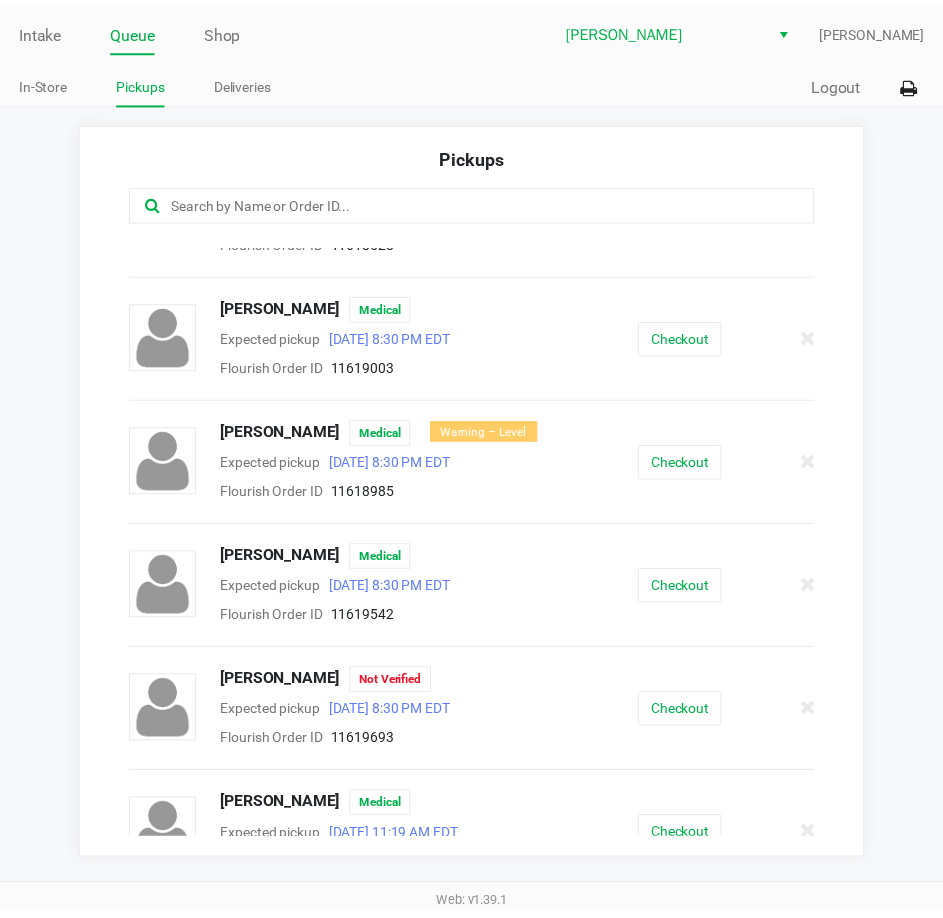 scroll, scrollTop: 0, scrollLeft: 0, axis: both 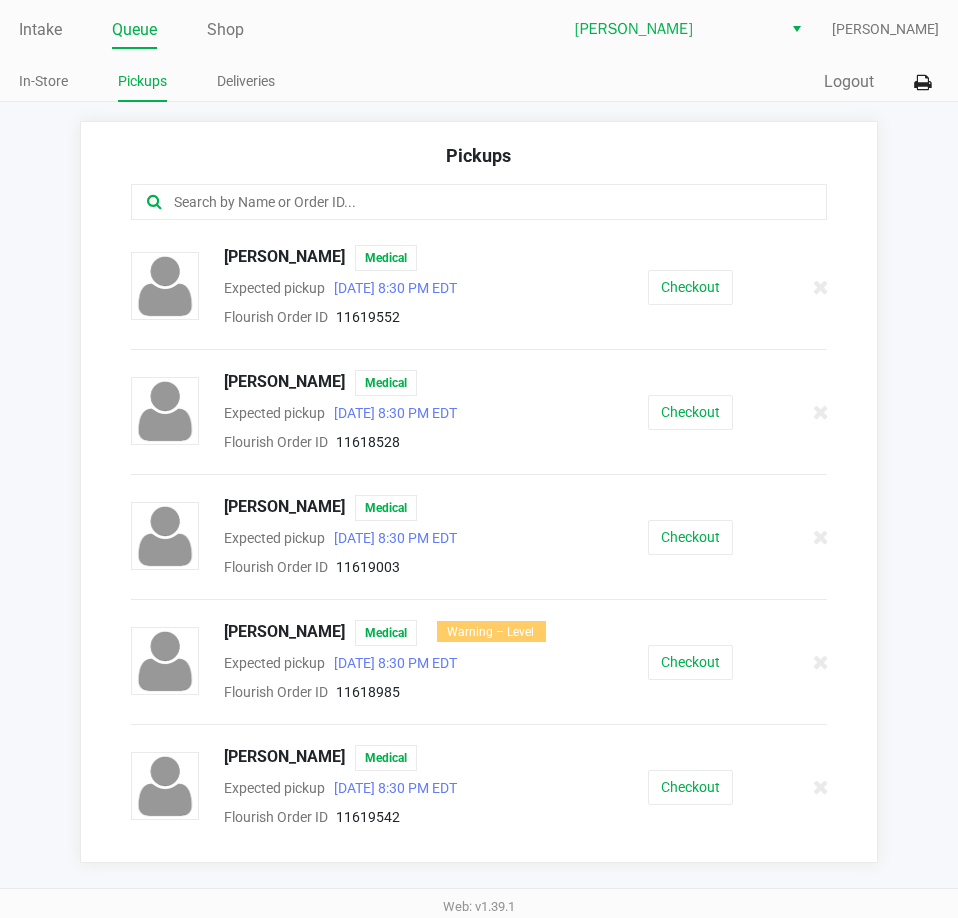 click on "[PERSON_NAME]   Medical" 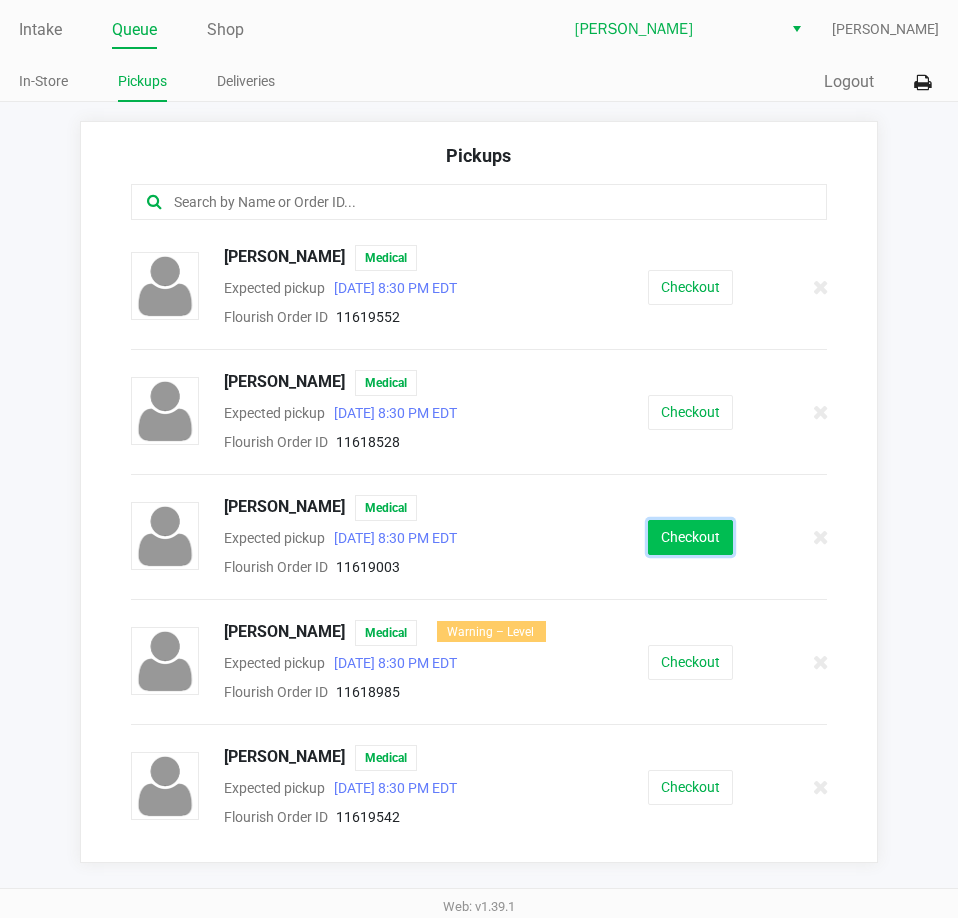 click on "Checkout" 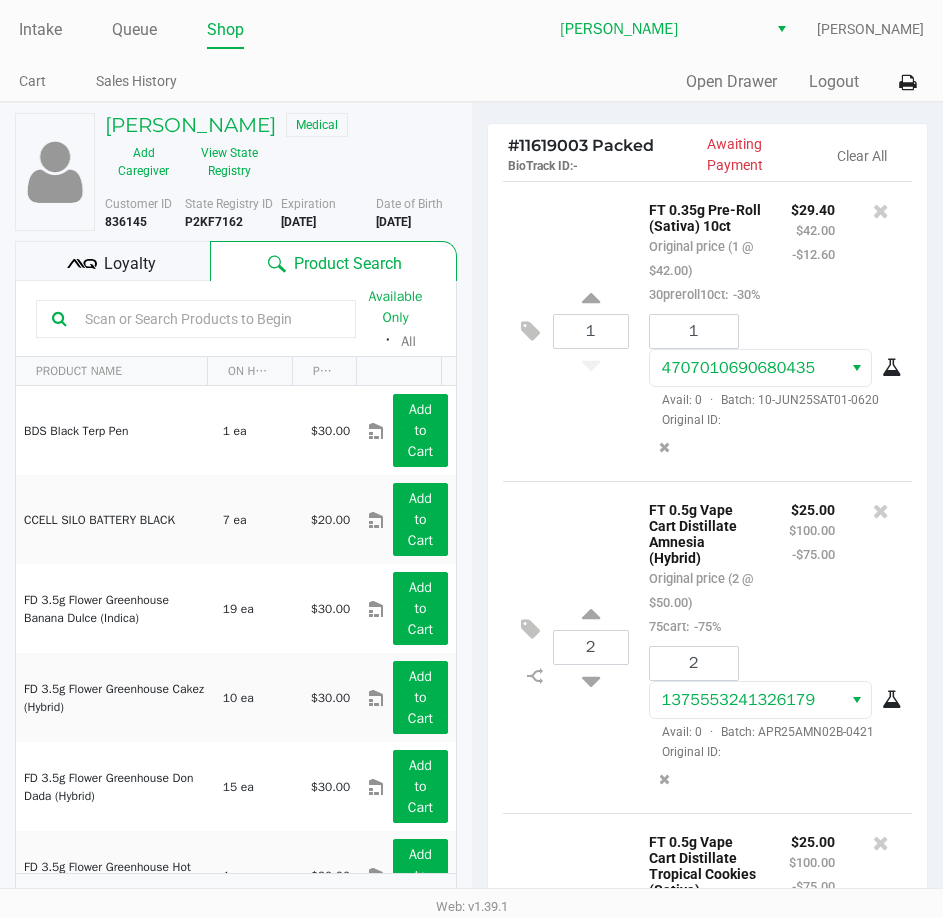 click on "FT 0.5g Vape Cart Distillate Amnesia (Hybrid)" 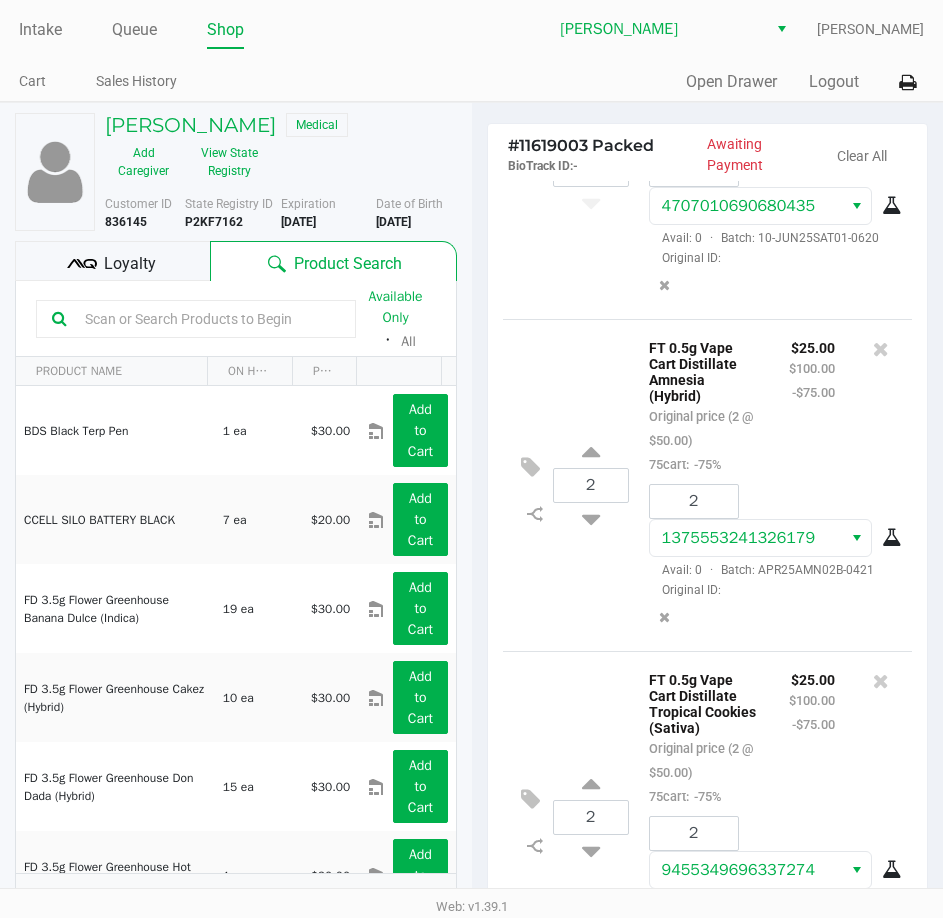 scroll, scrollTop: 307, scrollLeft: 0, axis: vertical 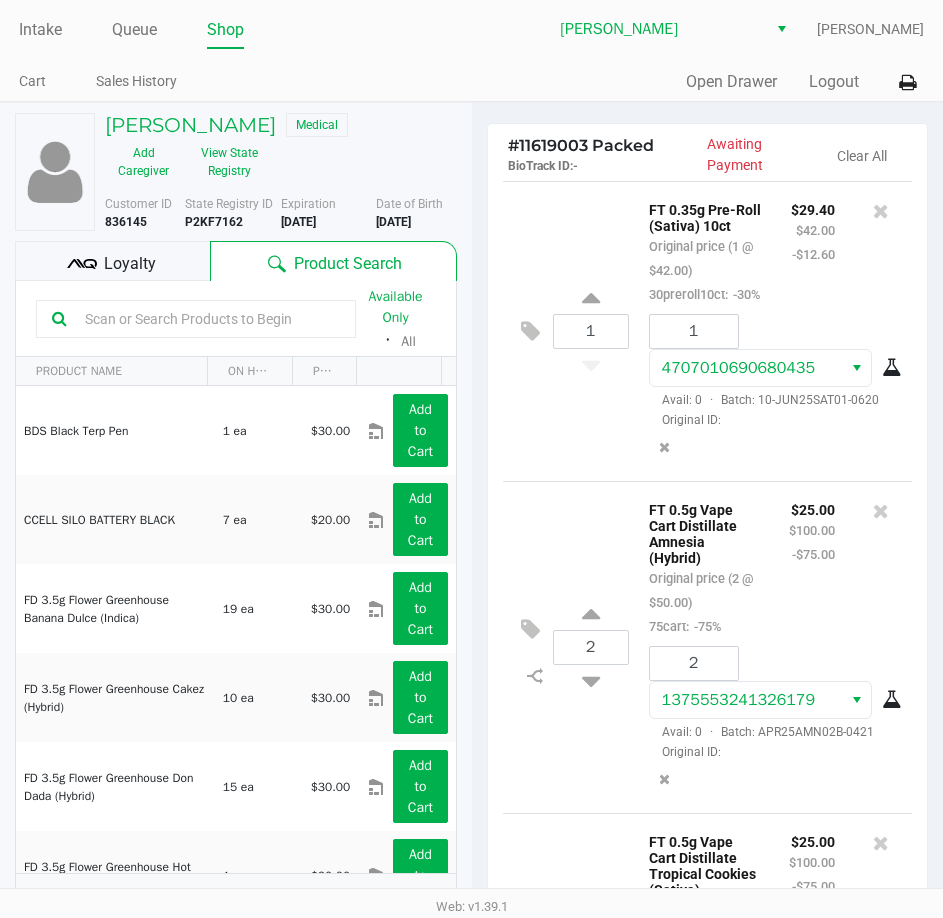 click on "Loyalty" 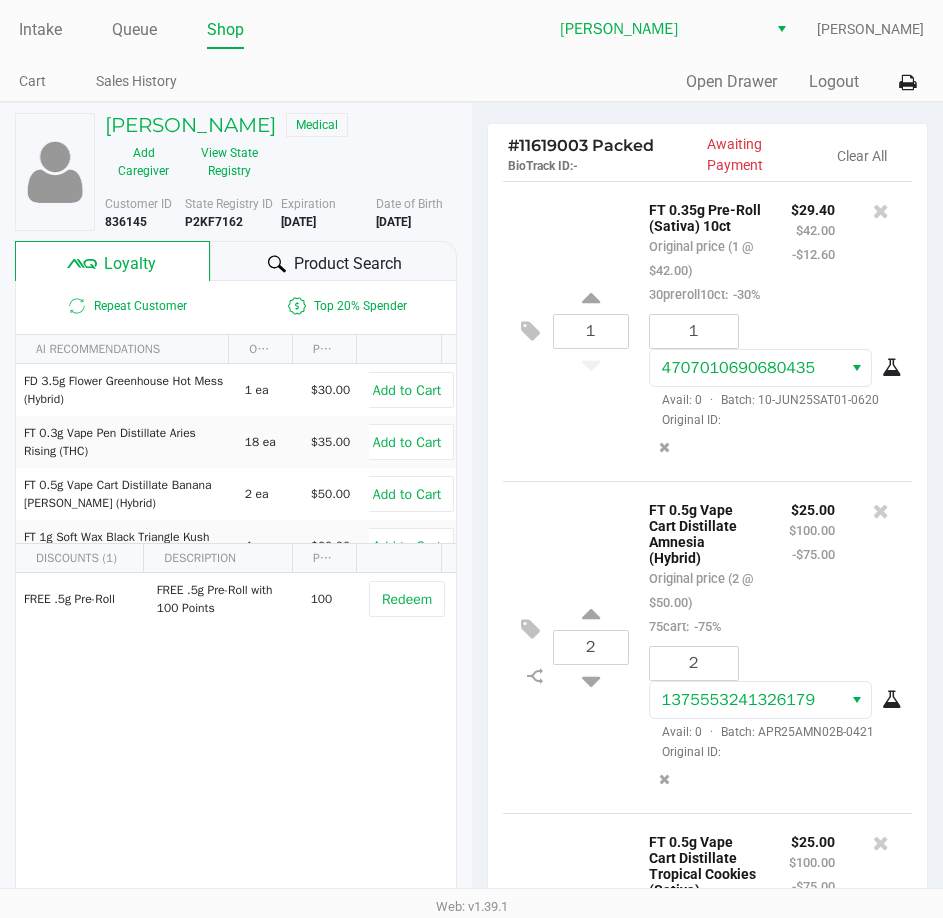 click on "2  FT 0.5g Vape Cart Distillate Amnesia (Hybrid)   Original price (2 @ $50.00)  75cart:  -75% $25.00 $100.00 -$75.00 2 1375553241326179  Avail: 0  ·  Batch: APR25AMN02B-0421   Original ID:" 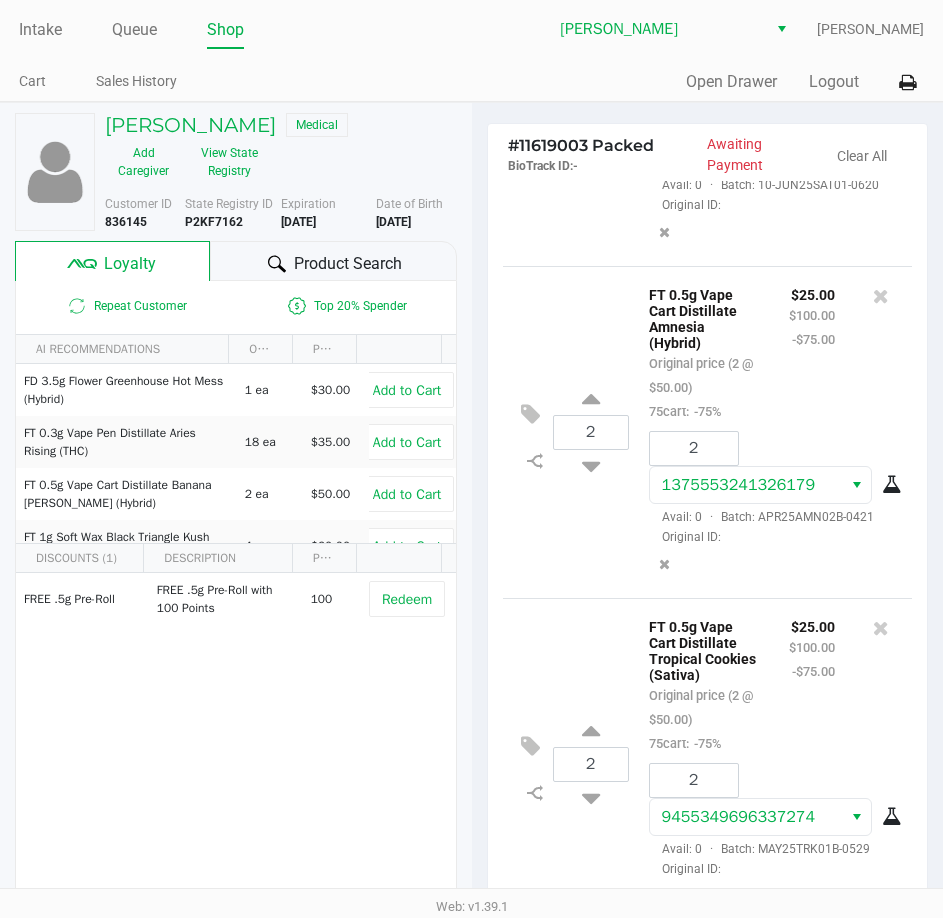 scroll, scrollTop: 307, scrollLeft: 0, axis: vertical 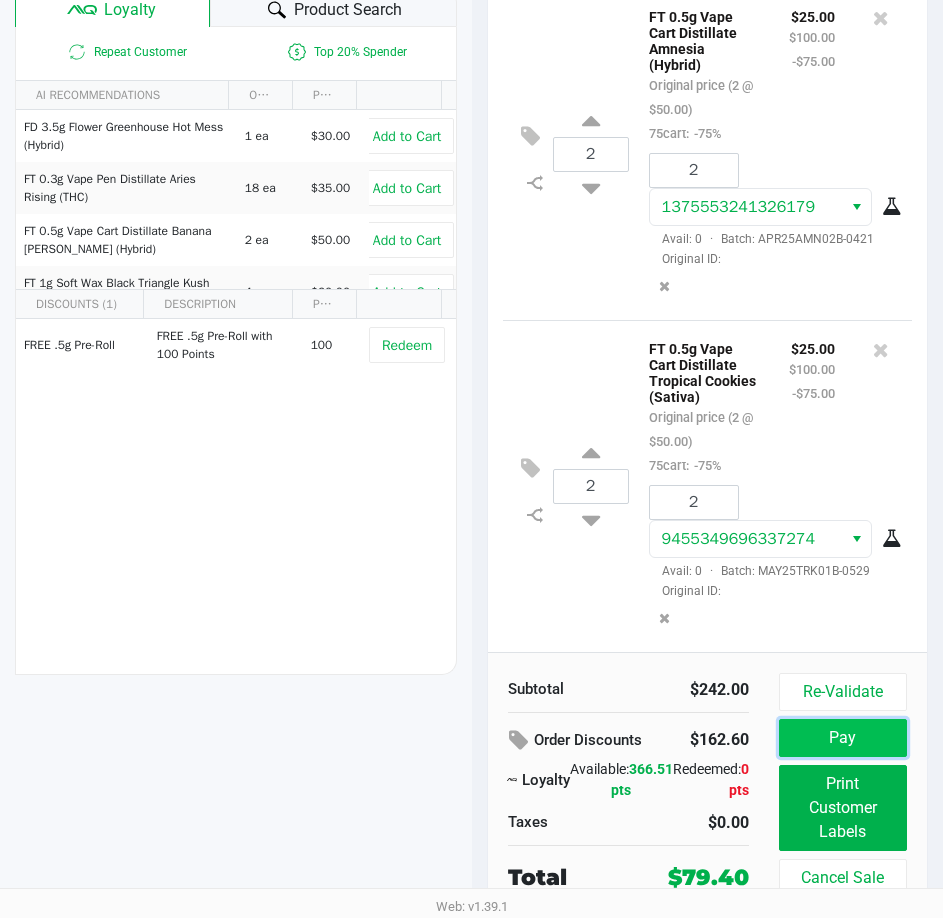 click on "Pay" 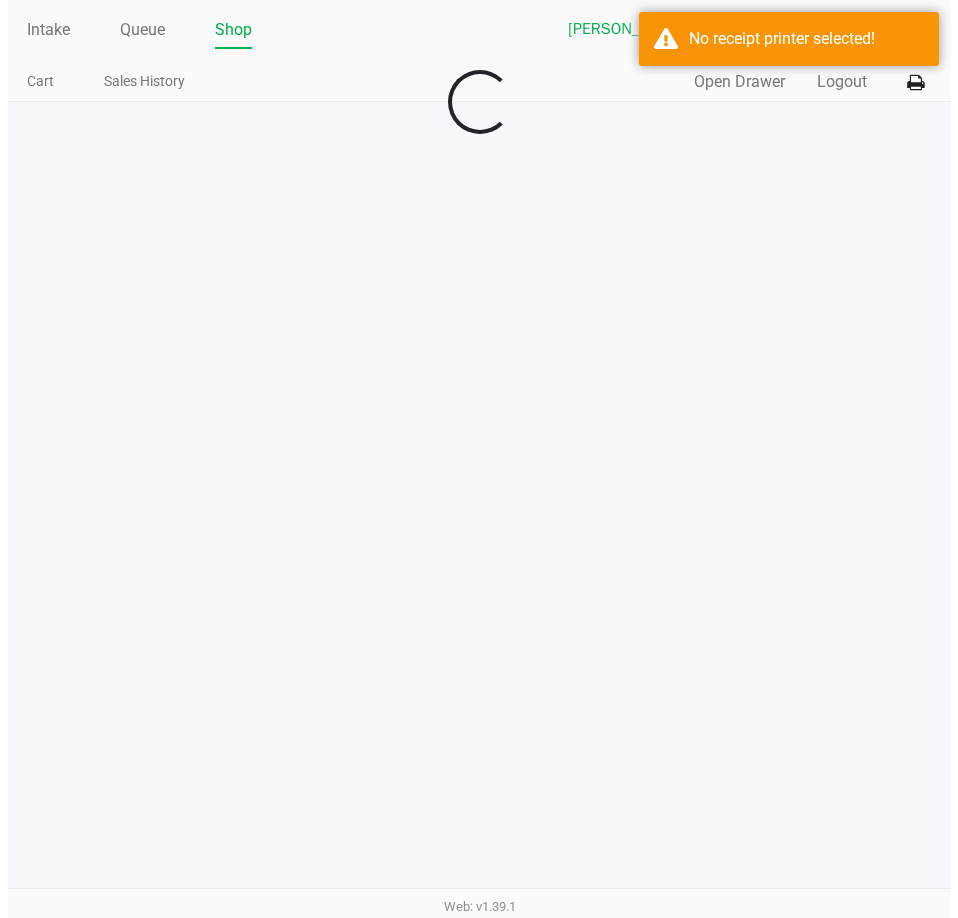 scroll, scrollTop: 0, scrollLeft: 0, axis: both 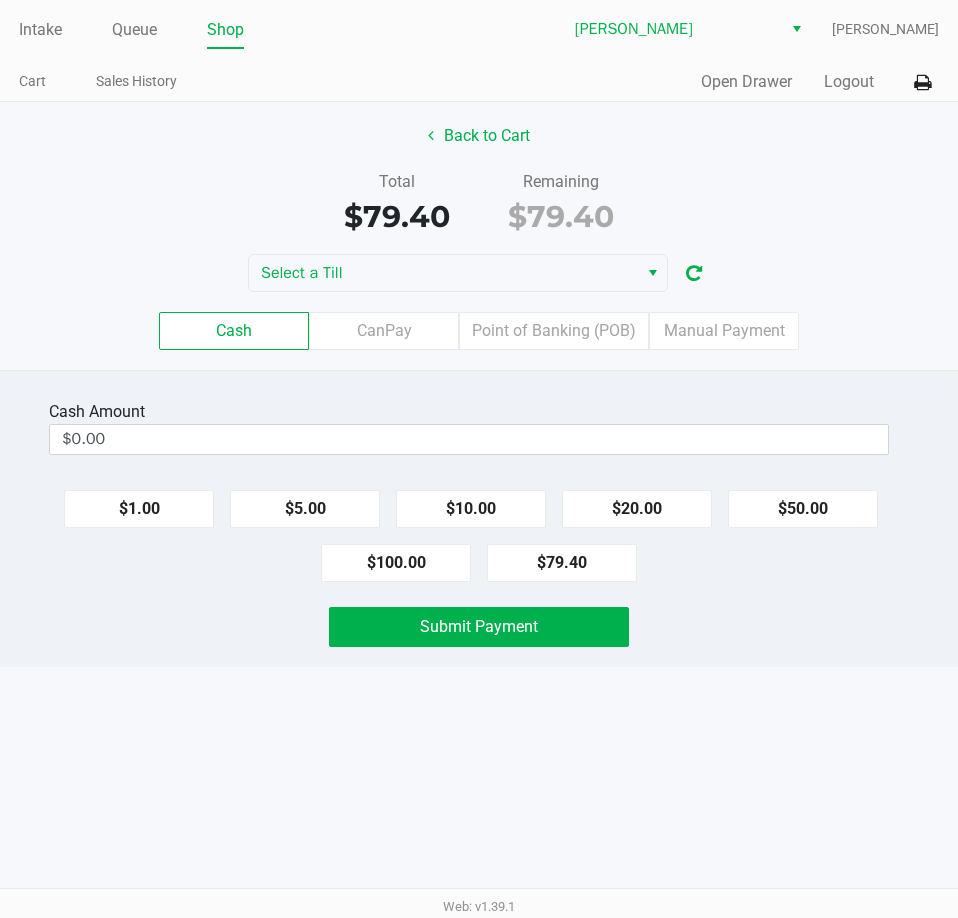 click on "Cash  Amount  $0.00  $1.00   $5.00   $10.00   $20.00   $50.00   $100.00   $79.40   Submit Payment" 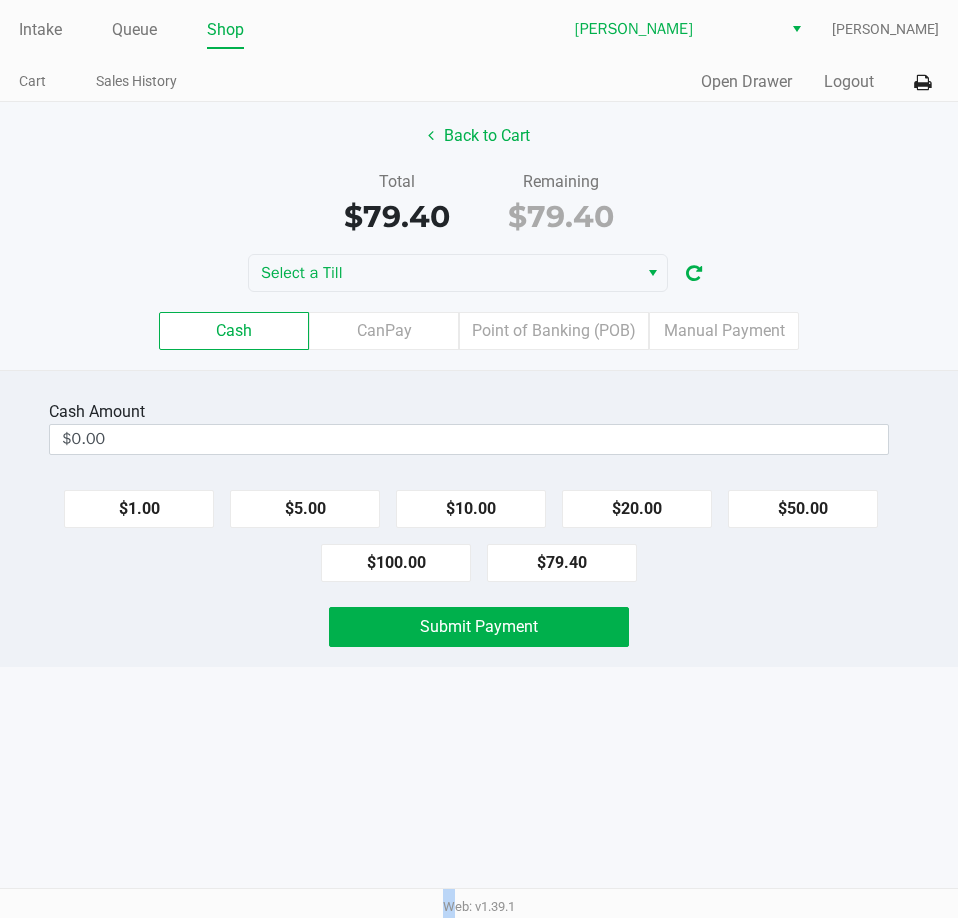click on "Submit Payment" 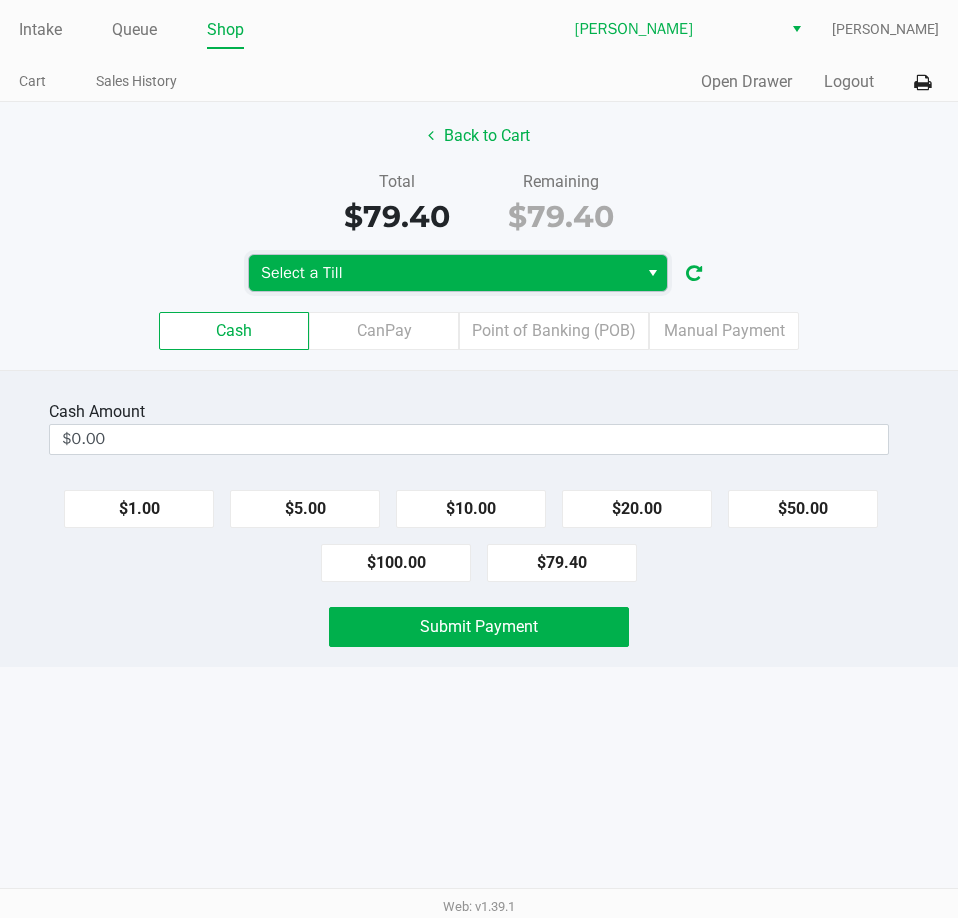 click on "Select a Till" at bounding box center (443, 273) 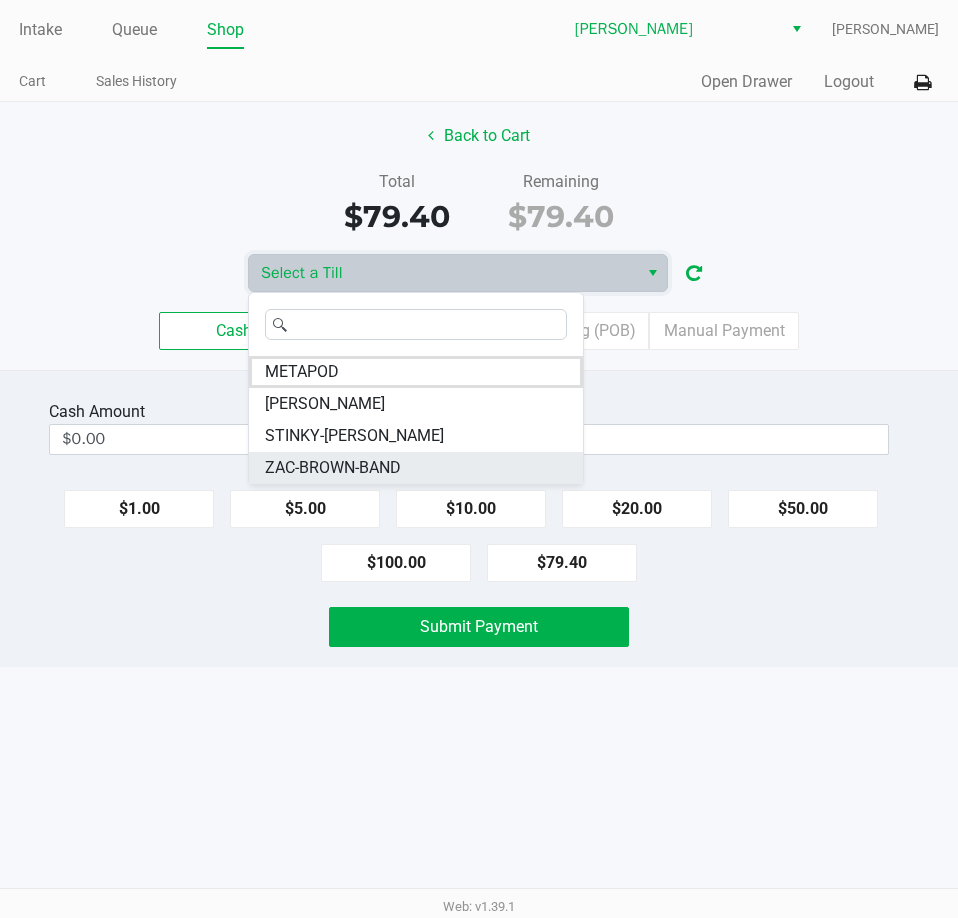 click on "ZAC-BROWN-BAND" at bounding box center (333, 468) 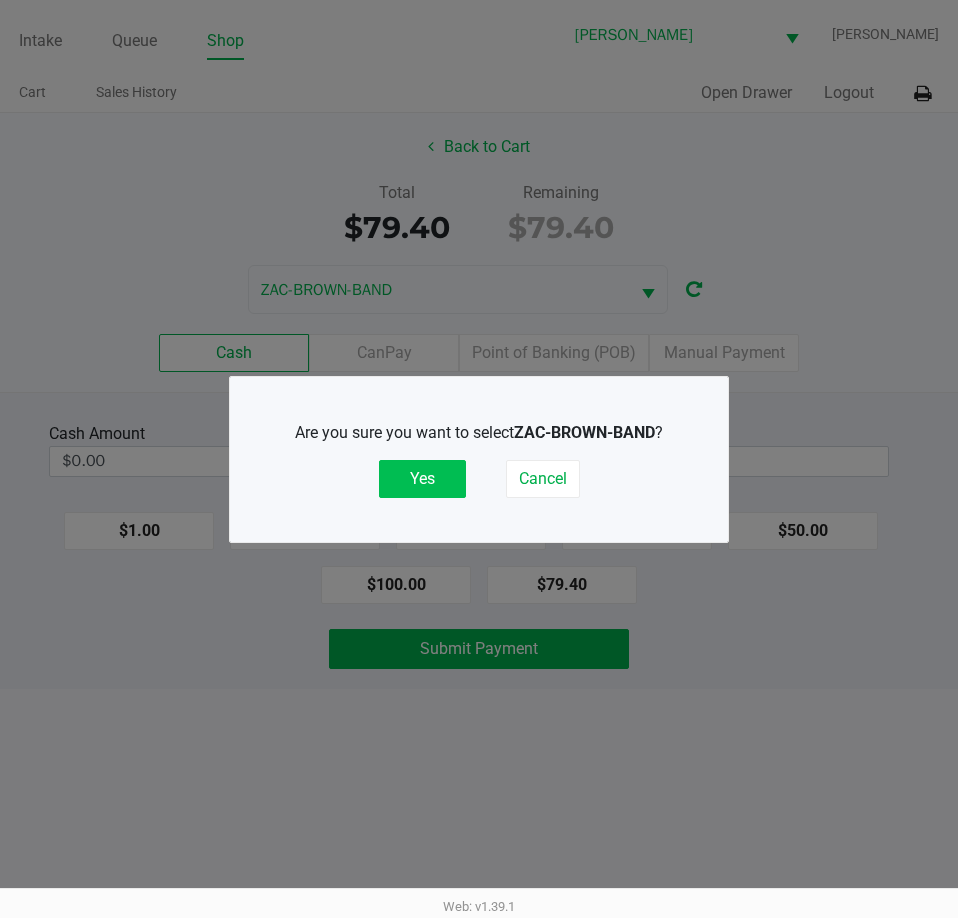 click on "Yes" 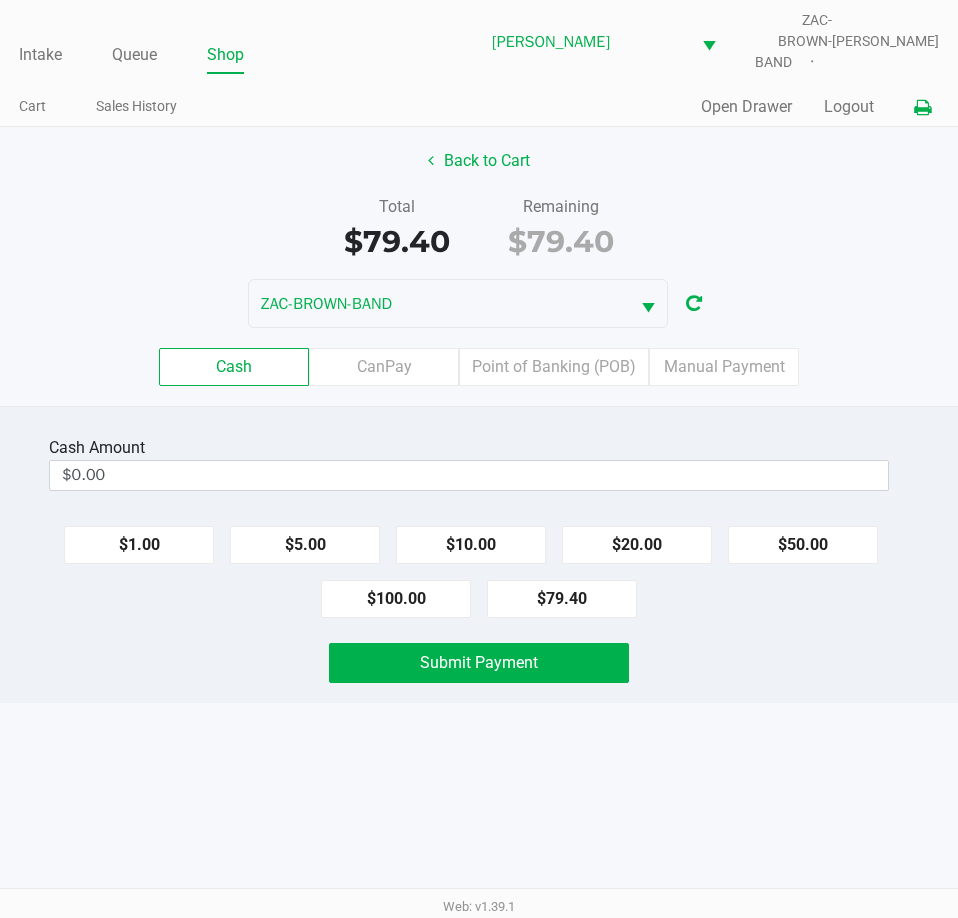 click 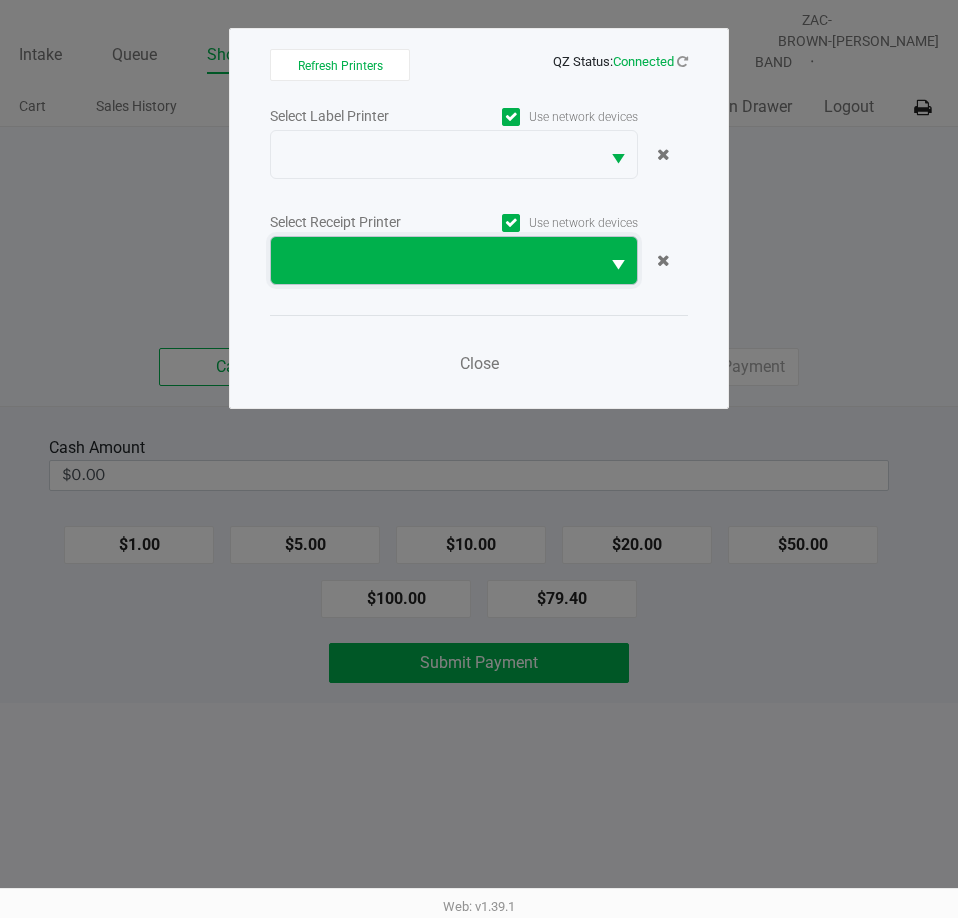 click at bounding box center [435, 261] 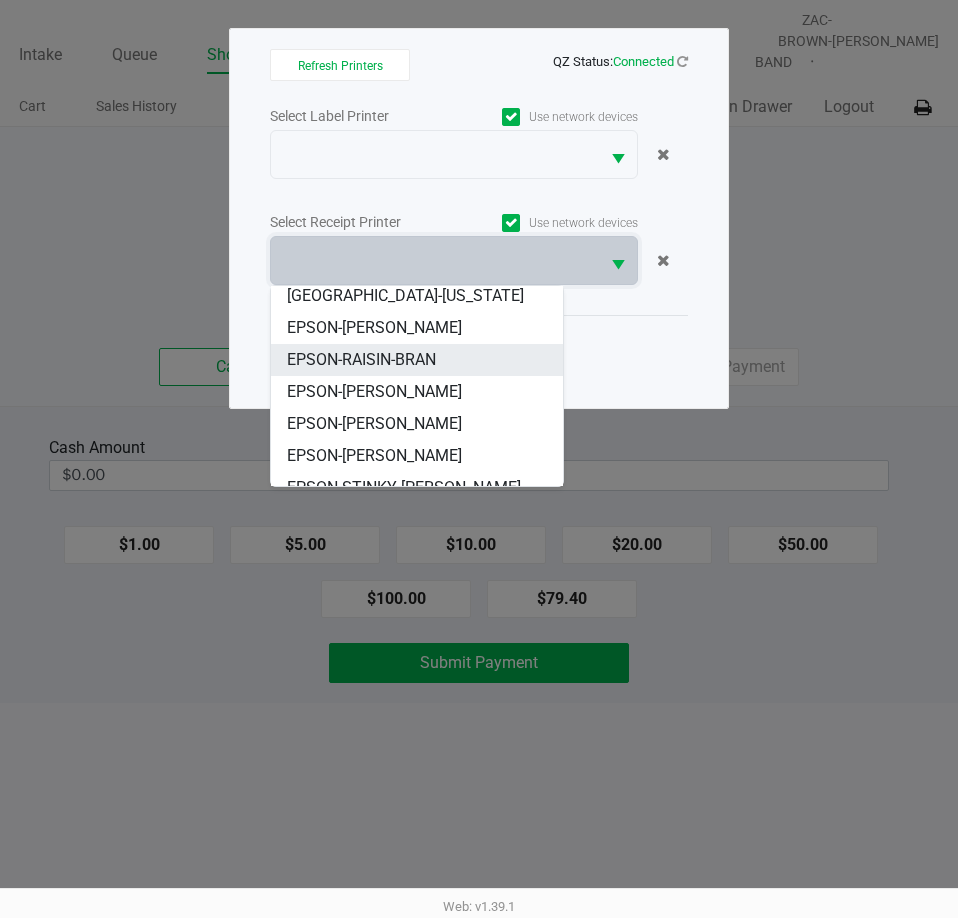 scroll, scrollTop: 216, scrollLeft: 0, axis: vertical 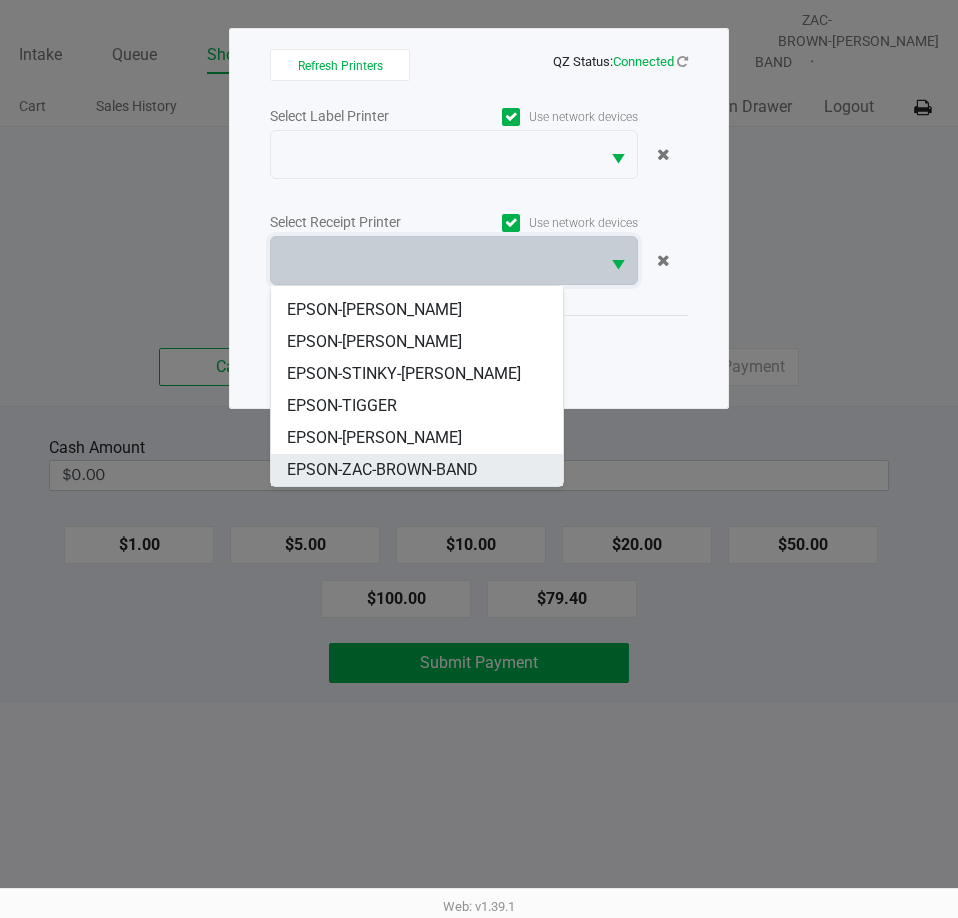 click on "EPSON-ZAC-BROWN-BAND" at bounding box center [382, 470] 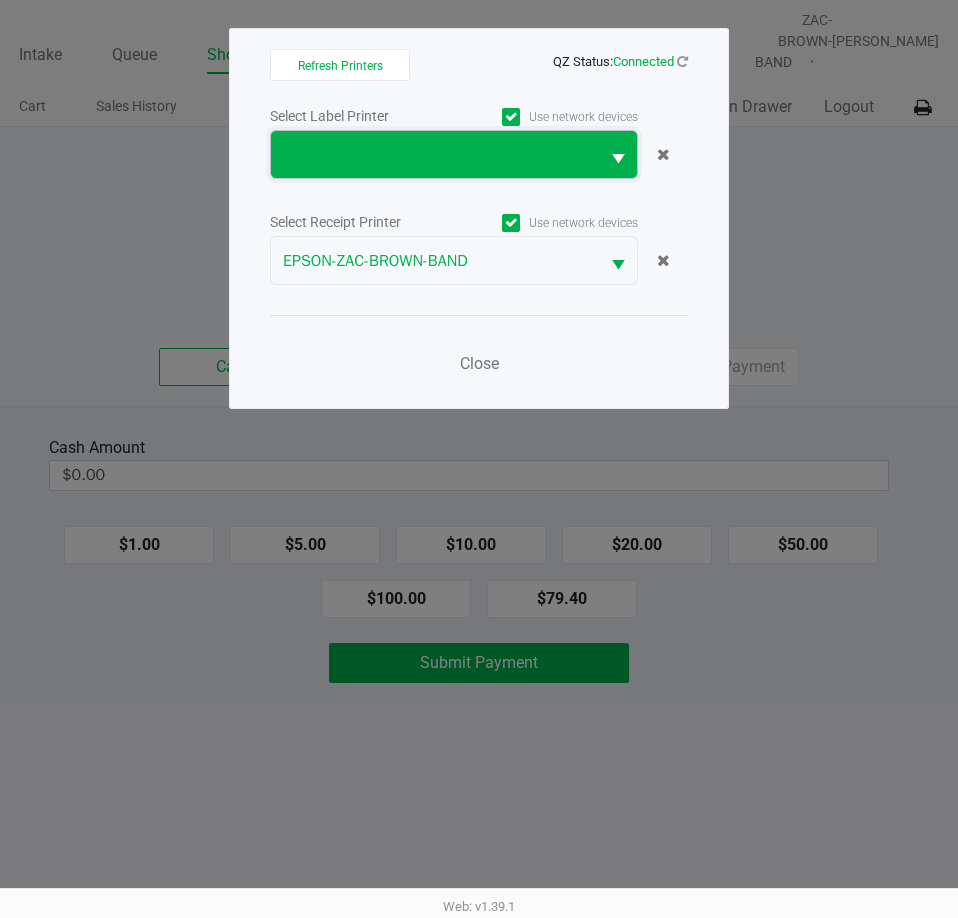 click at bounding box center [435, 155] 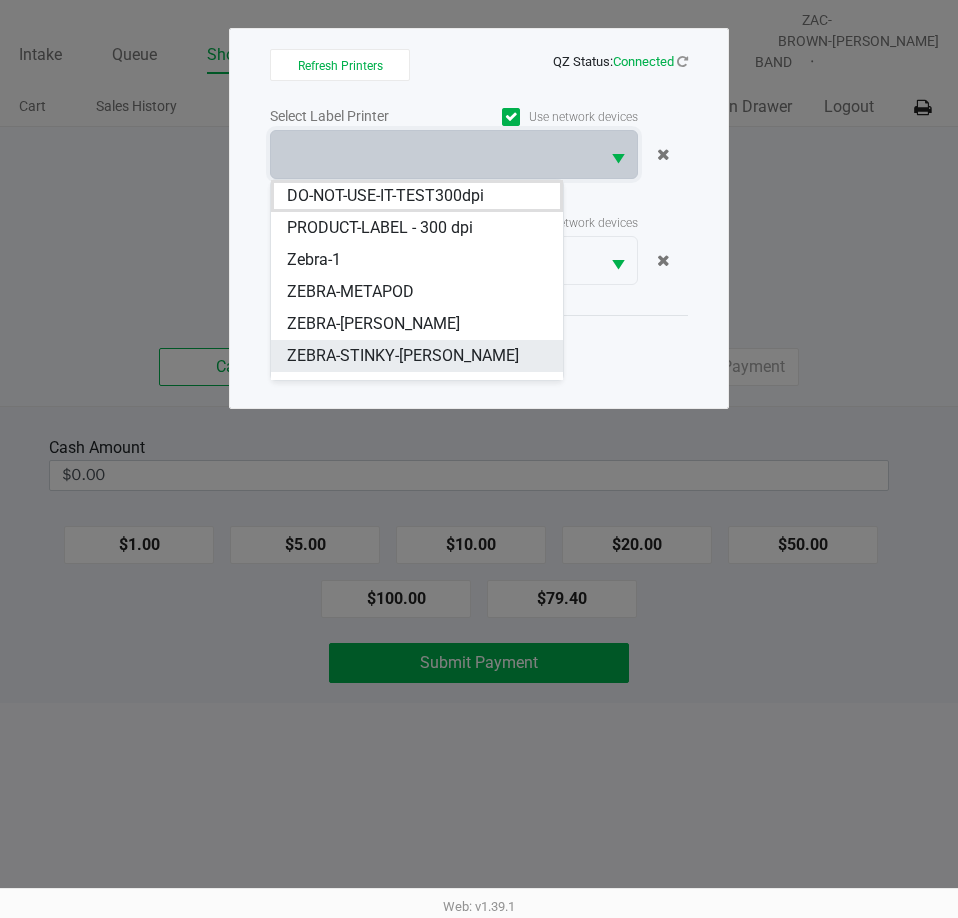 scroll, scrollTop: 24, scrollLeft: 0, axis: vertical 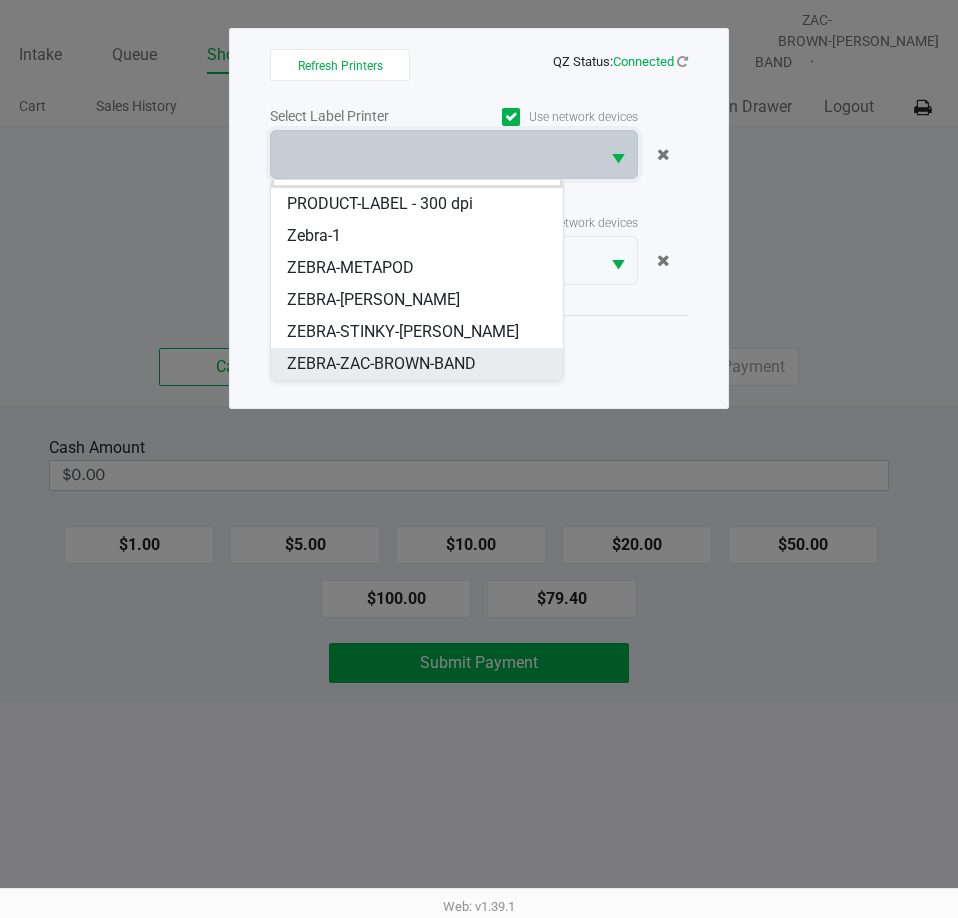 click on "ZEBRA-ZAC-BROWN-BAND" at bounding box center (381, 364) 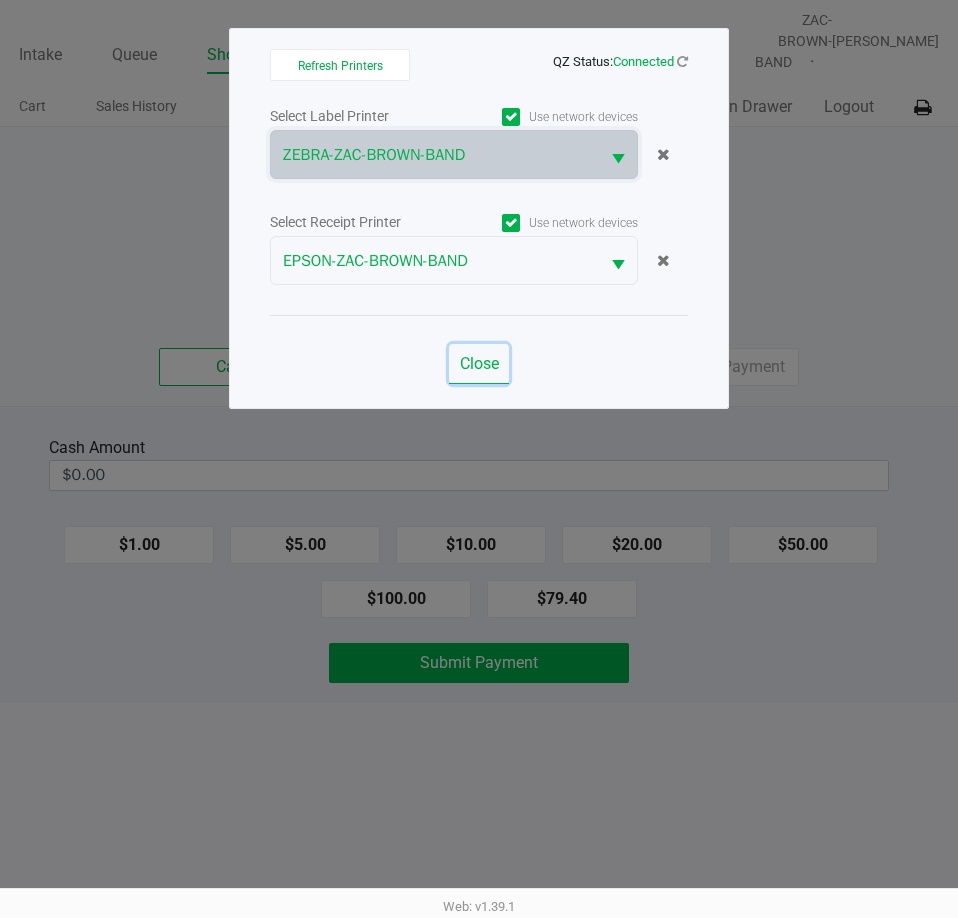 click on "Close" 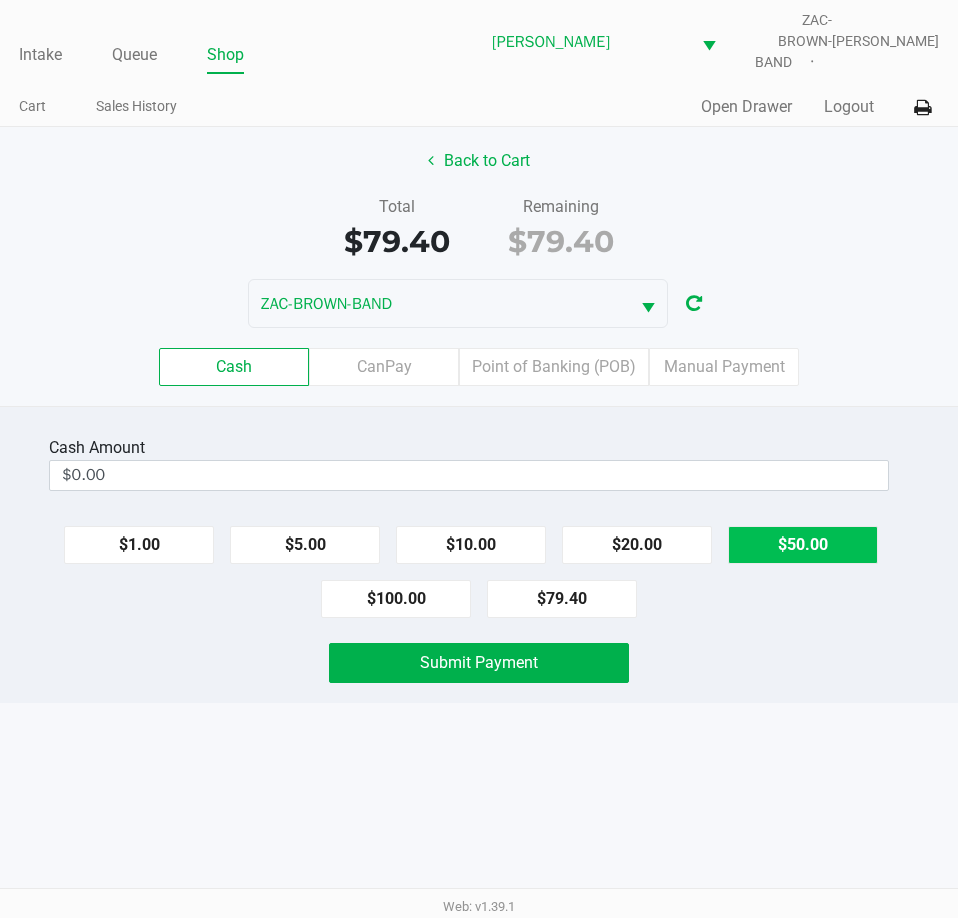 click on "$50.00" 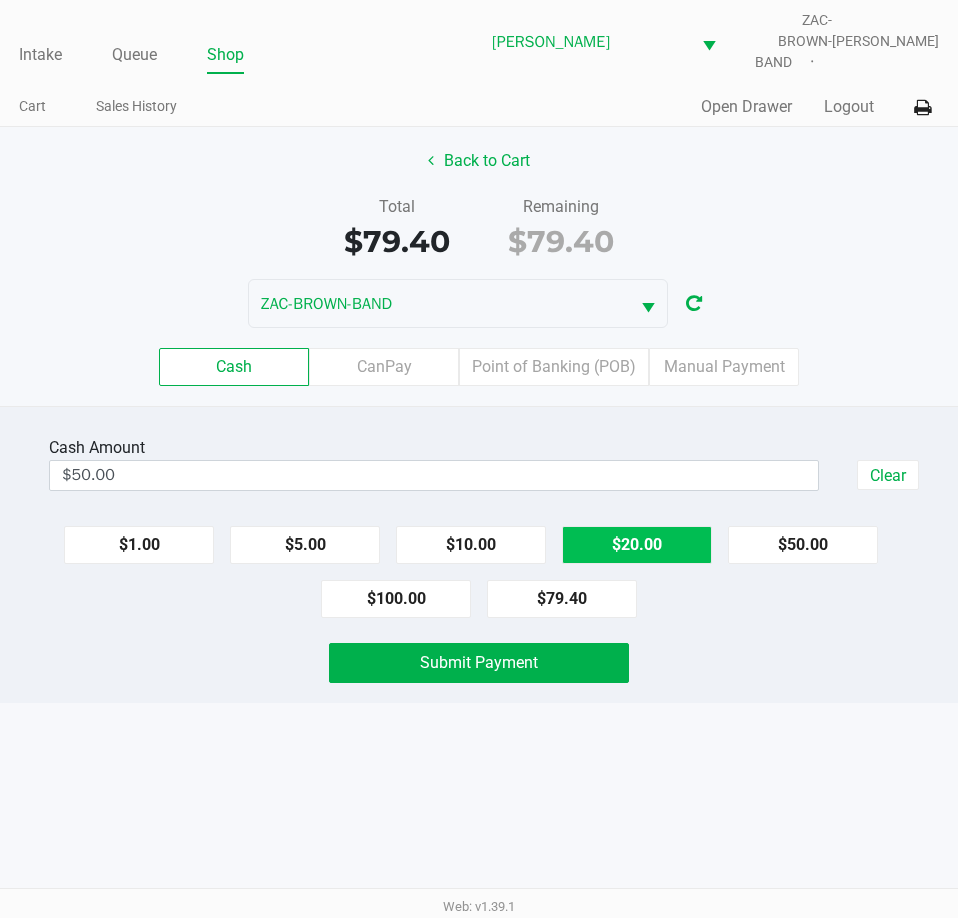 click on "$20.00" 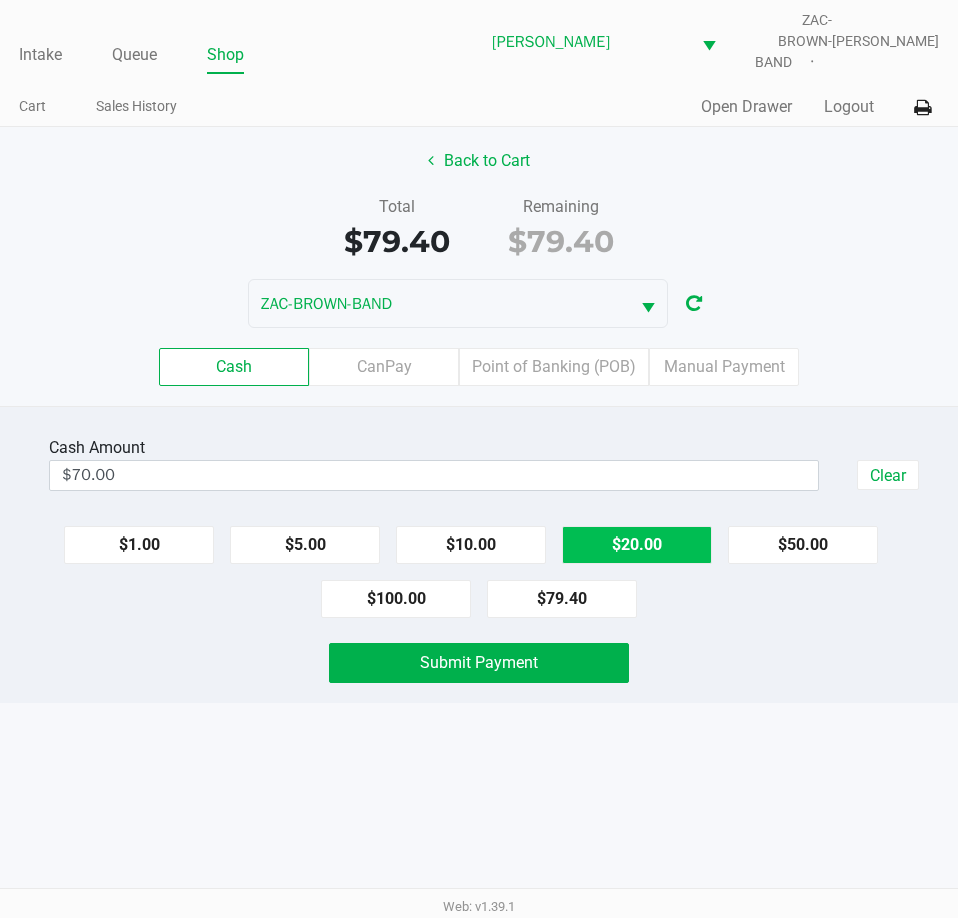 click on "$20.00" 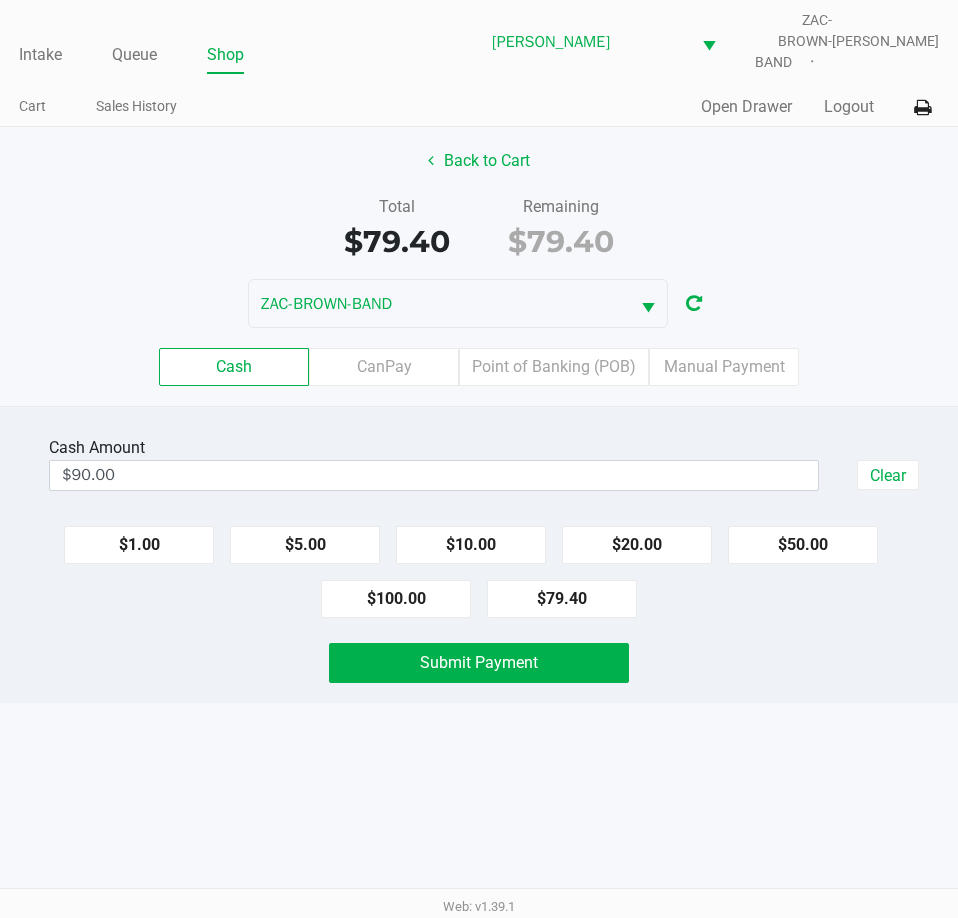 click on "Intake Queue Shop [PERSON_NAME]  ZAC-BROWN-BAND   [PERSON_NAME]  Cart Sales History  Quick Sale   Open Drawer   Logout  Back to Cart   Total   $79.40   Remaining   $79.40  ZAC-BROWN-BAND  Cash   CanPay   Point of Banking (POB)   Manual Payment   Cash  Amount  $90.00  Clear   $1.00   $5.00   $10.00   $20.00   $50.00   $100.00   $79.40   Submit Payment   Web: v1.39.1" at bounding box center (479, 459) 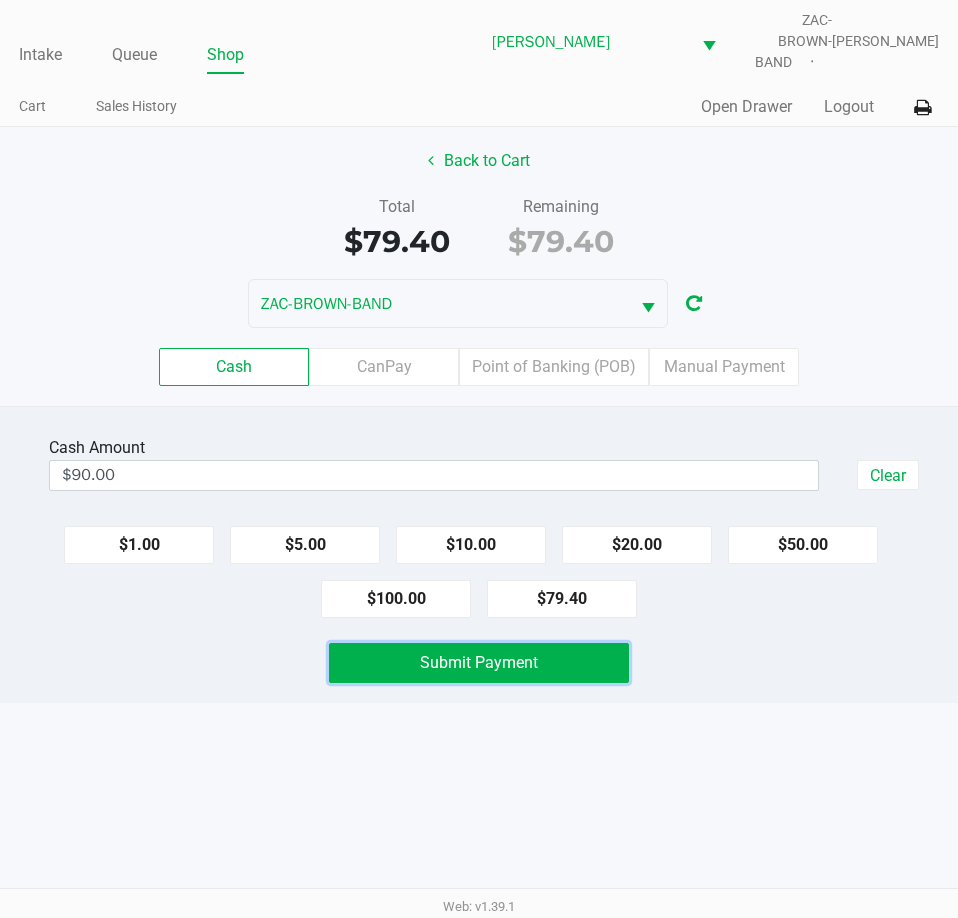 click on "Submit Payment" 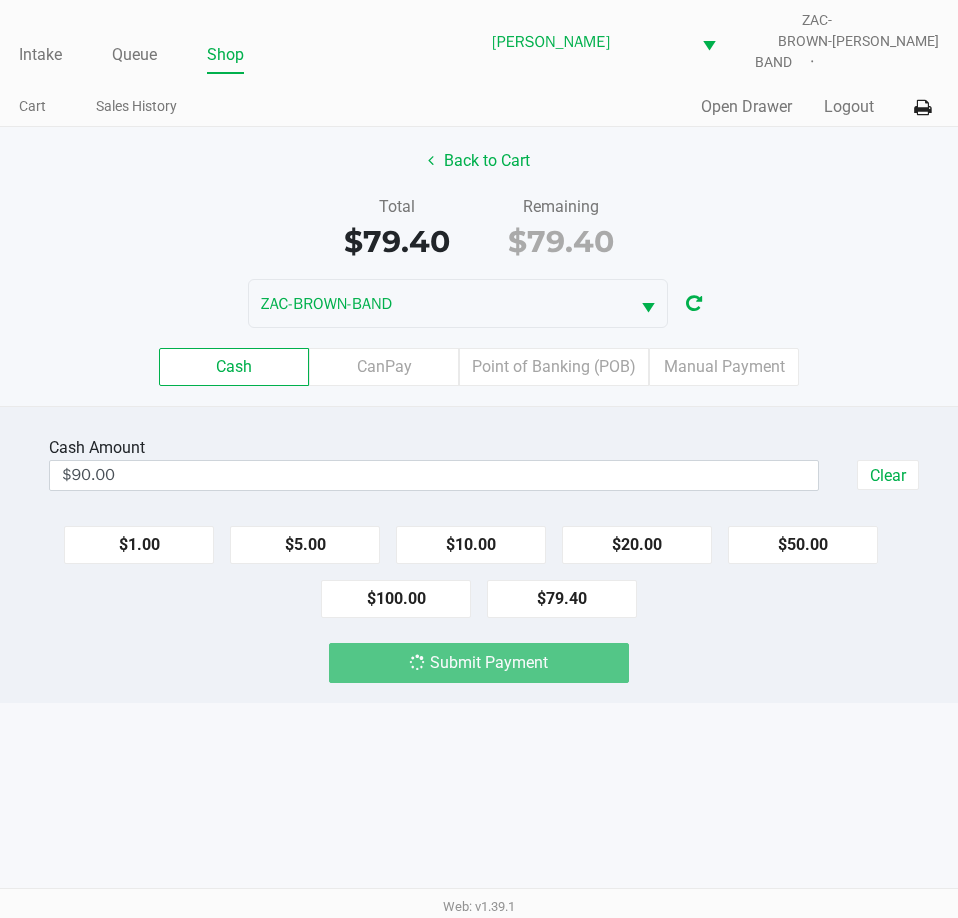 click on "Intake Queue Shop [PERSON_NAME]  ZAC-BROWN-BAND   [PERSON_NAME]  Cart Sales History  Quick Sale   Open Drawer   Logout  Back to Cart   Total   $79.40   Remaining   $79.40  ZAC-BROWN-BAND  Cash   CanPay   Point of Banking (POB)   Manual Payment   Cash  Amount  $90.00  Clear   $1.00   $5.00   $10.00   $20.00   $50.00   $100.00   $79.40   Submit Payment   Web: v1.39.1" at bounding box center (479, 459) 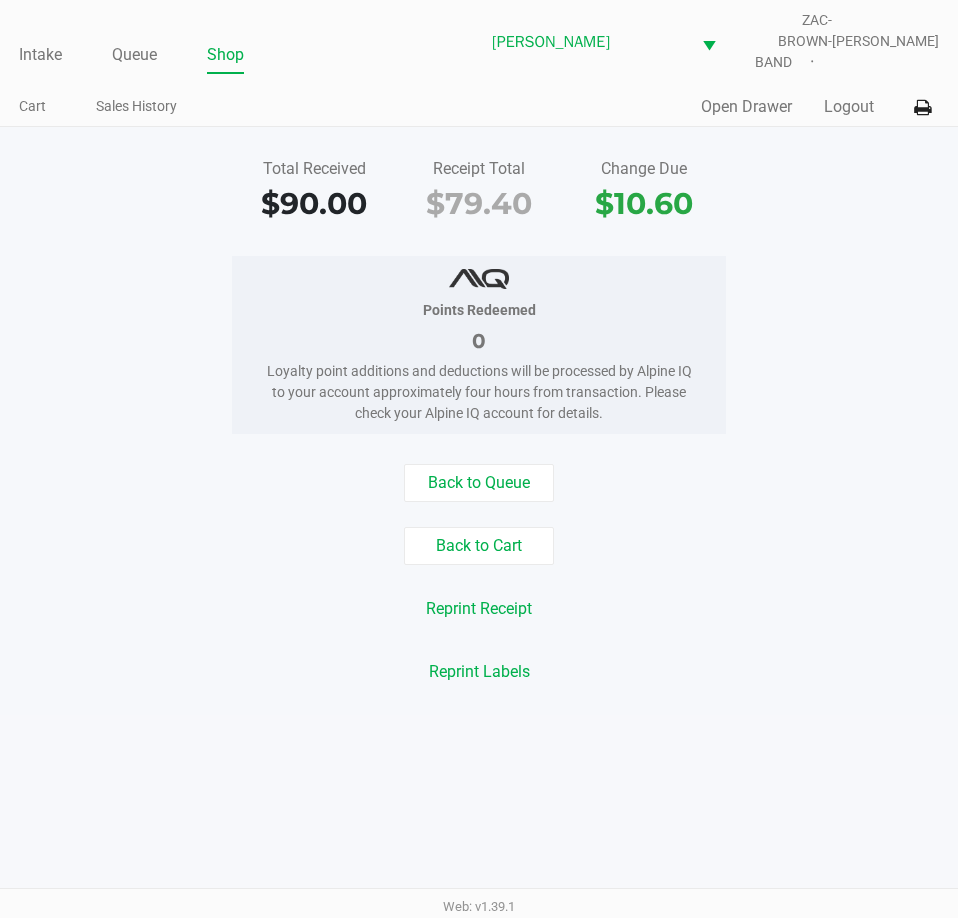 click on "Loyalty point additions and deductions will be processed by Alpine IQ to your account approximately four hours from transaction. Please check your Alpine IQ account for details." 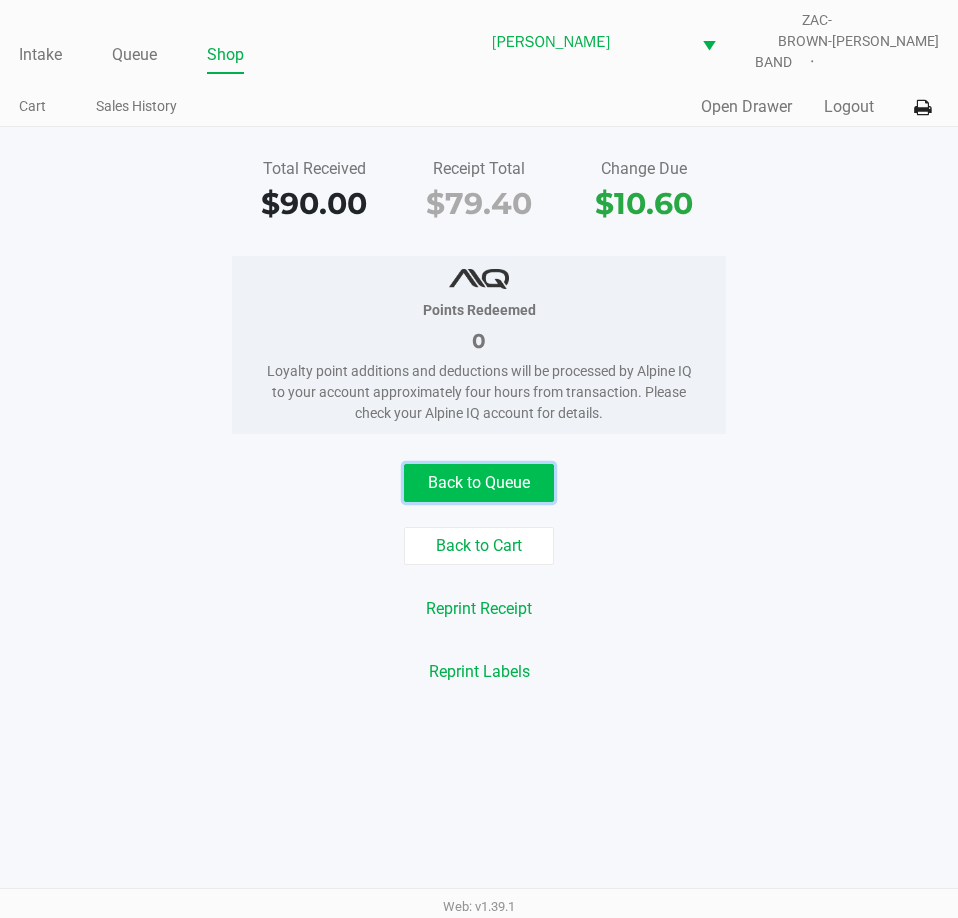 click on "Back to Queue" 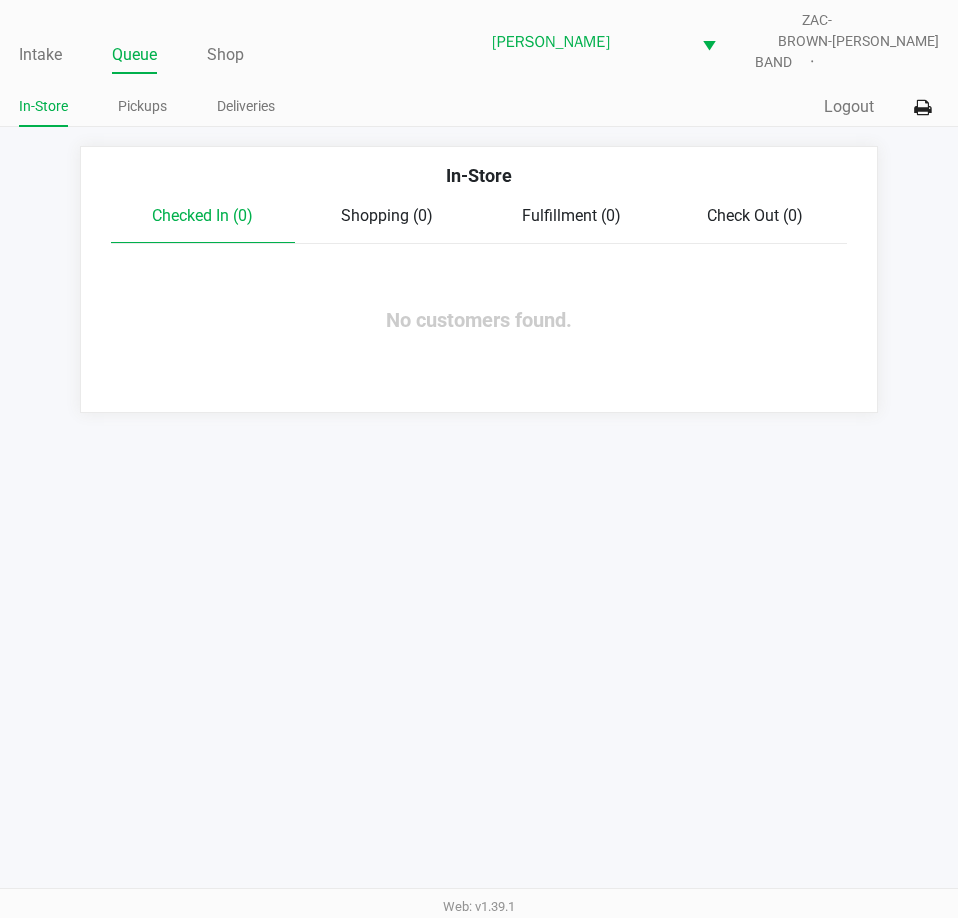 click on "In-Store Pickups Deliveries" 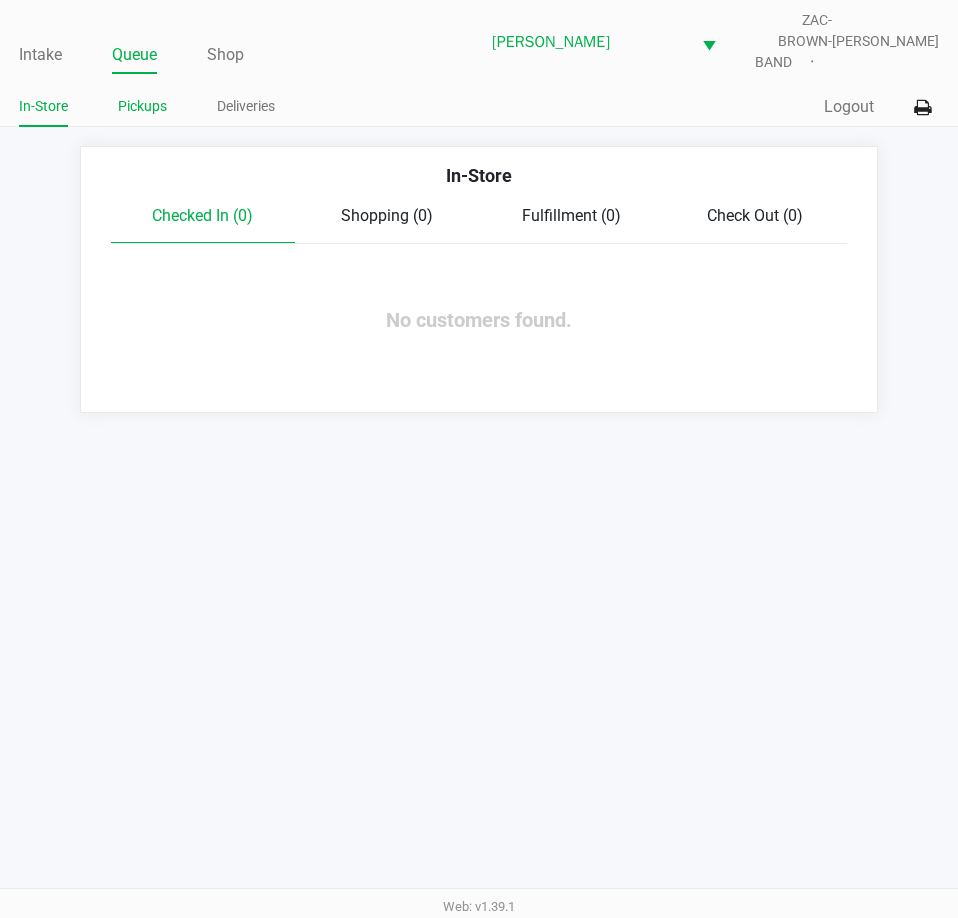 click on "Pickups" 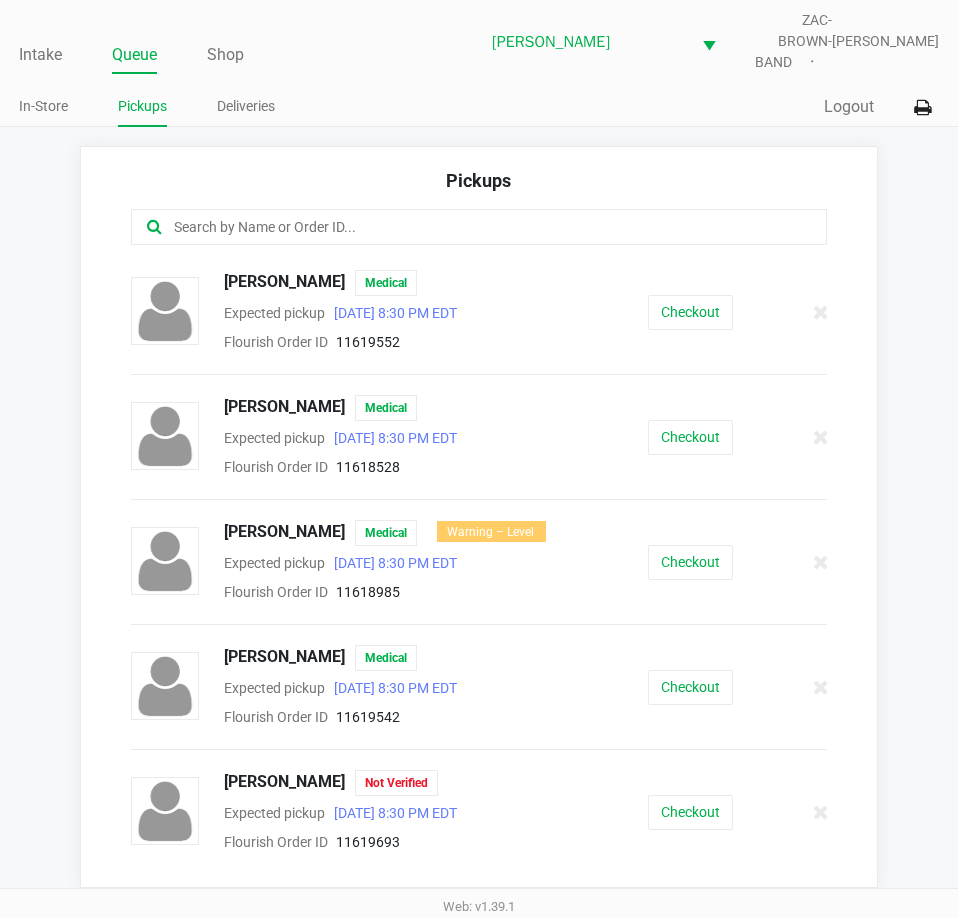 click on "Intake Queue Shop [PERSON_NAME]  ZAC-BROWN-BAND   [PERSON_NAME]  In-Store Pickups Deliveries  Quick Sale   Logout" 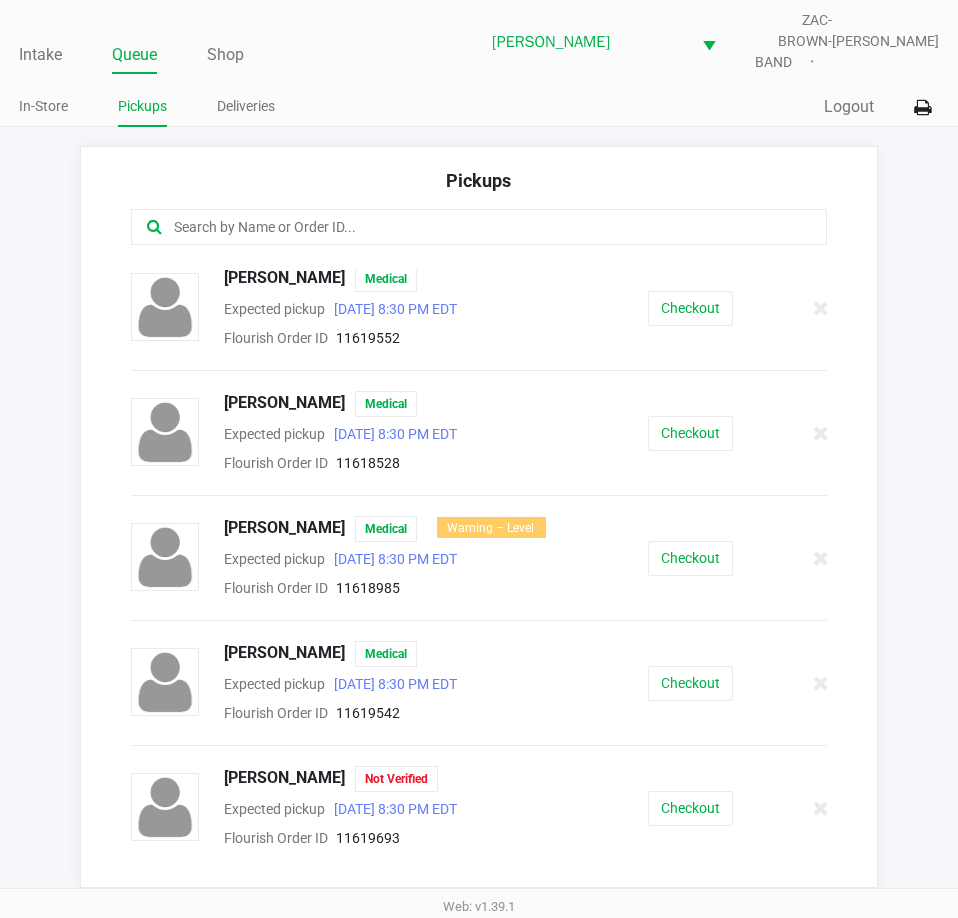 scroll, scrollTop: 0, scrollLeft: 0, axis: both 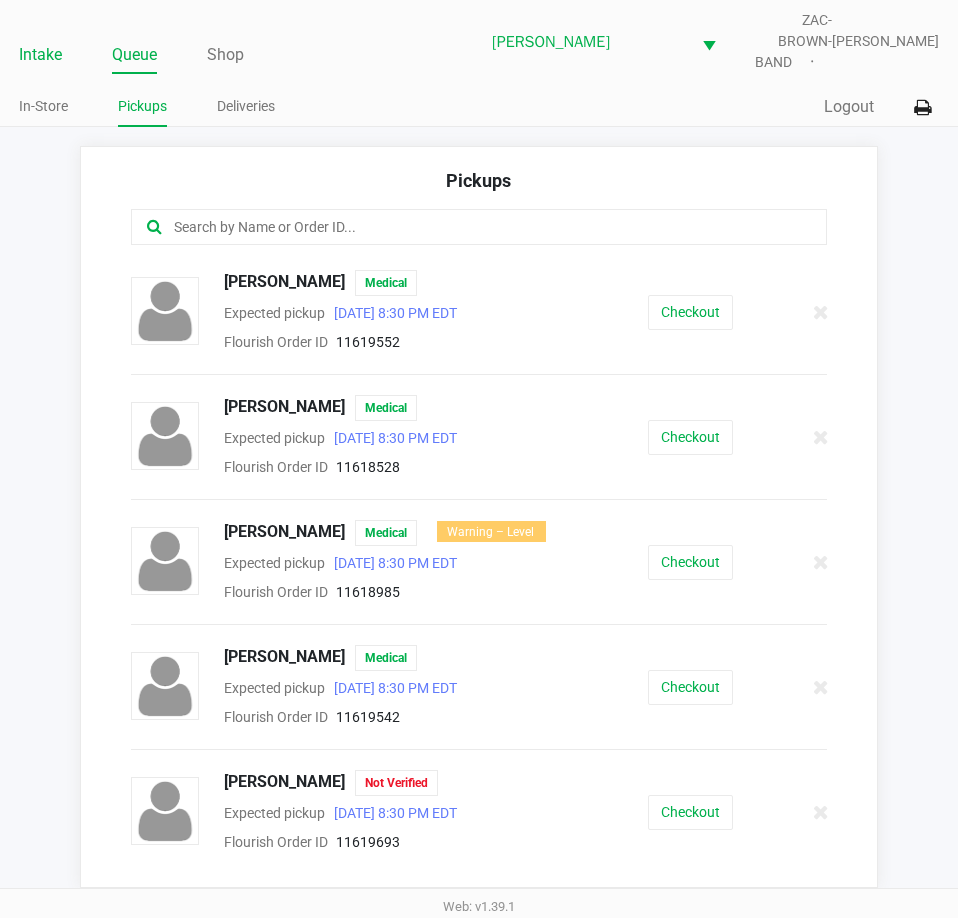 click on "Intake" 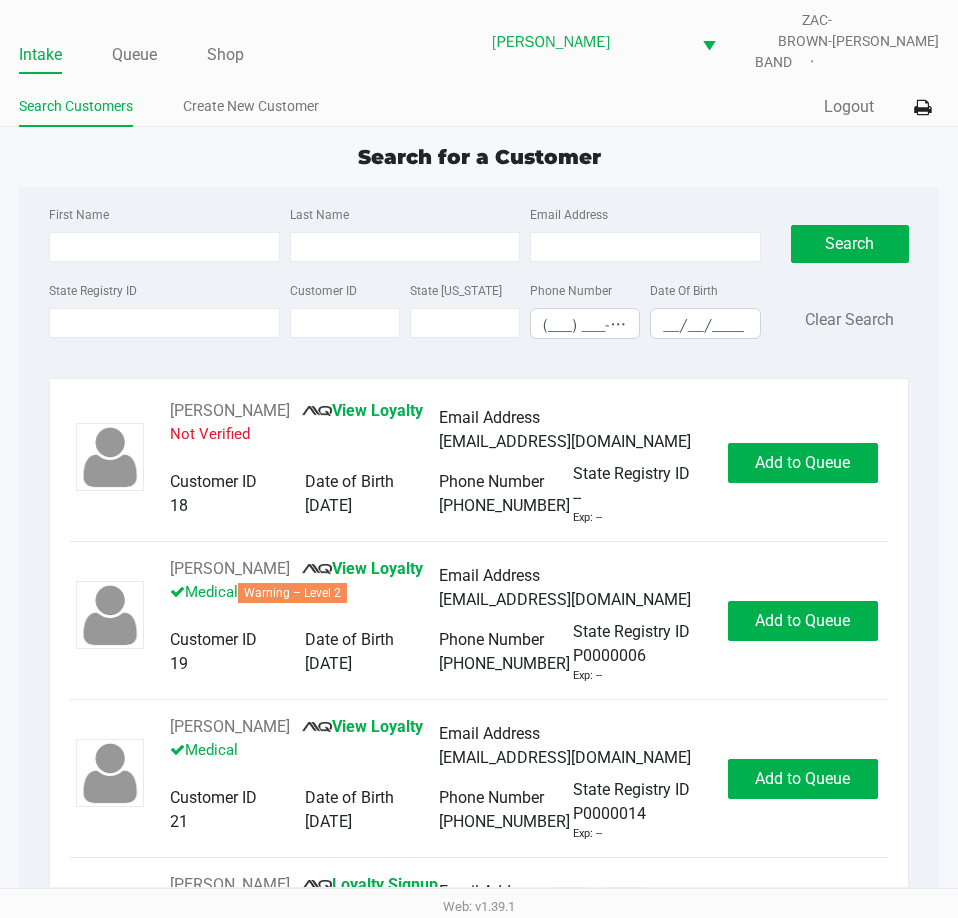 click on "First Name Last Name Email Address State Registry ID Customer ID State [US_STATE] Phone Number (___) ___-____ Date Of Birth __/__/____  Search   Clear Search   [PERSON_NAME]       View Loyalty   Not Verified   Email Address   [EMAIL_ADDRESS][DOMAIN_NAME]   Customer ID   18   Date of Birth   [DEMOGRAPHIC_DATA]   Phone Number   [PHONE_NUMBER]   State Registry ID   --   Exp: --   Add to Queue   [PERSON_NAME]       View Loyalty   Medical   Warning – Level 2   Email Address   [EMAIL_ADDRESS][DOMAIN_NAME]   Customer ID   19   Date of Birth   [DEMOGRAPHIC_DATA]   Phone Number   [PHONE_NUMBER]   State Registry ID   P0000006   Exp: --   Add to Queue   [PERSON_NAME]       View Loyalty   Medical   Email Address   [EMAIL_ADDRESS][DOMAIN_NAME]   Customer ID   21   Date of Birth   [DEMOGRAPHIC_DATA]   Phone Number   [PHONE_NUMBER]   State Registry ID   P0000014   Exp: --   Add to Queue   [PERSON_NAME]       Loyalty Signup   Medical   Email Address   --   Customer ID   23   Date of Birth   [DEMOGRAPHIC_DATA]   Phone Number   [PHONE_NUMBER]   State Registry ID" 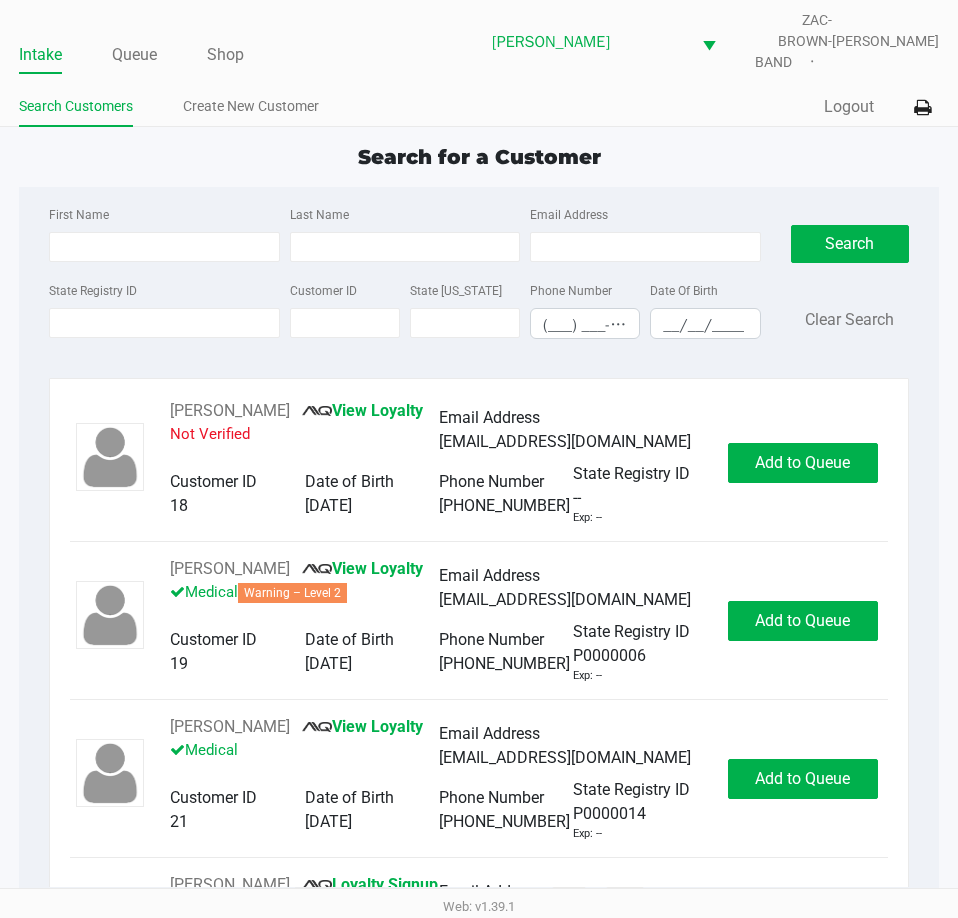 click on "Search for a Customer" 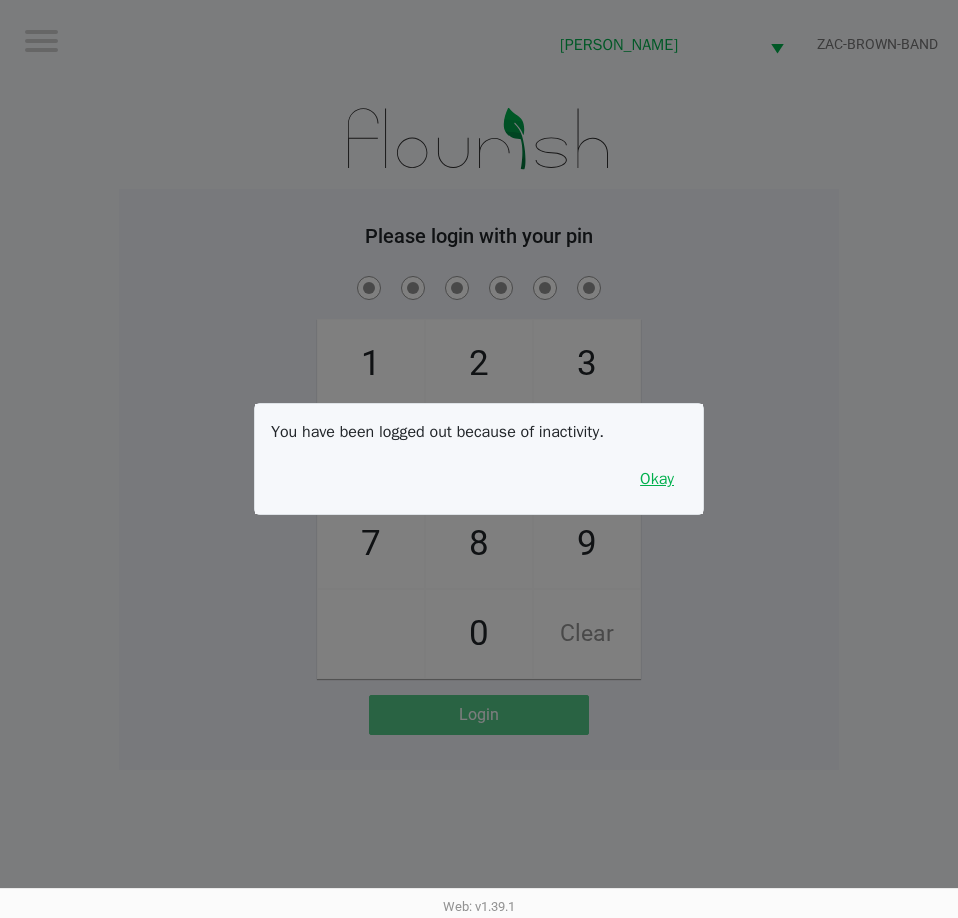 click on "Okay" at bounding box center [657, 479] 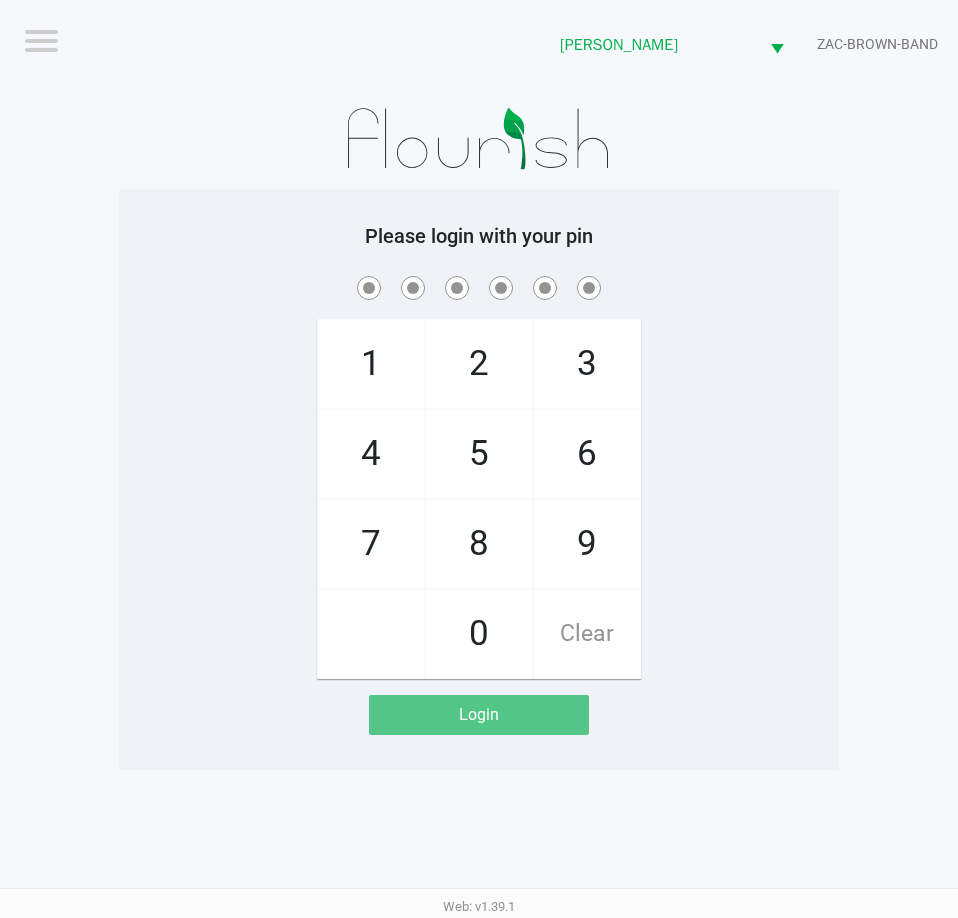 click on "1   4   7       2   5   8   0   3   6   9   Clear" 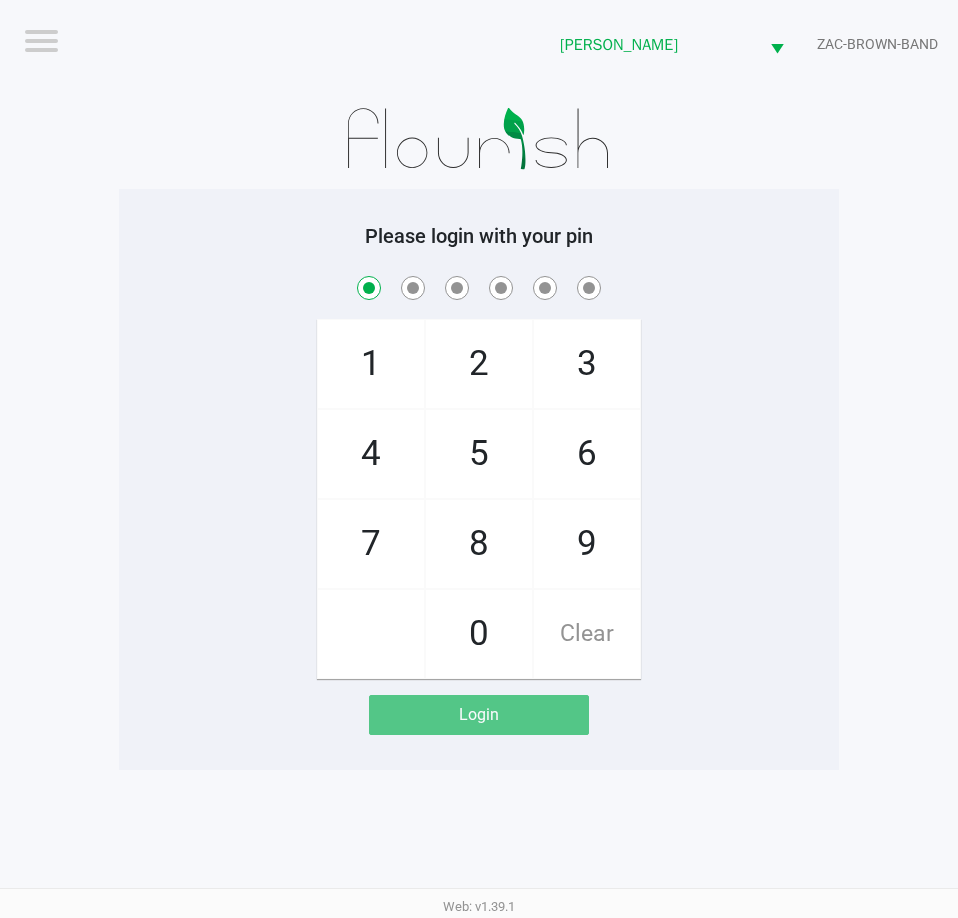 checkbox on "true" 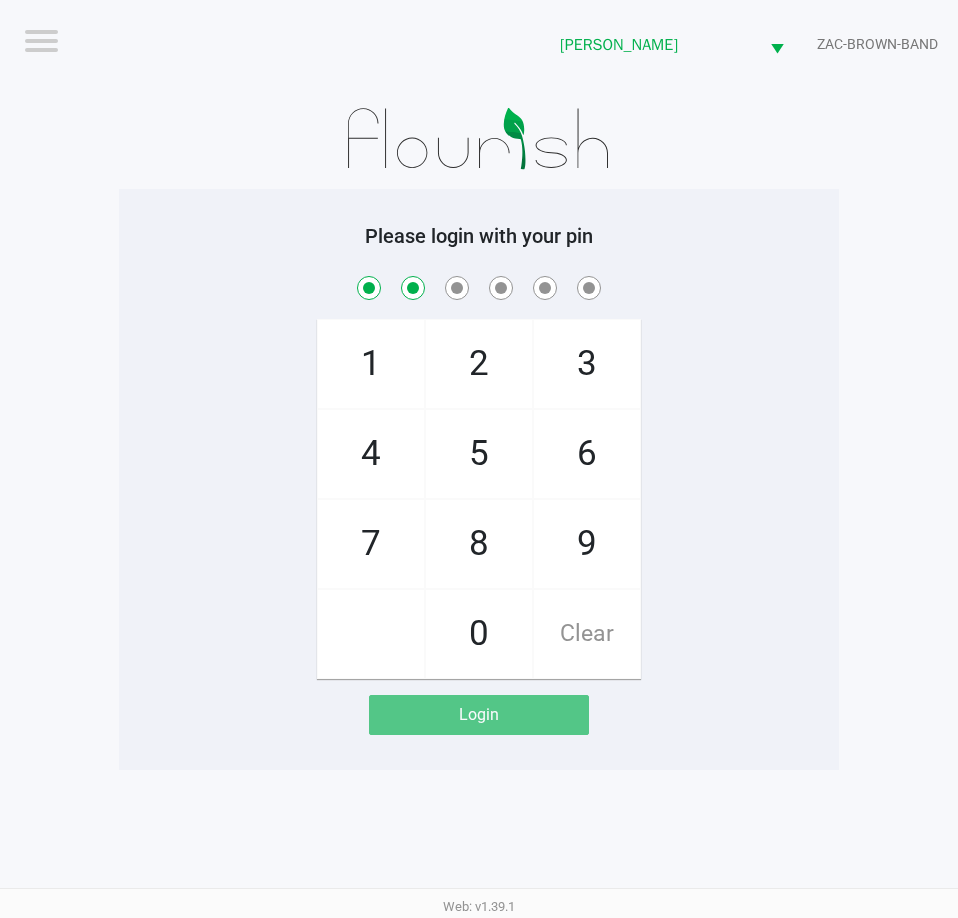 checkbox on "true" 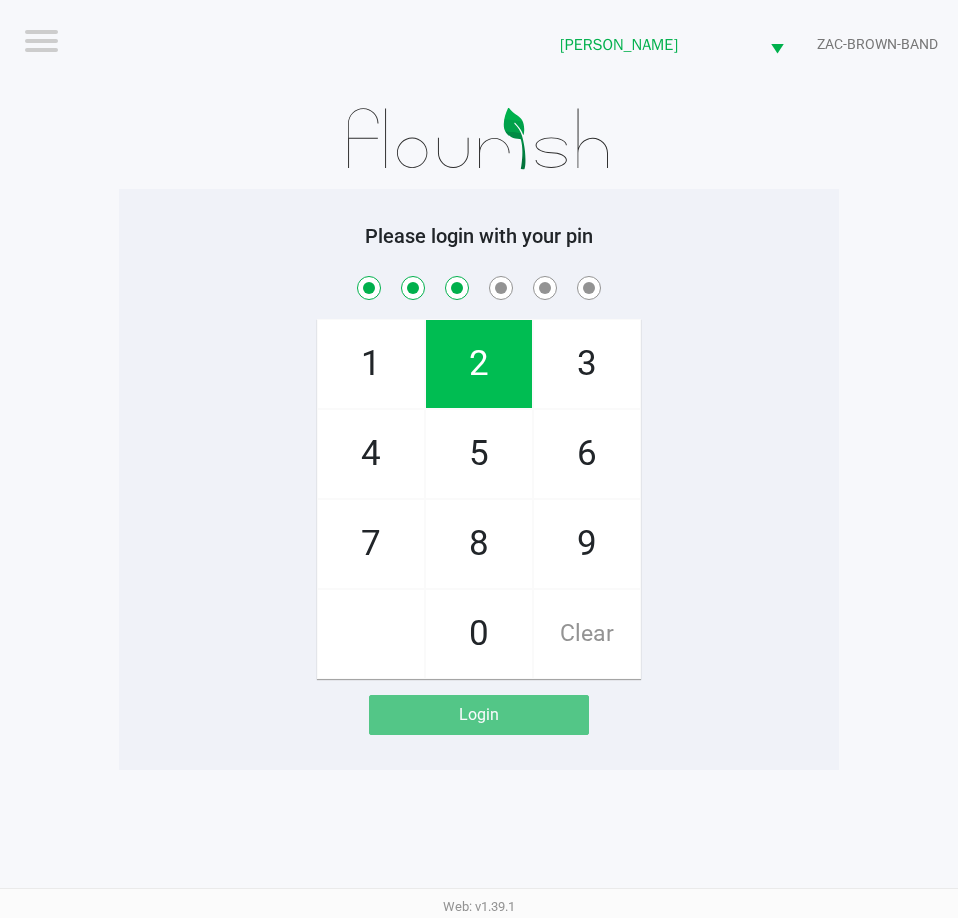 checkbox on "true" 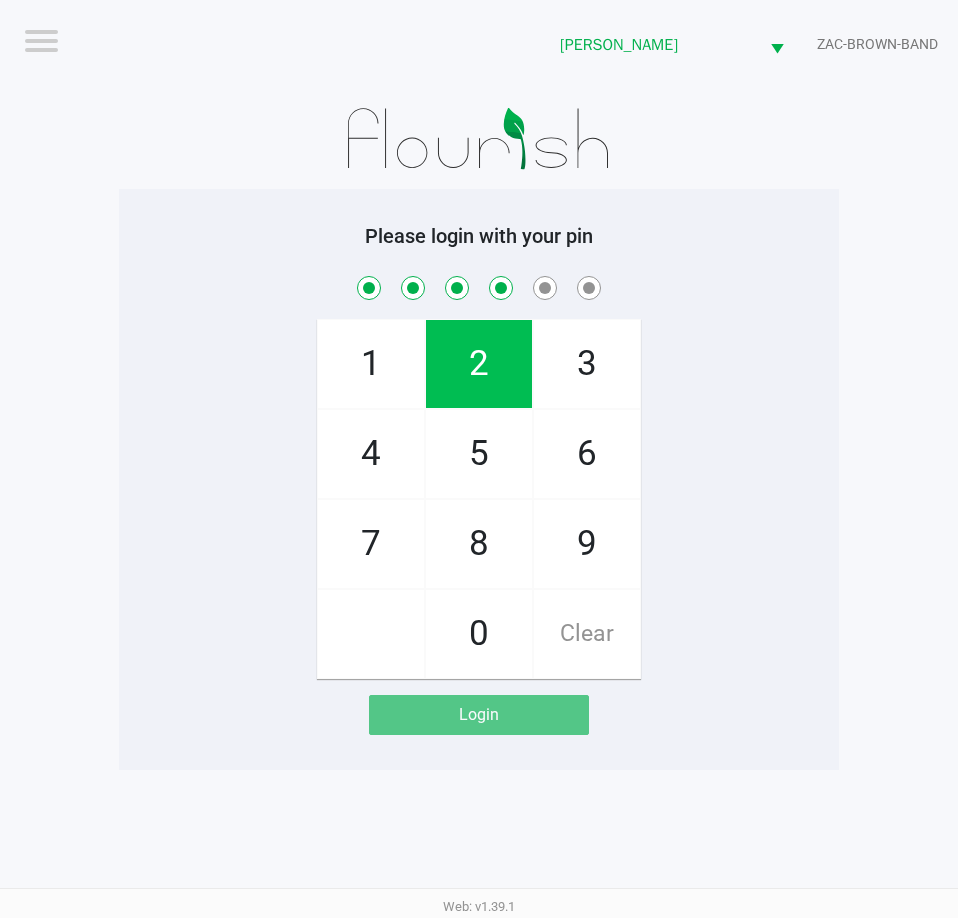 checkbox on "true" 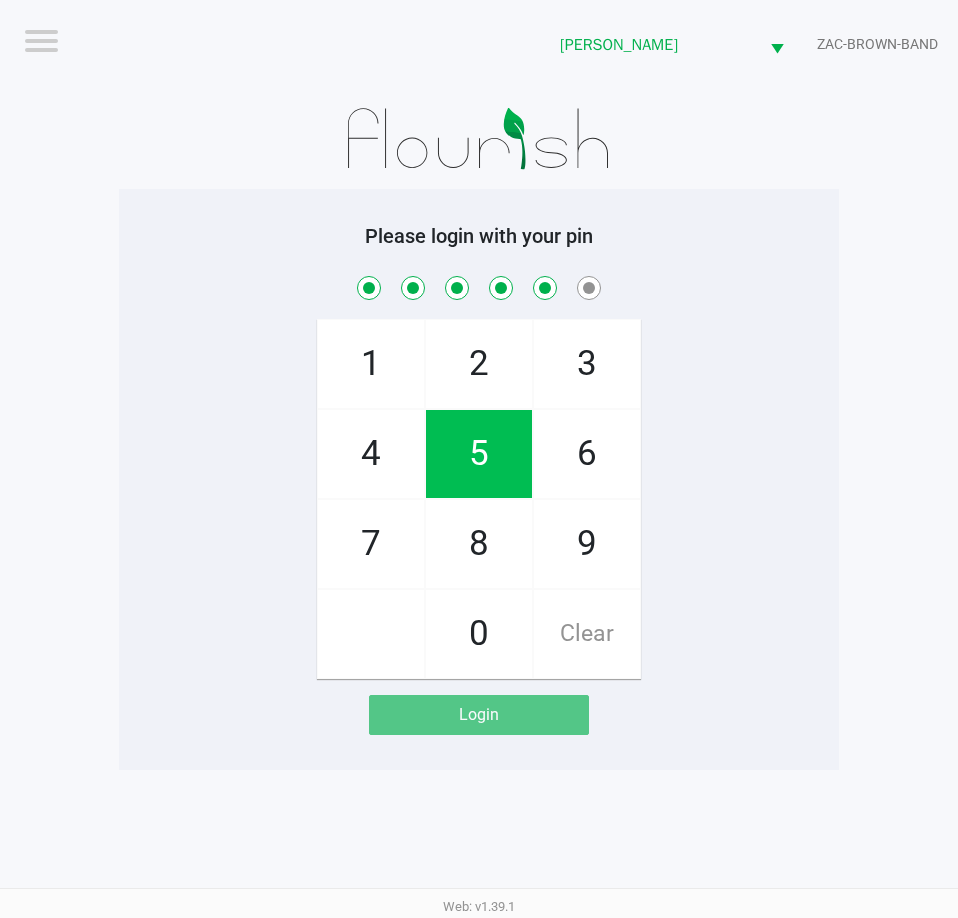 checkbox on "true" 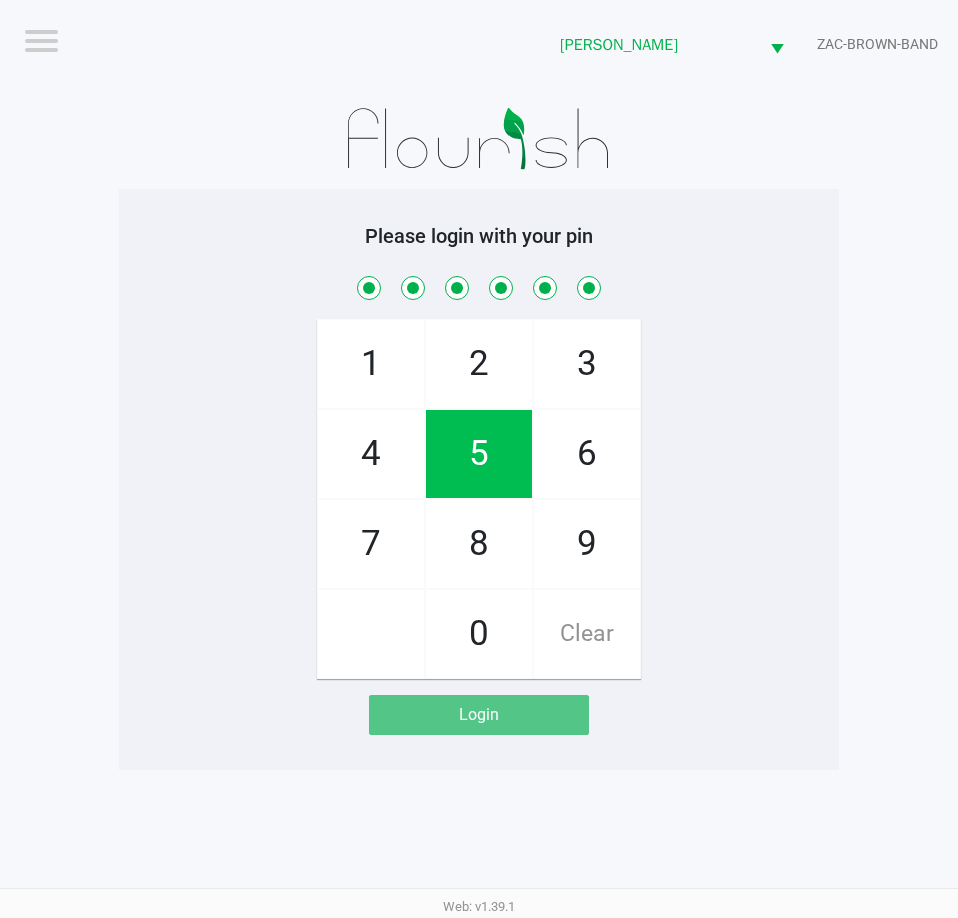 checkbox on "true" 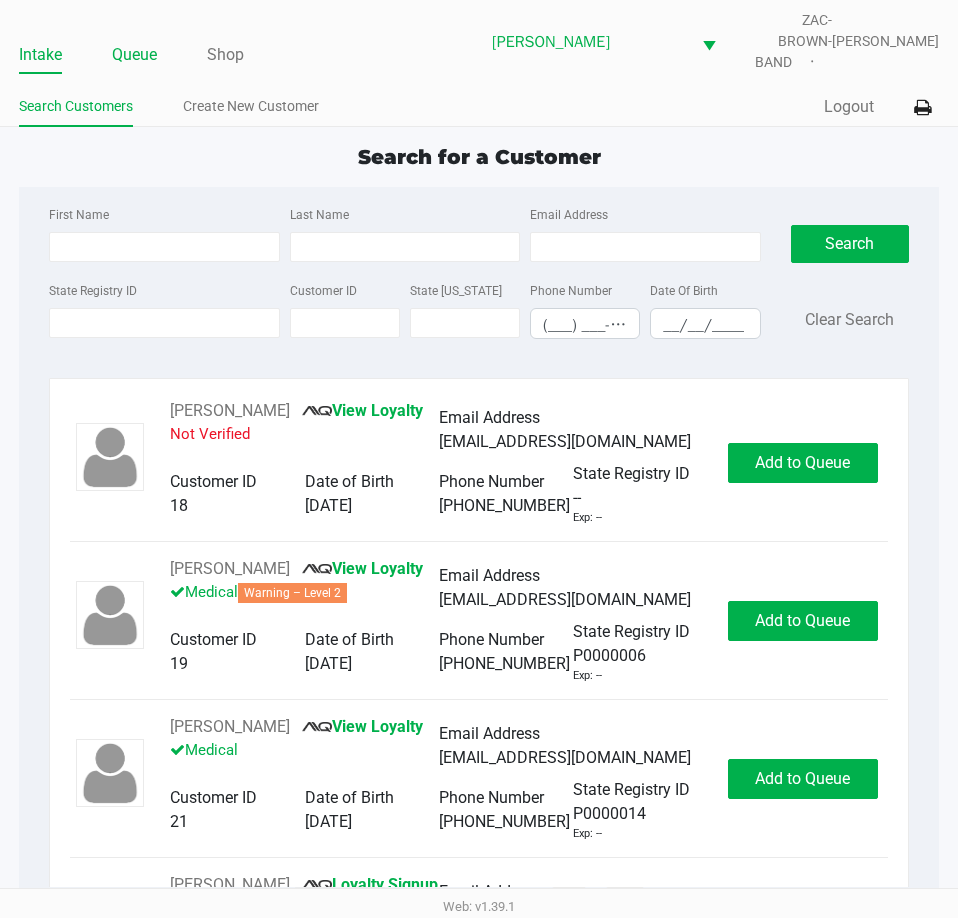 click on "Queue" 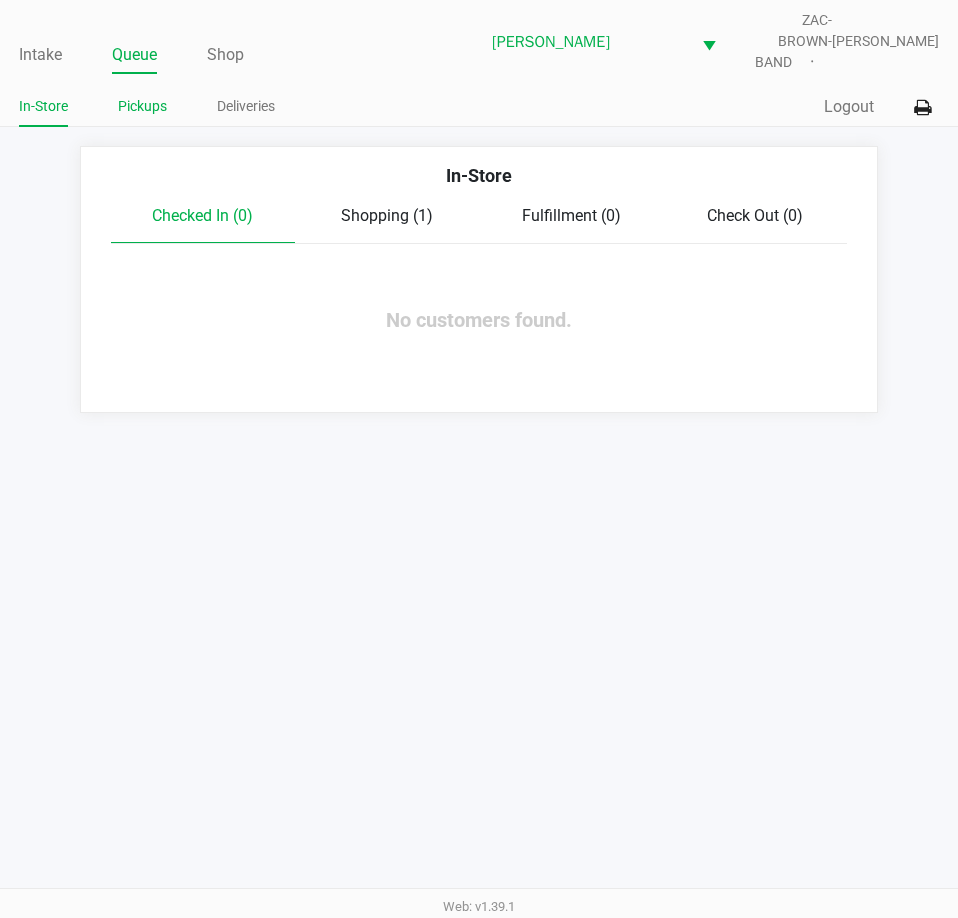 click on "Pickups" 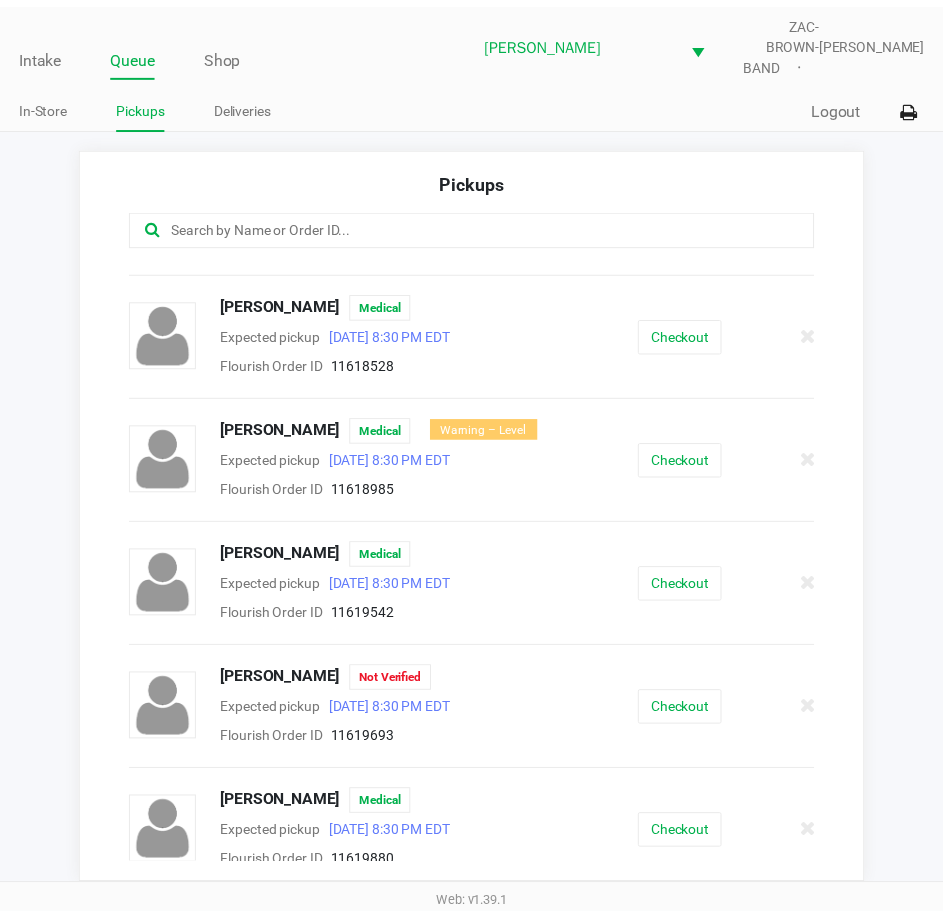 scroll, scrollTop: 0, scrollLeft: 0, axis: both 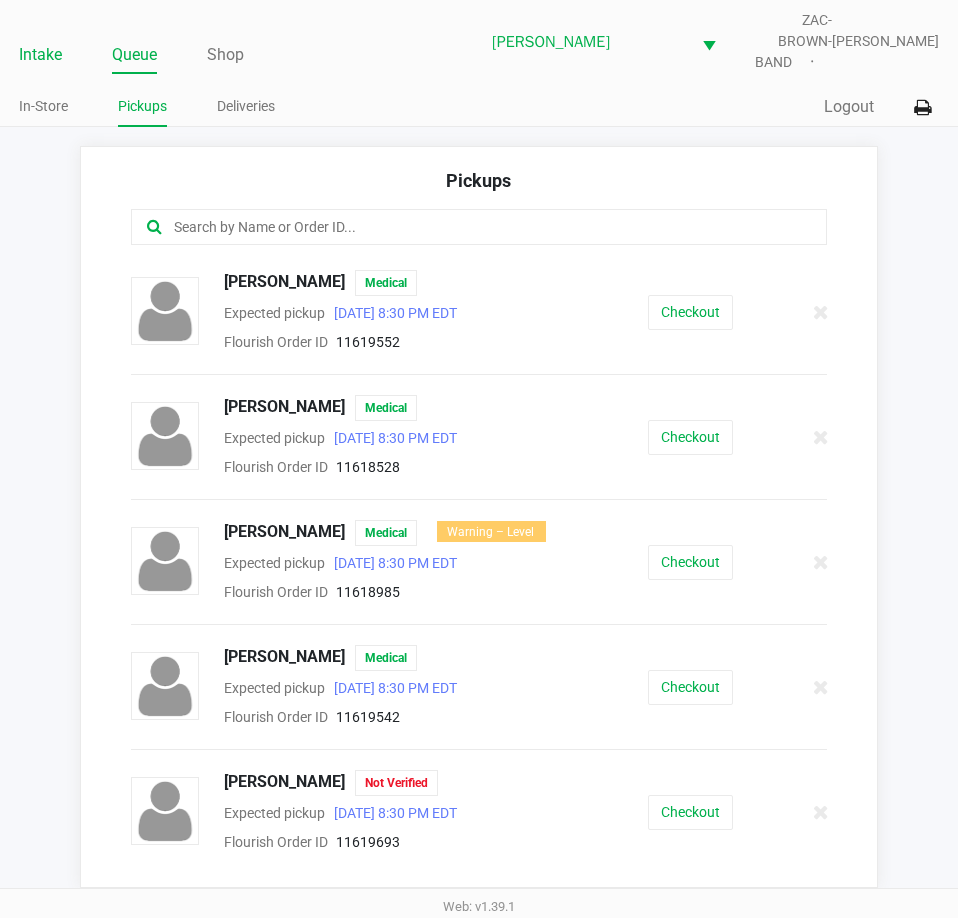 click on "Intake" 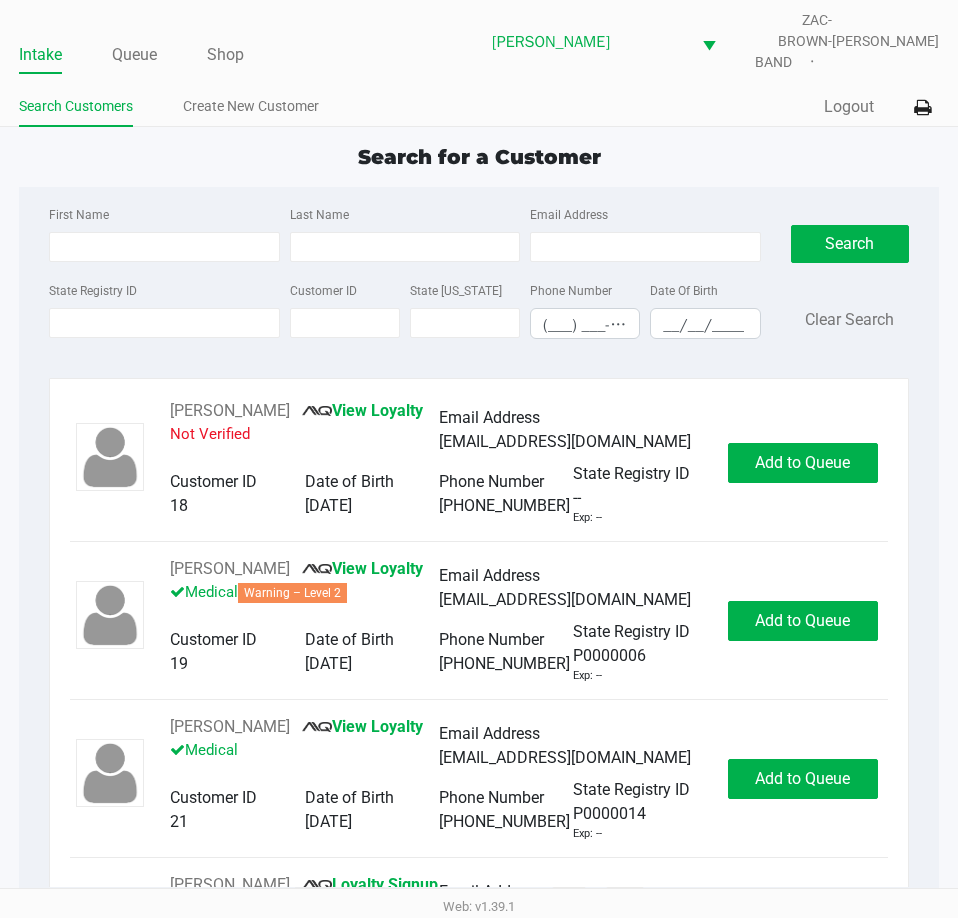 click on "State Registry ID" 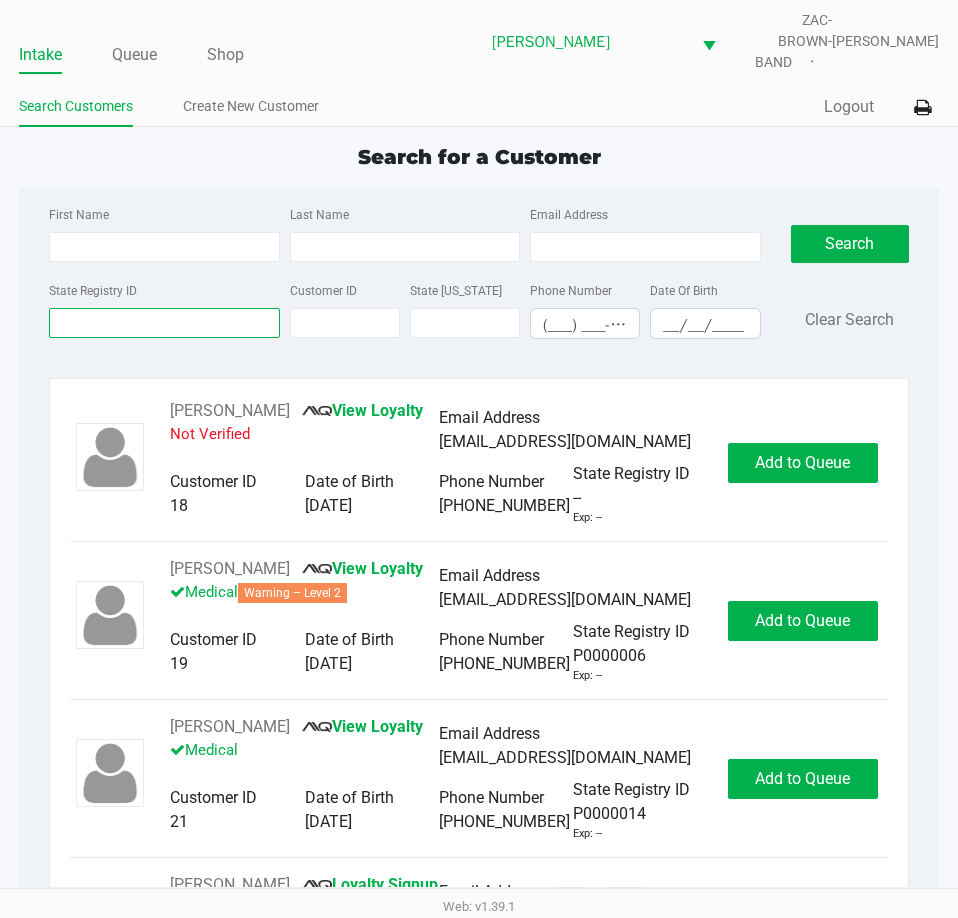 click on "State Registry ID" at bounding box center (164, 323) 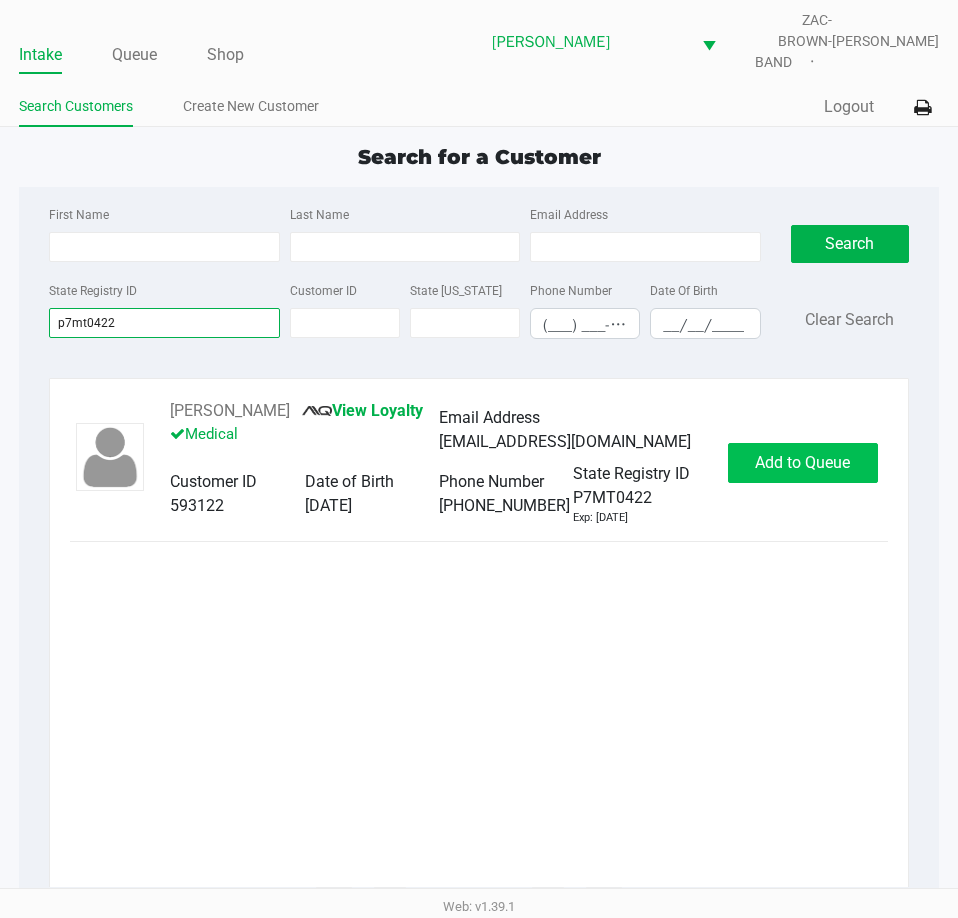 type on "p7mt0422" 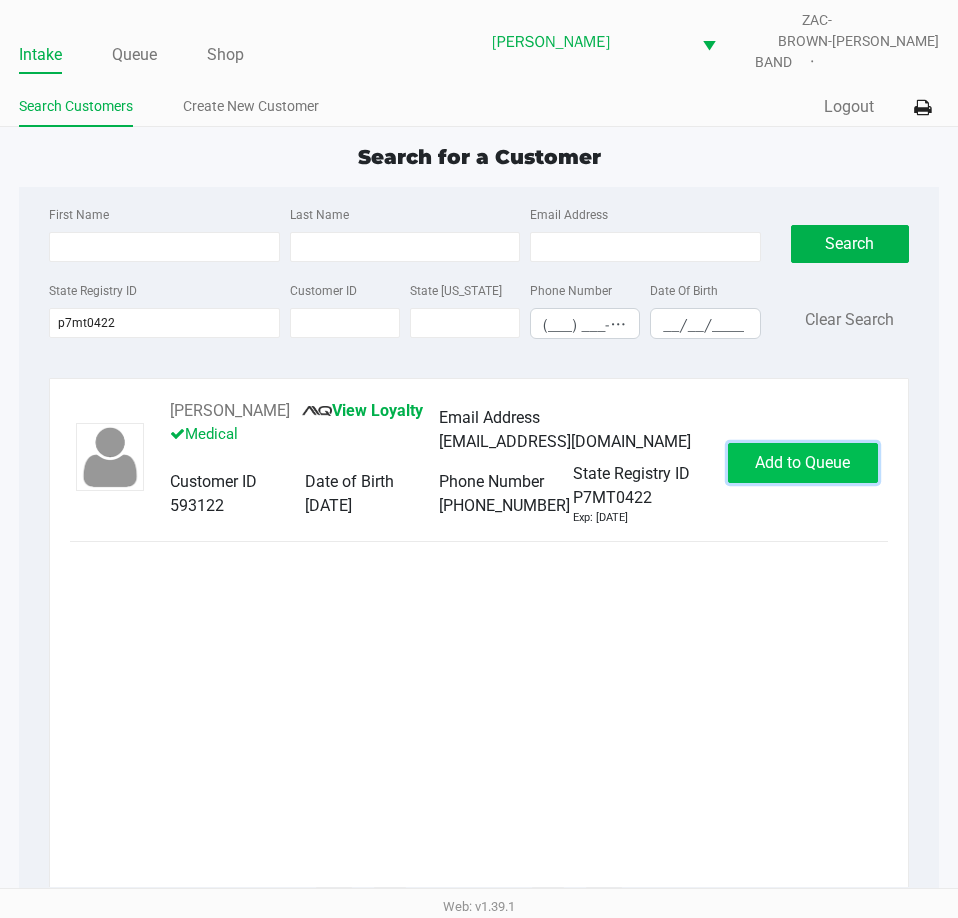click on "Add to Queue" 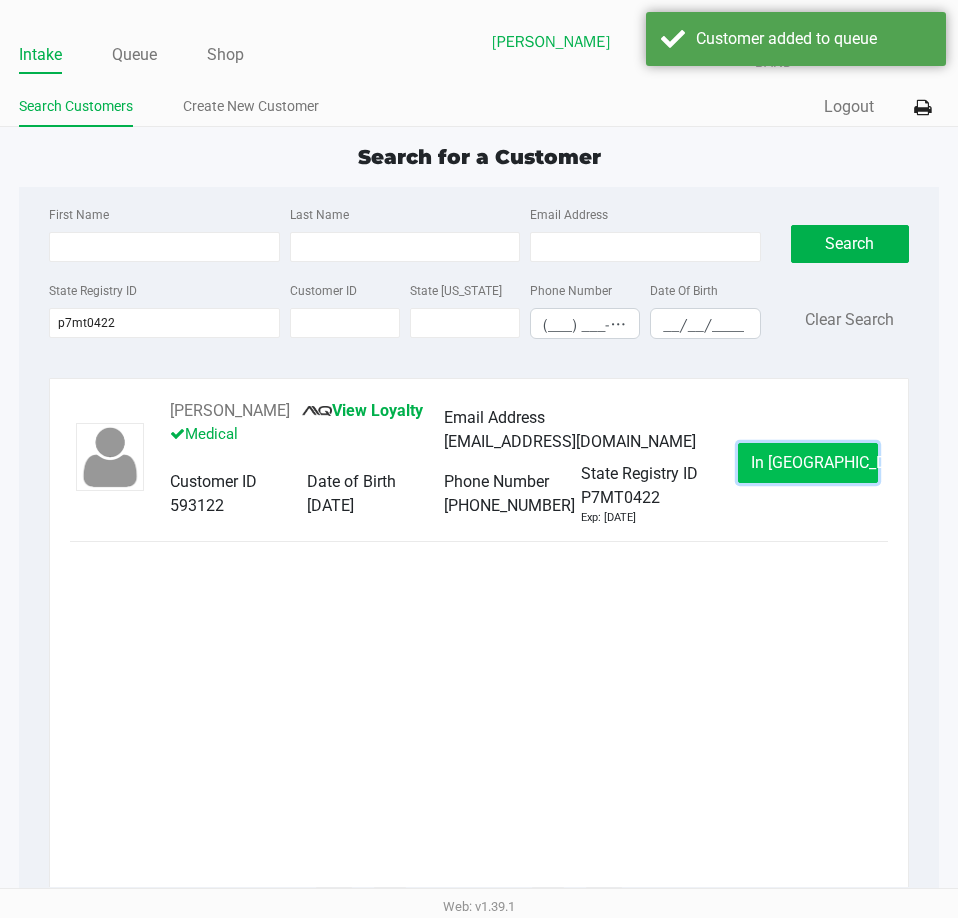 click on "In [GEOGRAPHIC_DATA]" 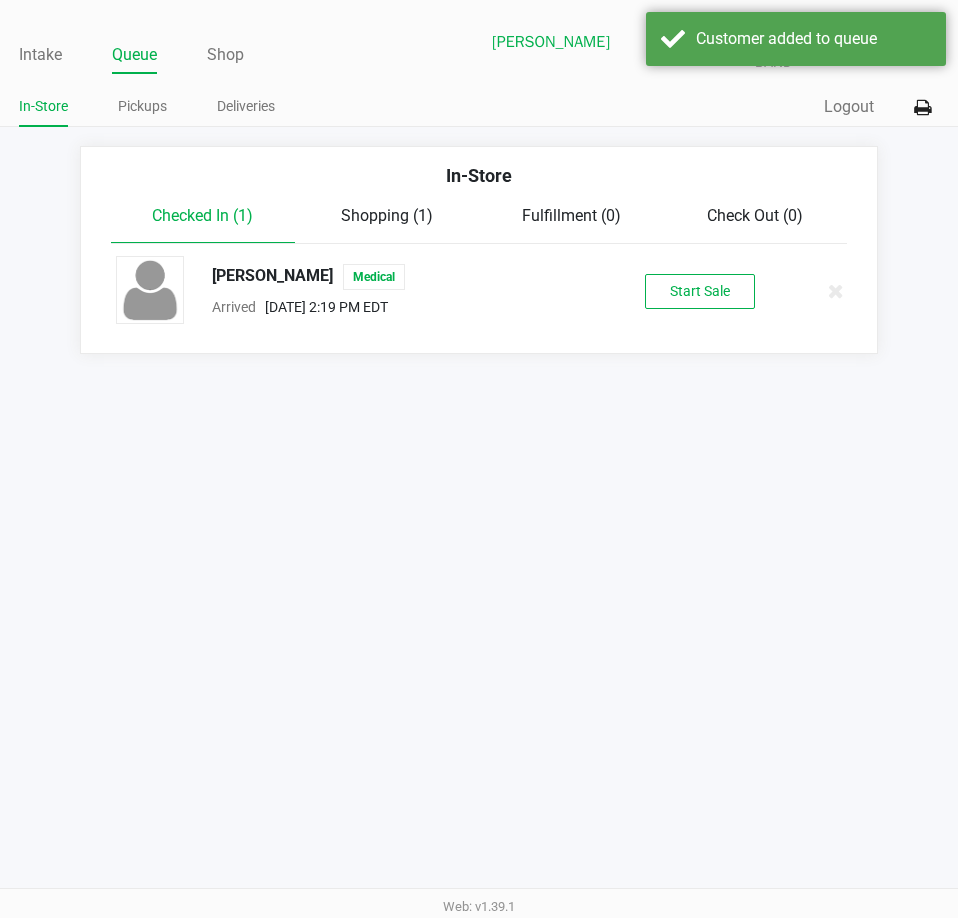 click on "[PERSON_NAME]   Medical  Arrived      [DATE] 2:19 PM EDT   Start Sale" 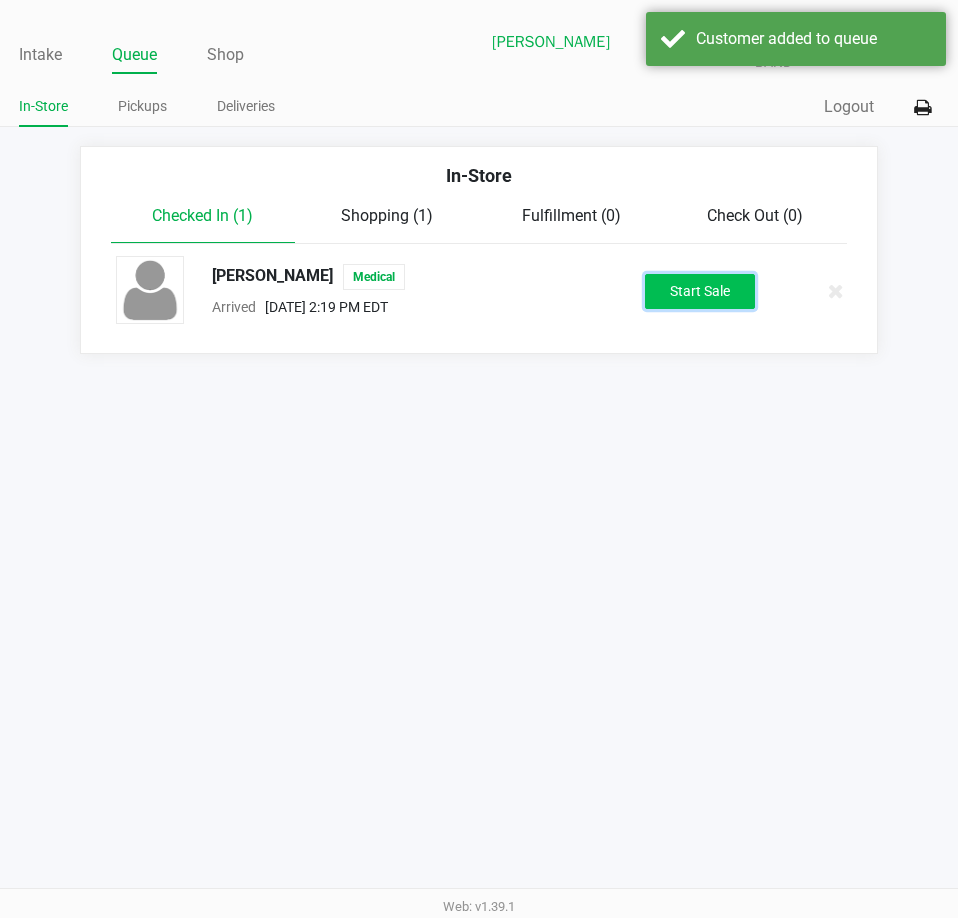 click on "Start Sale" 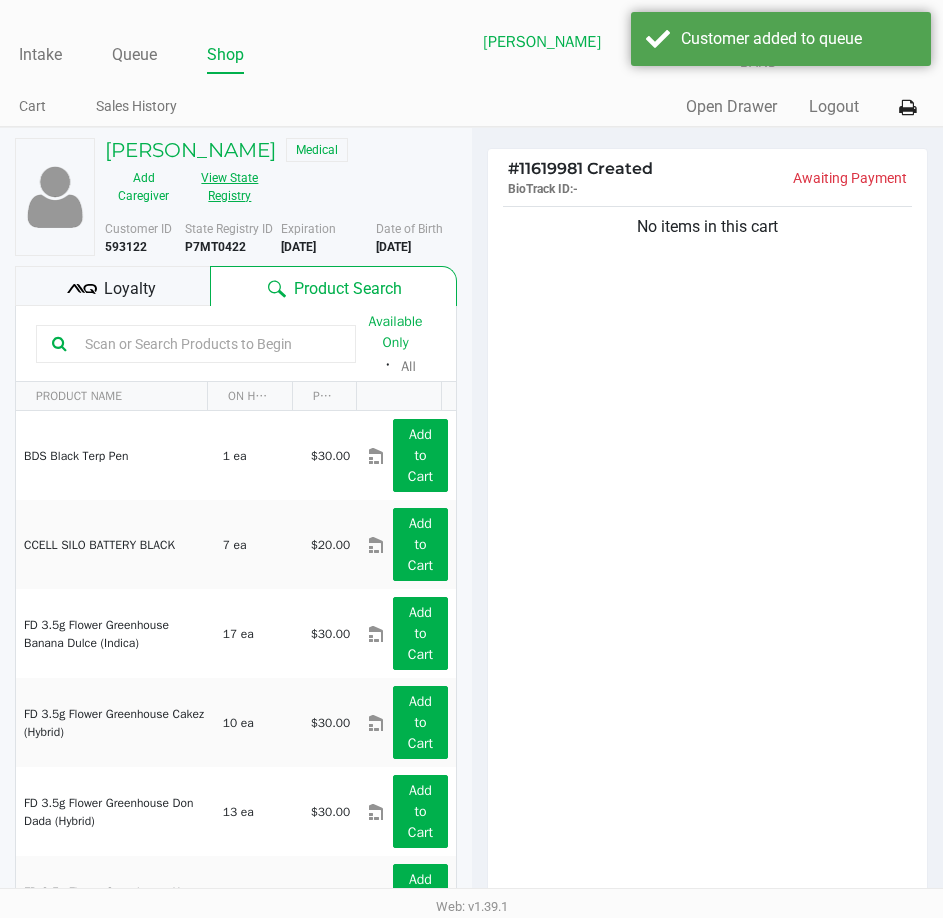 click on "View State Registry" 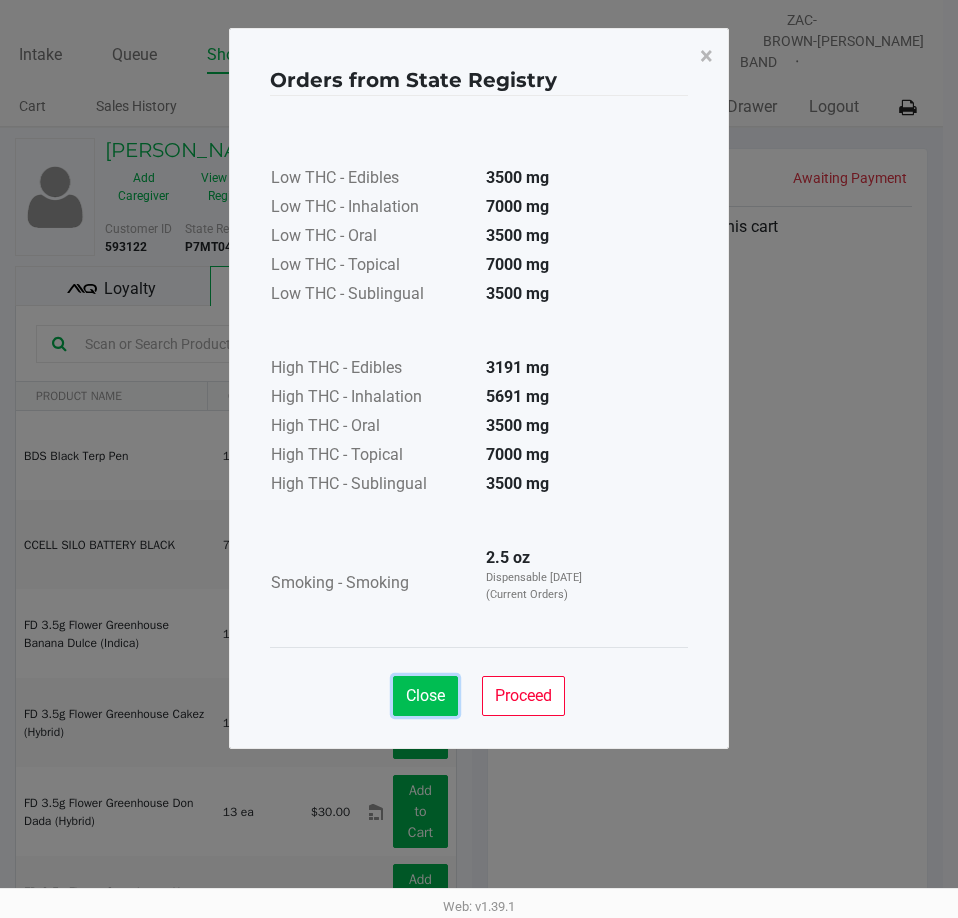 click on "Close" 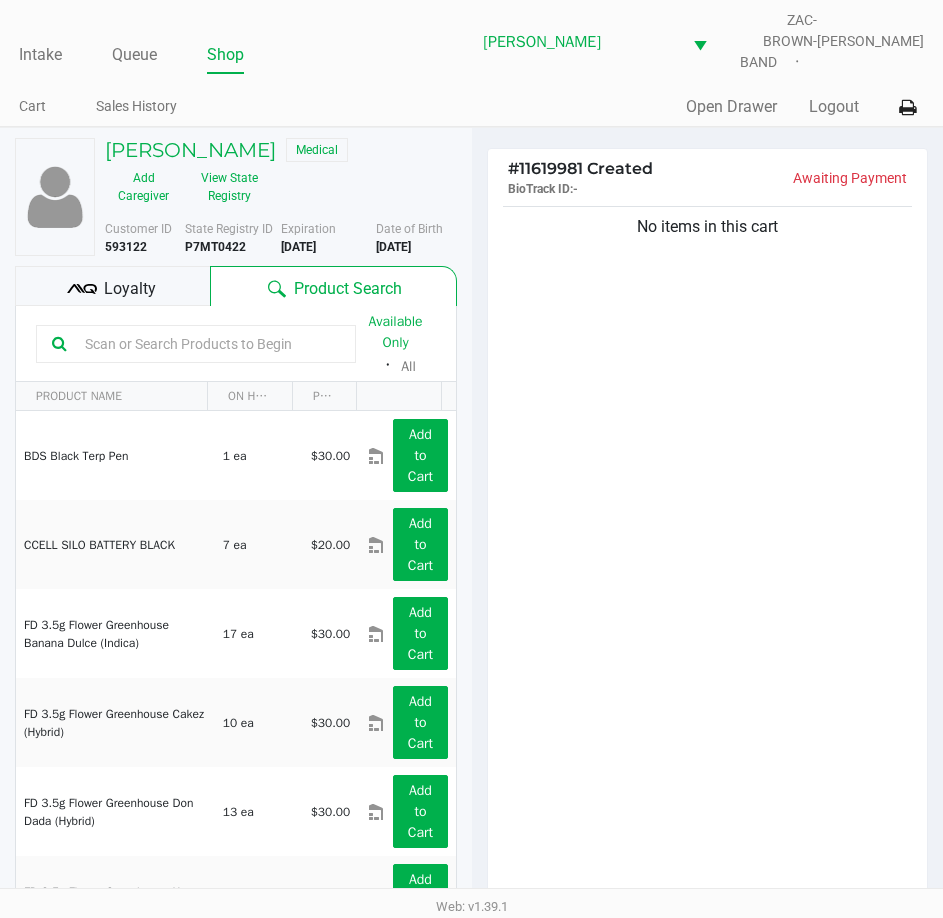 click 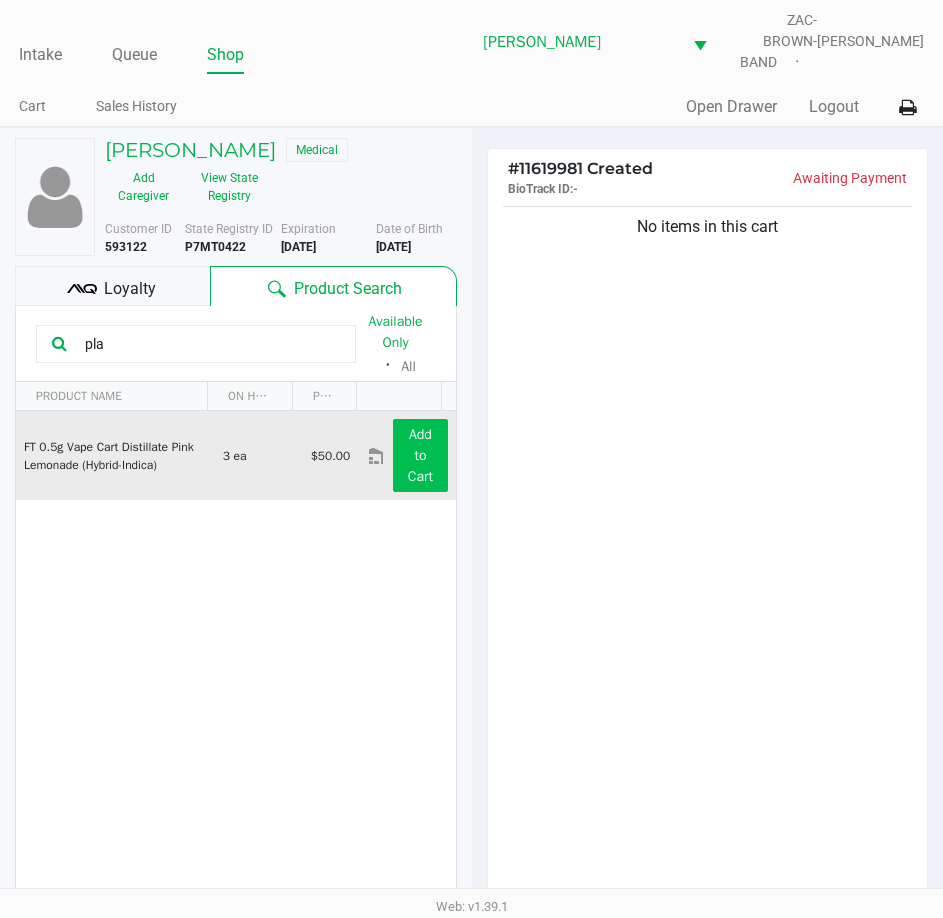 type on "pla" 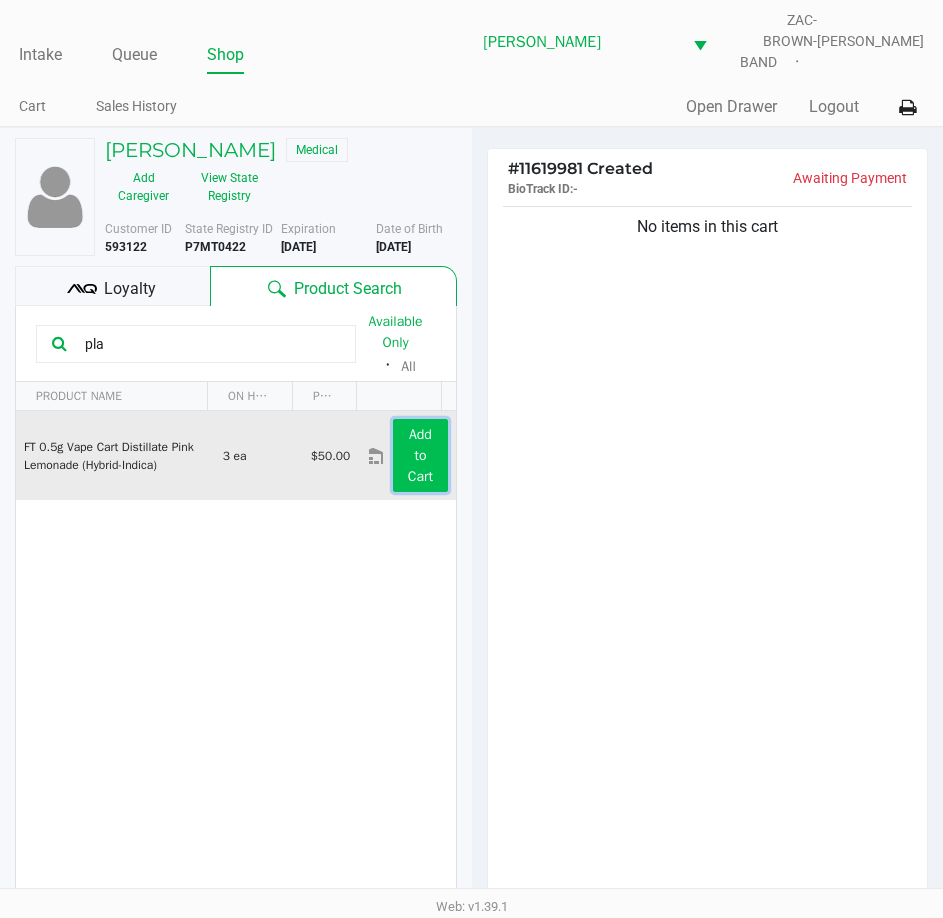click on "Add to Cart" 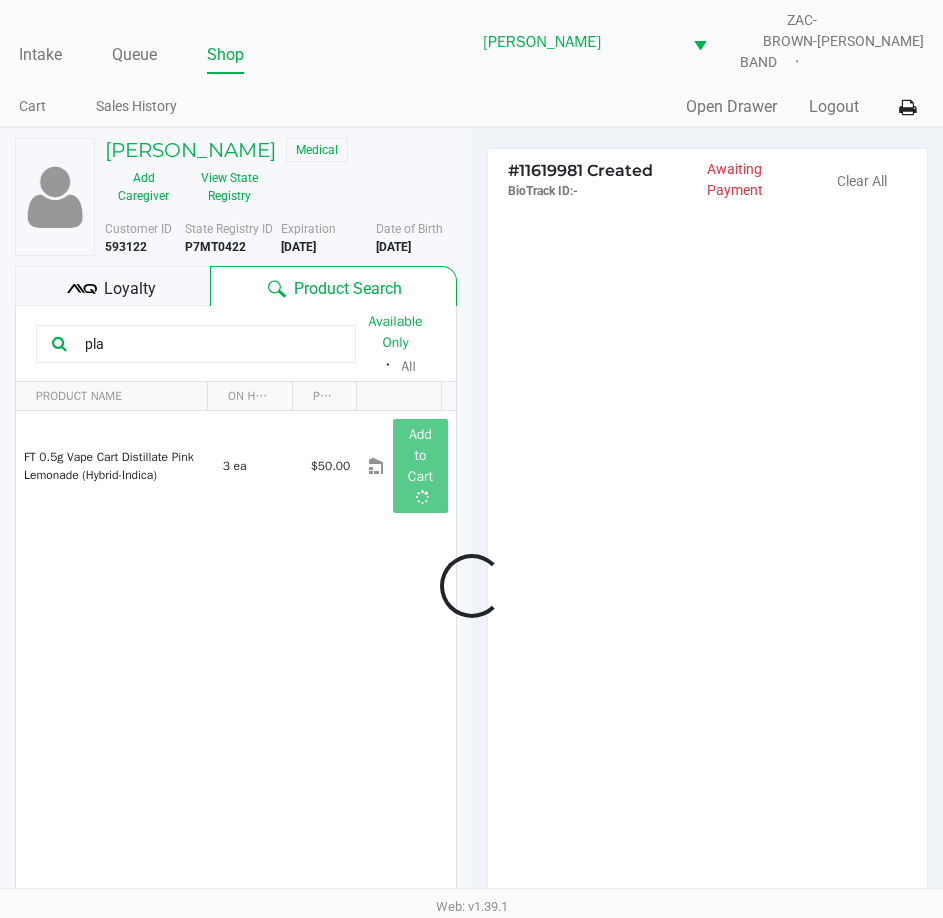 click 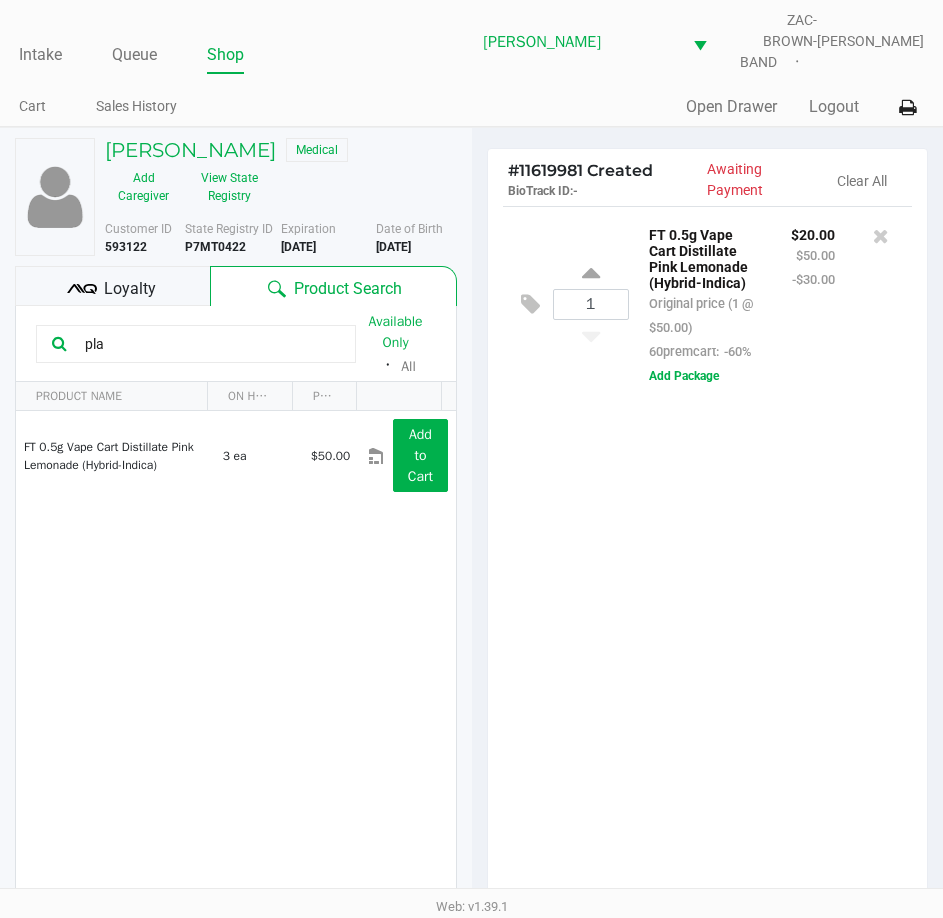 click on "1  FT 0.5g Vape Cart Distillate Pink Lemonade (Hybrid-Indica)   Original price (1 @ $50.00)  60premcart:  -60% $20.00 $50.00 -$30.00  Add Package" 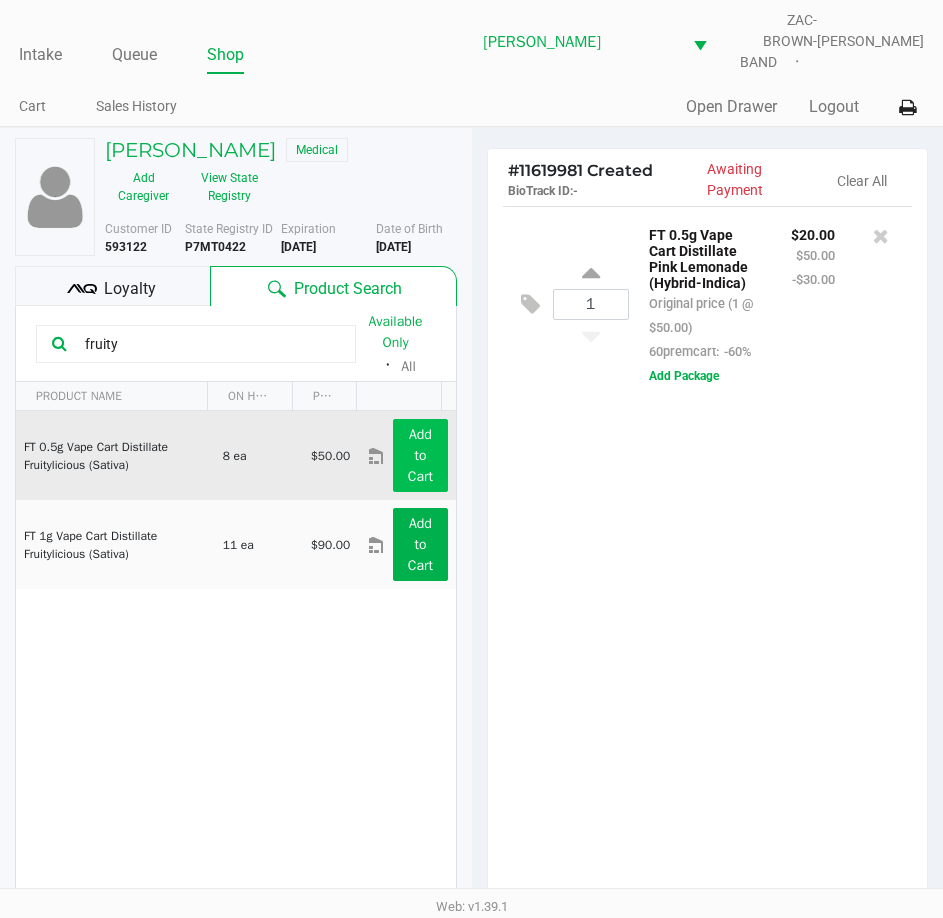 type on "fruity" 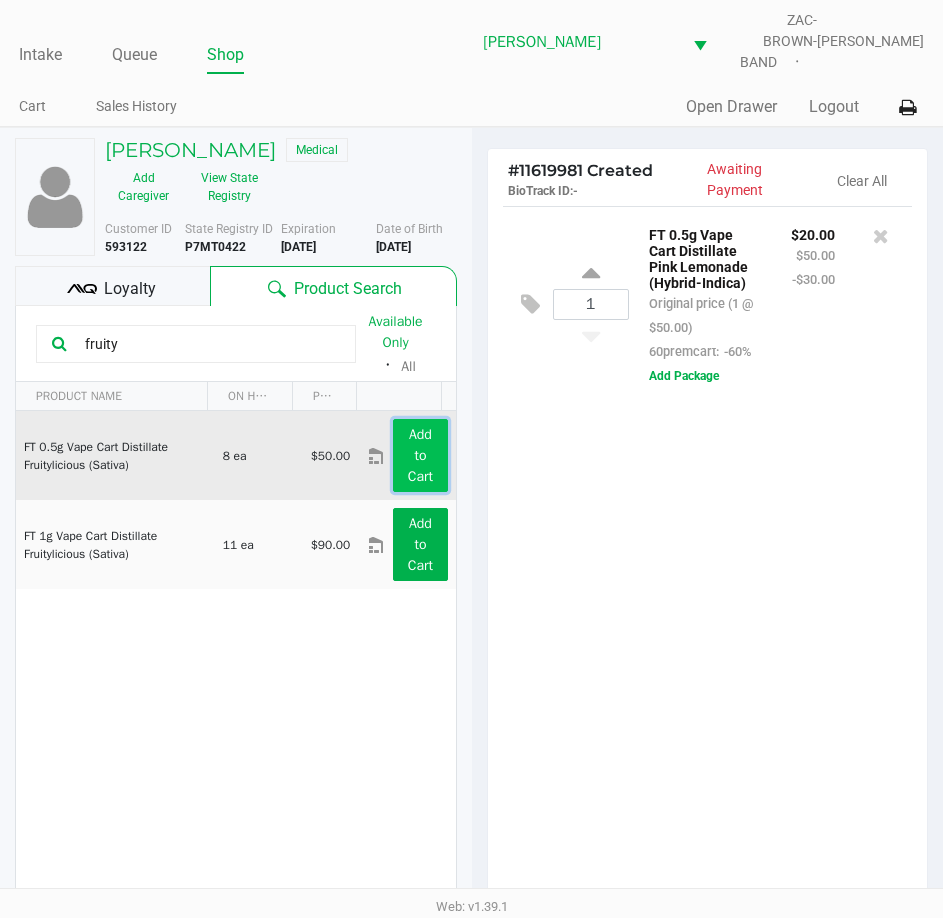 click on "Add to Cart" 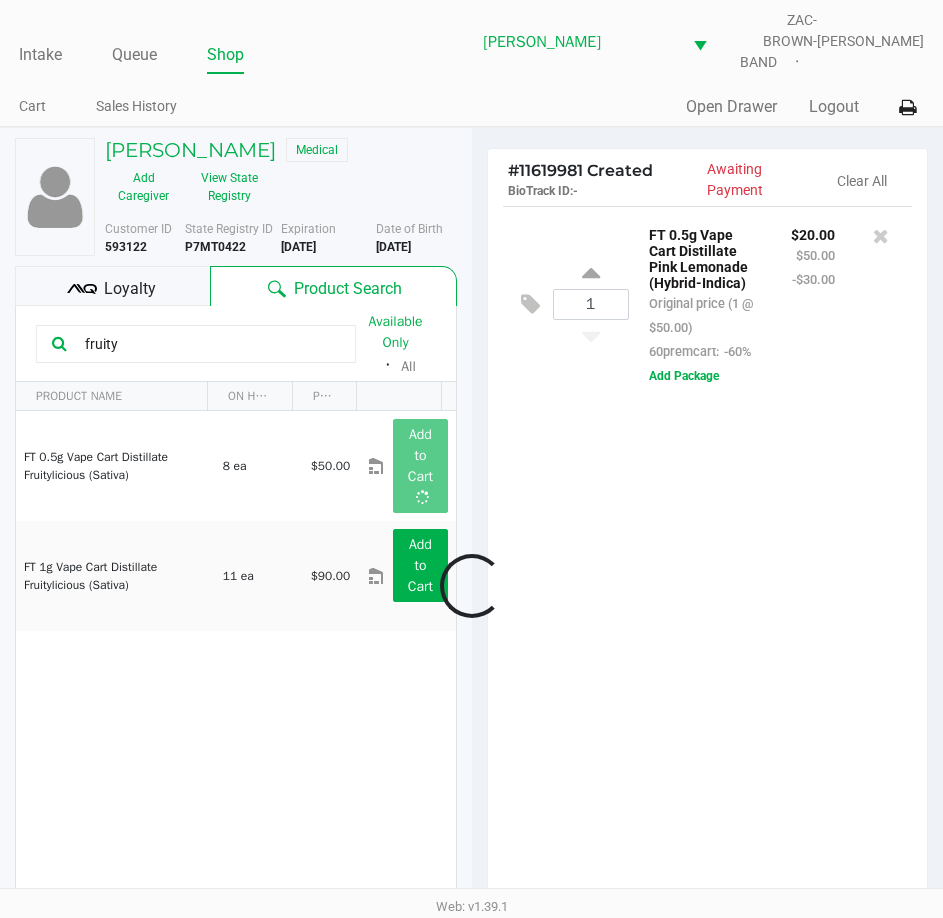 click 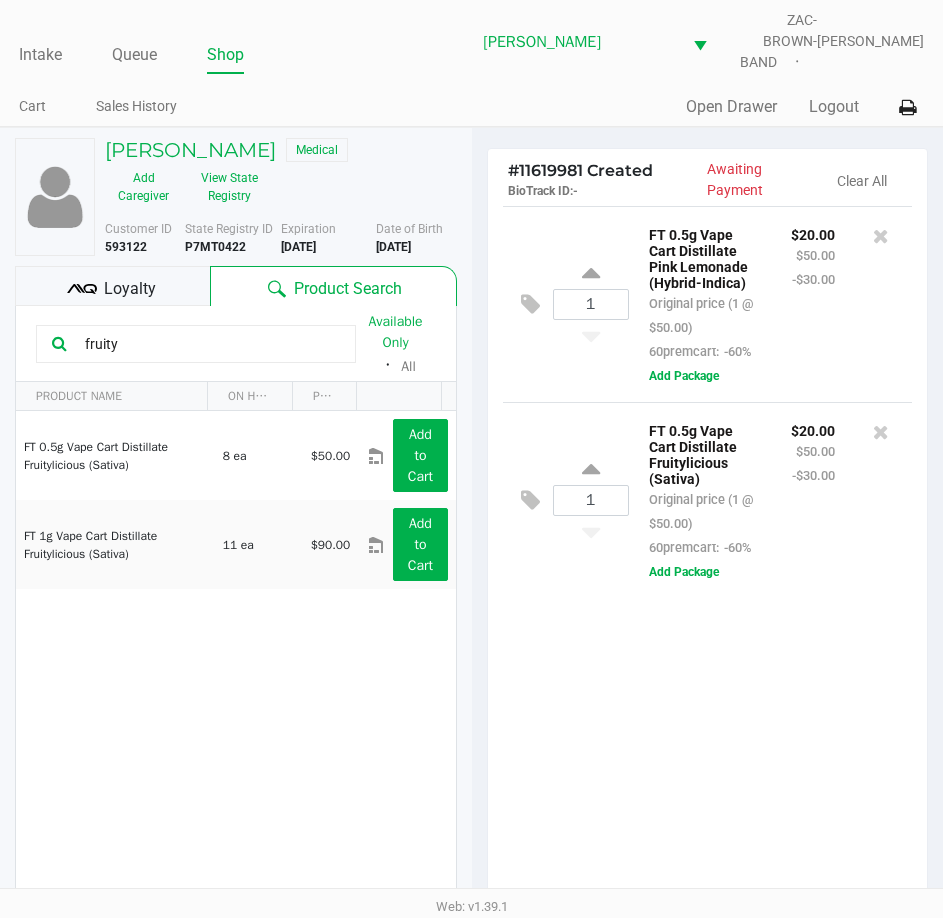 click on "1  FT 0.5g Vape Cart Distillate Pink Lemonade (Hybrid-Indica)   Original price (1 @ $50.00)  60premcart:  -60% $20.00 $50.00 -$30.00  Add Package  1  FT 0.5g Vape Cart Distillate Fruitylicious (Sativa)   Original price (1 @ $50.00)  60premcart:  -60% $20.00 $50.00 -$30.00  Add Package" 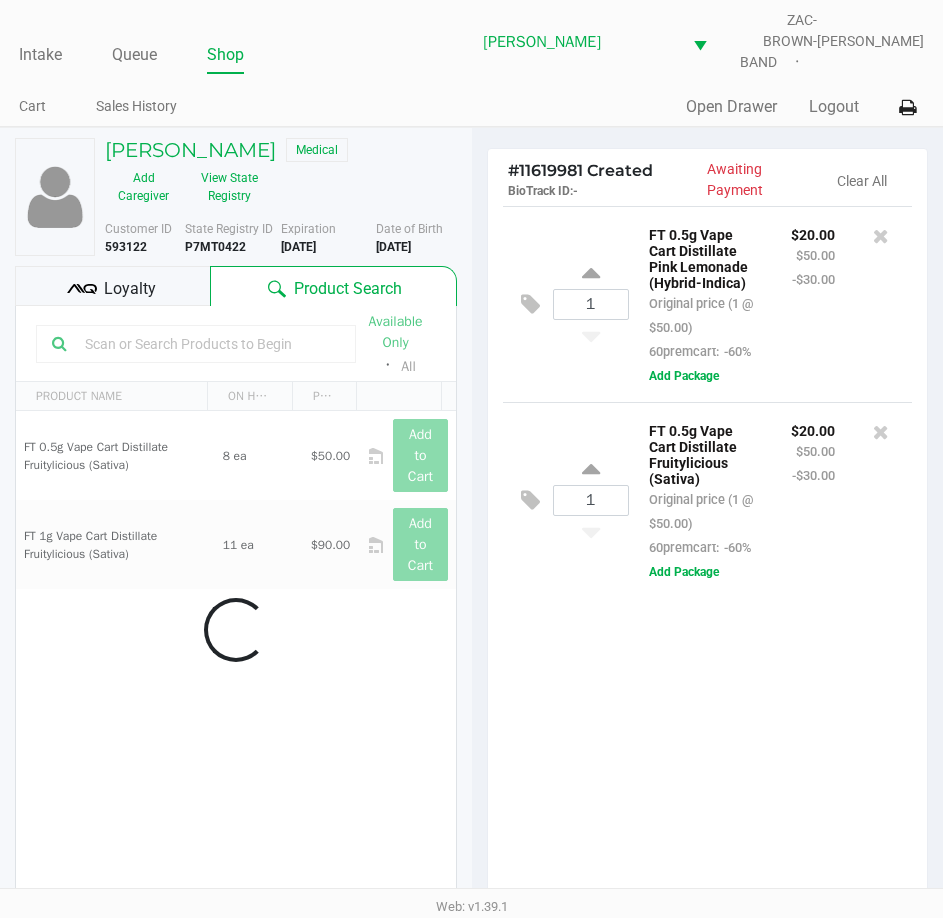click on "1  FT 0.5g Vape Cart Distillate Pink Lemonade (Hybrid-Indica)   Original price (1 @ $50.00)  60premcart:  -60% $20.00 $50.00 -$30.00  Add Package  1  FT 0.5g Vape Cart Distillate Fruitylicious (Sativa)   Original price (1 @ $50.00)  60premcart:  -60% $20.00 $50.00 -$30.00  Add Package" 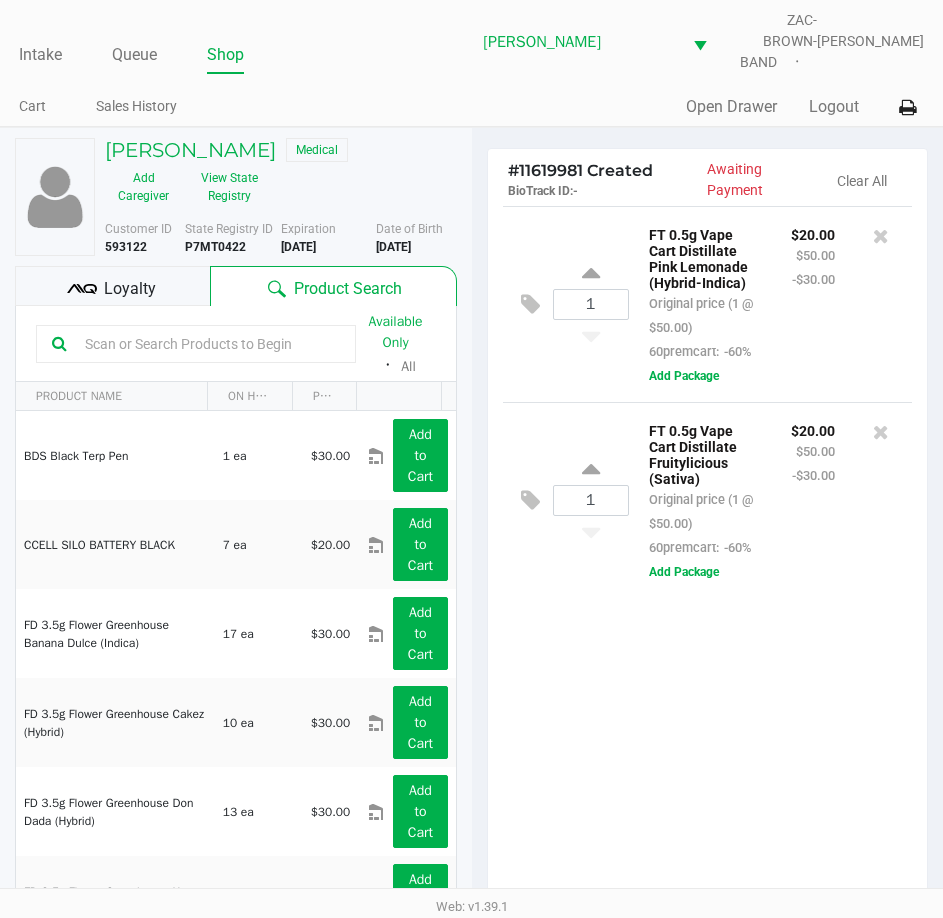 click on "1  FT 0.5g Vape Cart Distillate Pink Lemonade (Hybrid-Indica)   Original price (1 @ $50.00)  60premcart:  -60% $20.00 $50.00 -$30.00  Add Package  1  FT 0.5g Vape Cart Distillate Fruitylicious (Sativa)   Original price (1 @ $50.00)  60premcart:  -60% $20.00 $50.00 -$30.00  Add Package" 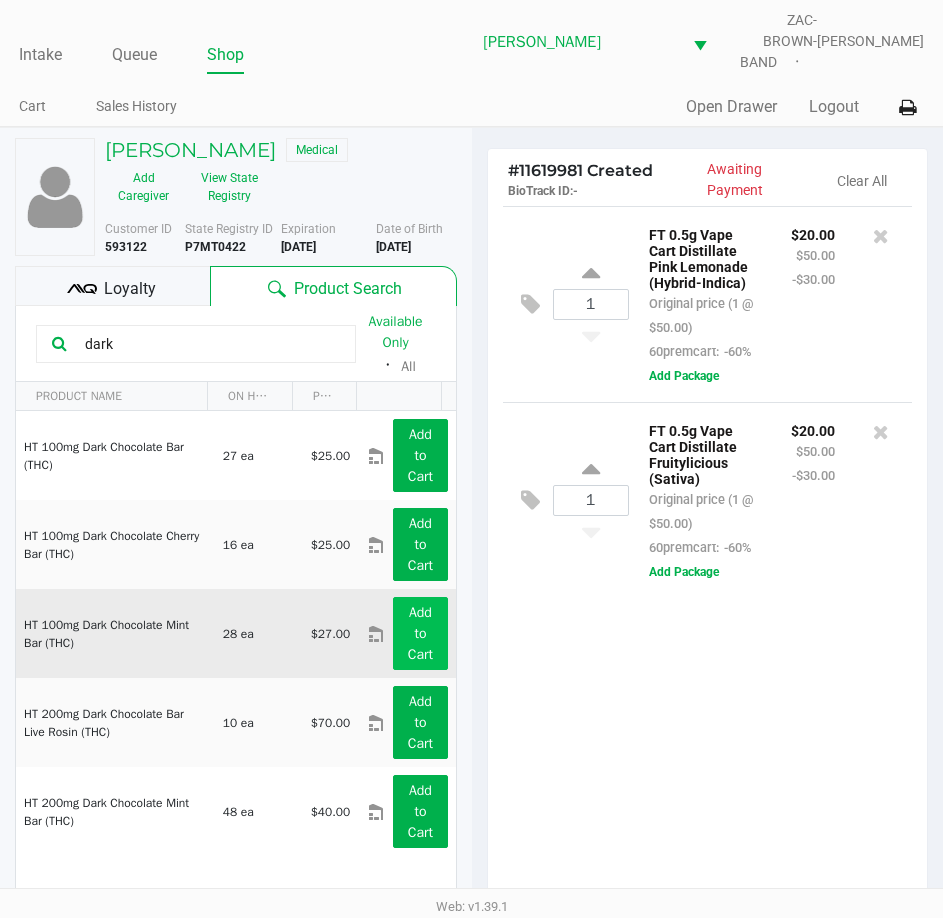 type on "dark" 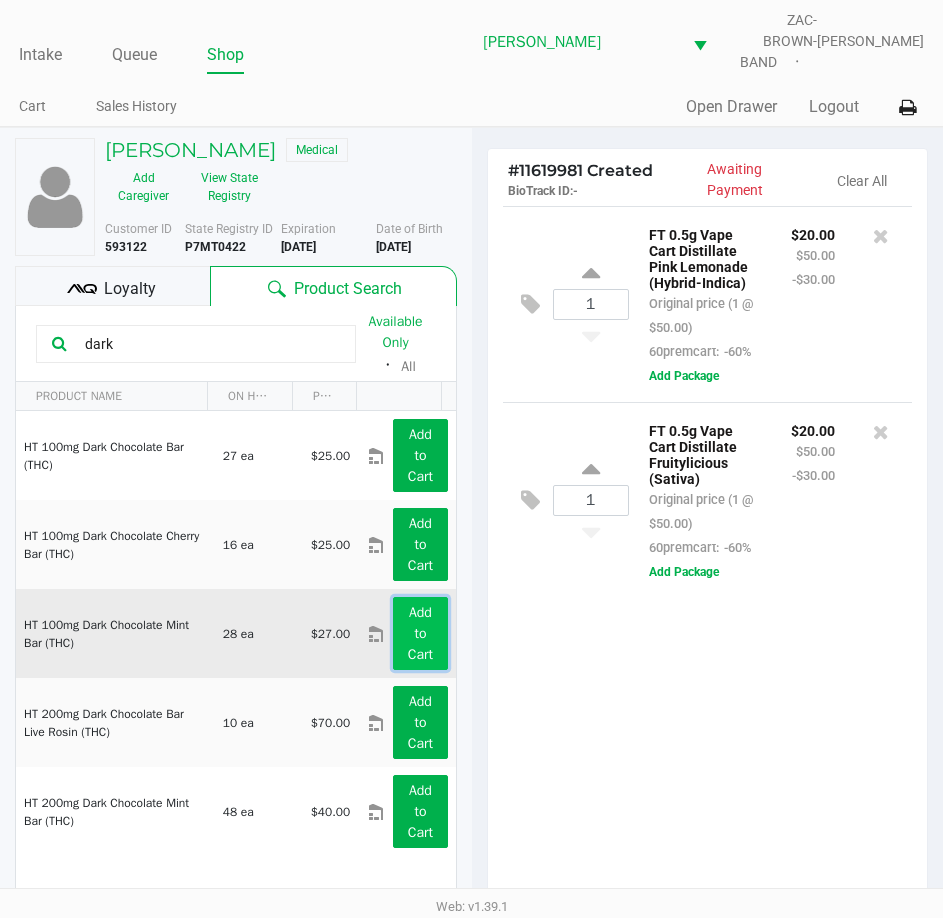 click on "Add to Cart" 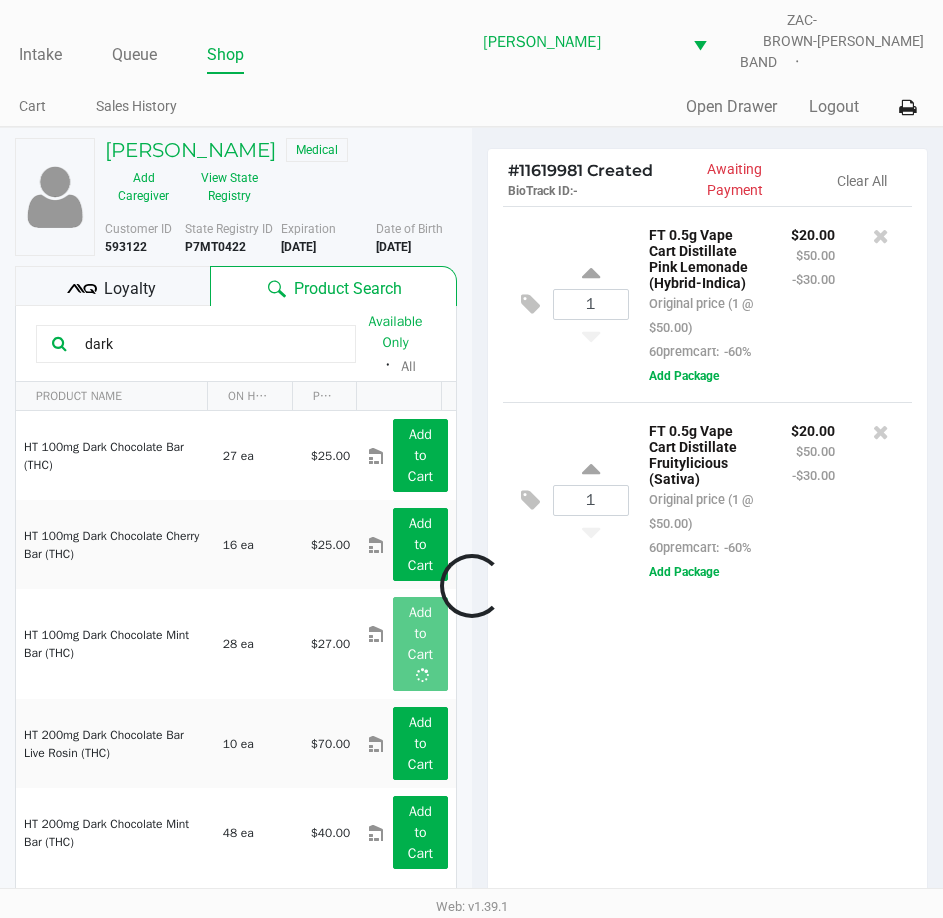 click 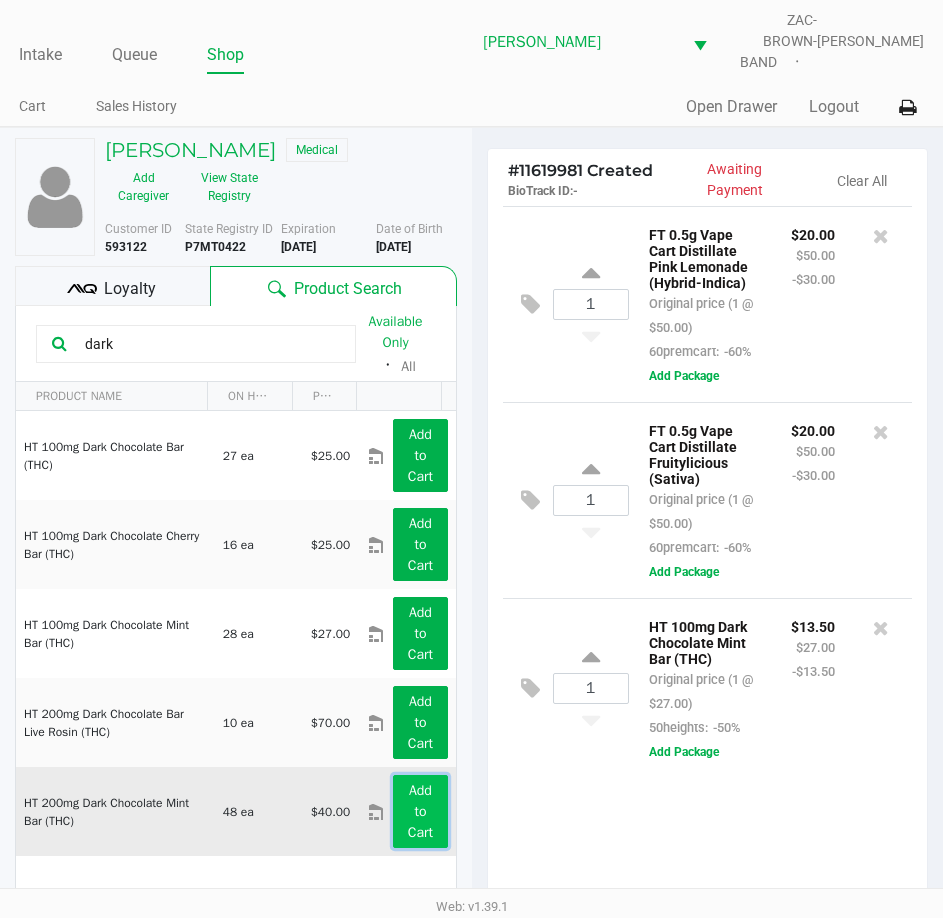 click on "Add to Cart" 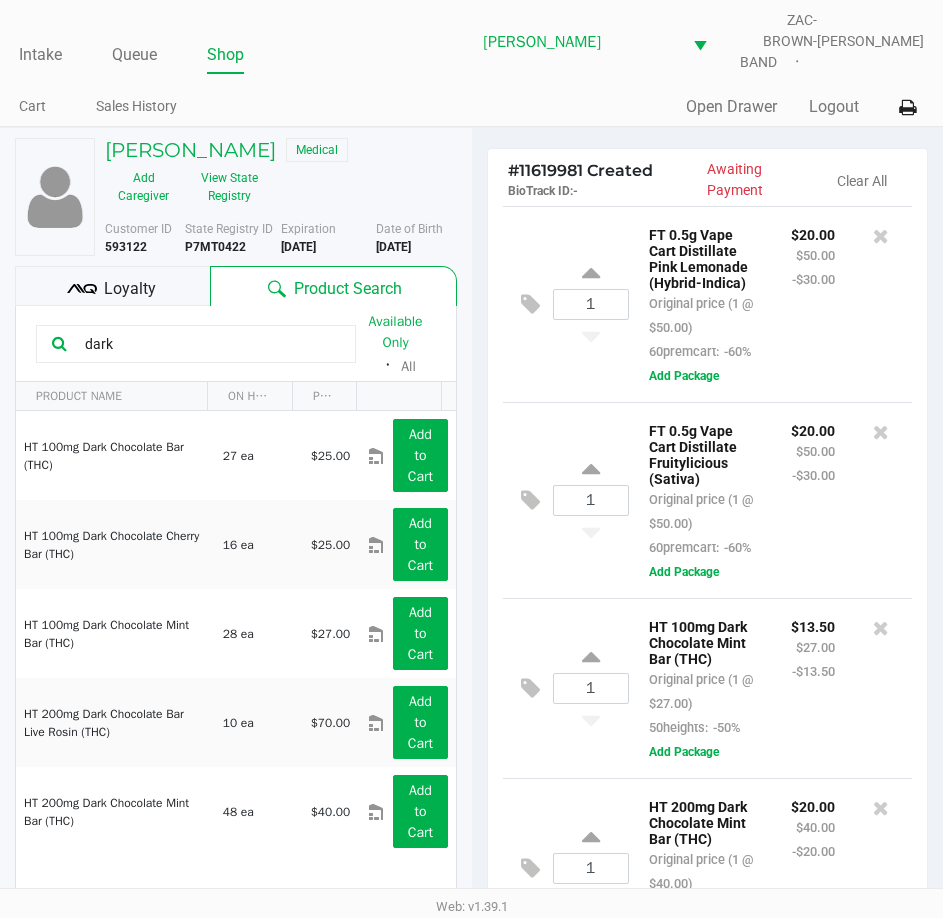 scroll, scrollTop: 89, scrollLeft: 0, axis: vertical 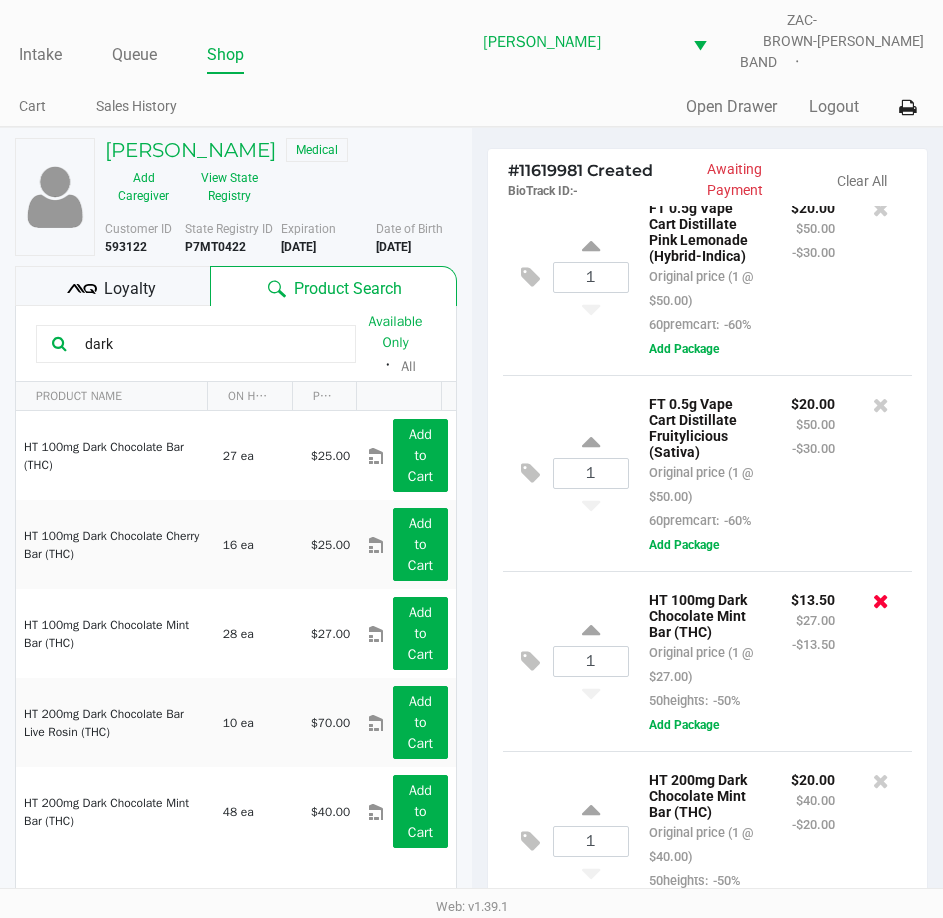 click 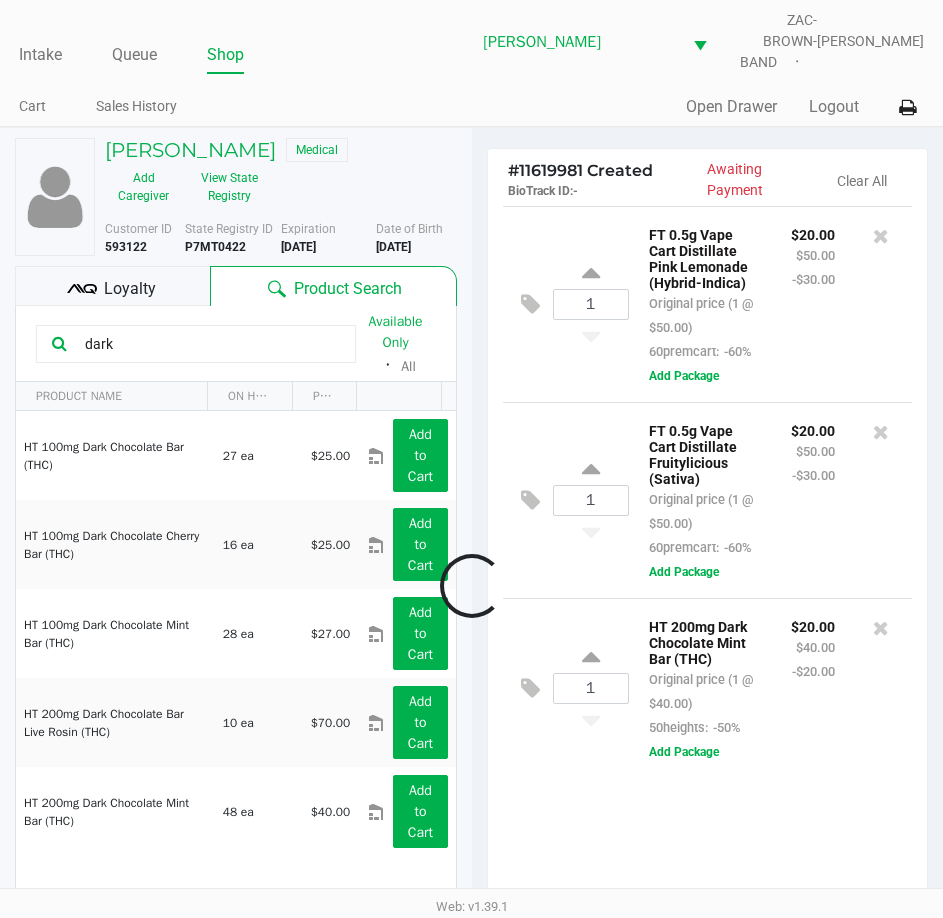 scroll, scrollTop: 0, scrollLeft: 0, axis: both 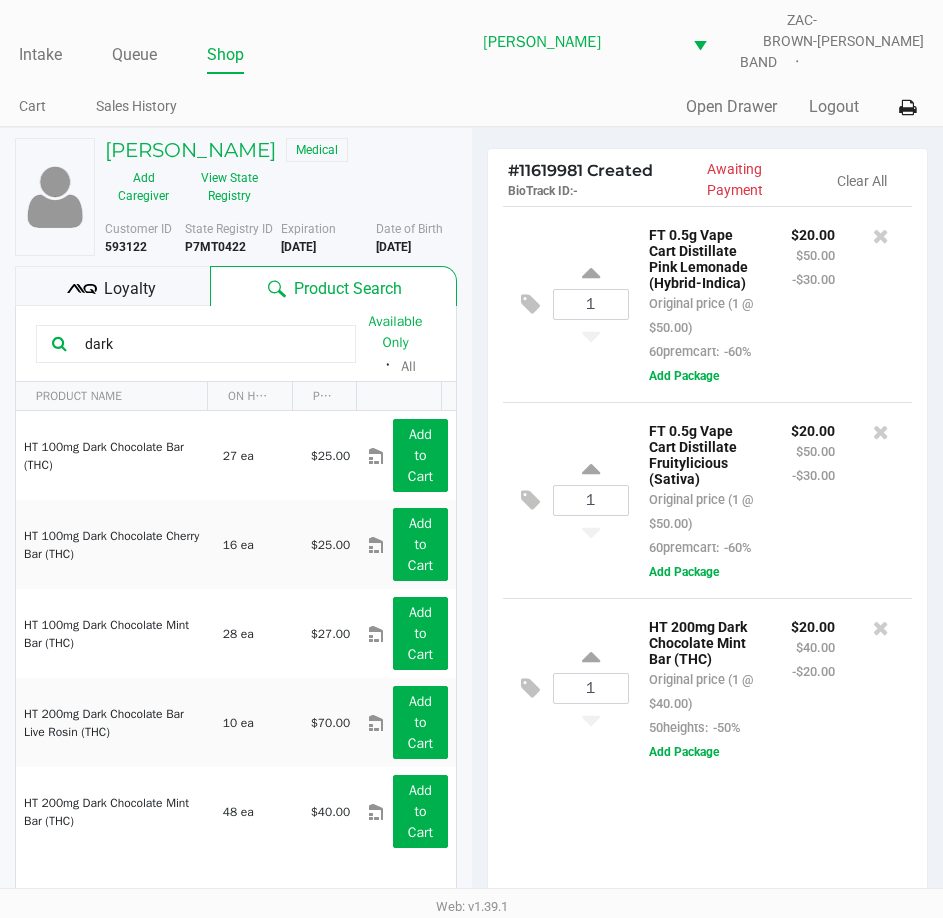 drag, startPoint x: 123, startPoint y: 322, endPoint x: 70, endPoint y: 322, distance: 53 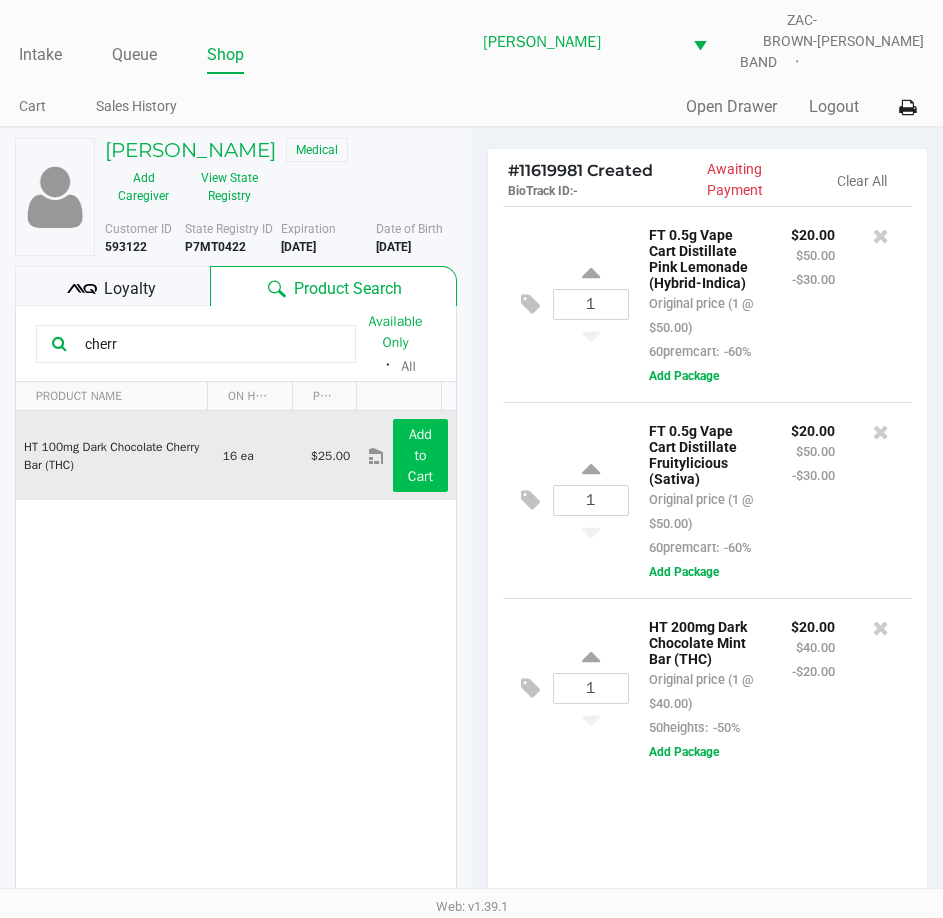 type on "cherr" 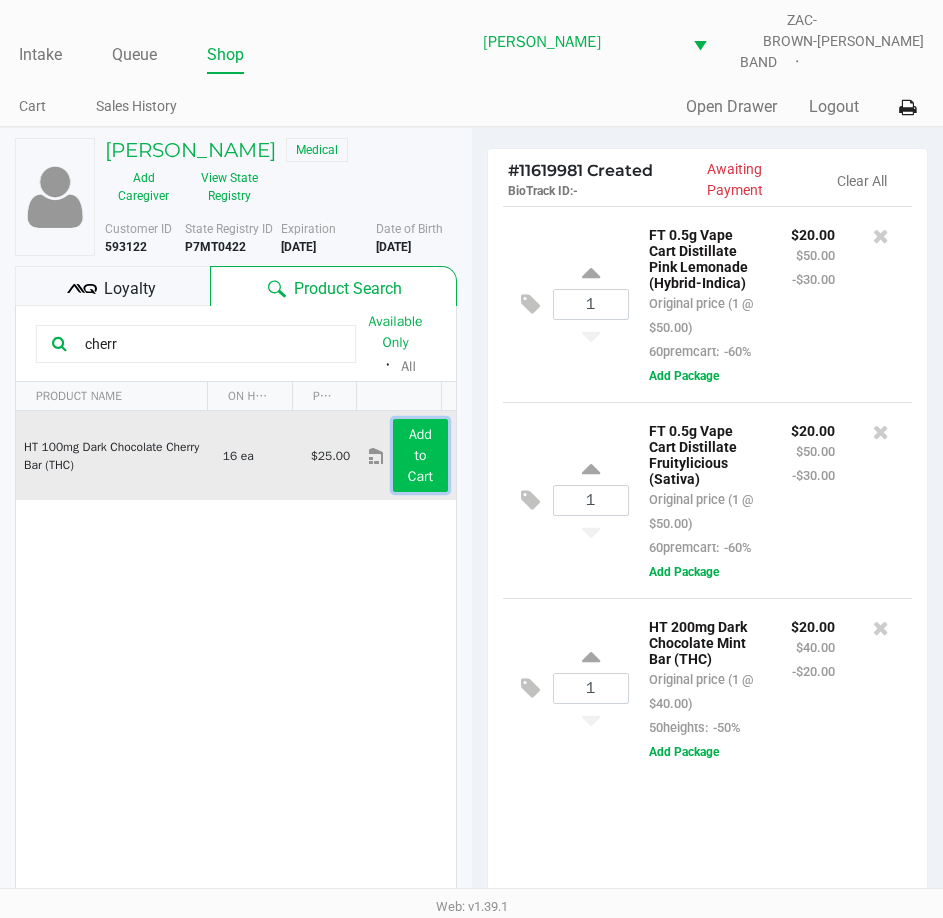click on "Add to Cart" 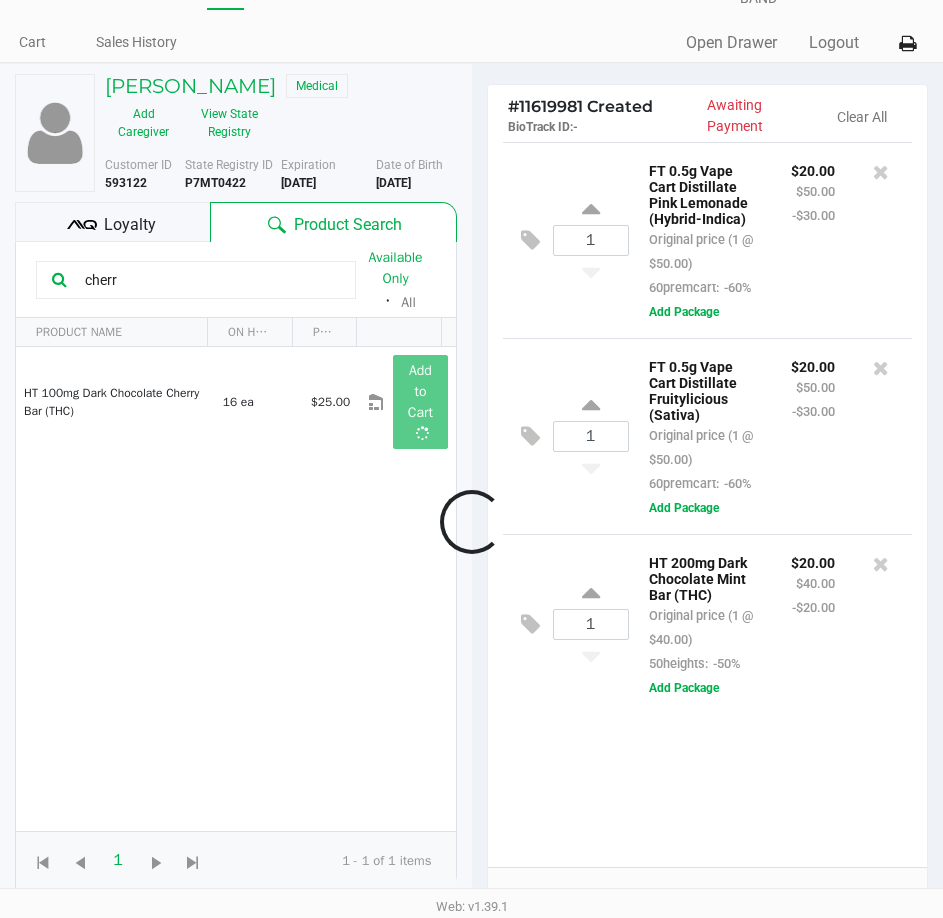 scroll, scrollTop: 100, scrollLeft: 0, axis: vertical 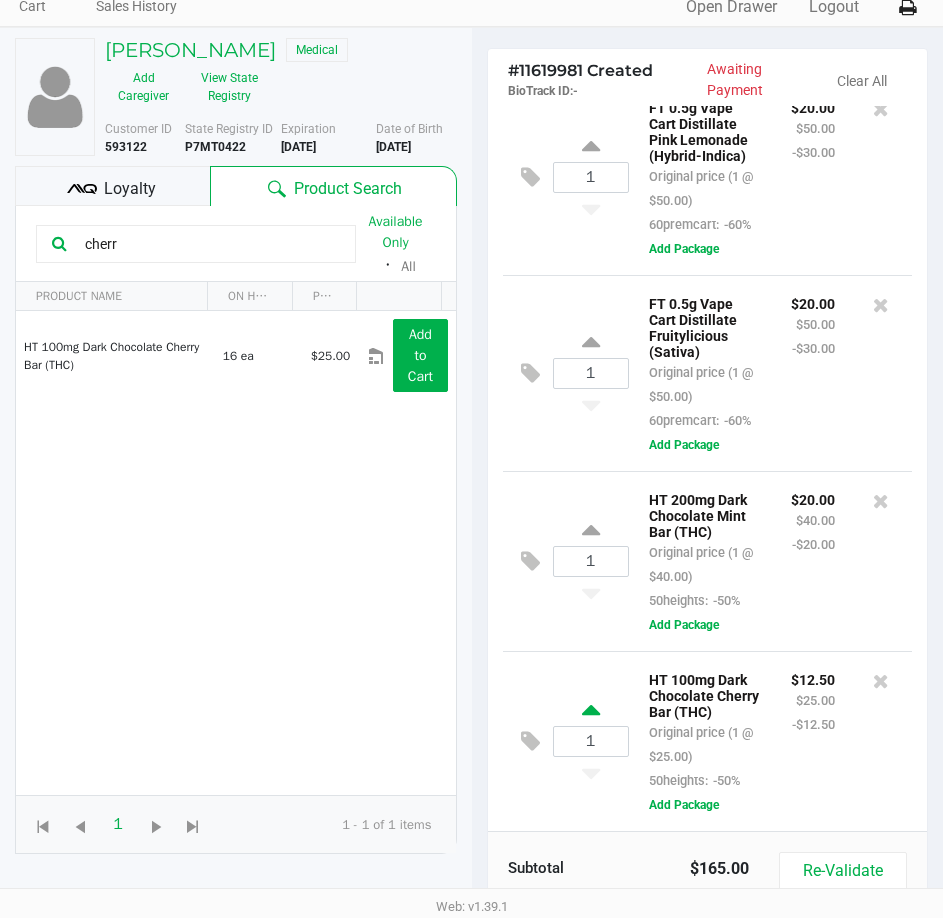 click 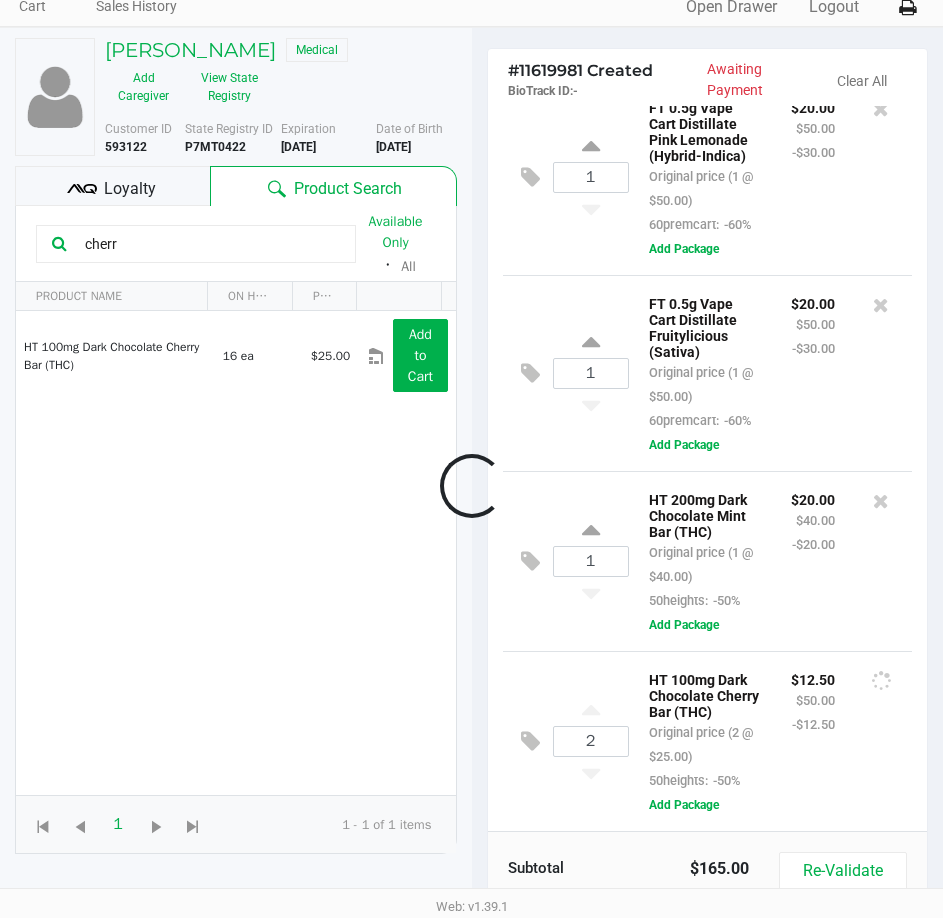 click 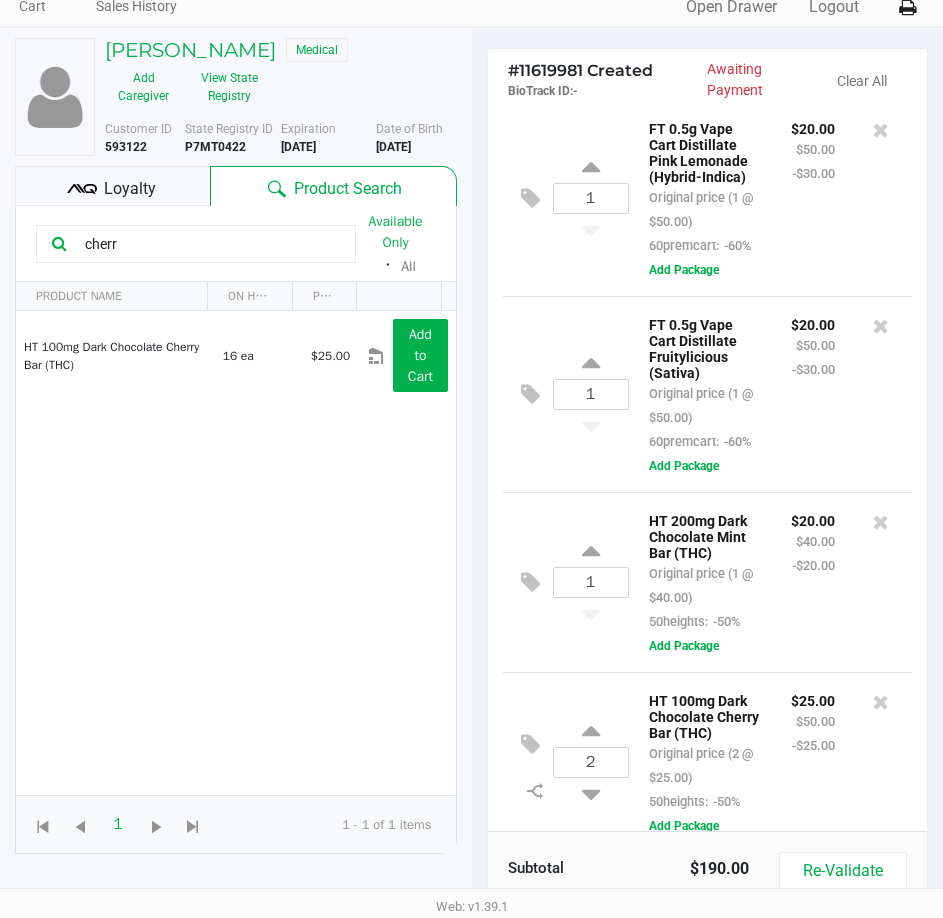 scroll, scrollTop: 0, scrollLeft: 0, axis: both 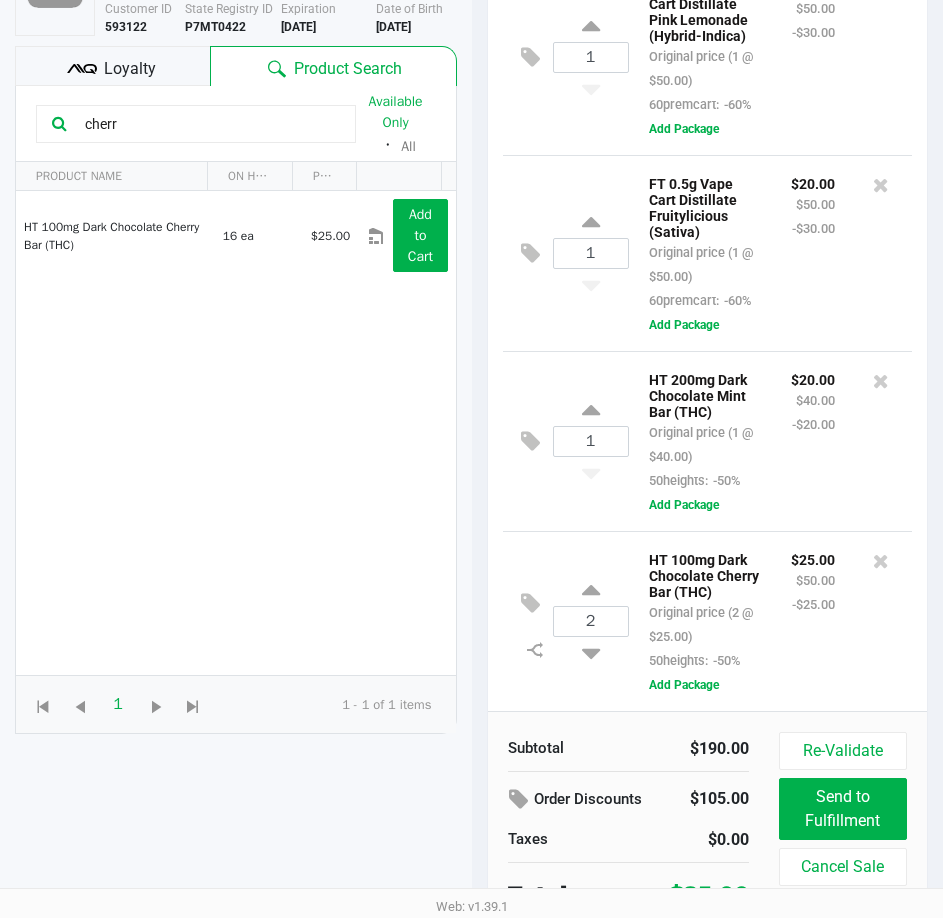 click on "Loyalty" 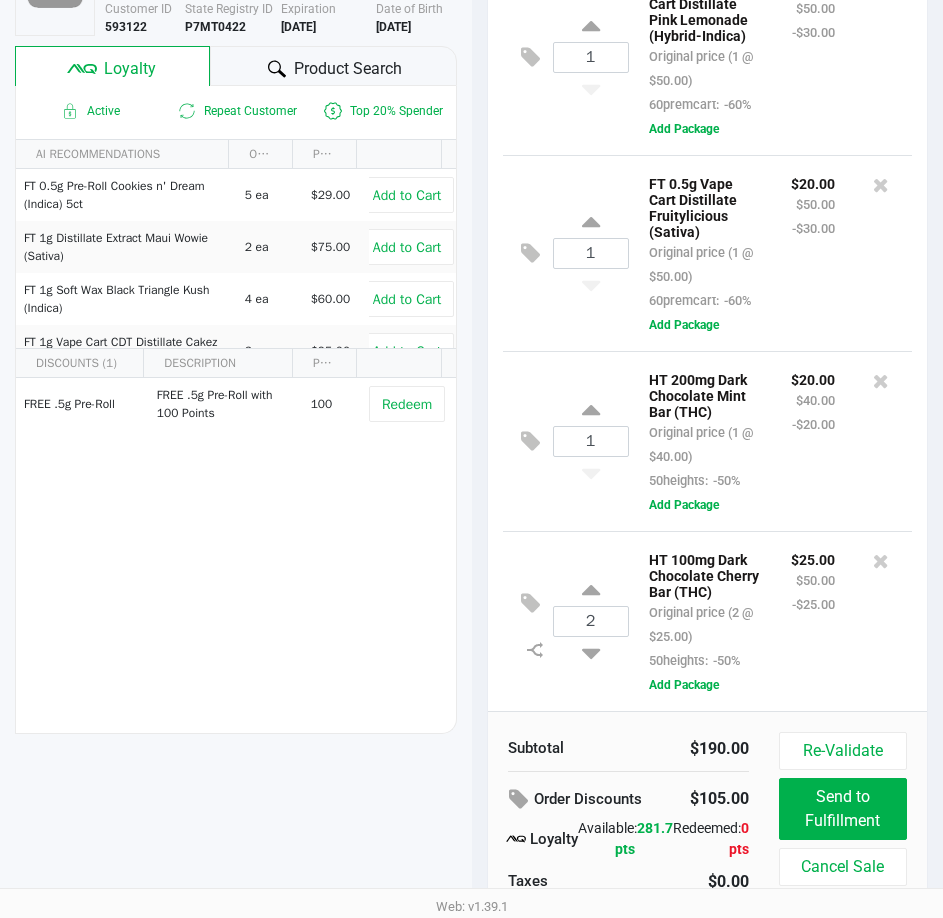 click on "HT 200mg Dark Chocolate Mint Bar (THC)   Original price (1 @ $40.00)  50heights:  -50% $20.00 $40.00 -$20.00  Add Package" 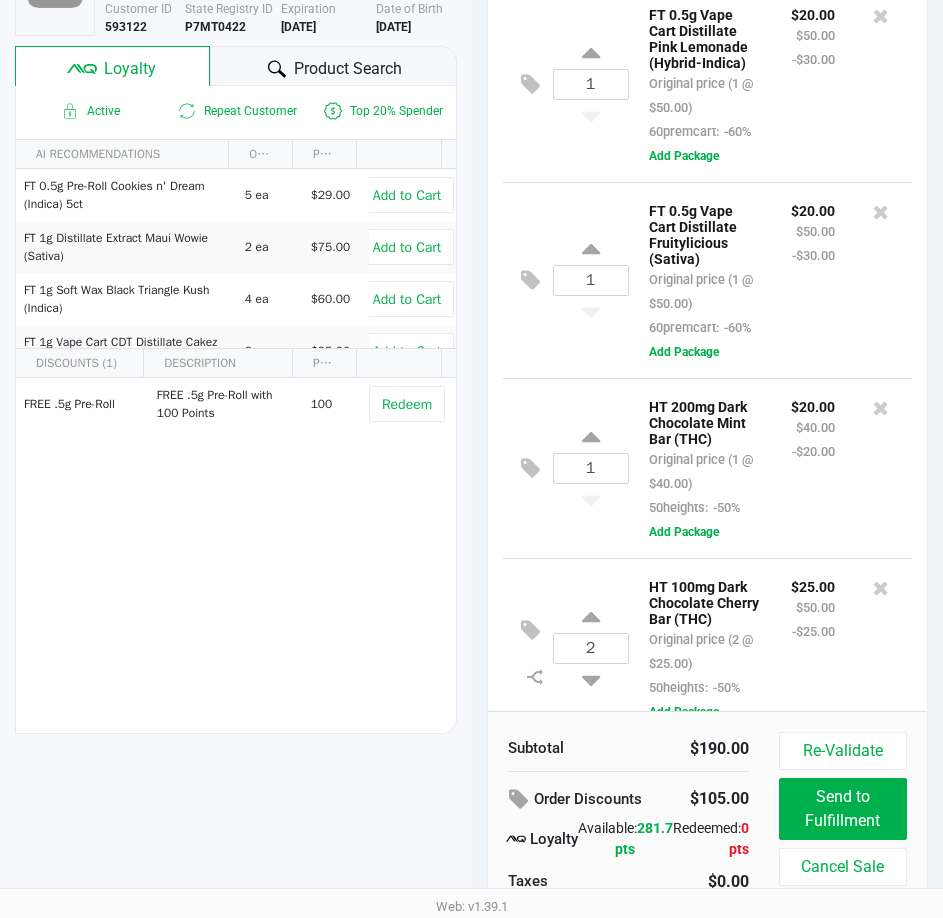 drag, startPoint x: 773, startPoint y: 480, endPoint x: 780, endPoint y: 413, distance: 67.36468 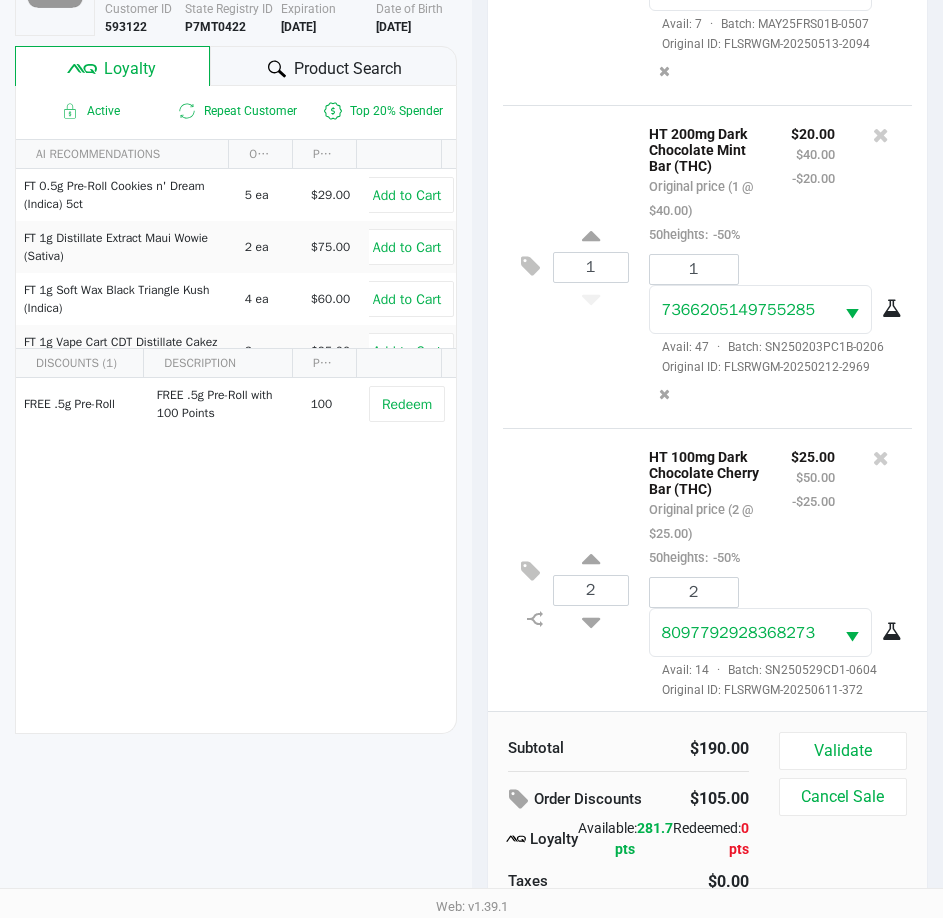 scroll, scrollTop: 678, scrollLeft: 0, axis: vertical 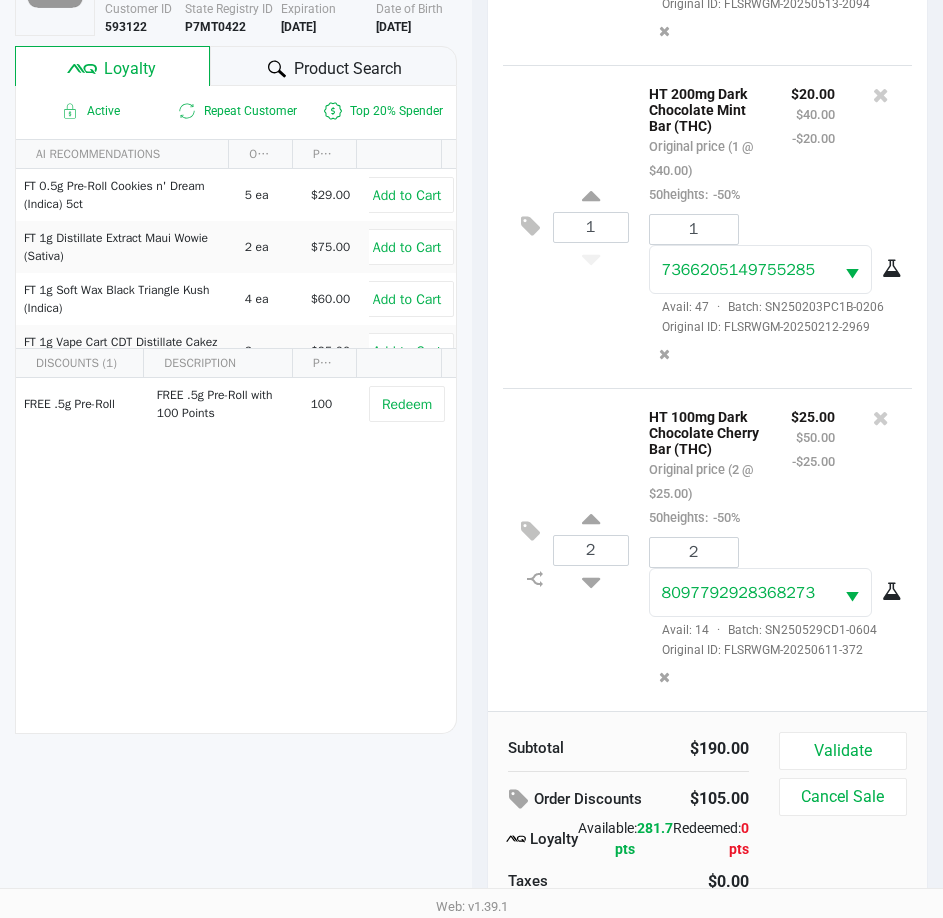 click 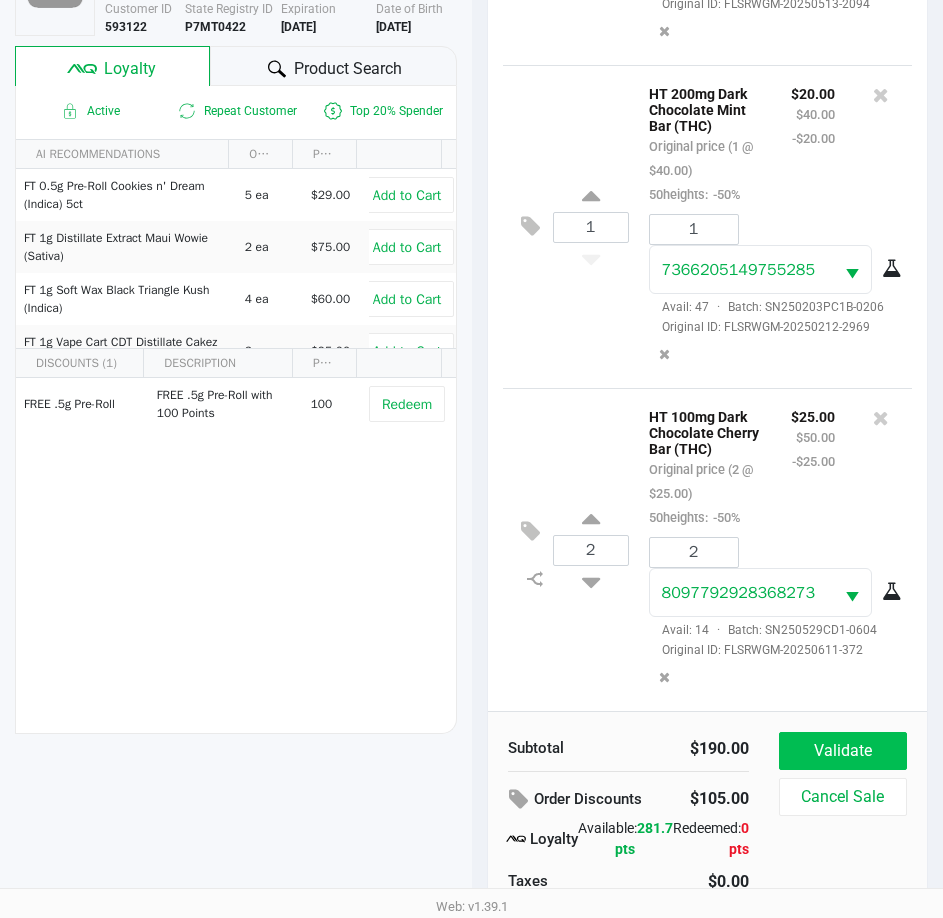 scroll, scrollTop: 262, scrollLeft: 0, axis: vertical 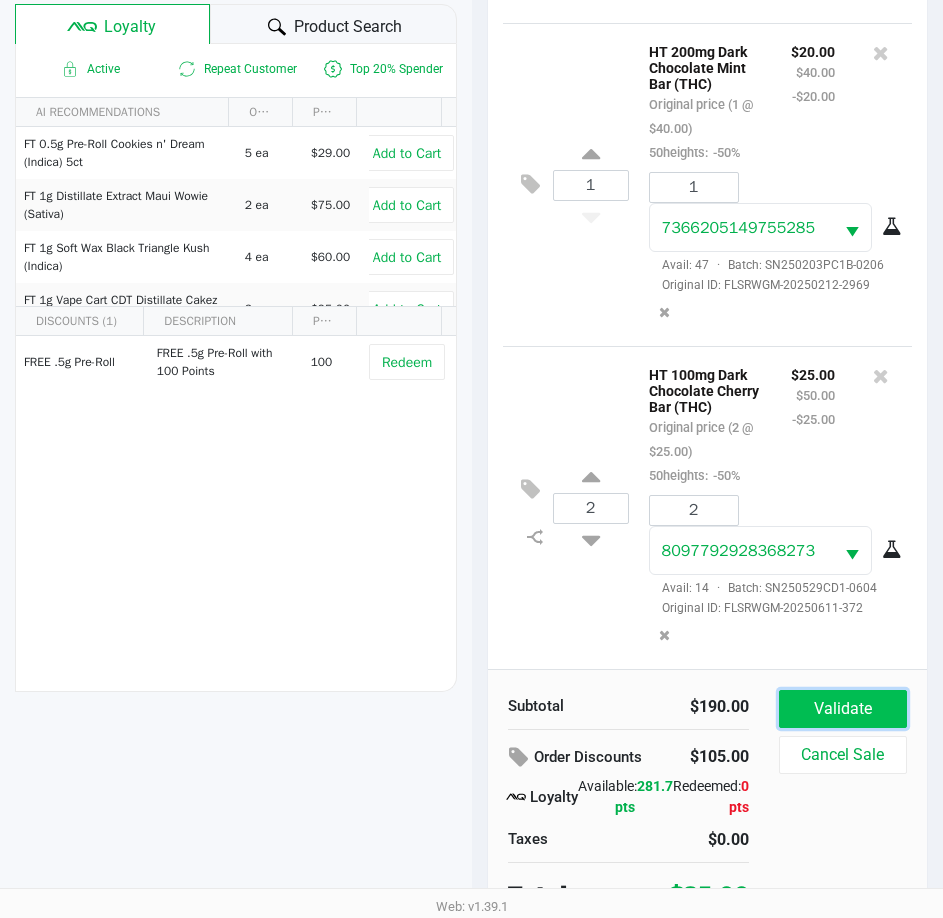 click on "Validate" 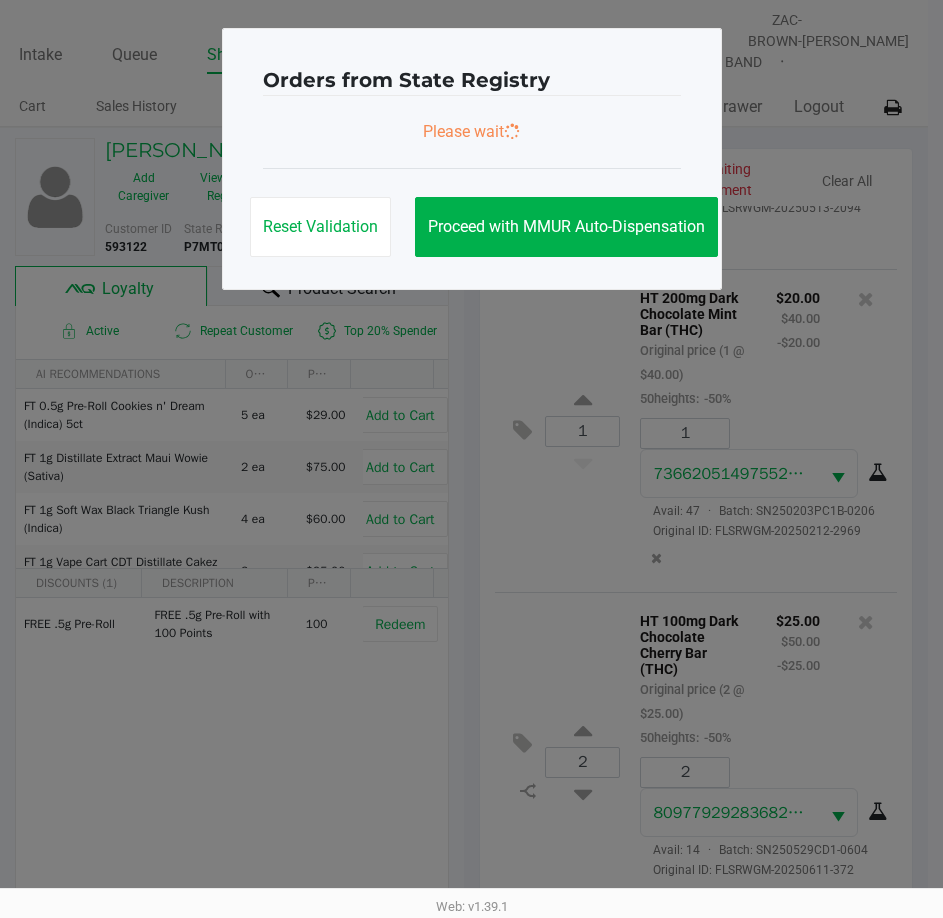 scroll, scrollTop: 0, scrollLeft: 0, axis: both 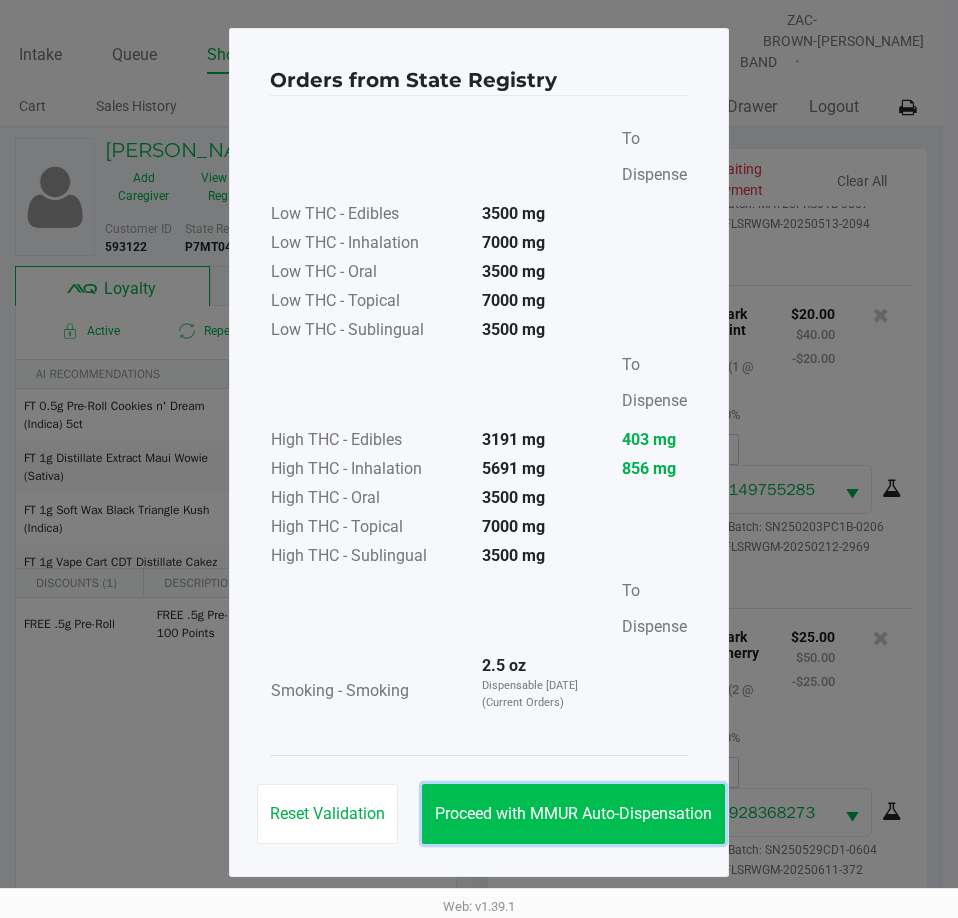 drag, startPoint x: 572, startPoint y: 829, endPoint x: 646, endPoint y: 821, distance: 74.431175 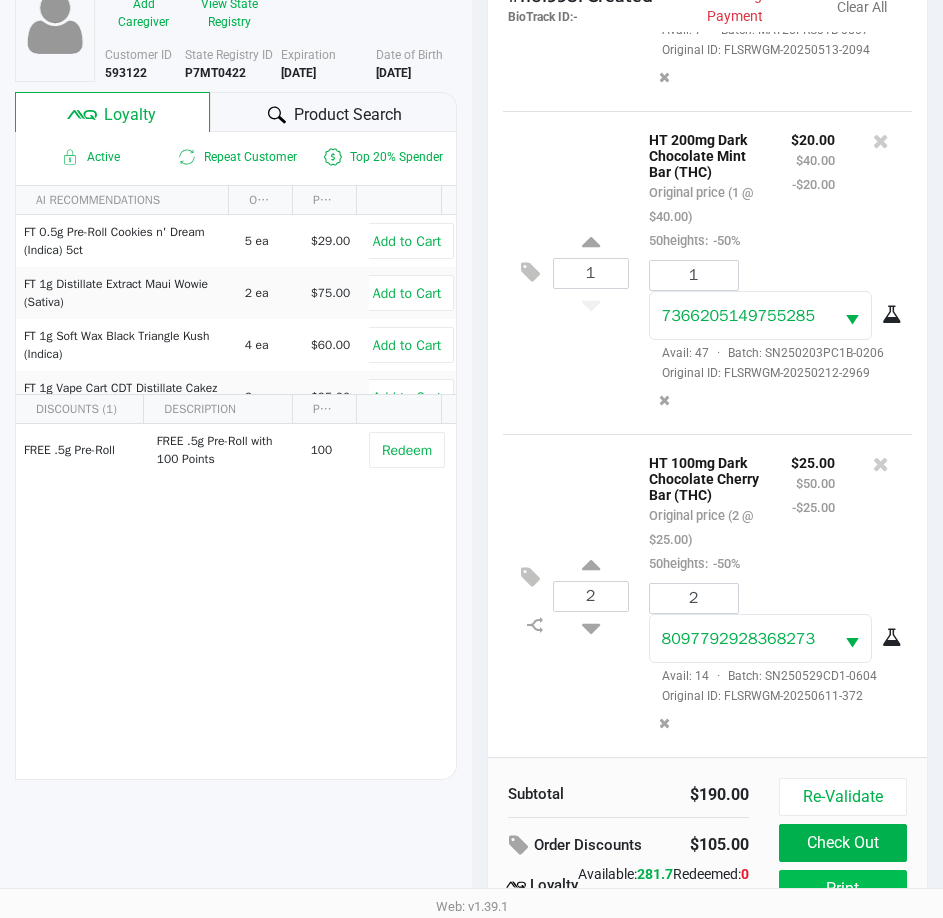 scroll, scrollTop: 265, scrollLeft: 0, axis: vertical 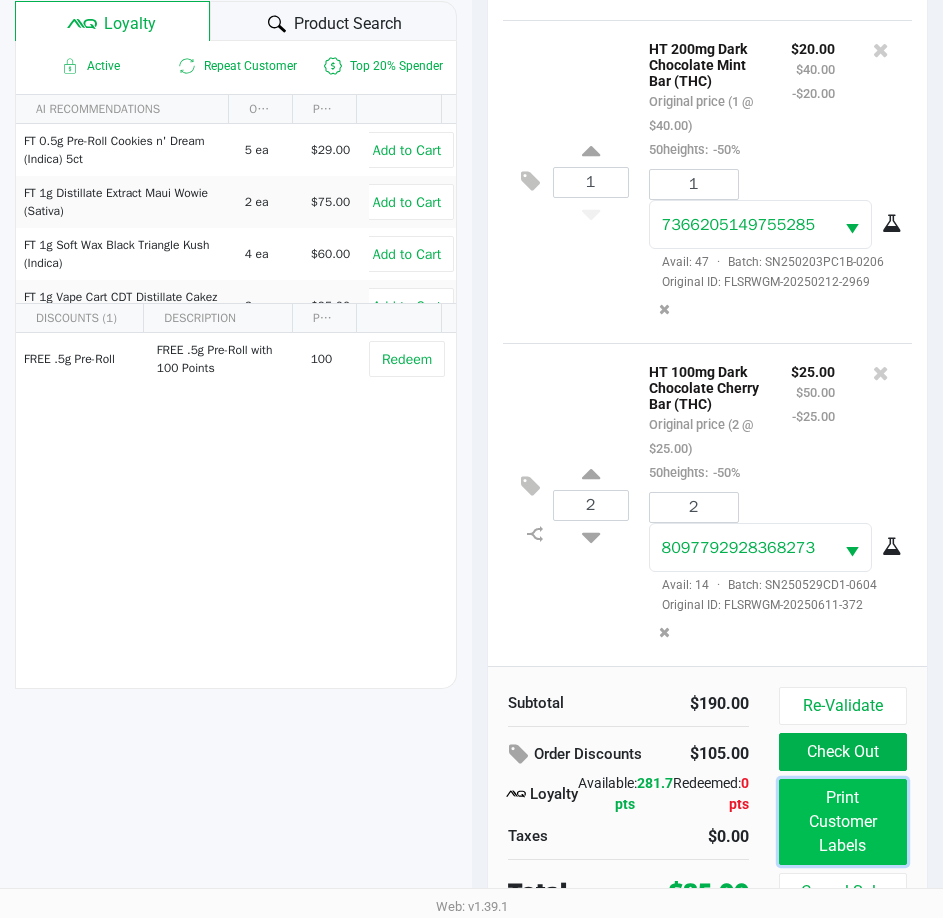 click on "Print Customer Labels" 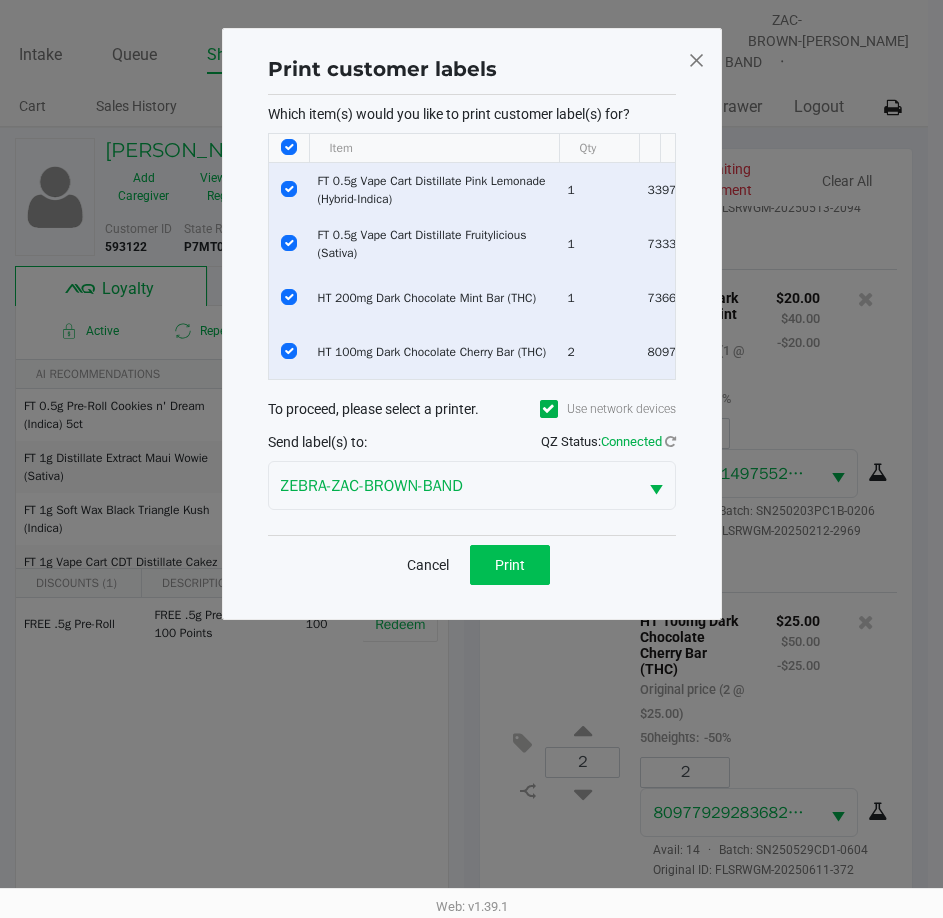 scroll, scrollTop: 0, scrollLeft: 0, axis: both 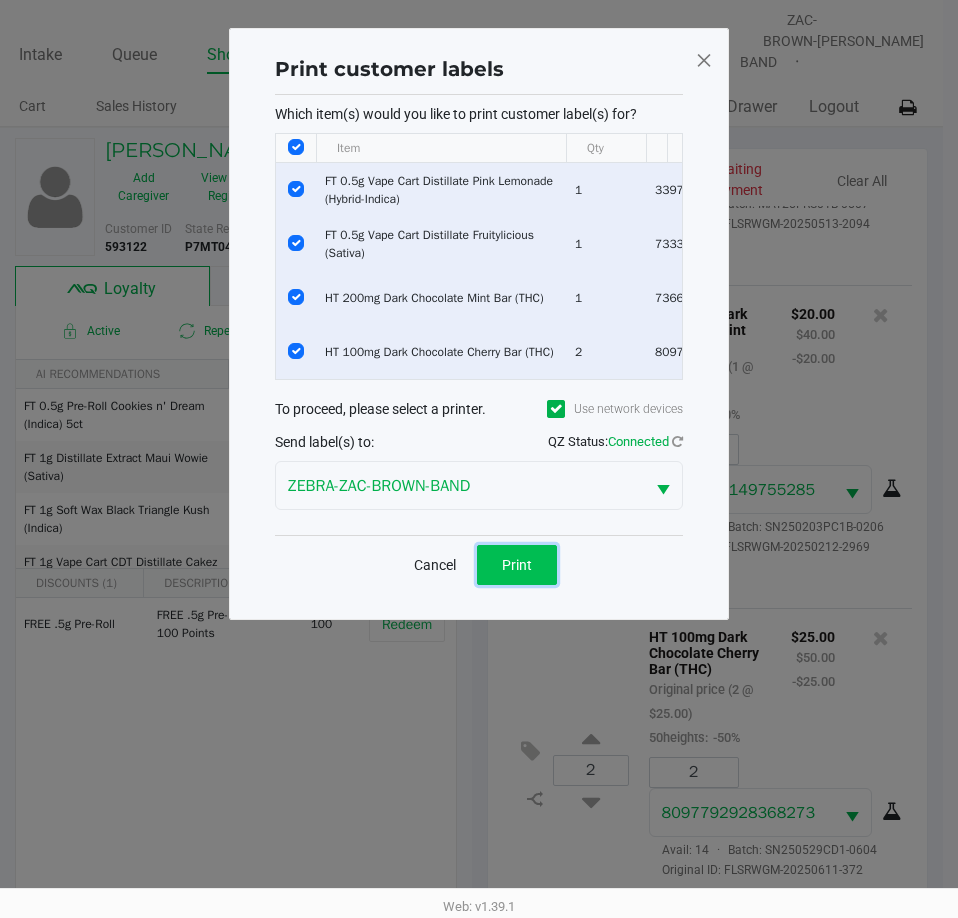 click on "Print" 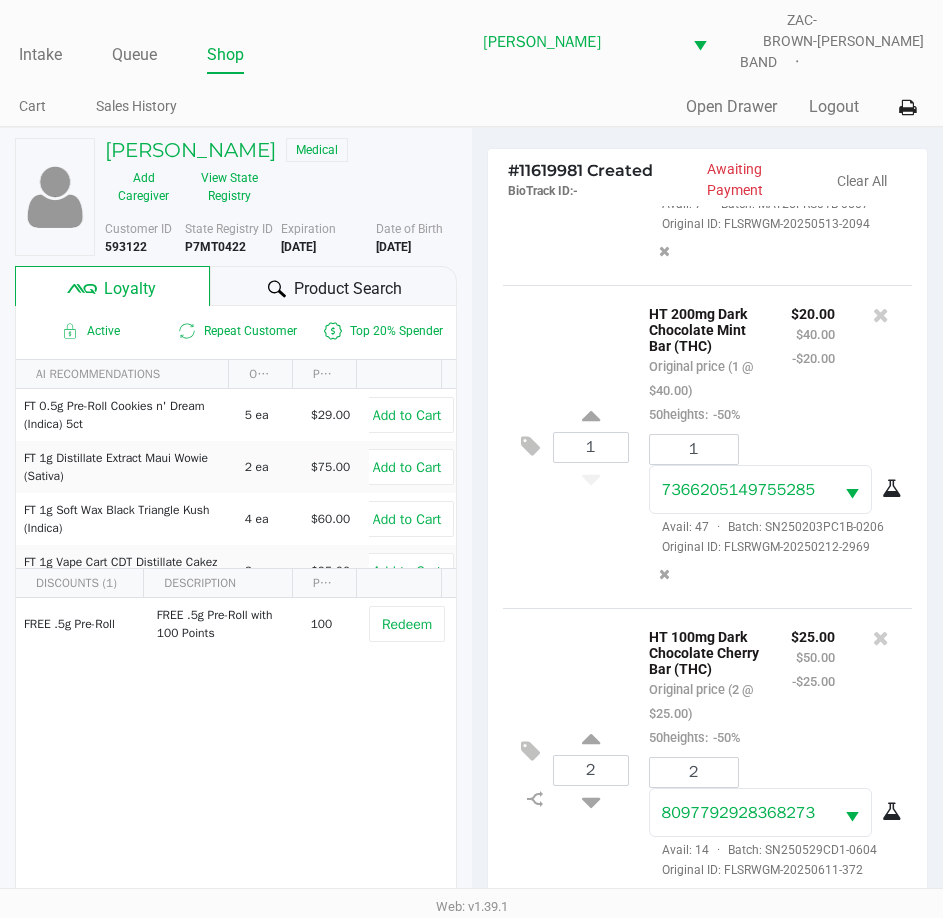 click on "HT 100mg Dark Chocolate Cherry Bar (THC)   Original price (2 @ $25.00)  50heights:  -50%" 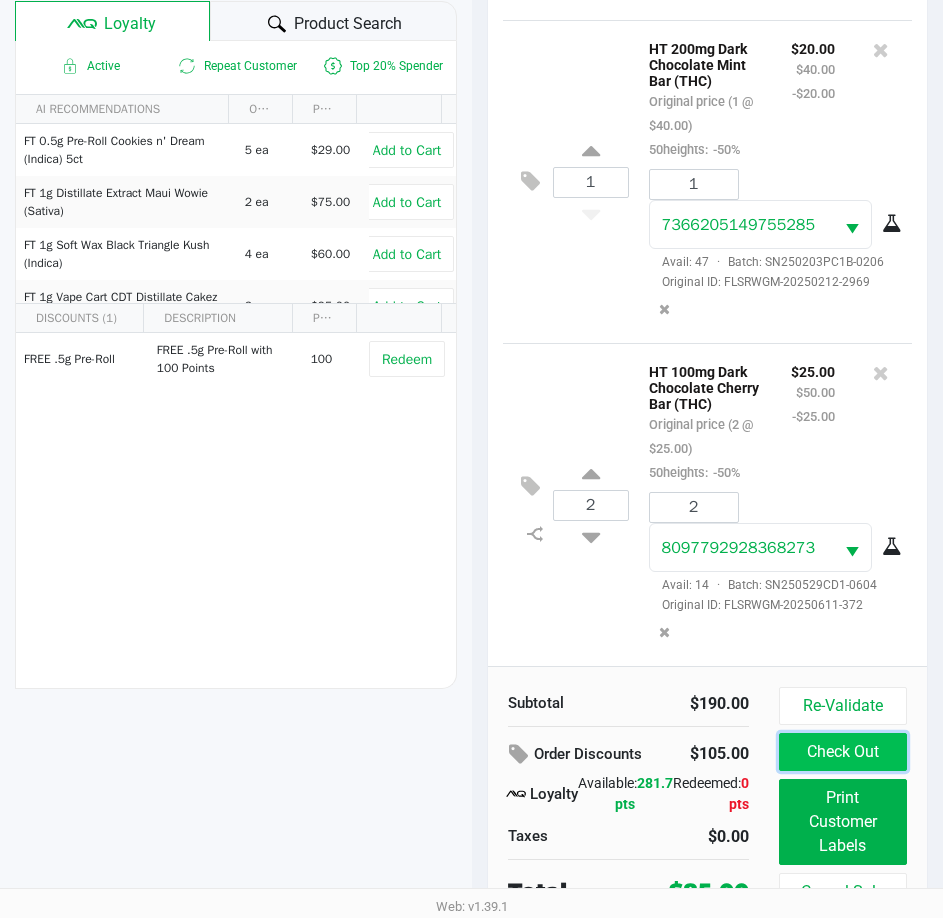 click on "Check Out" 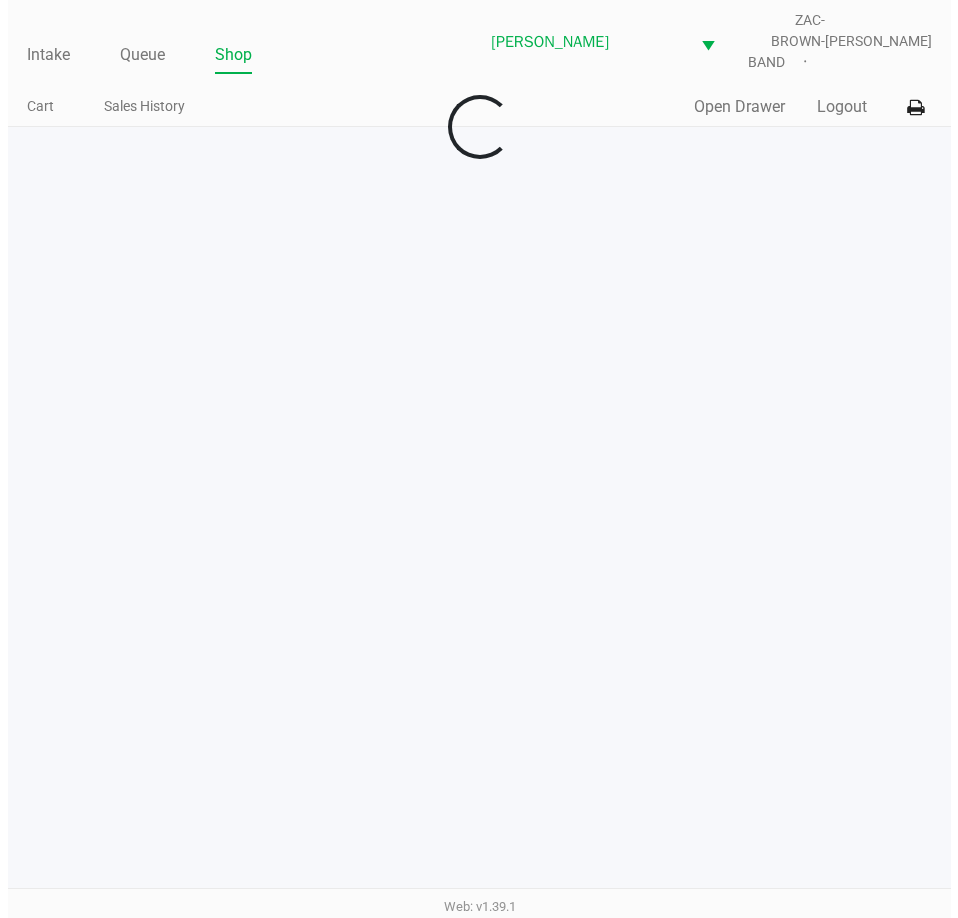 scroll, scrollTop: 0, scrollLeft: 0, axis: both 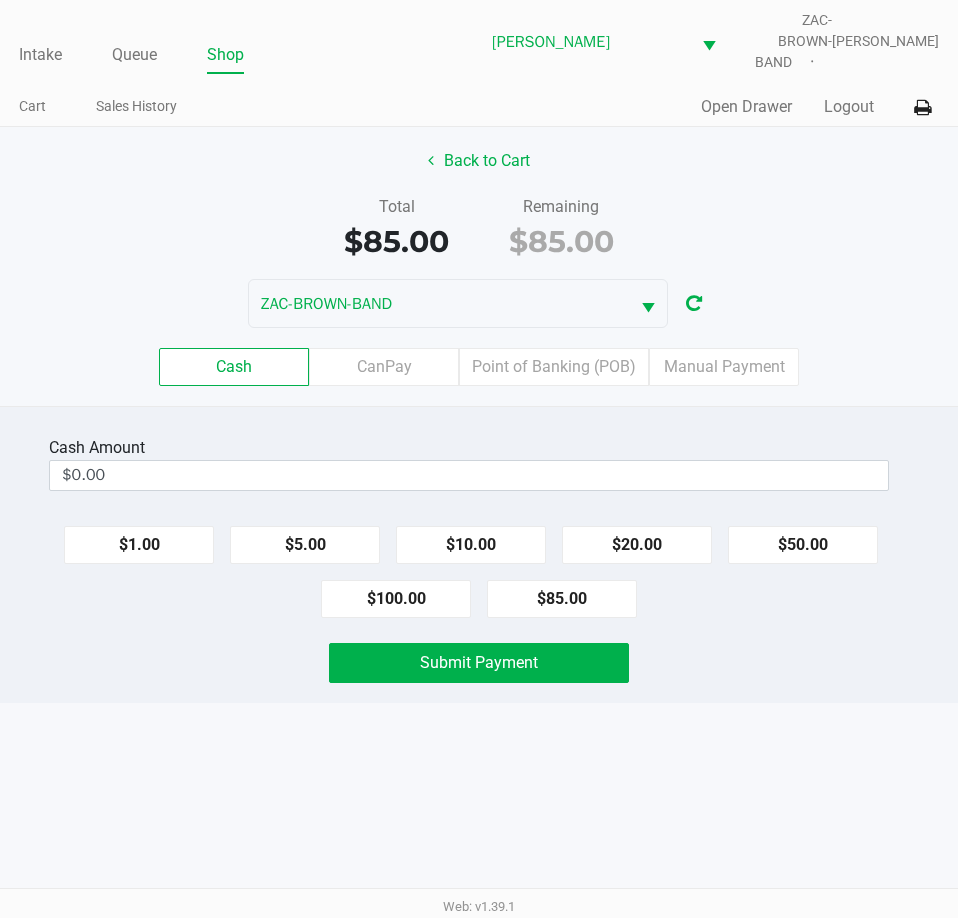 click on "$1.00   $5.00   $10.00   $20.00   $50.00   $100.00   $85.00" 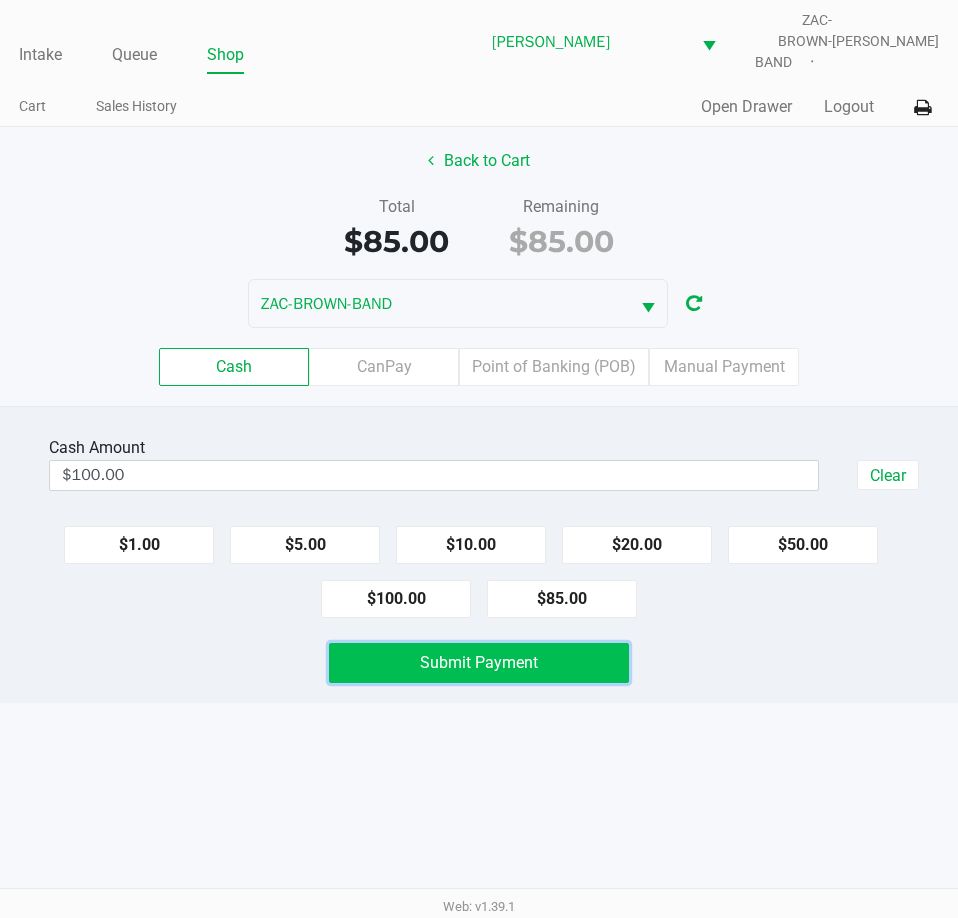 click on "Submit Payment" 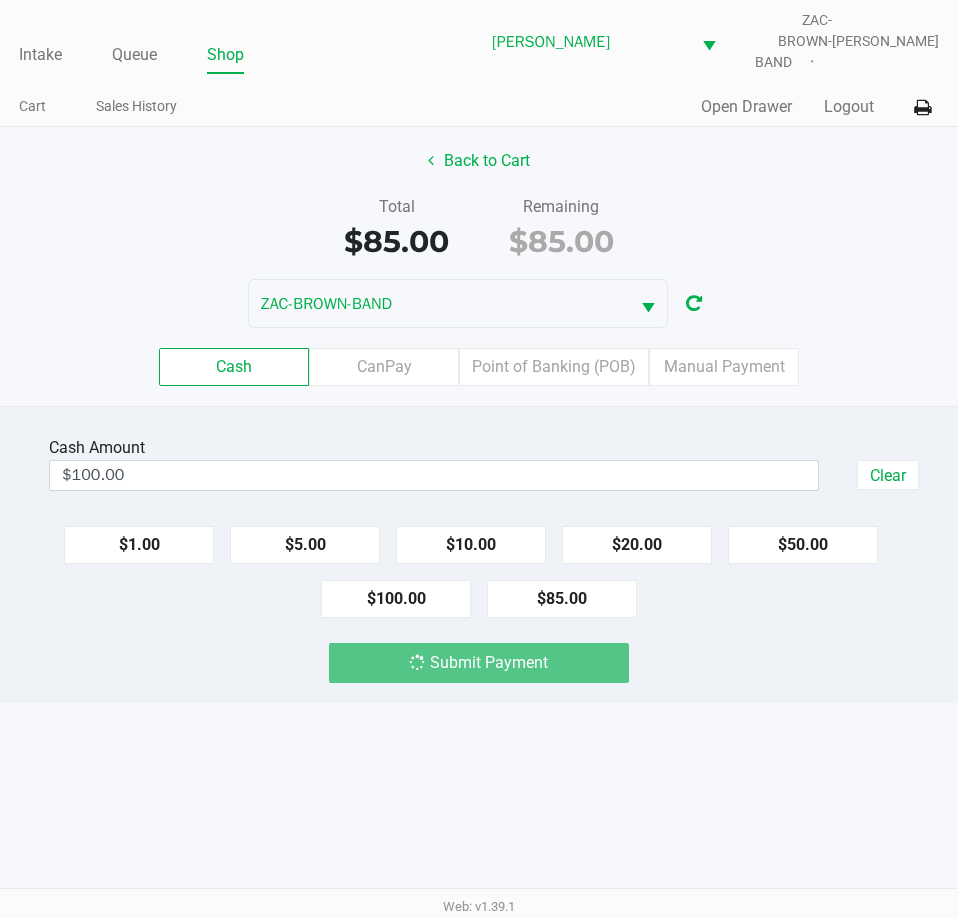 click on "Intake Queue Shop [PERSON_NAME]  ZAC-BROWN-BAND   [PERSON_NAME]  Cart Sales History  Quick Sale   Open Drawer   Logout  Back to Cart   Total   $85.00   Remaining   $85.00  ZAC-BROWN-BAND  Cash   CanPay   Point of Banking (POB)   Manual Payment   Cash  Amount  $100.00  Clear   $1.00   $5.00   $10.00   $20.00   $50.00   $100.00   $85.00   Submit Payment   Web: v1.39.1" at bounding box center [479, 459] 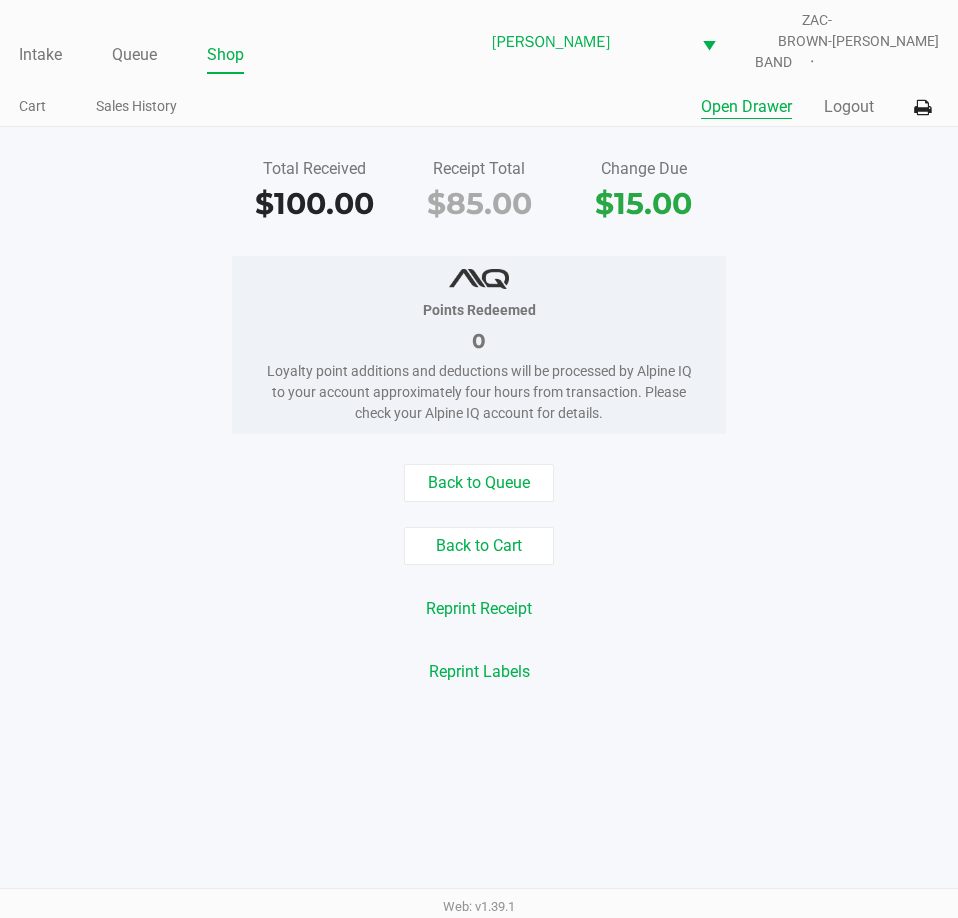 drag, startPoint x: 760, startPoint y: 94, endPoint x: 744, endPoint y: 38, distance: 58.24088 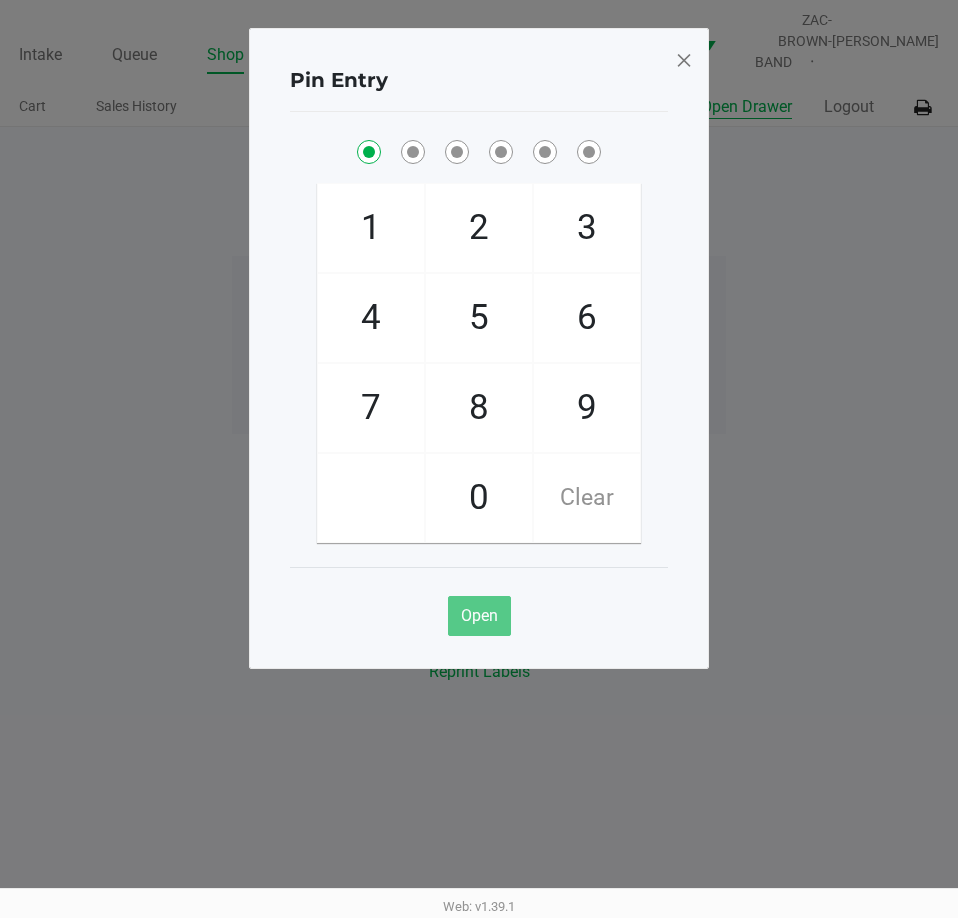 checkbox on "true" 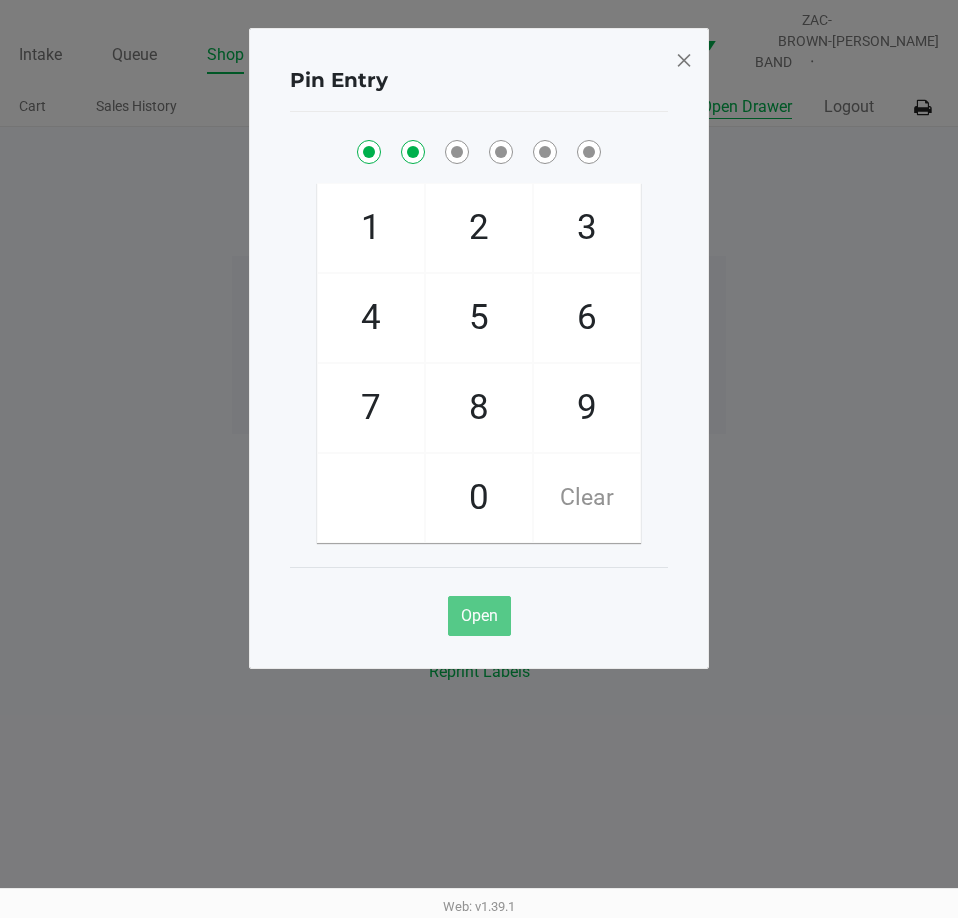 checkbox on "true" 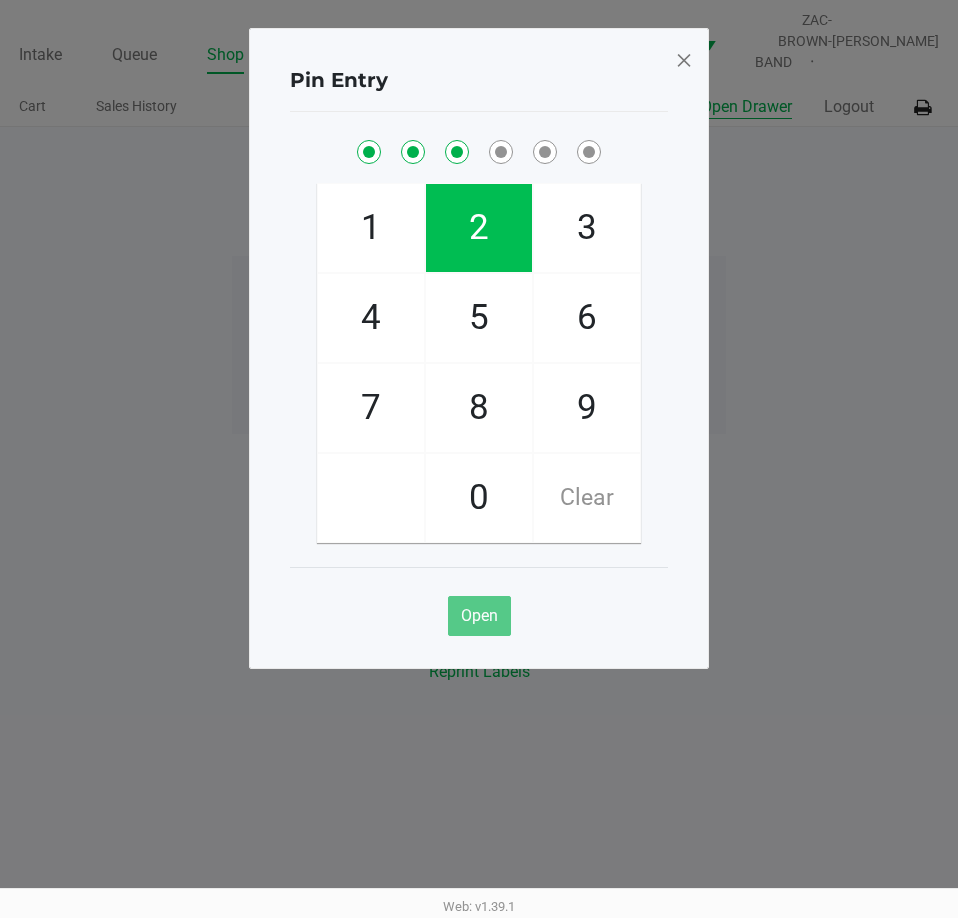 checkbox on "true" 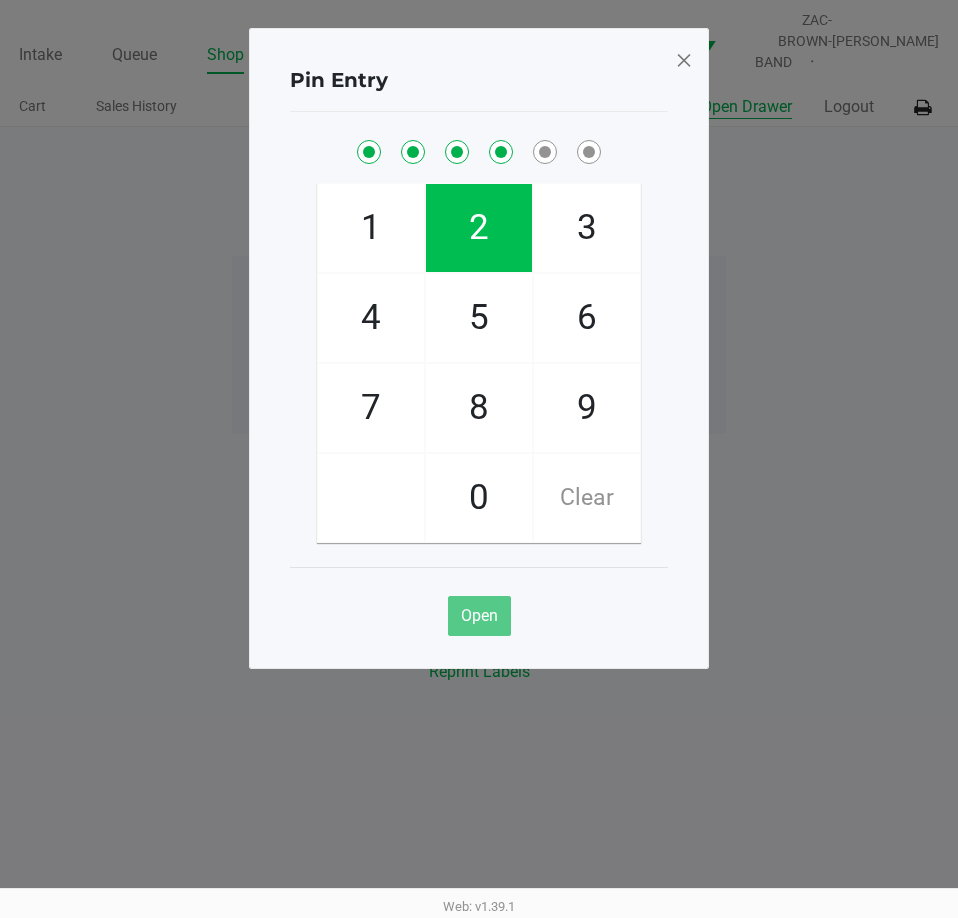 checkbox on "true" 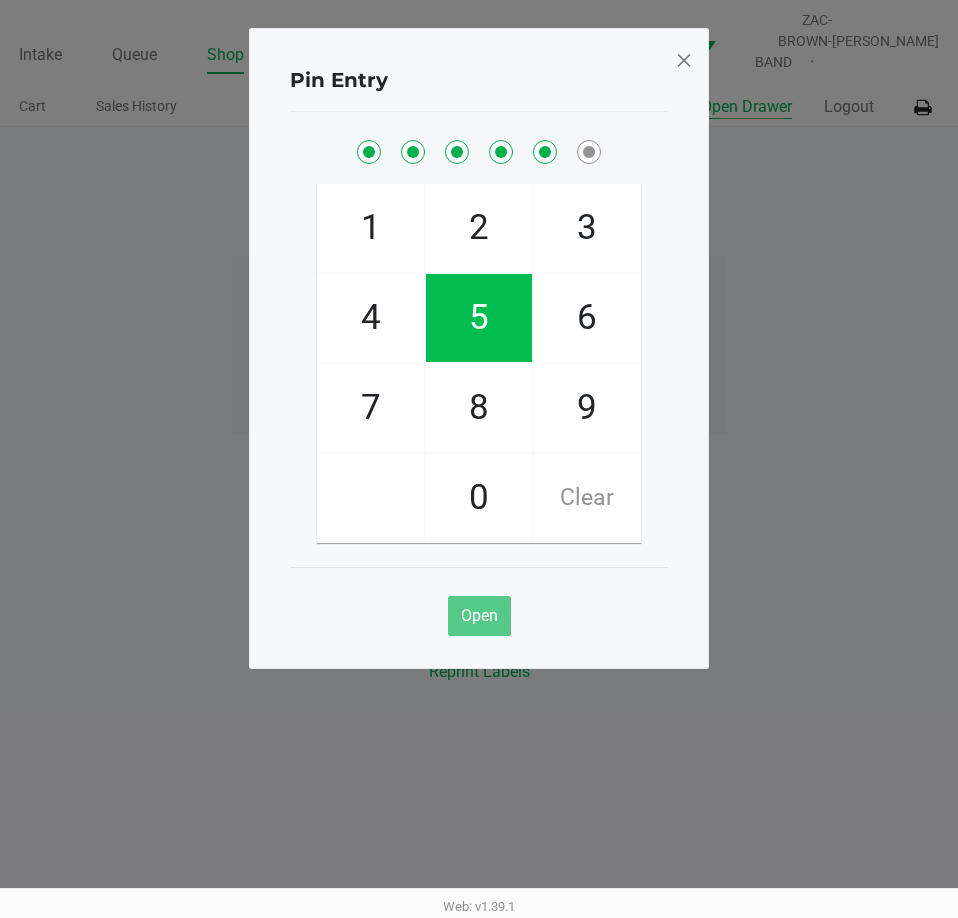 checkbox on "true" 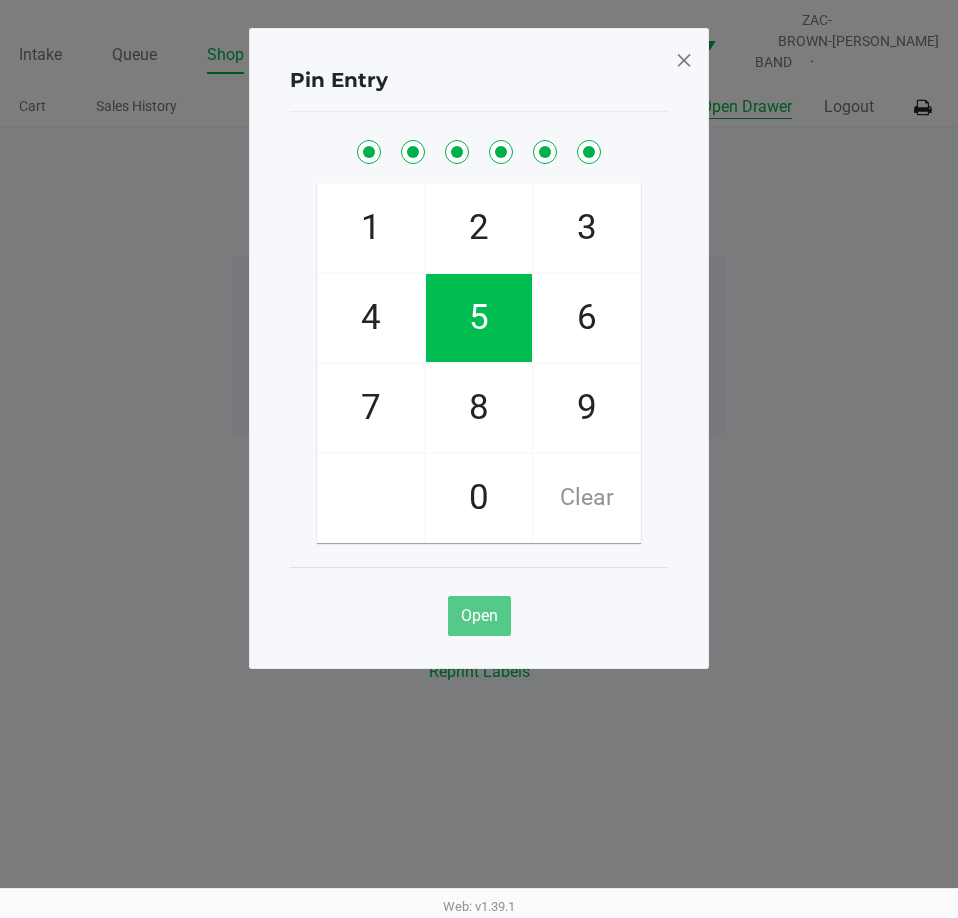 checkbox on "true" 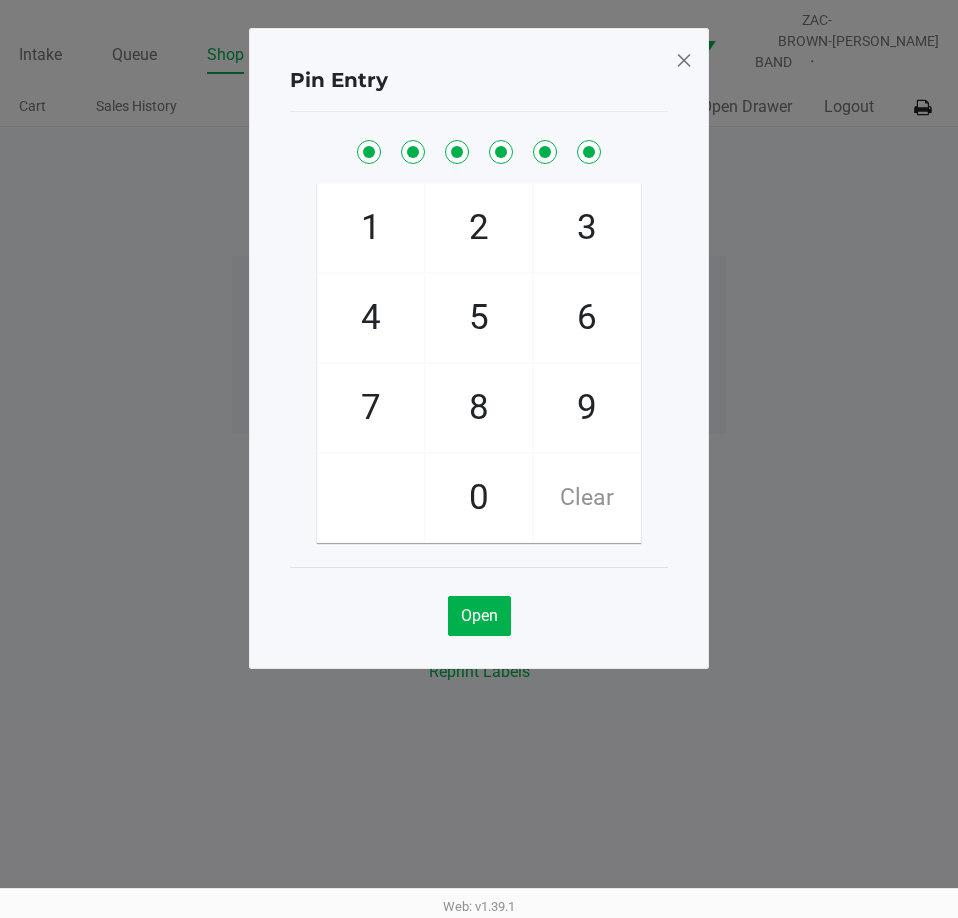 click 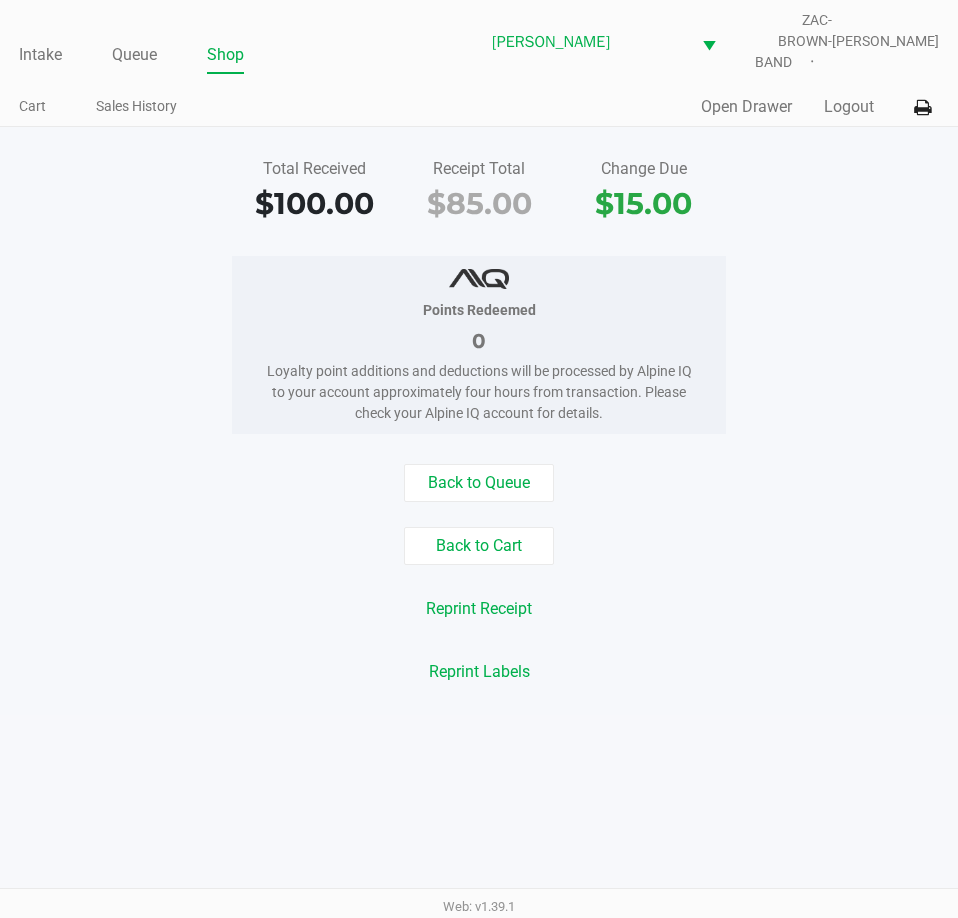 click on "Points Redeemed   0   Loyalty point additions and deductions will be processed by Alpine IQ to your account approximately four hours from transaction. Please check your Alpine IQ account for details." 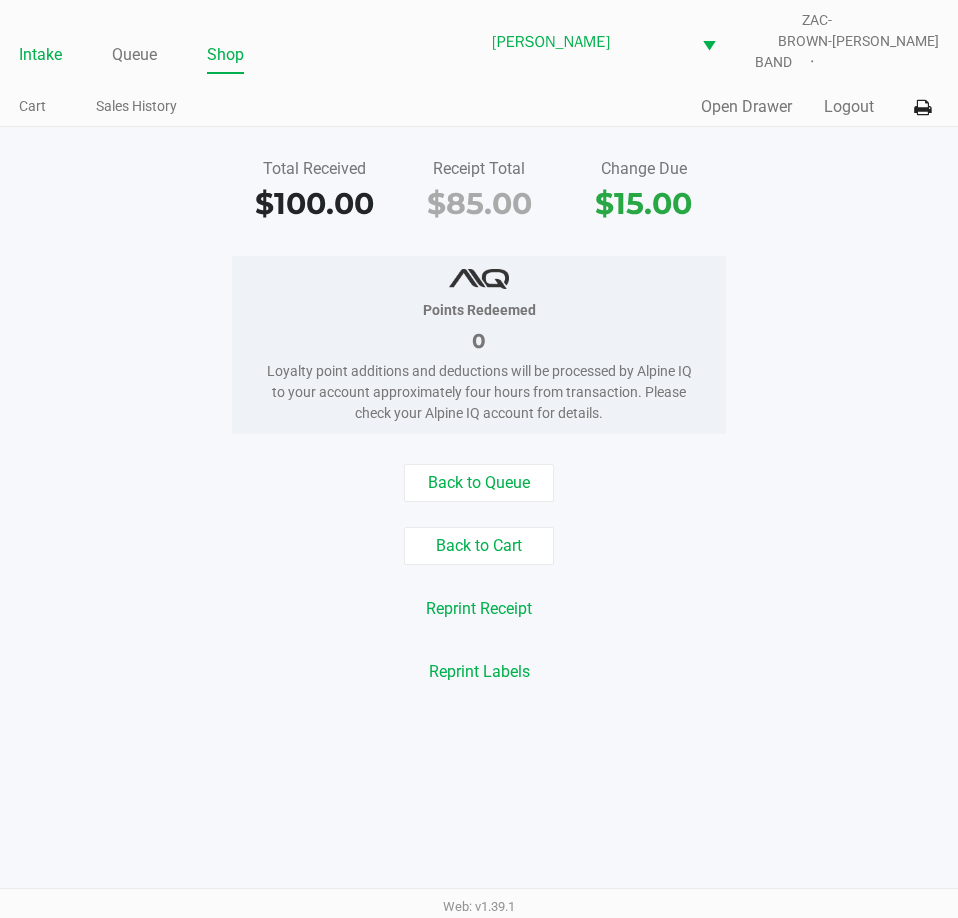 click on "Intake" 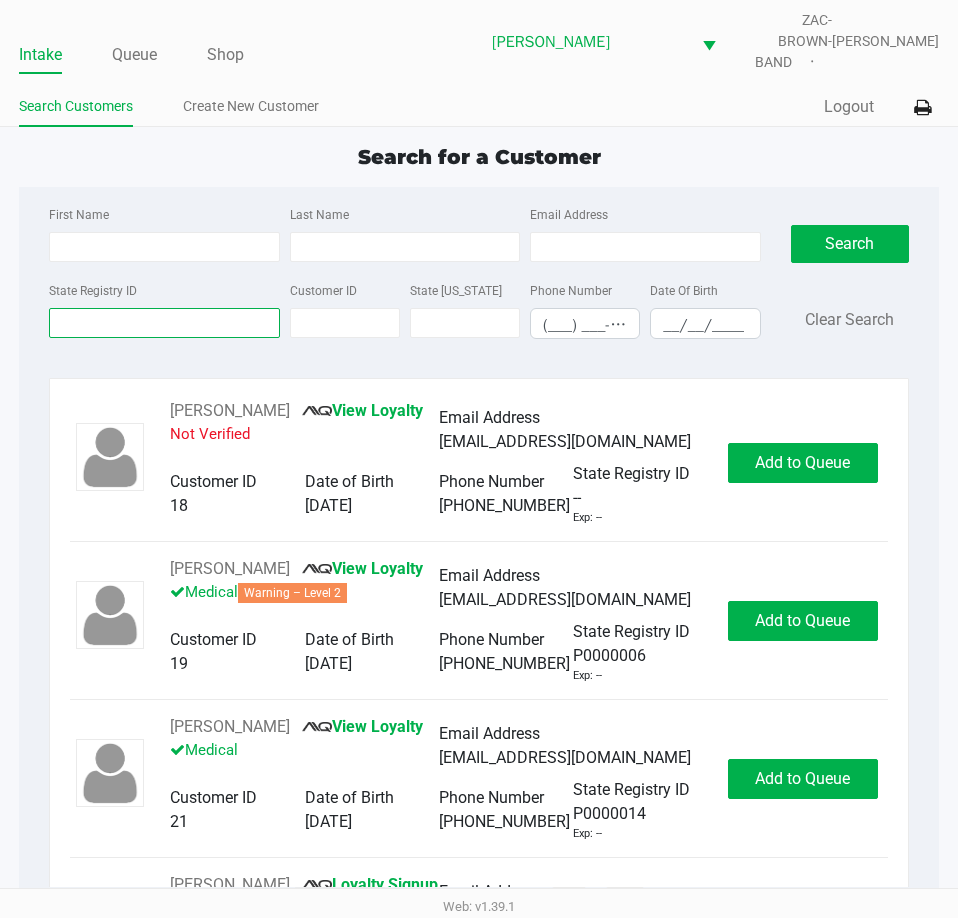 click on "State Registry ID" at bounding box center (164, 323) 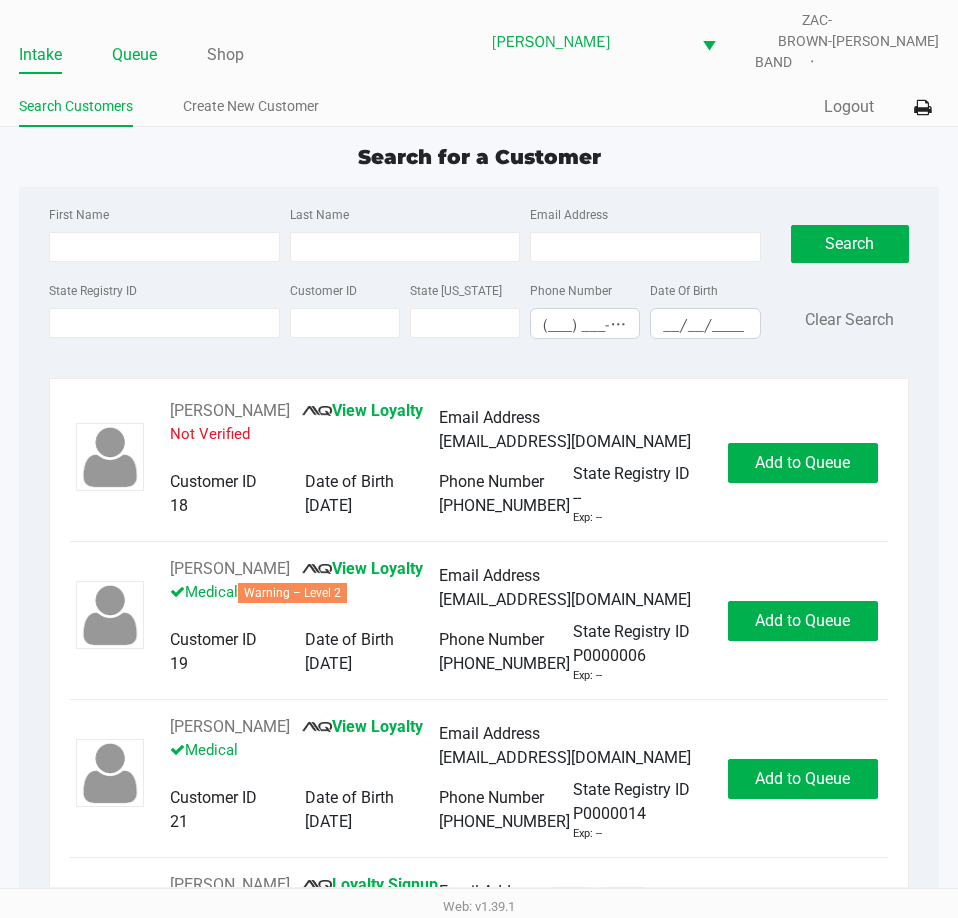 click on "Queue" 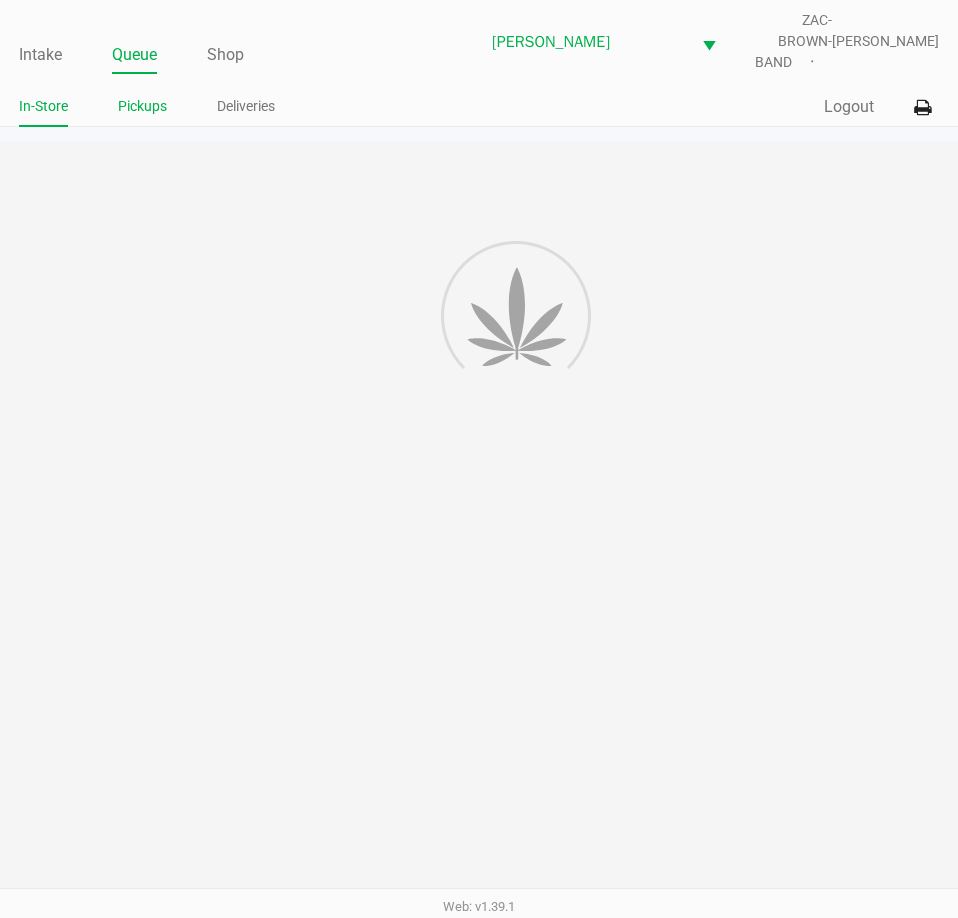 click on "Pickups" 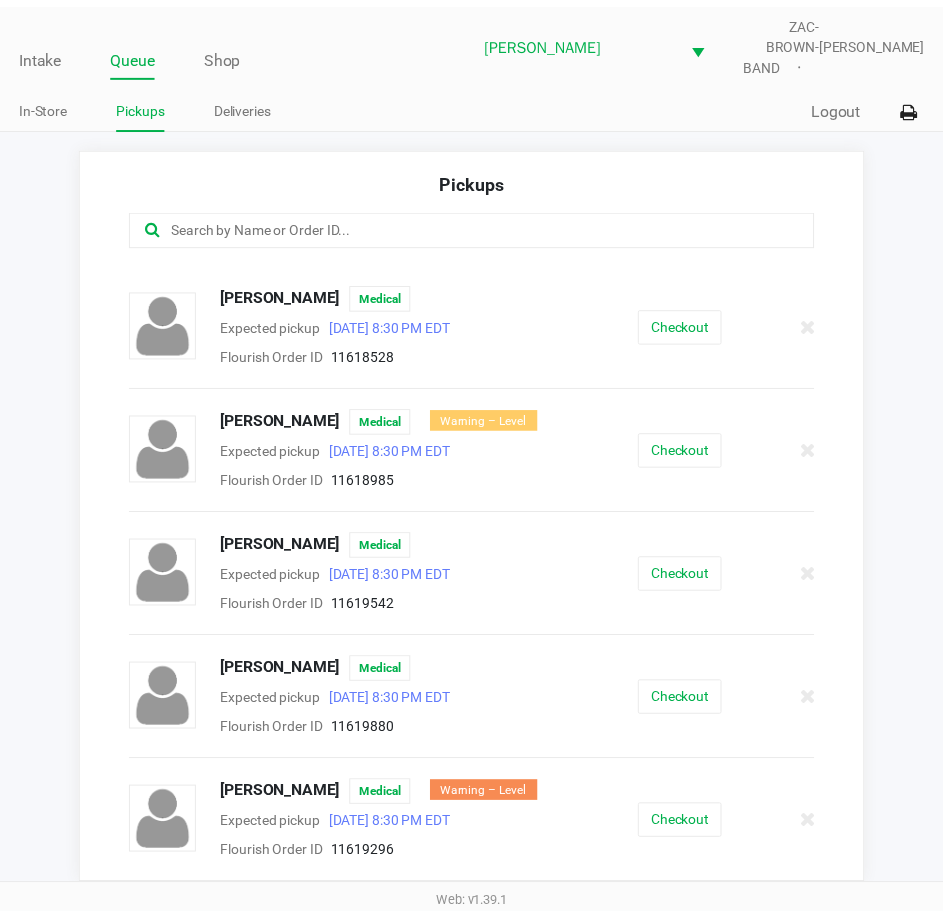 scroll, scrollTop: 134, scrollLeft: 0, axis: vertical 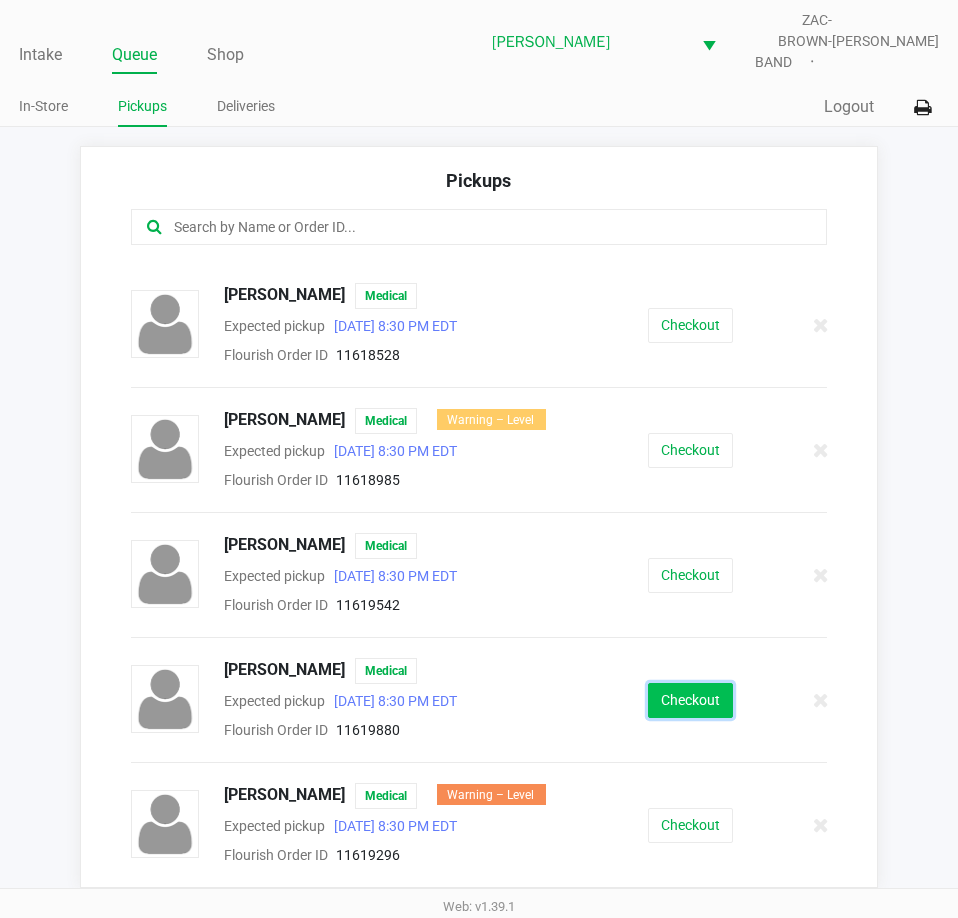 click on "Checkout" 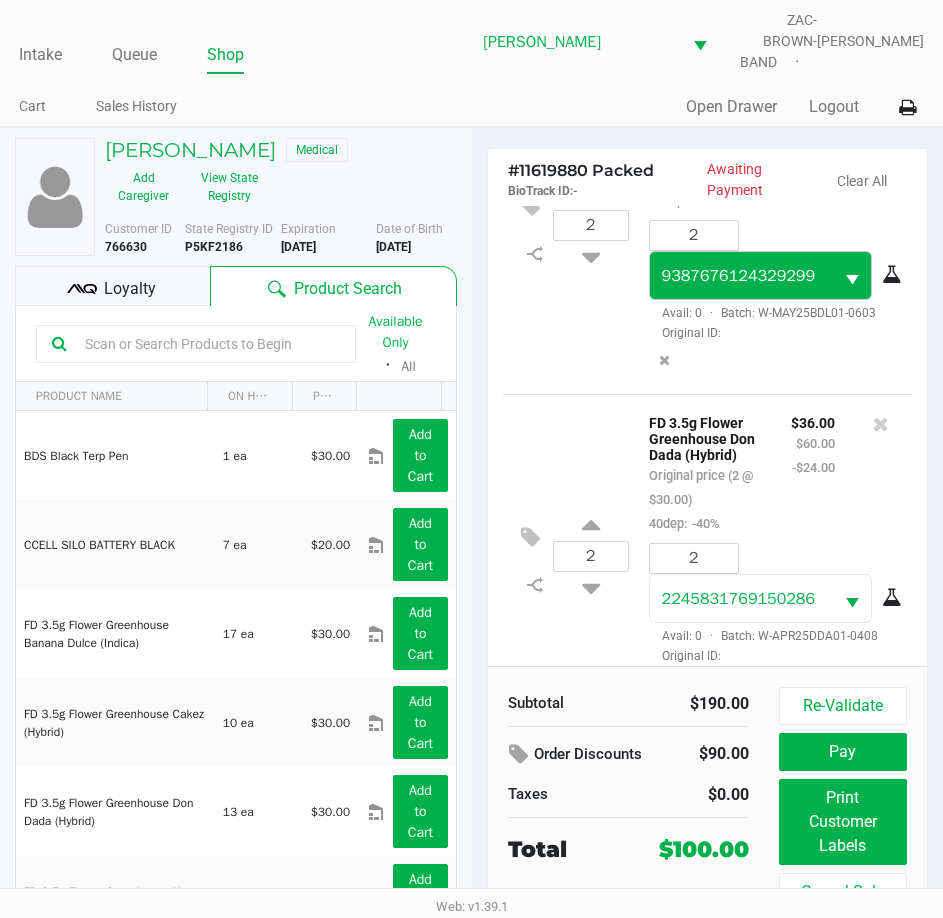 scroll, scrollTop: 576, scrollLeft: 0, axis: vertical 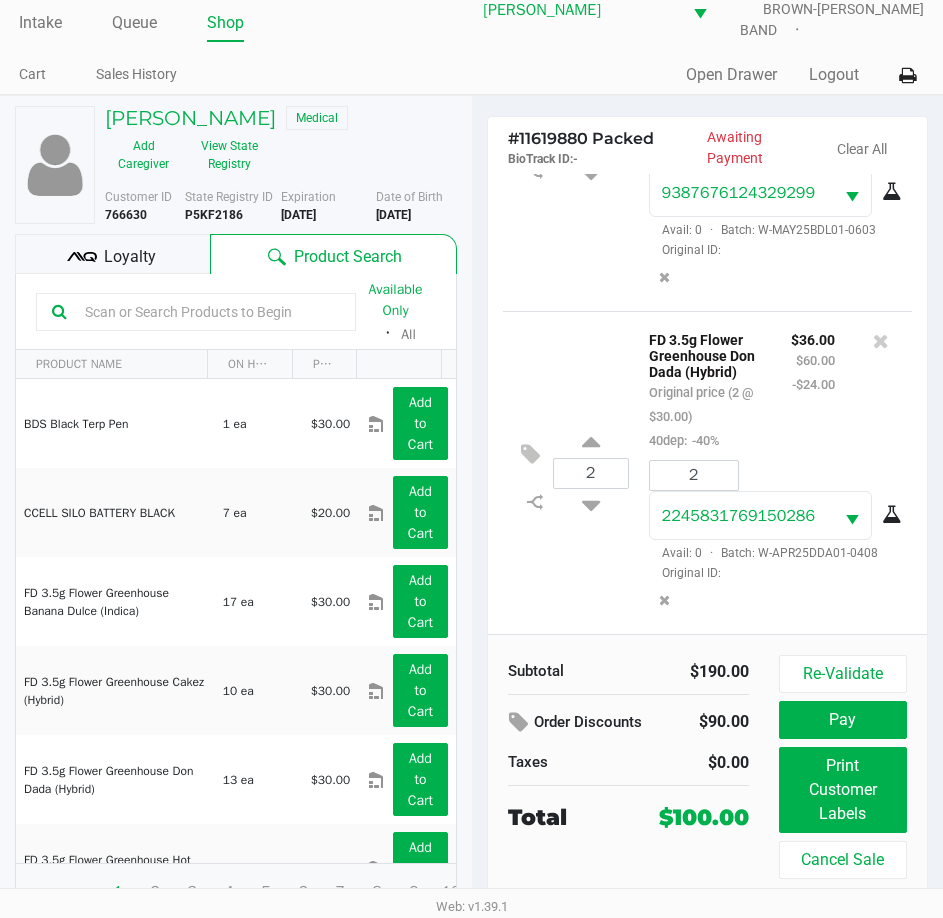 click on "Loyalty" 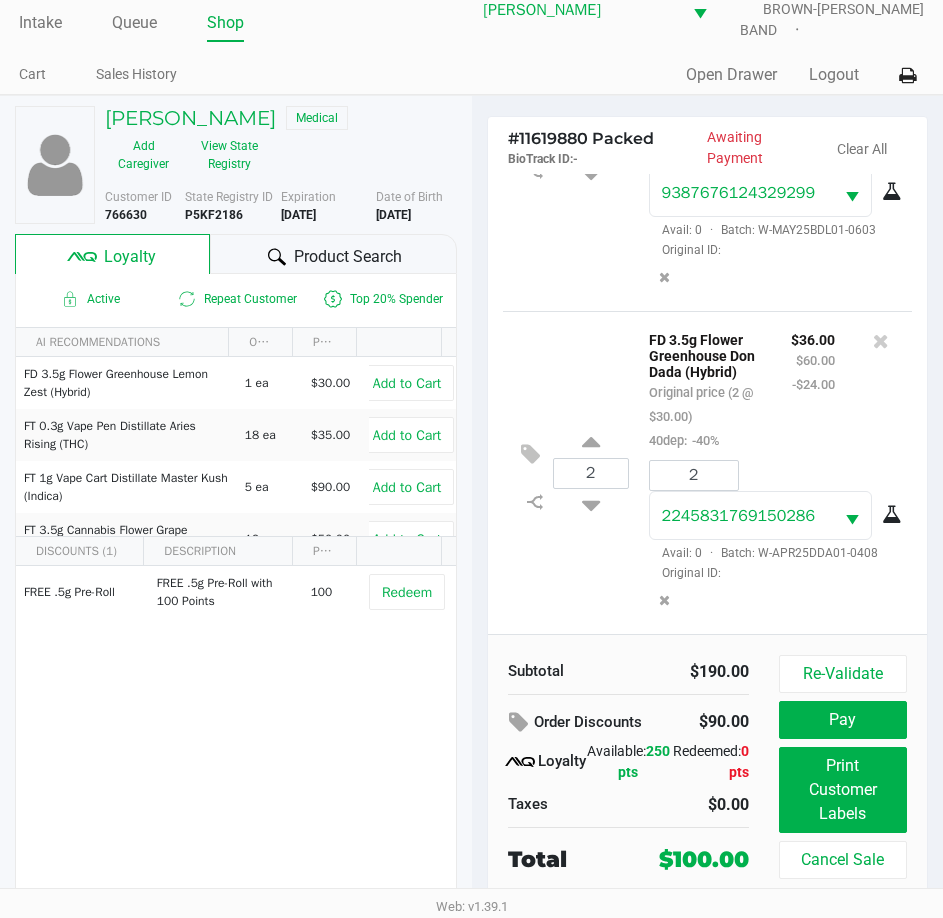 click on "$36.00 $60.00 -$24.00" 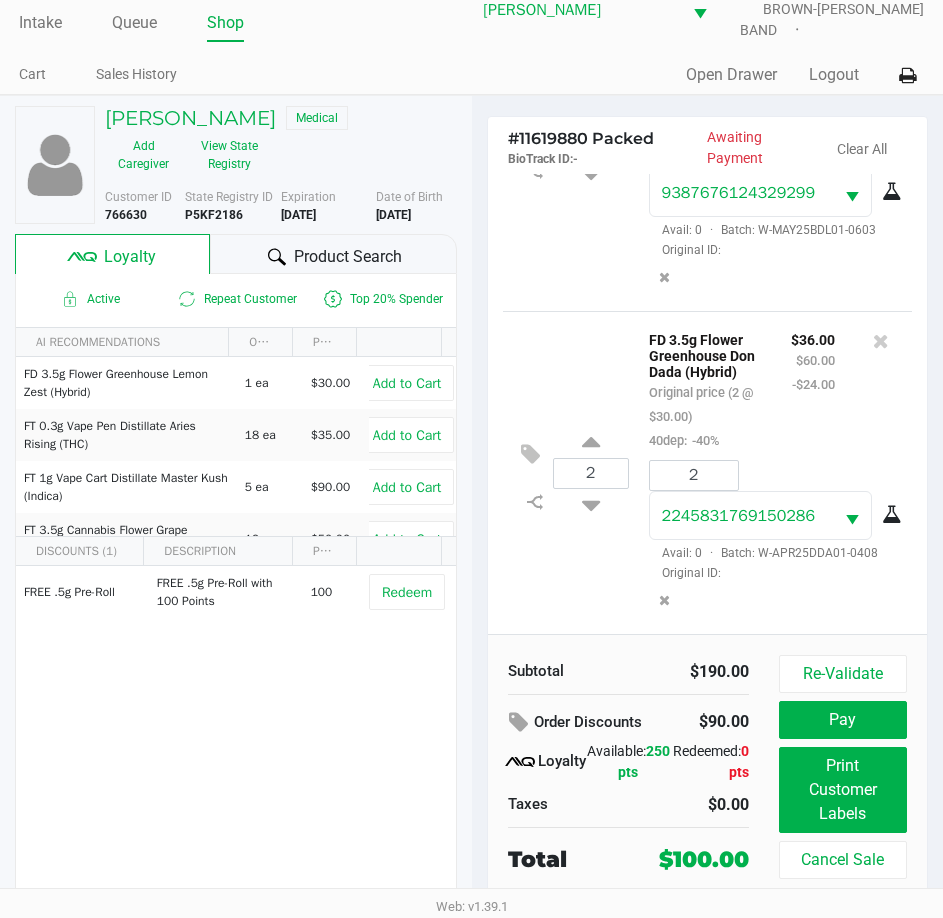 click on "Re-Validate   Pay   Print Customer Labels   Cancel Sale" 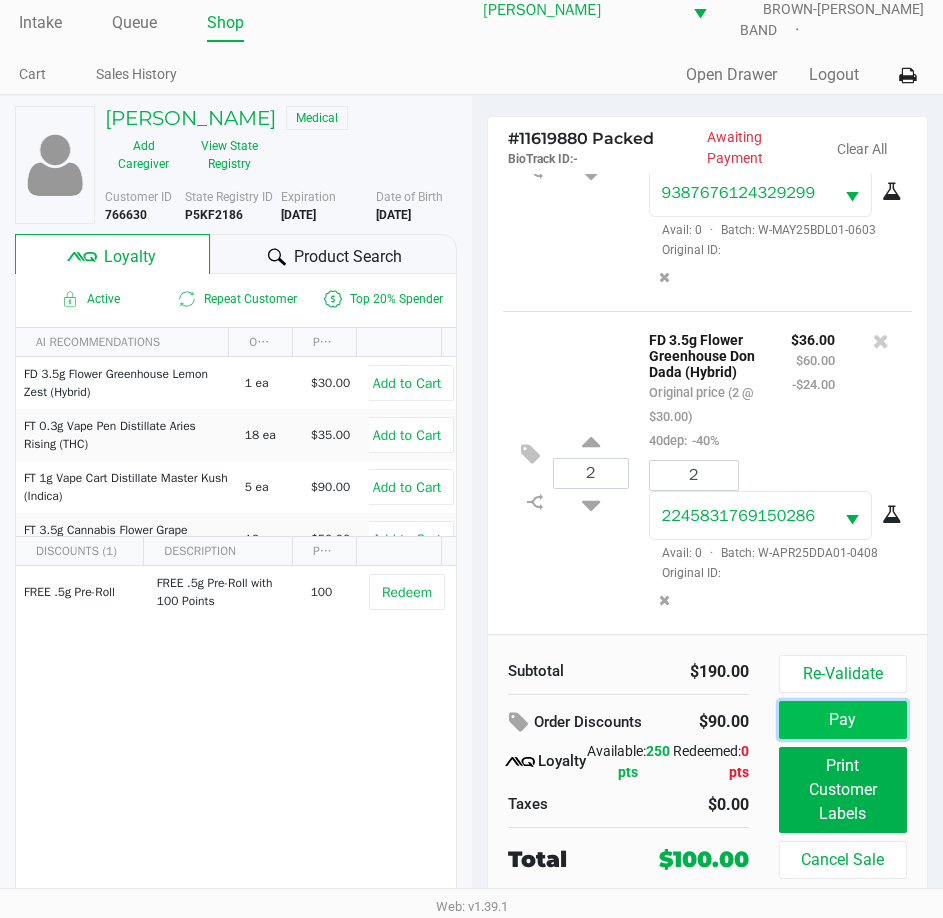 click on "Pay" 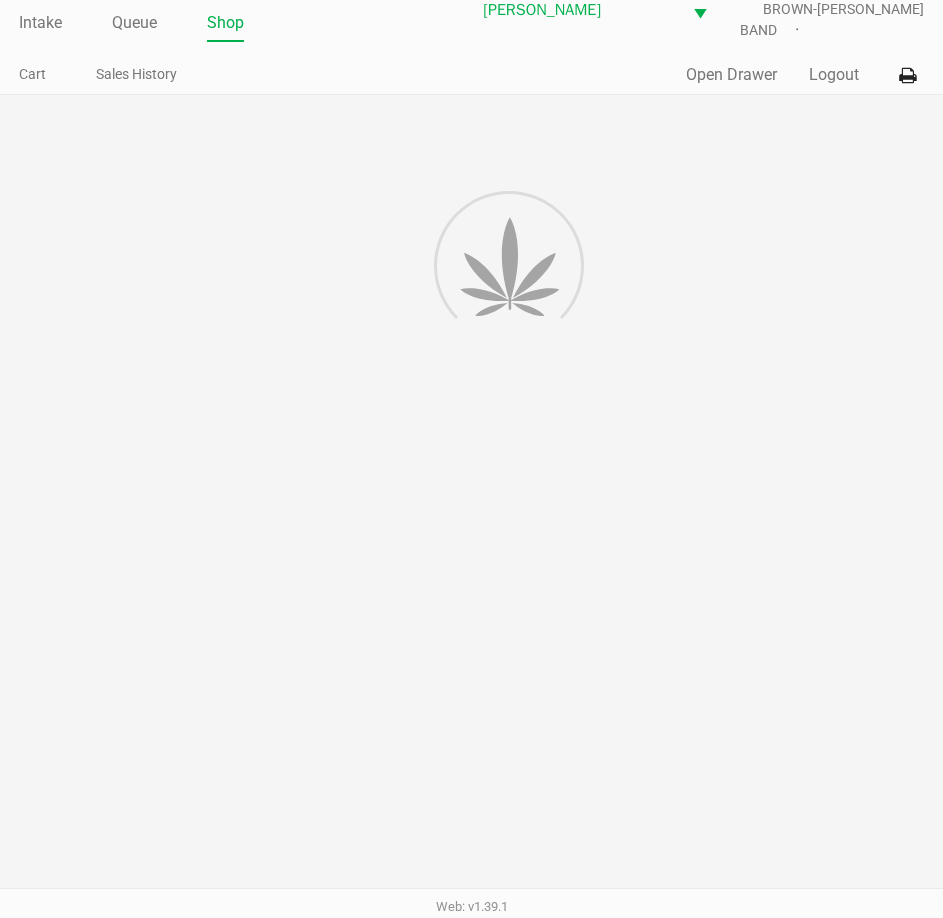 scroll, scrollTop: 0, scrollLeft: 0, axis: both 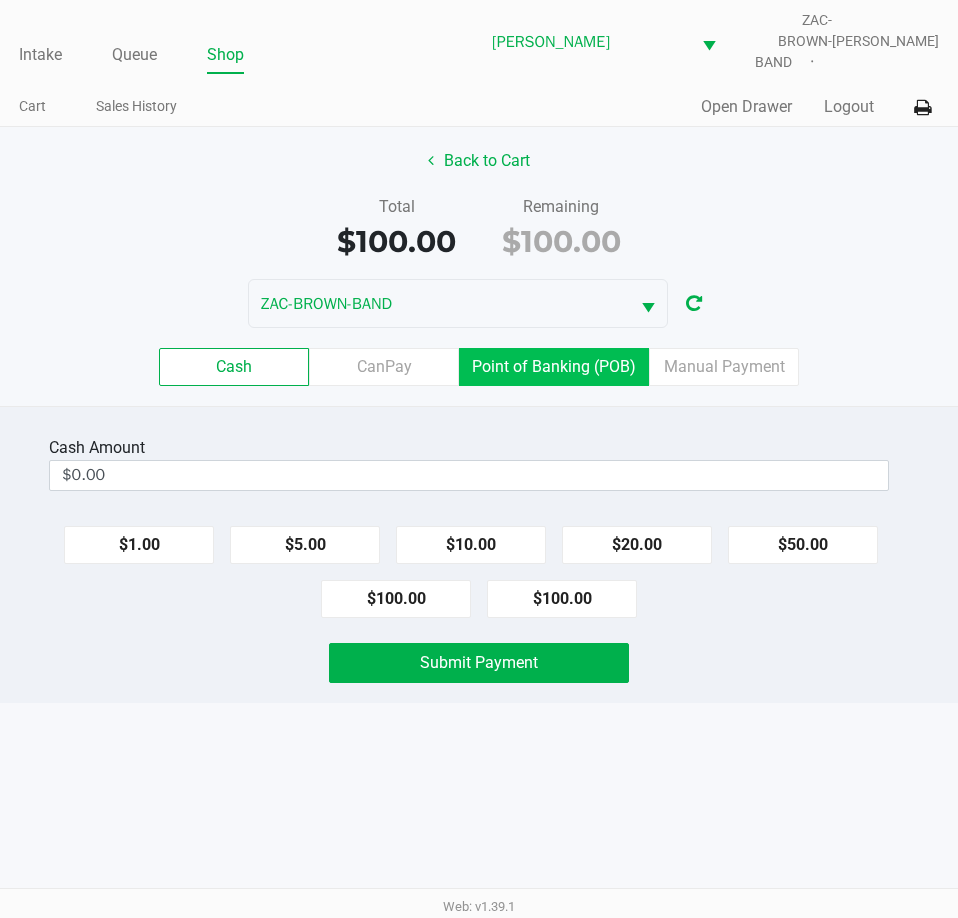 click on "Point of Banking (POB)" 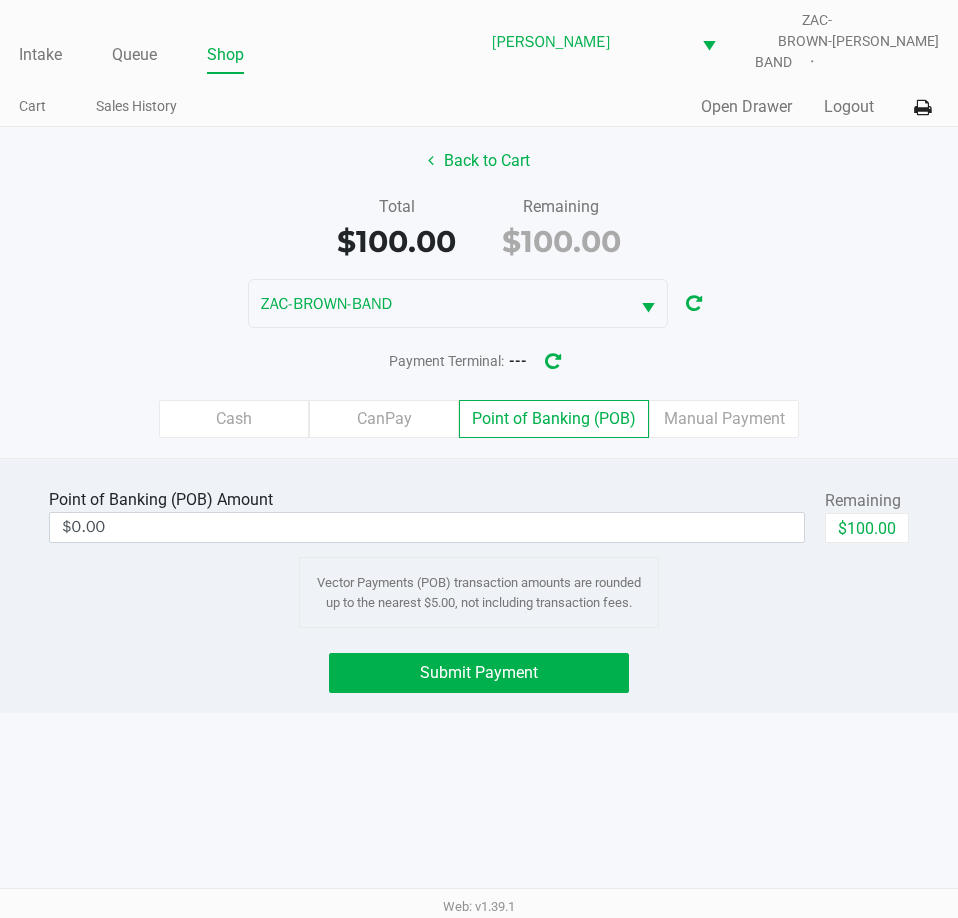 click on "Point of Banking (POB)  Amount  $0.00  Remaining   $100.00  Vector Payments (POB) transaction amounts are rounded up to the nearest $5.00, not including transaction fees." 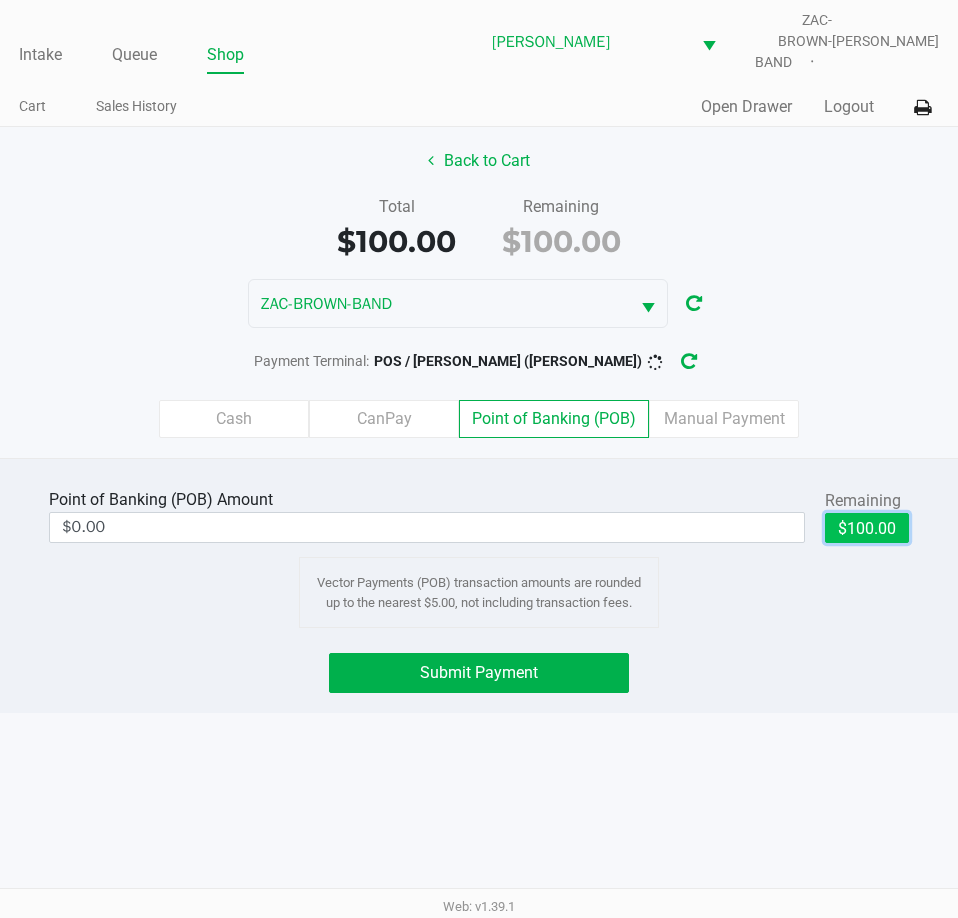 click on "$100.00" 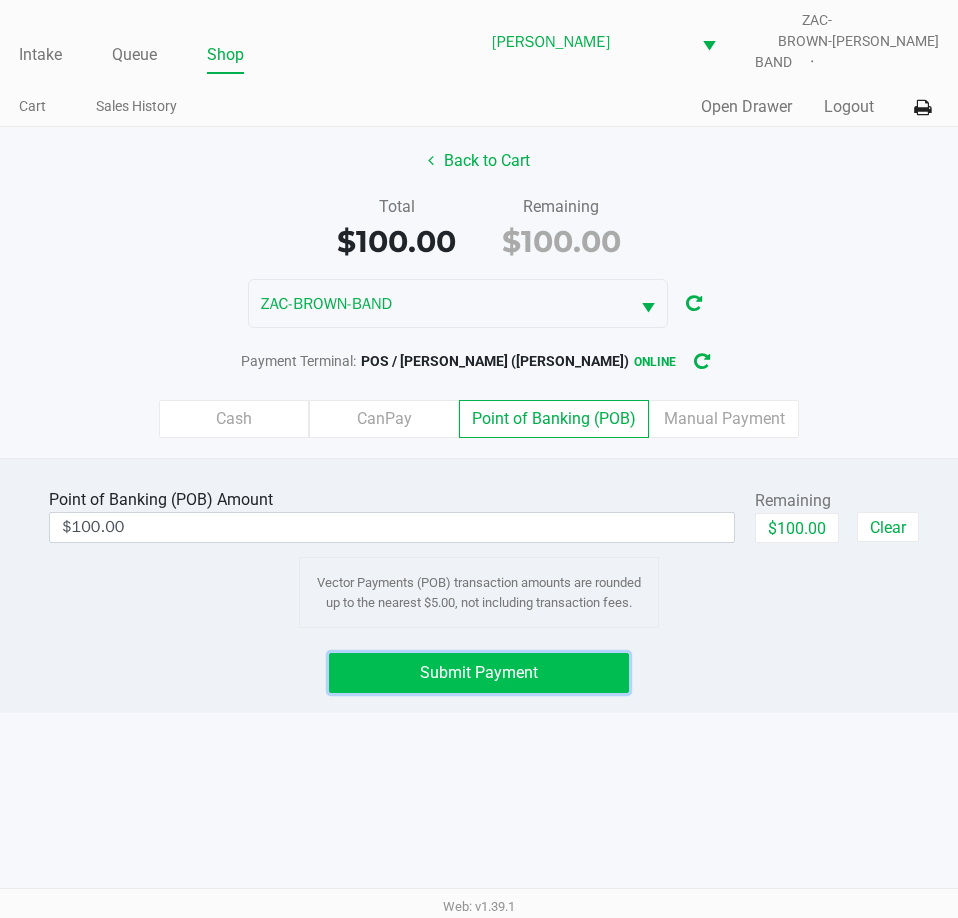 click on "Submit Payment" 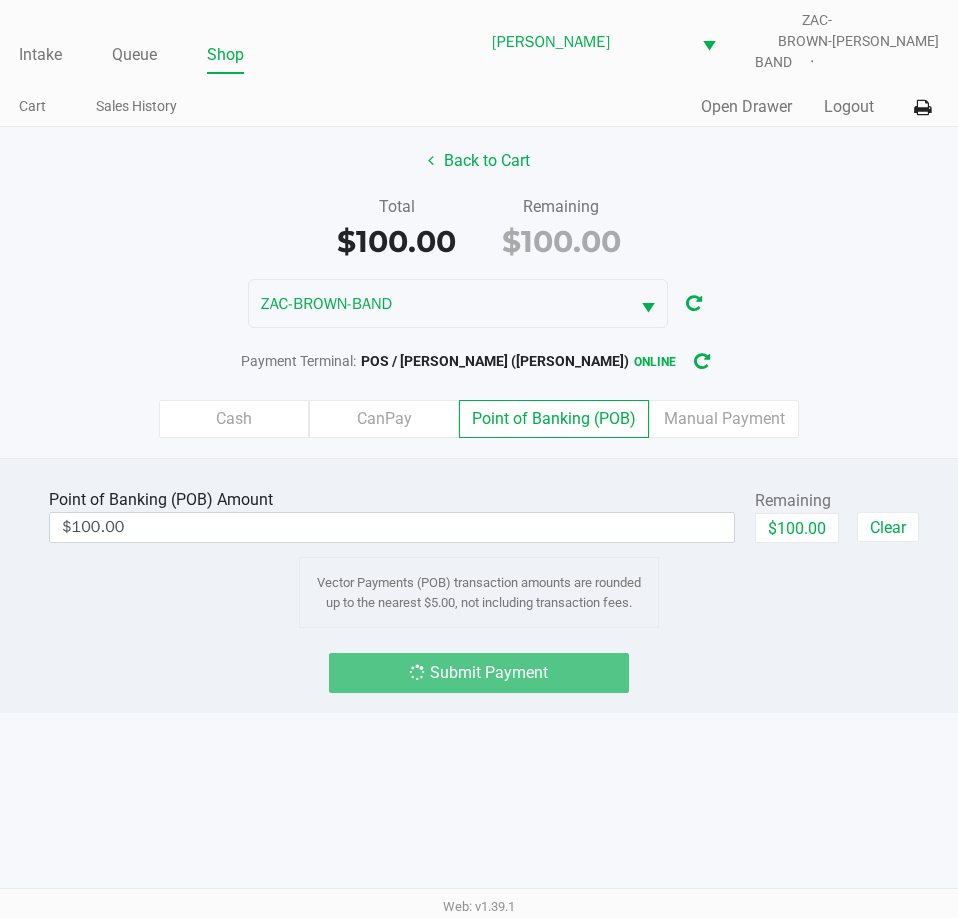 click on "Submit Payment" 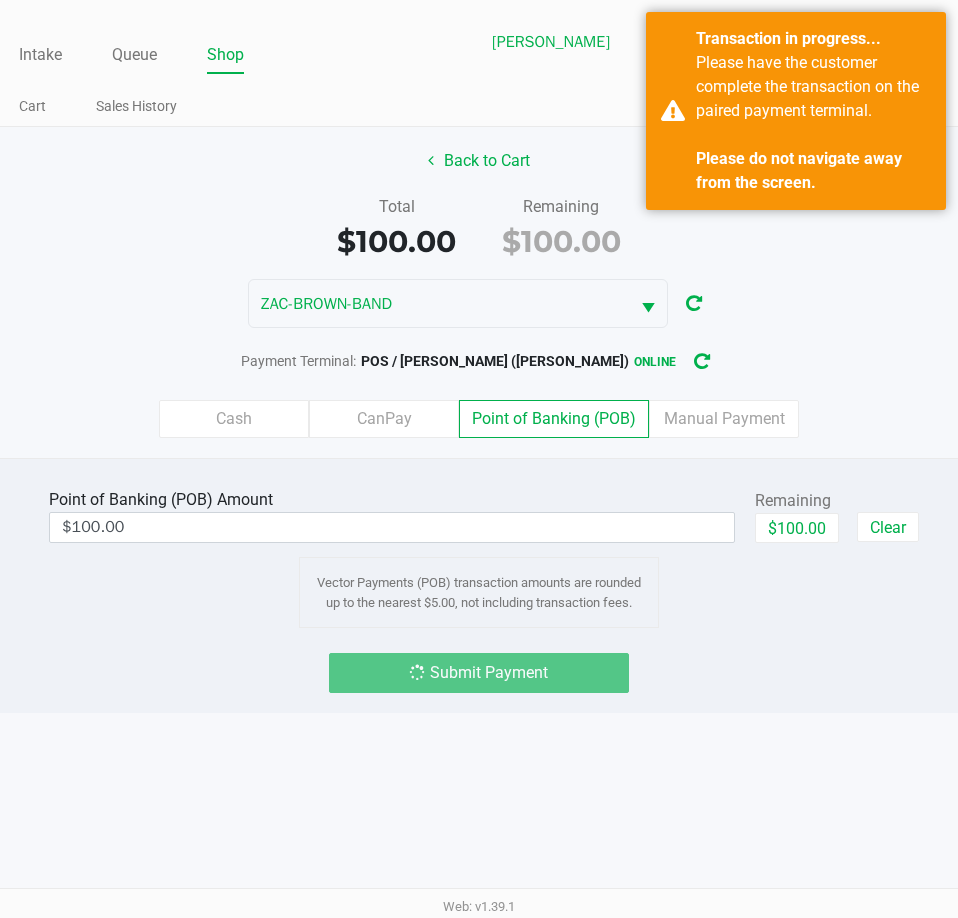 click on "Submit Payment" 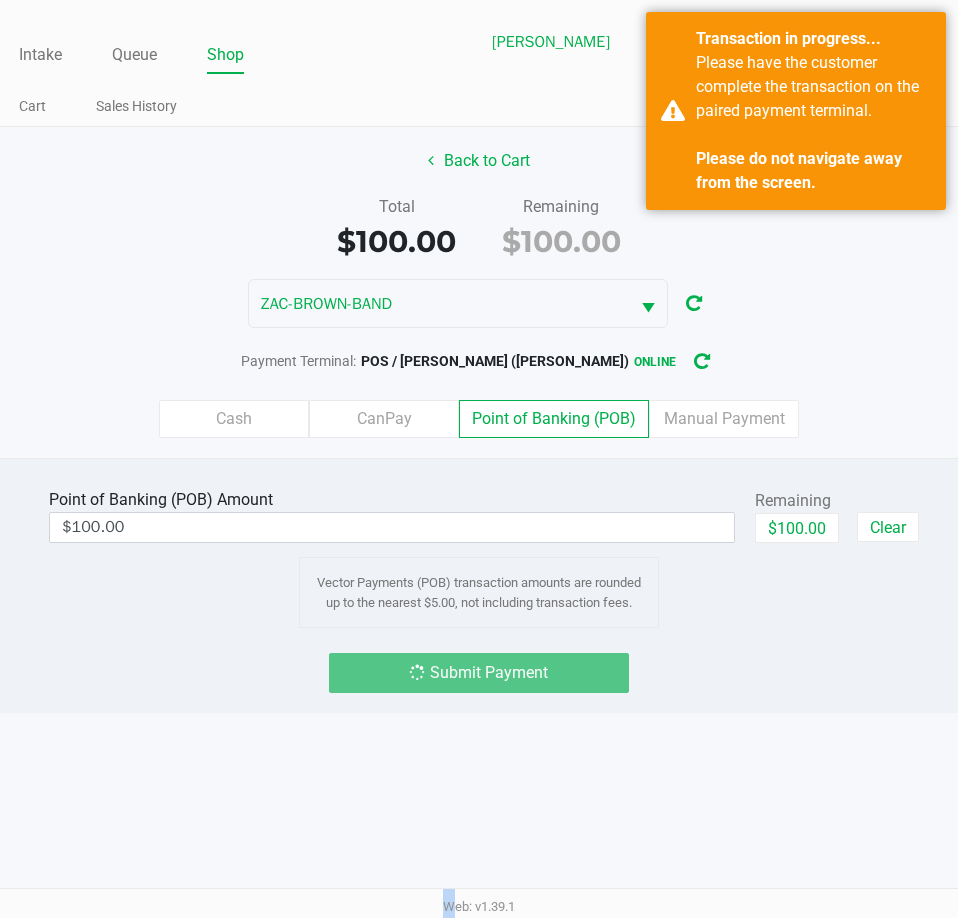 click on "Submit Payment" 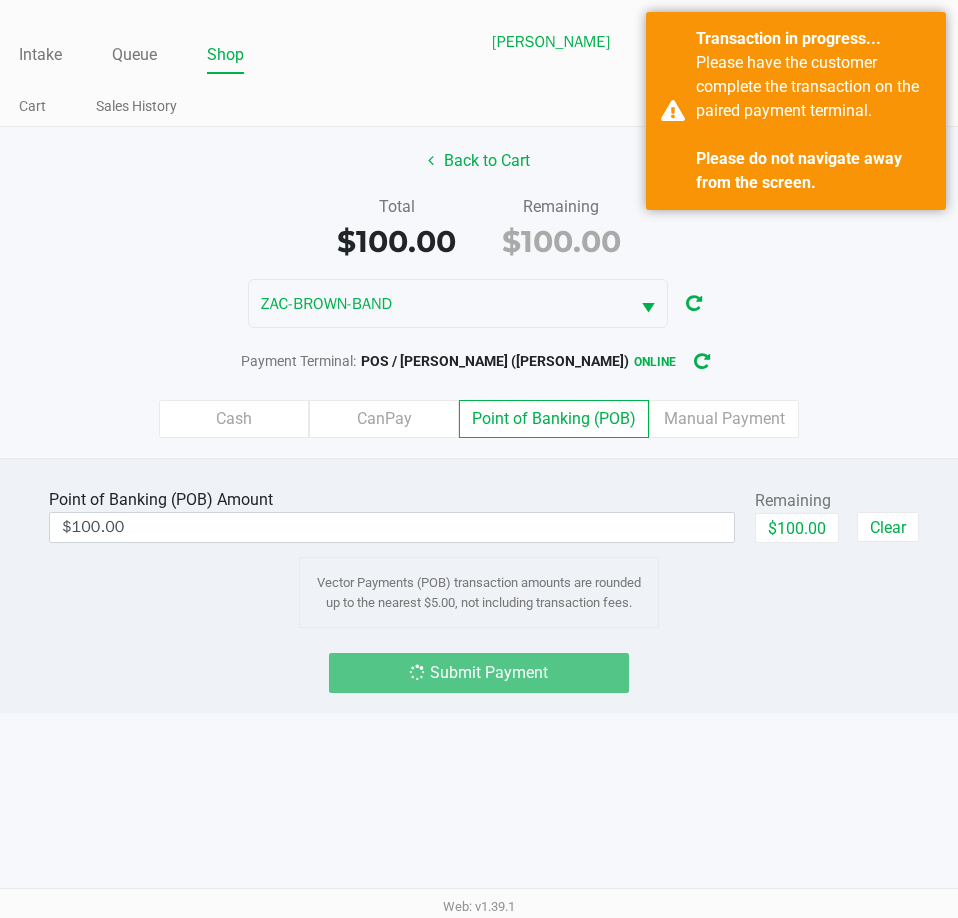 click on "Submit Payment" 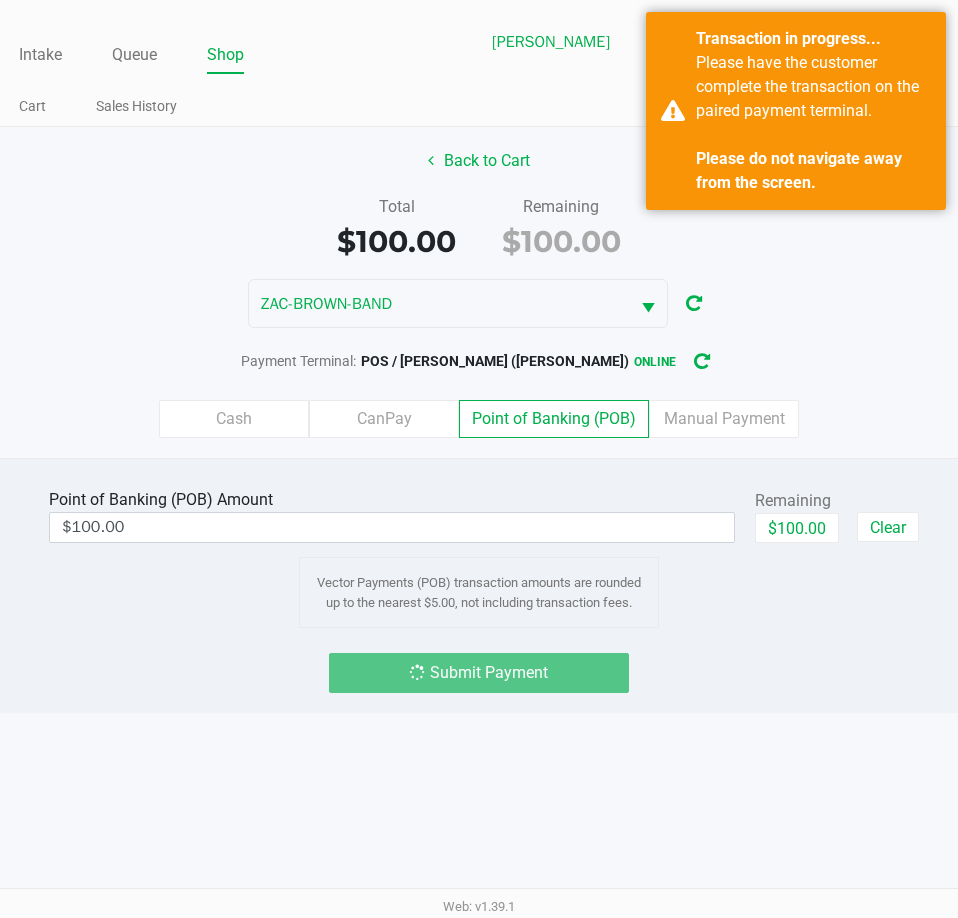 click on "Submit Payment" 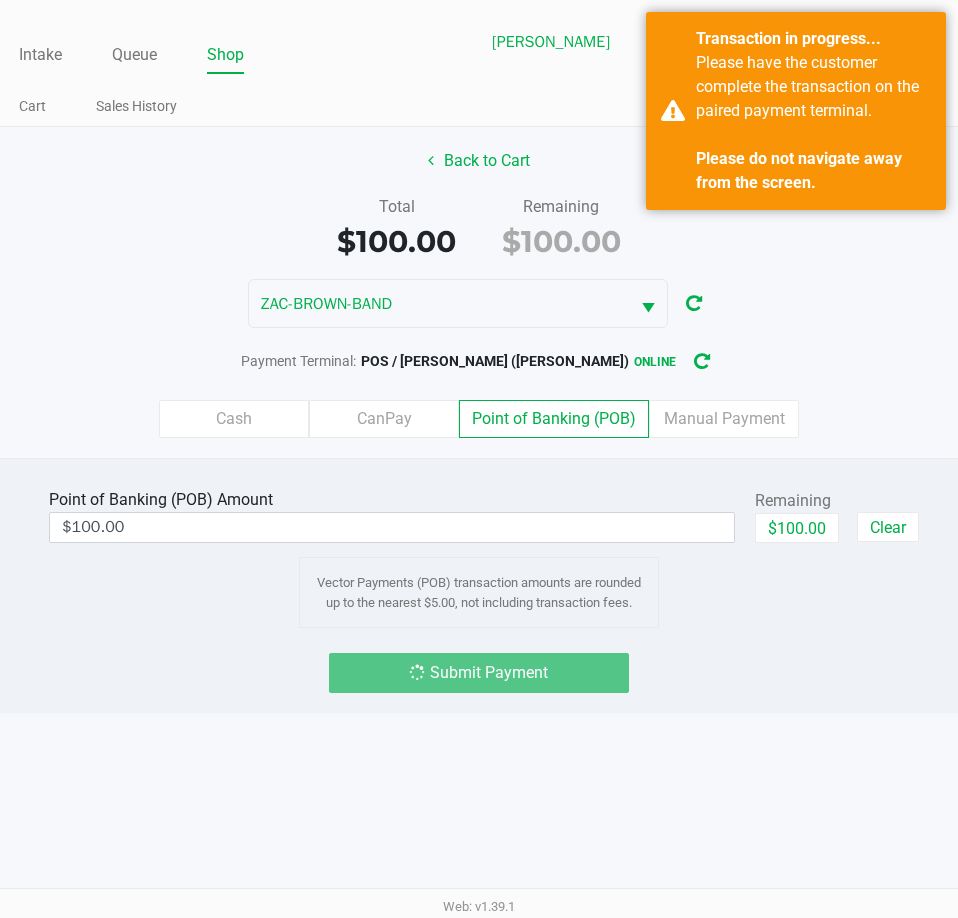 click on "Submit Payment" 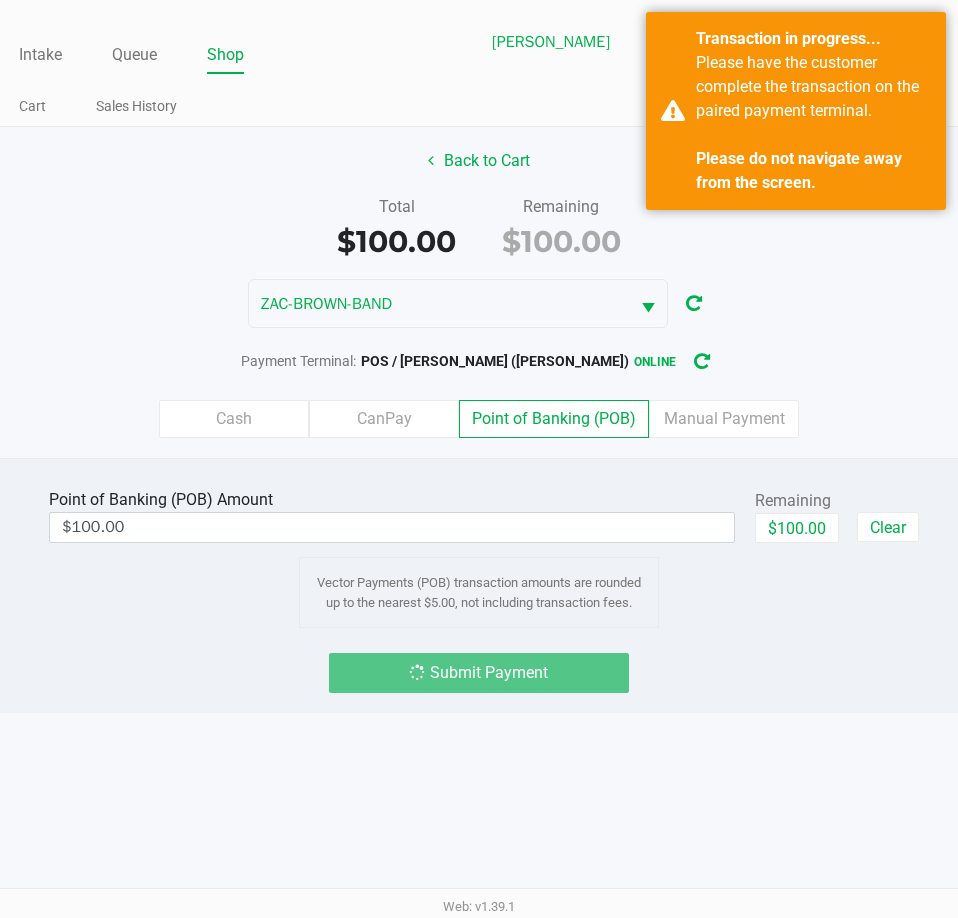 click on "Point of Banking (POB)  Amount  $100.00  Remaining   $100.00   Clear  Vector Payments (POB) transaction amounts are rounded up to the nearest $5.00, not including transaction fees.  Submit Payment" 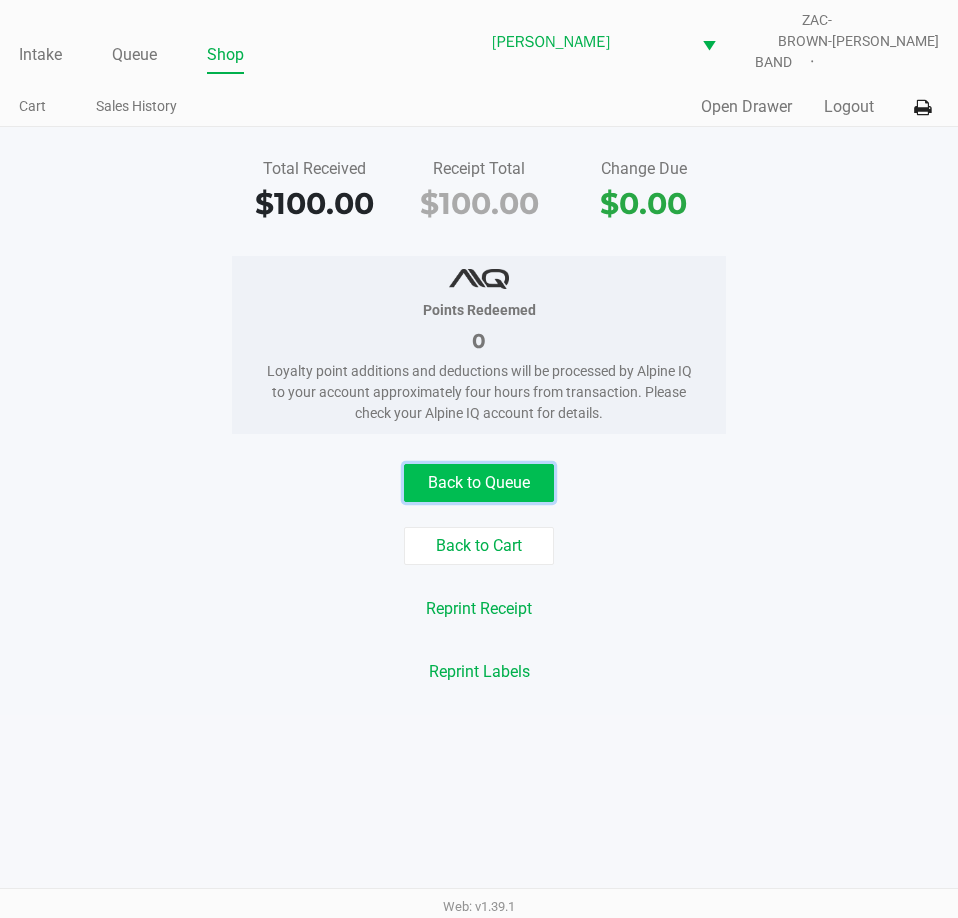 click on "Back to Queue" 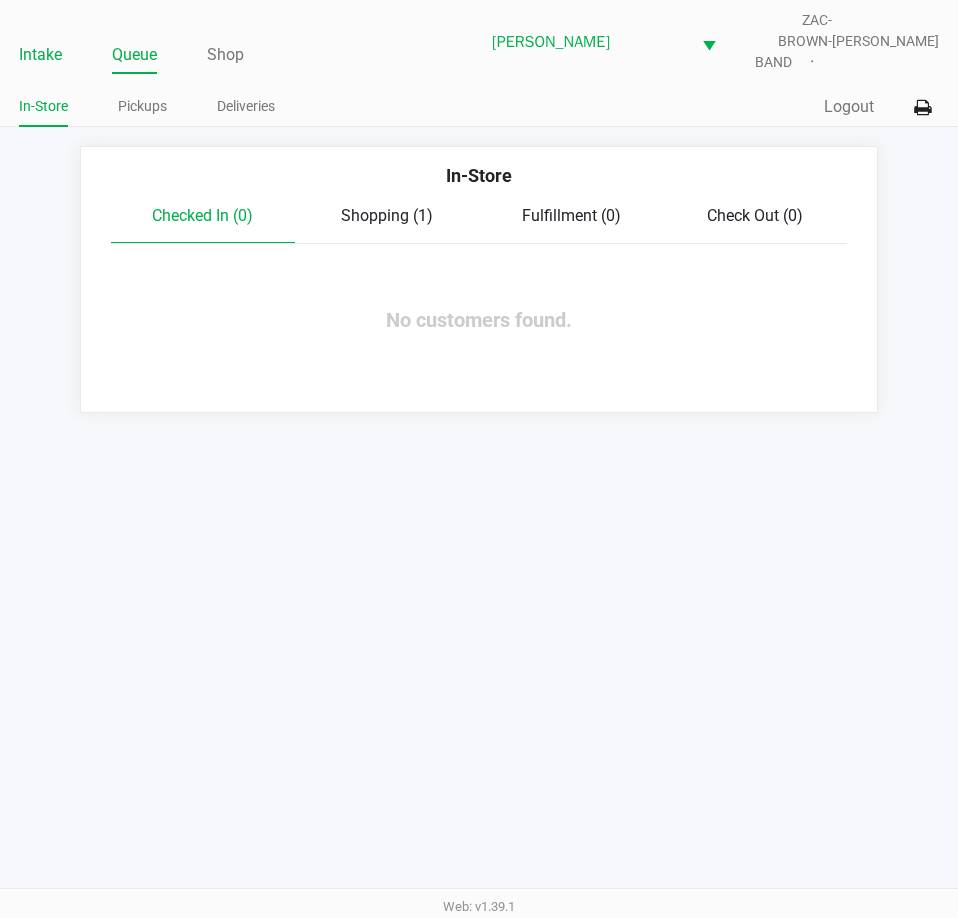 click on "Intake" 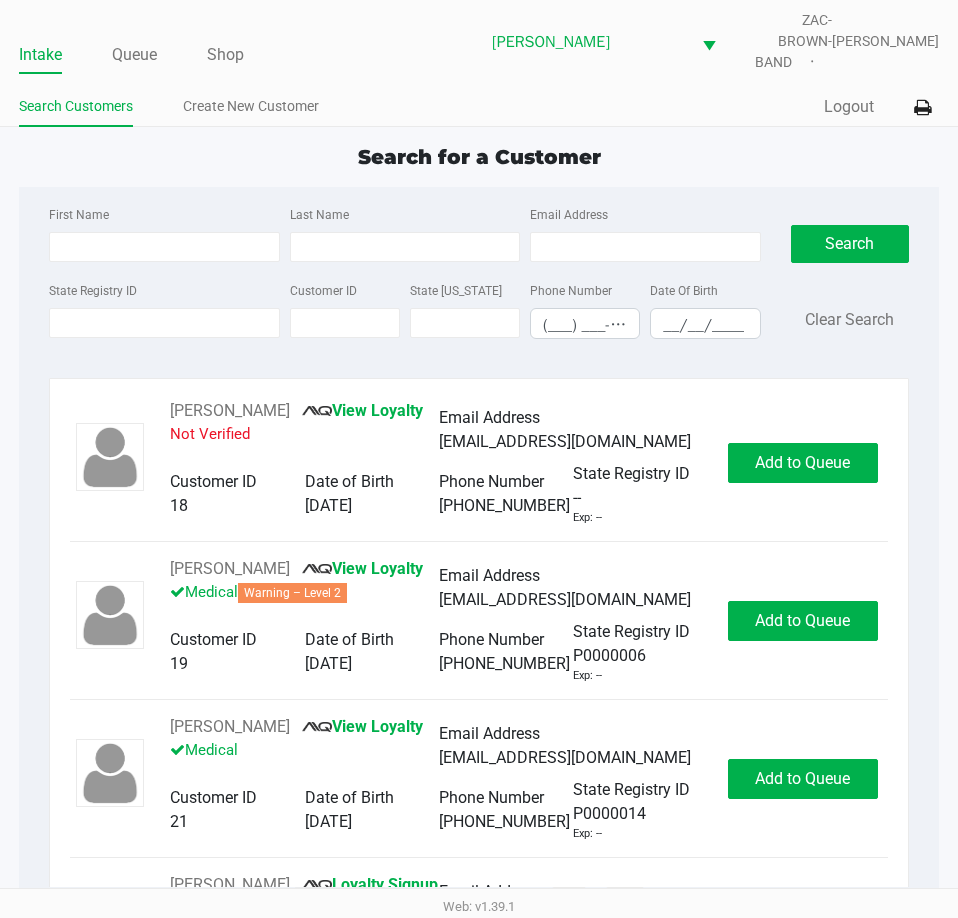 click on "First Name Last Name Email Address State Registry ID Customer ID State [US_STATE] Phone Number (___) ___-____ Date Of Birth __/__/____  Search   Clear Search" 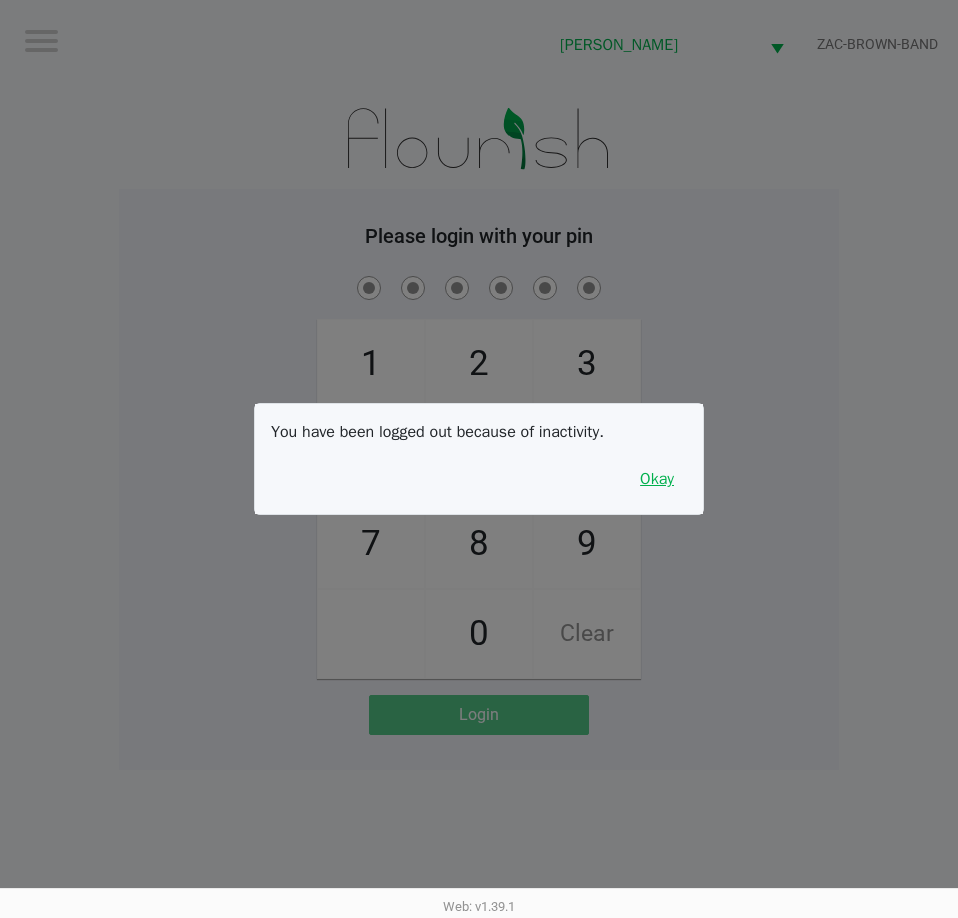 click on "Okay" at bounding box center (657, 479) 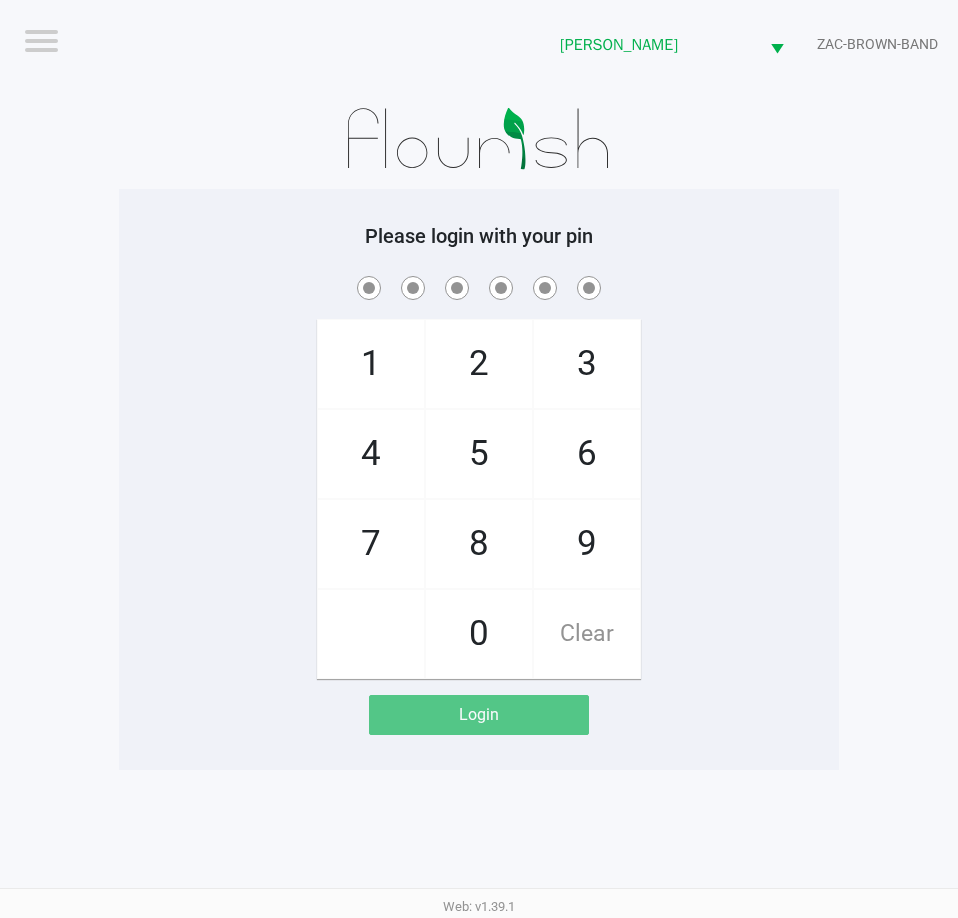 click on "1   4   7       2   5   8   0   3   6   9   Clear" 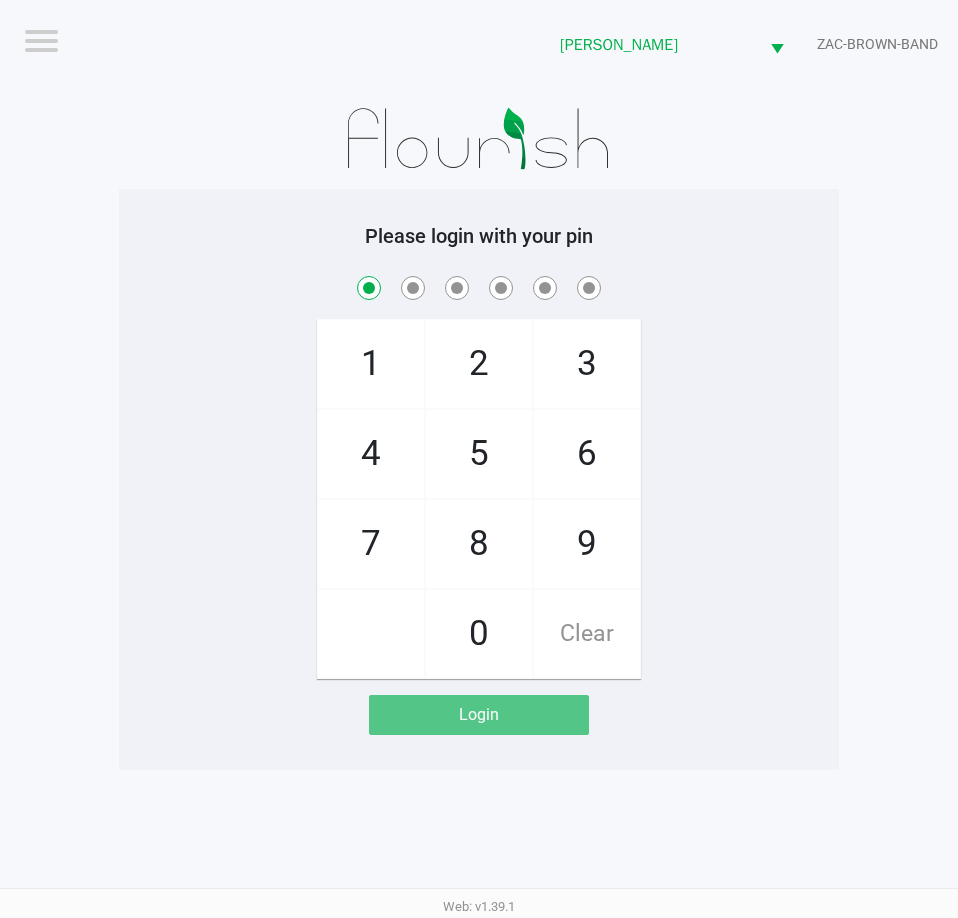 checkbox on "true" 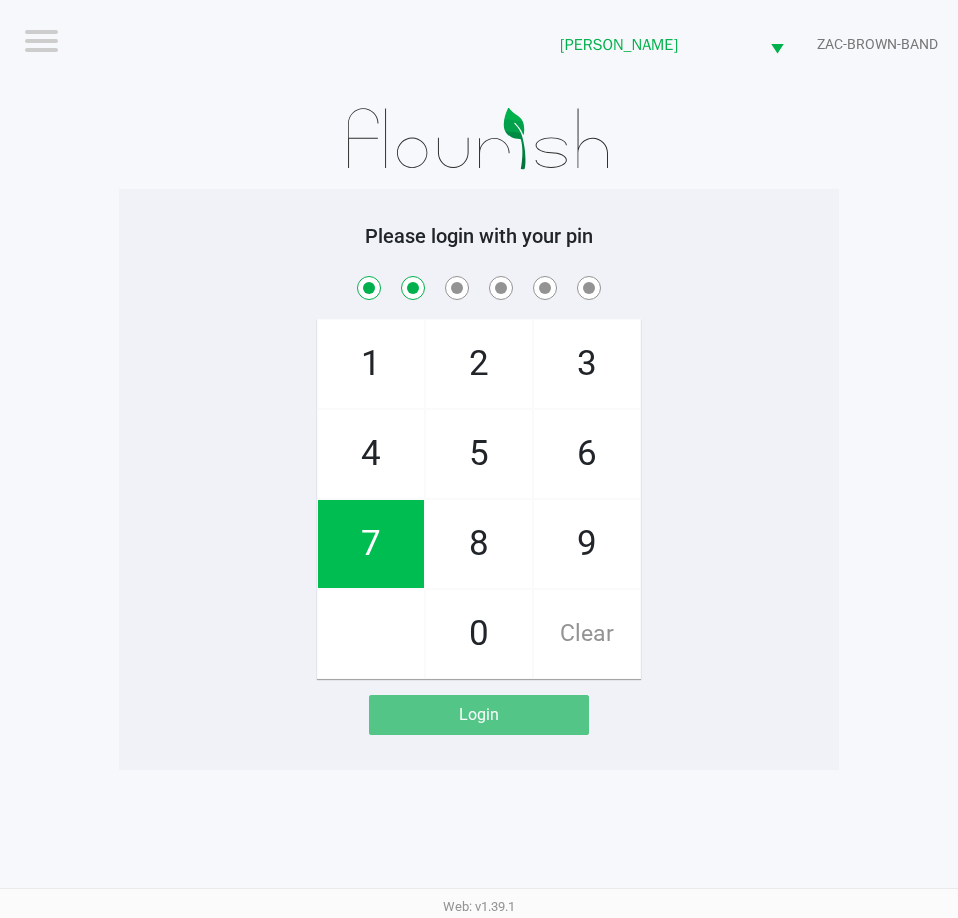 checkbox on "true" 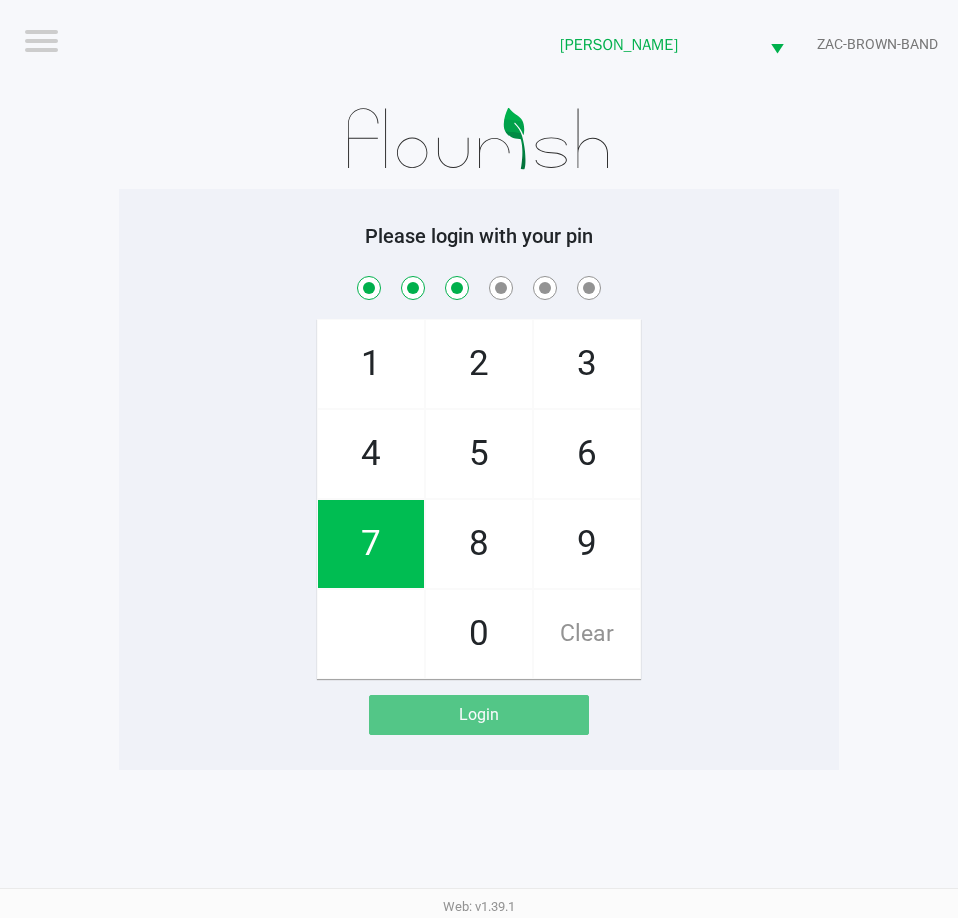 checkbox on "true" 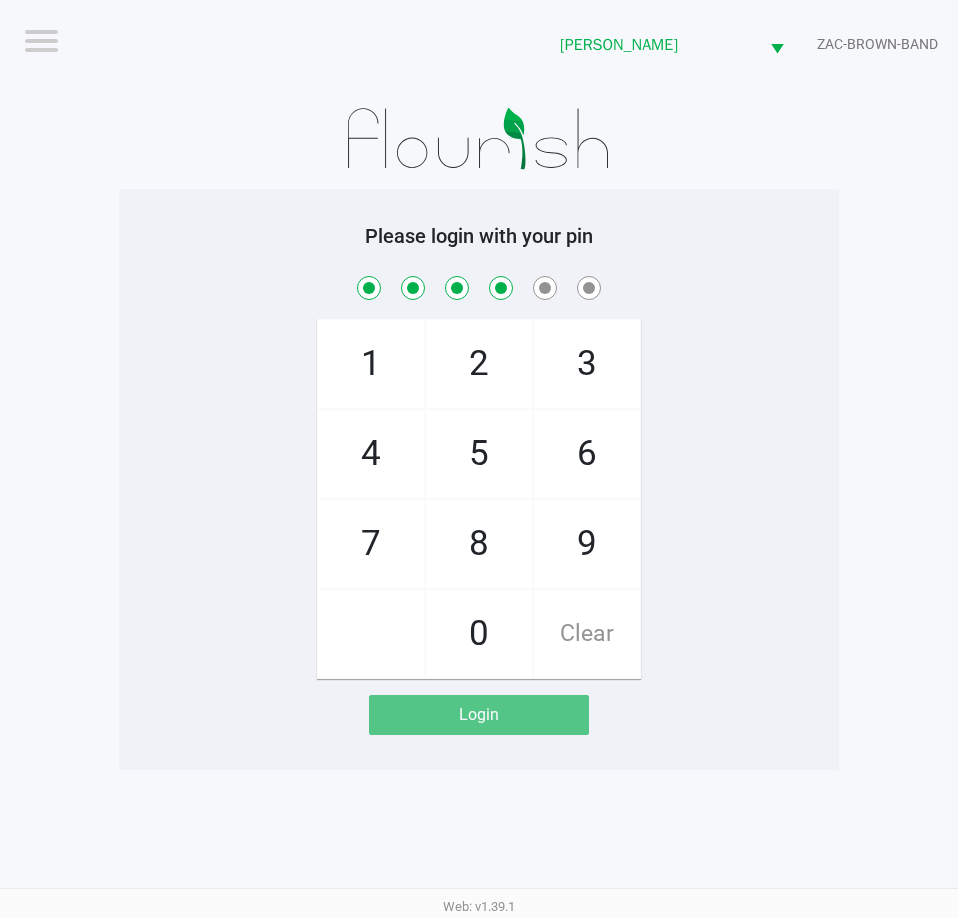 checkbox on "true" 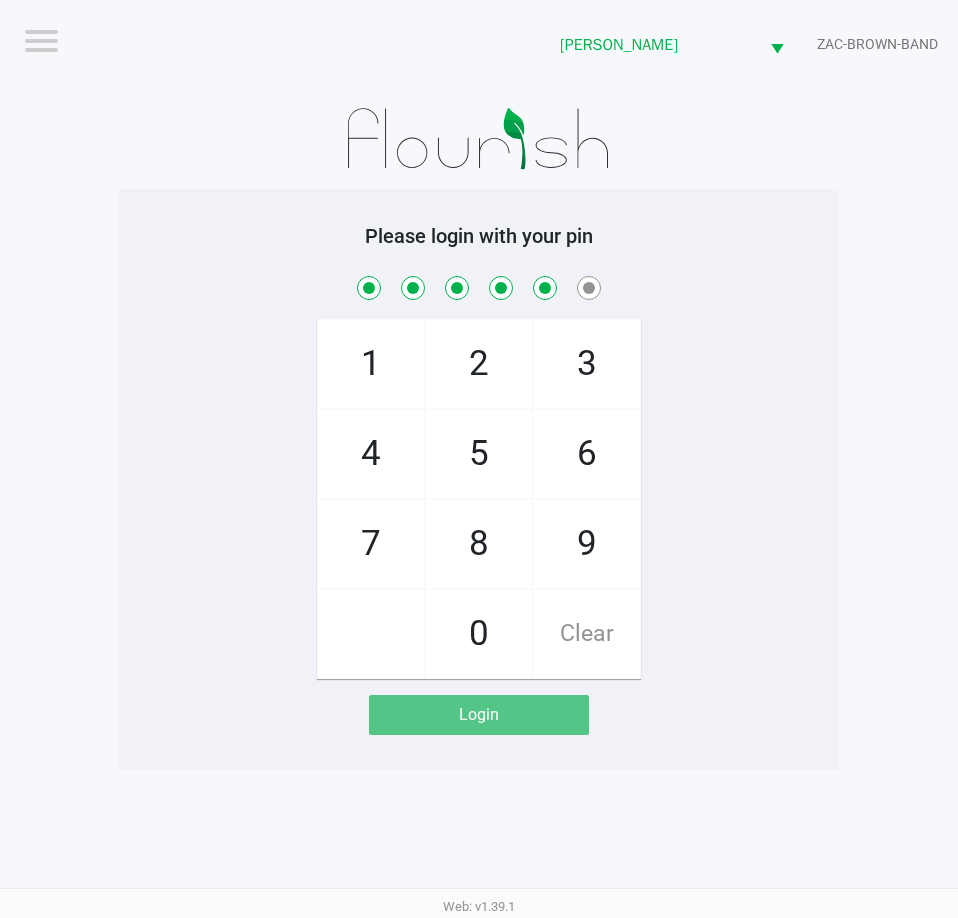checkbox on "true" 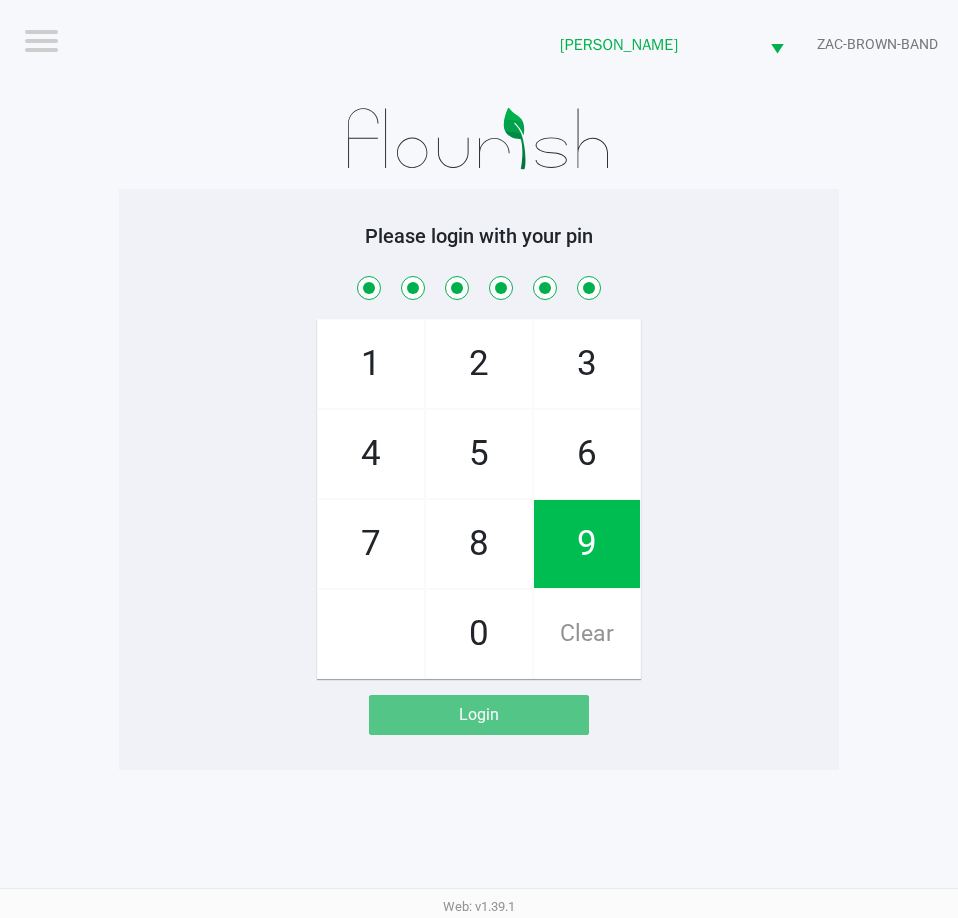 checkbox on "true" 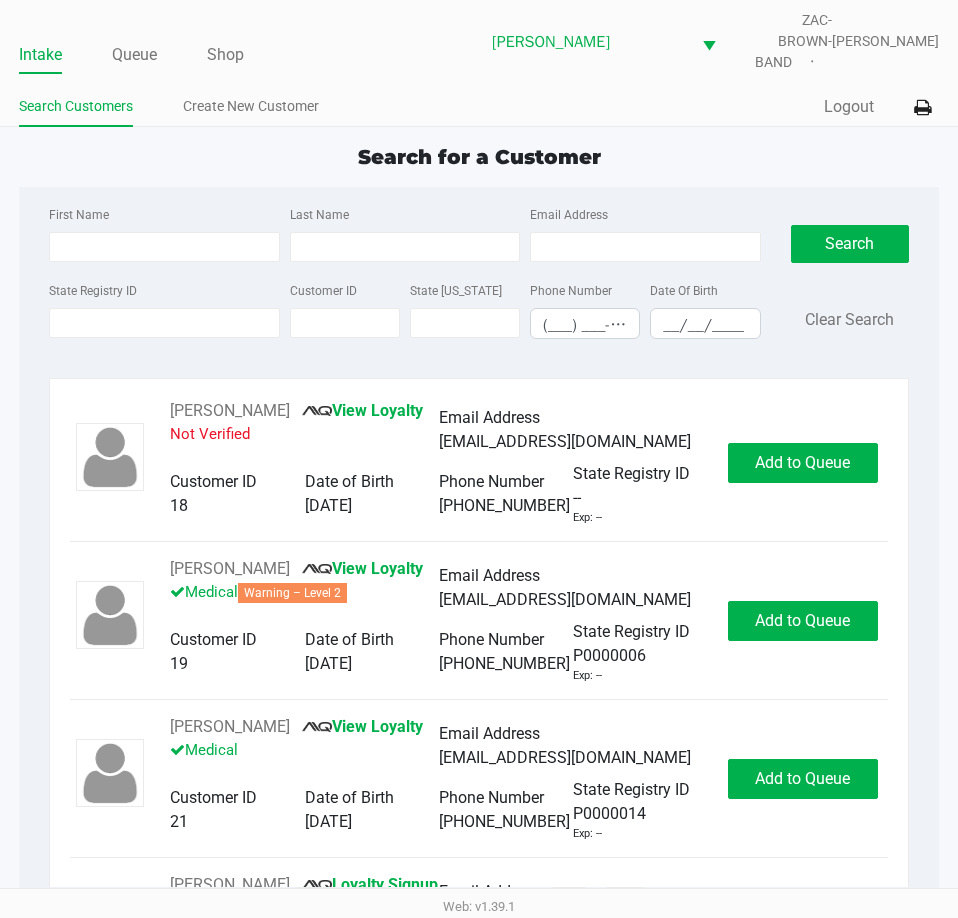 drag, startPoint x: 133, startPoint y: 43, endPoint x: 136, endPoint y: 64, distance: 21.213203 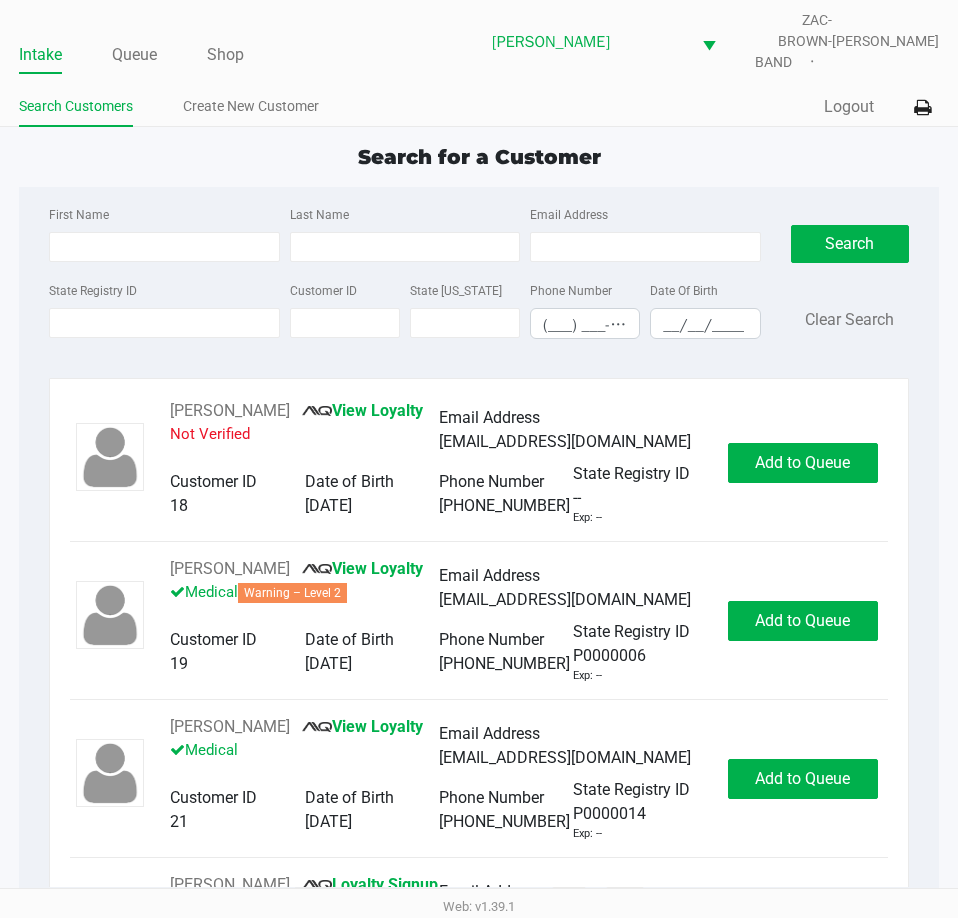 click on "Queue" 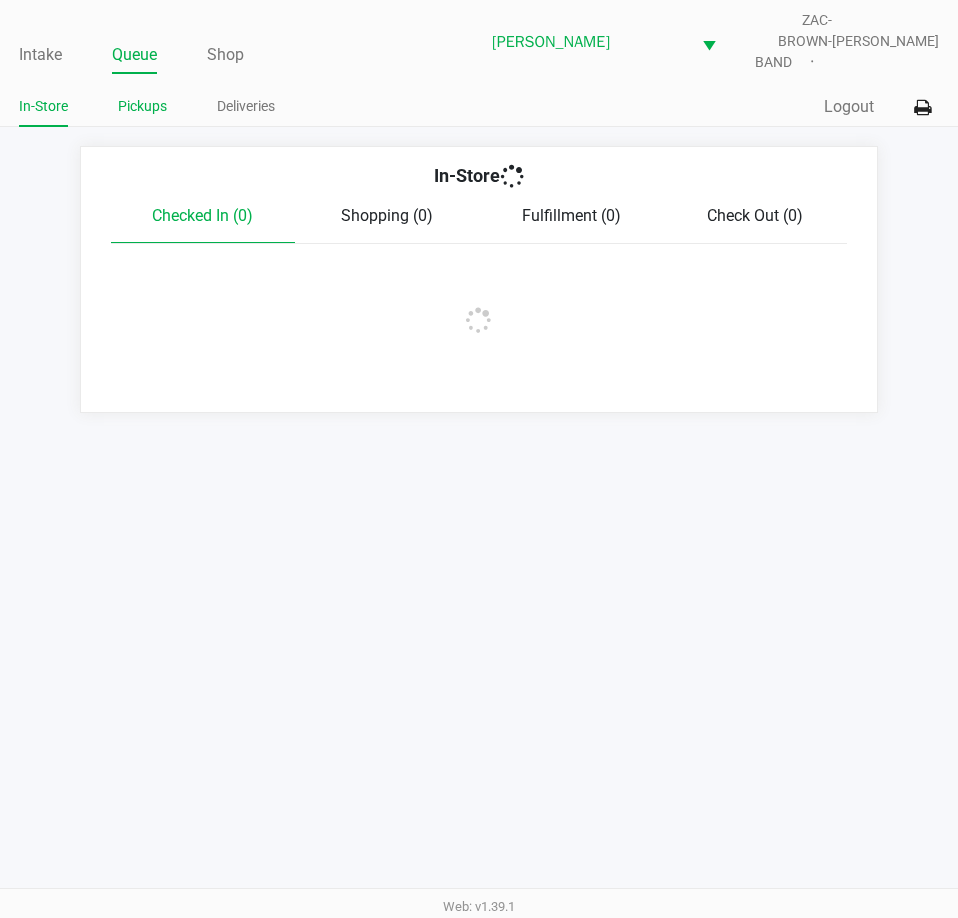 click on "Pickups" 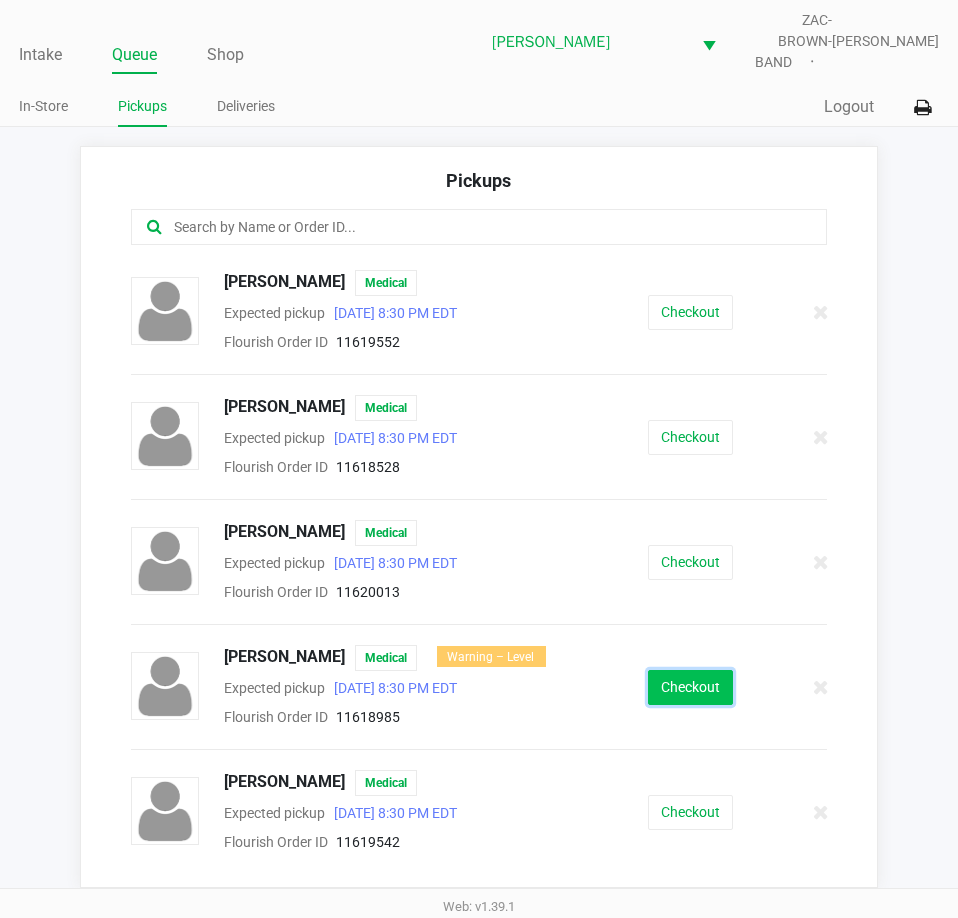 click on "Checkout" 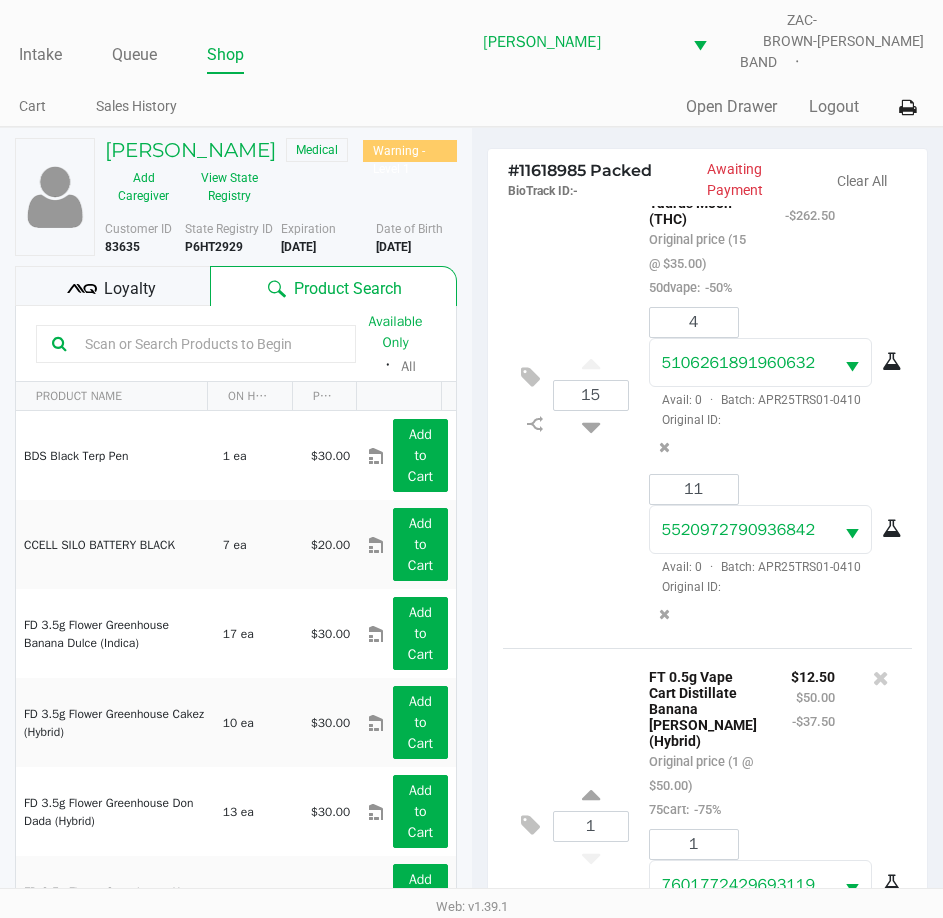 scroll, scrollTop: 128, scrollLeft: 0, axis: vertical 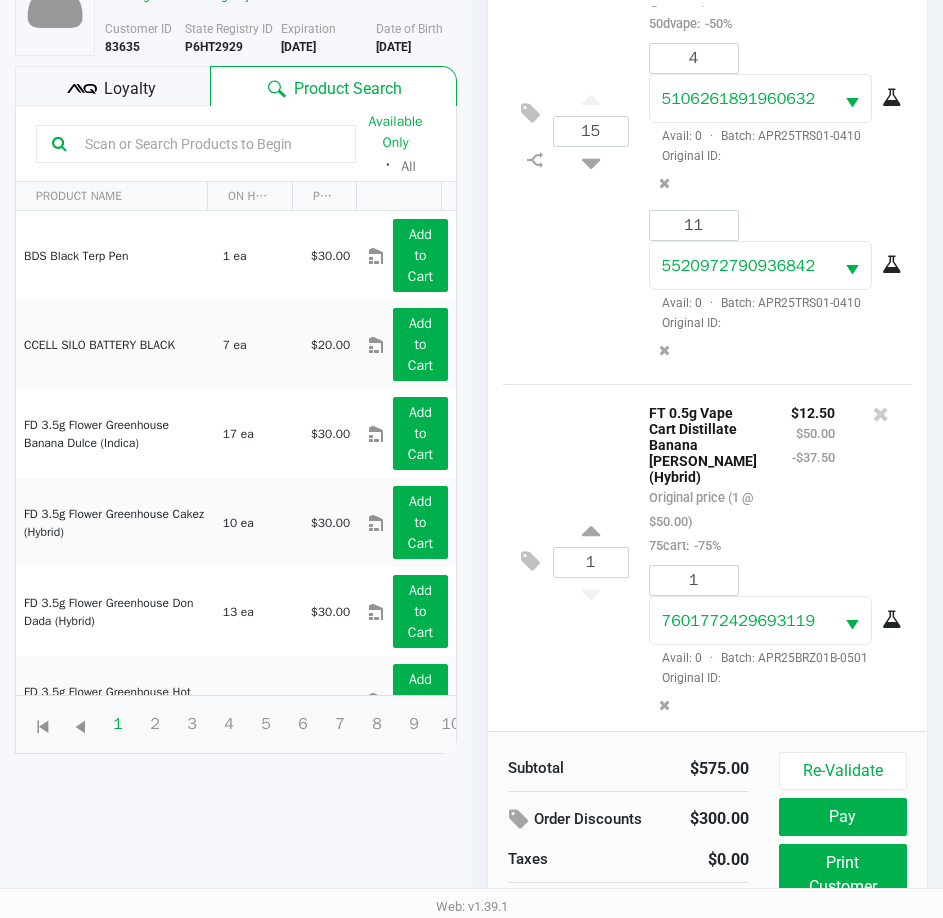 click on "FT 0.5g Vape Cart Distillate Banana [PERSON_NAME] (Hybrid)   Original price (1 @ $50.00)  75cart:  -75%" 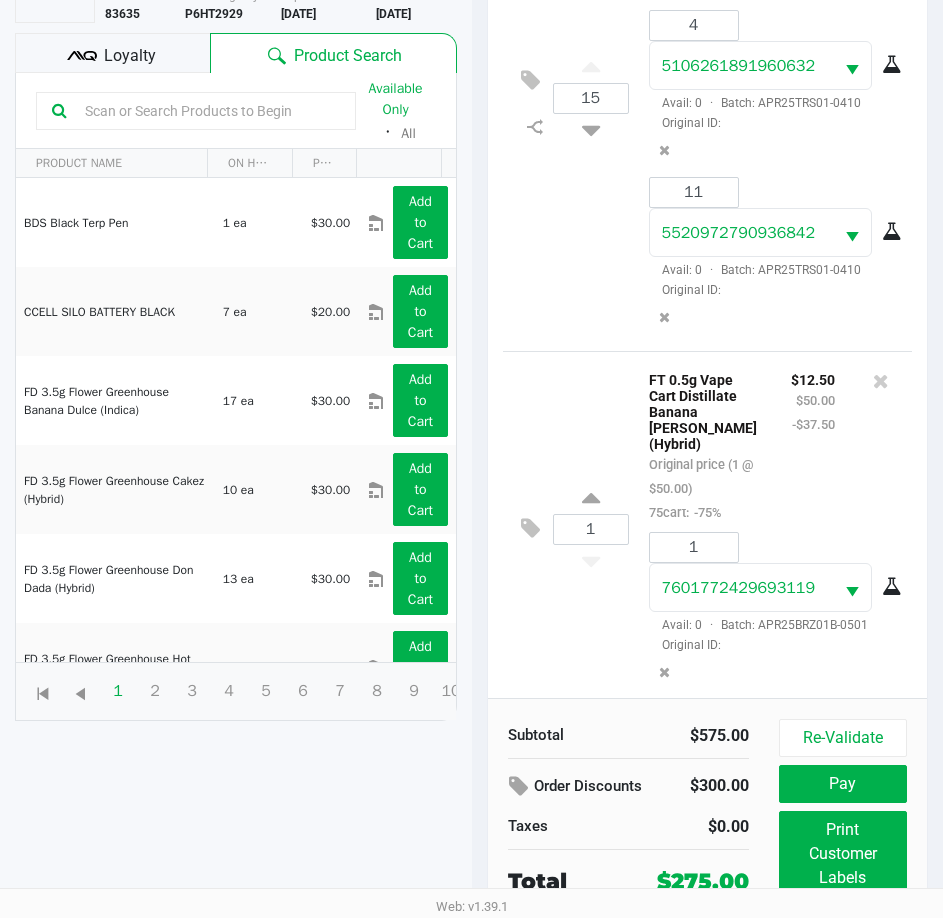 scroll, scrollTop: 265, scrollLeft: 0, axis: vertical 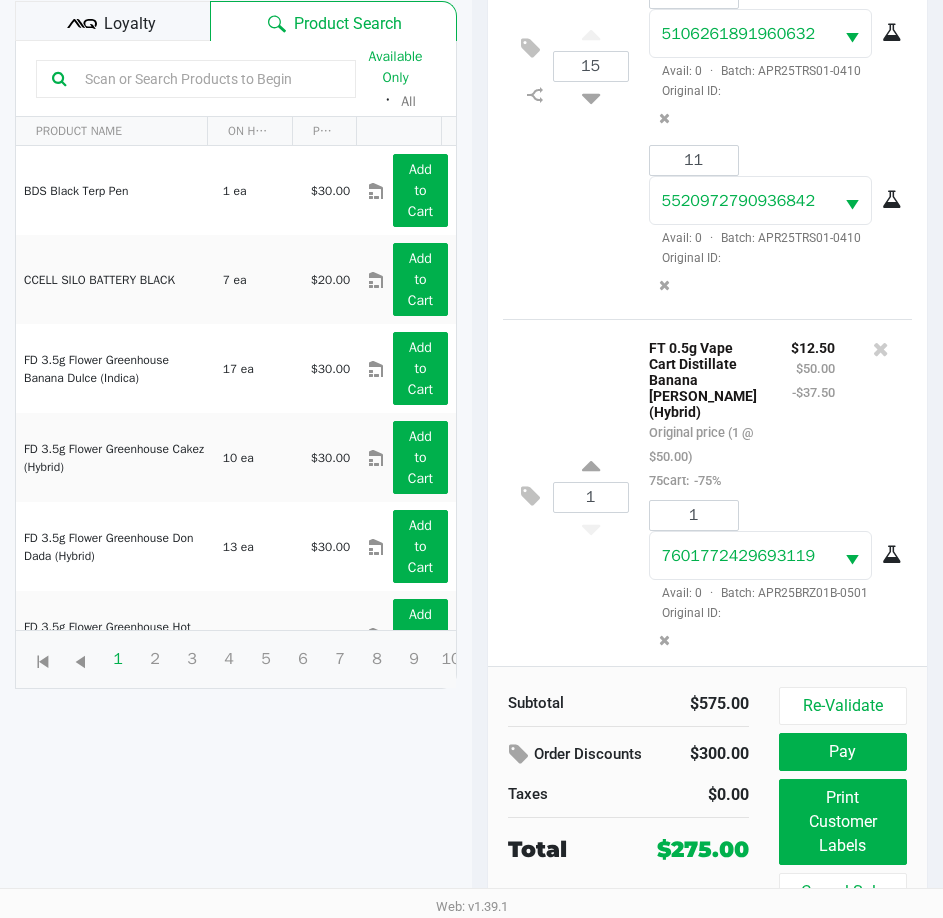 click on "Loyalty" 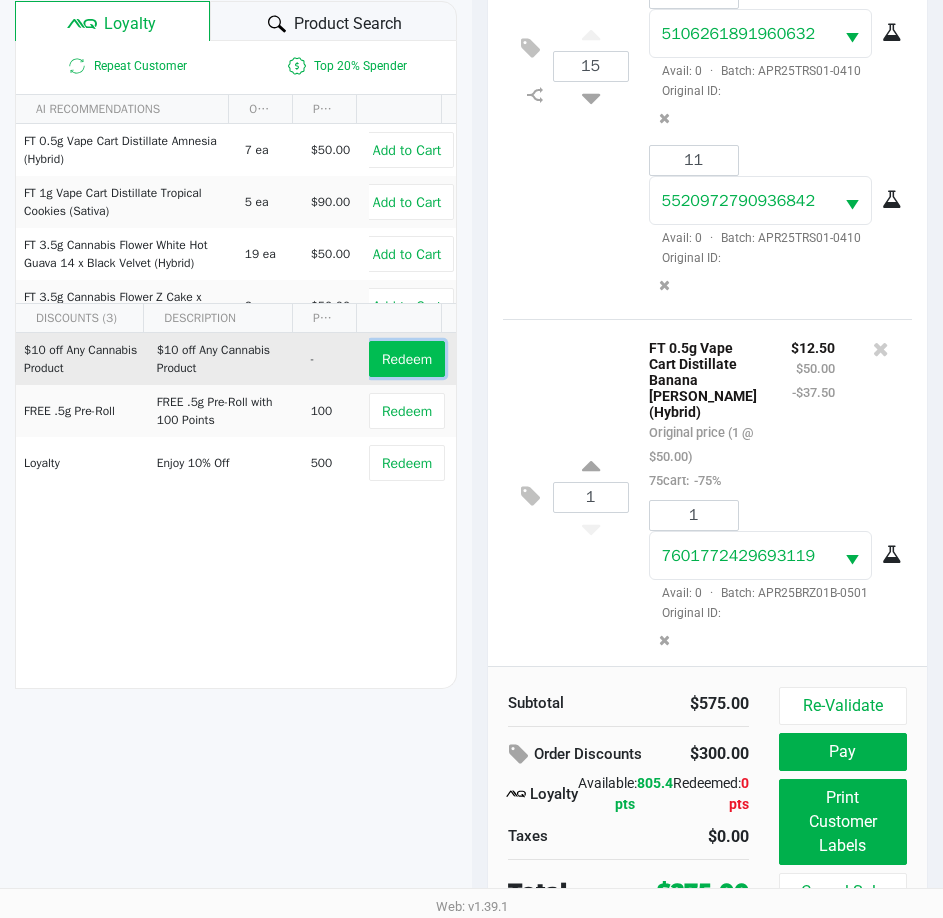 click on "Redeem" 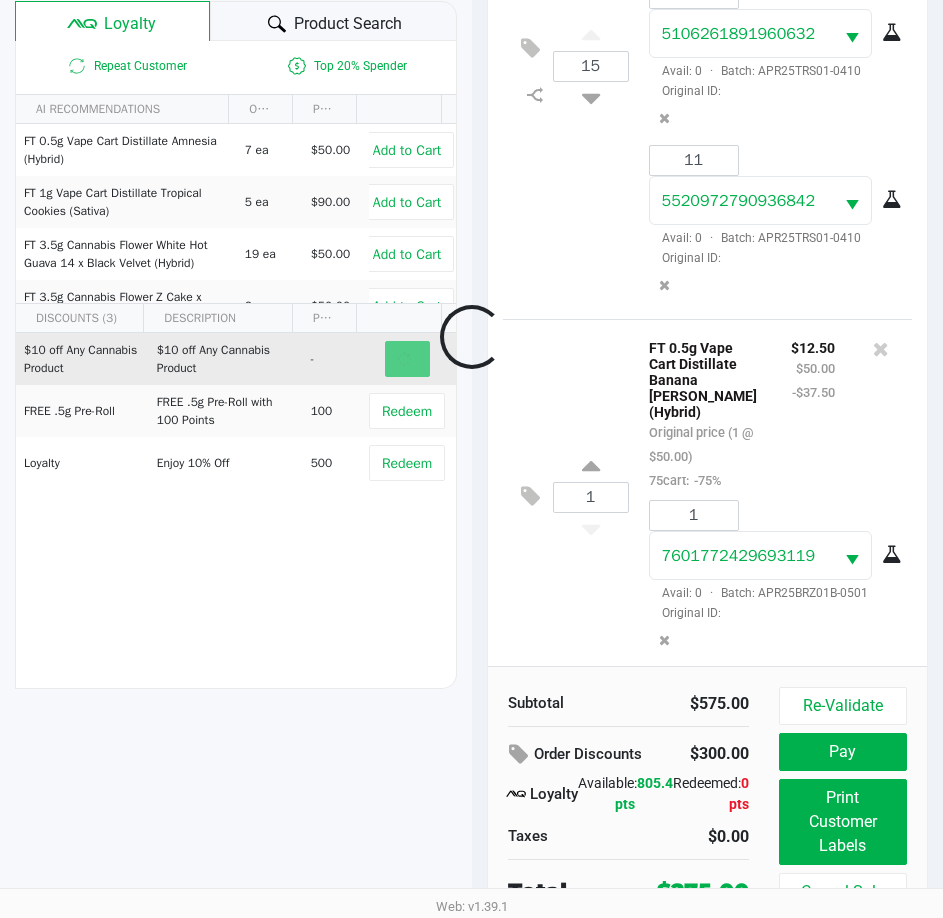 scroll, scrollTop: 262, scrollLeft: 0, axis: vertical 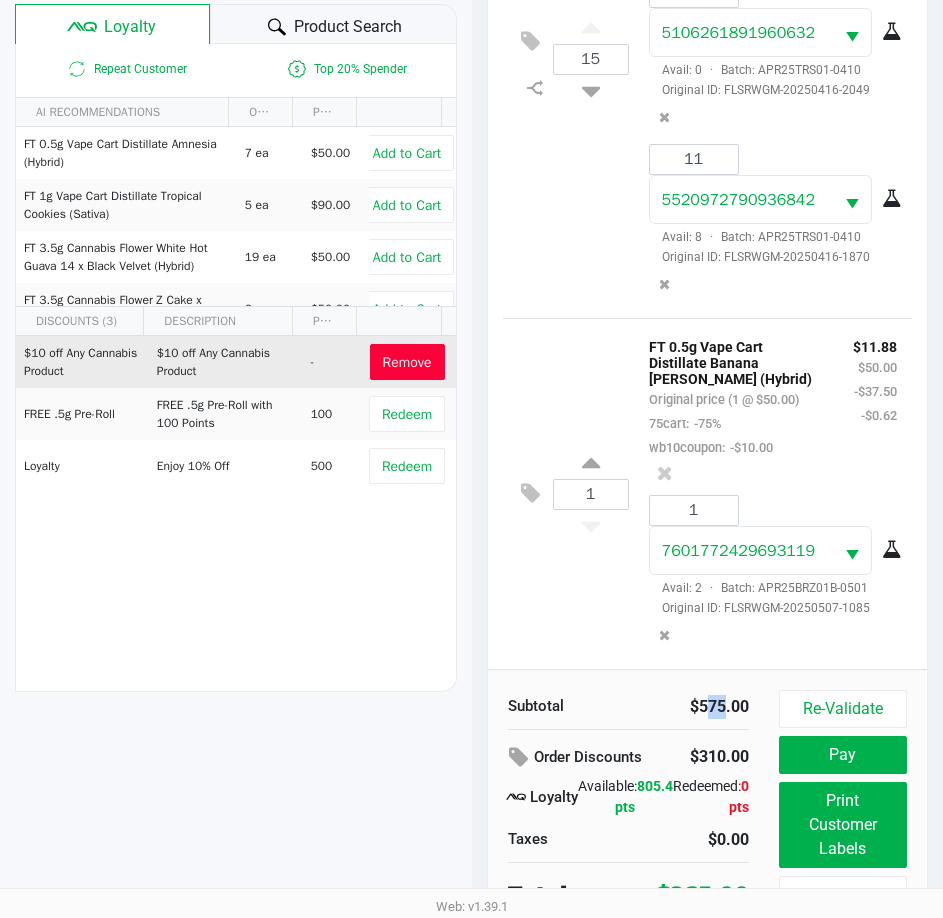 drag, startPoint x: 698, startPoint y: 694, endPoint x: 714, endPoint y: 695, distance: 16.03122 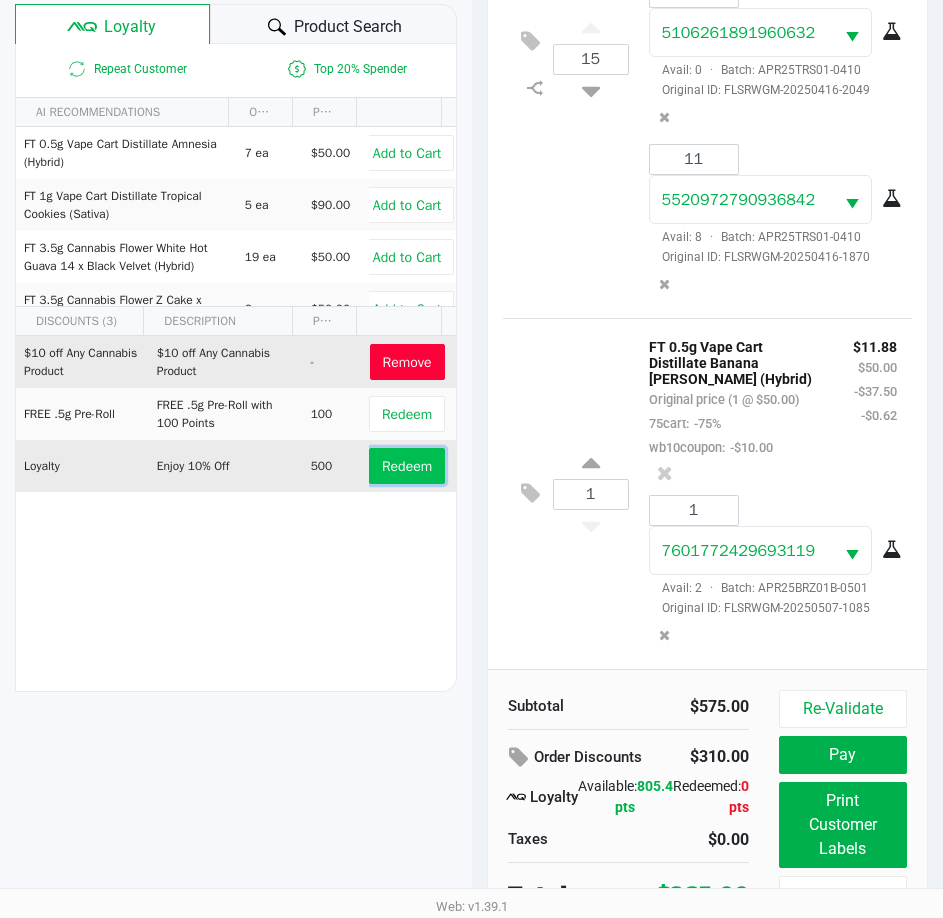 click on "Redeem" 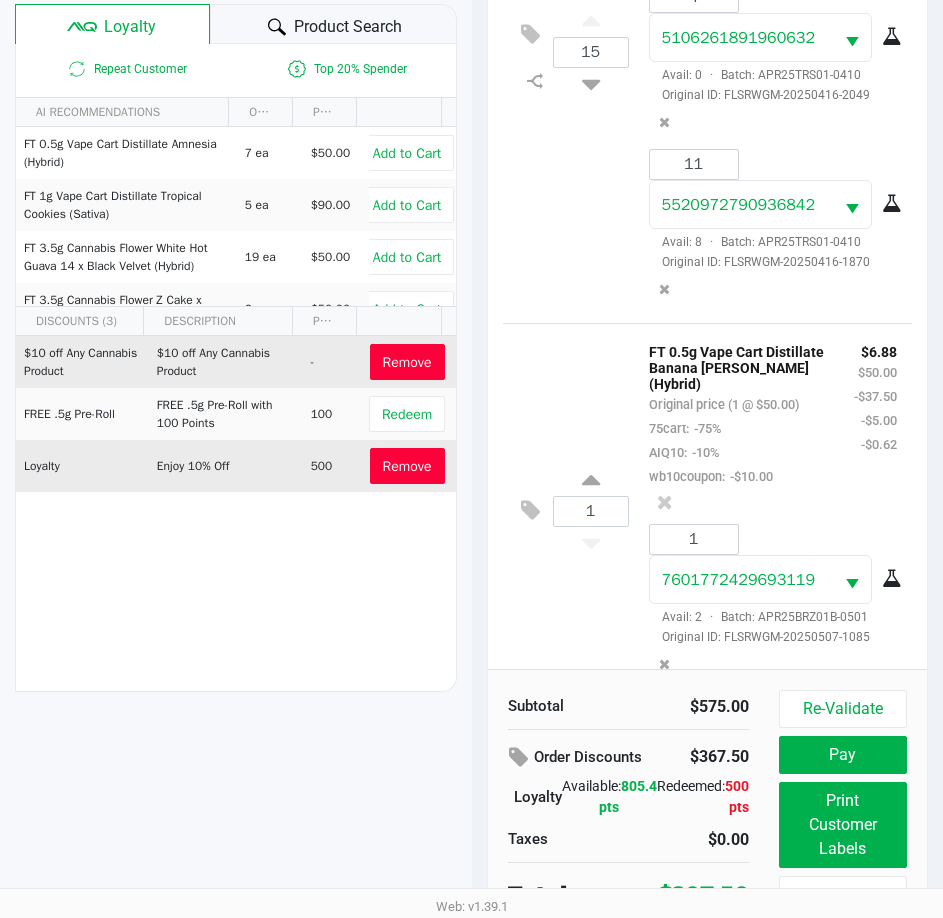 scroll, scrollTop: 272, scrollLeft: 0, axis: vertical 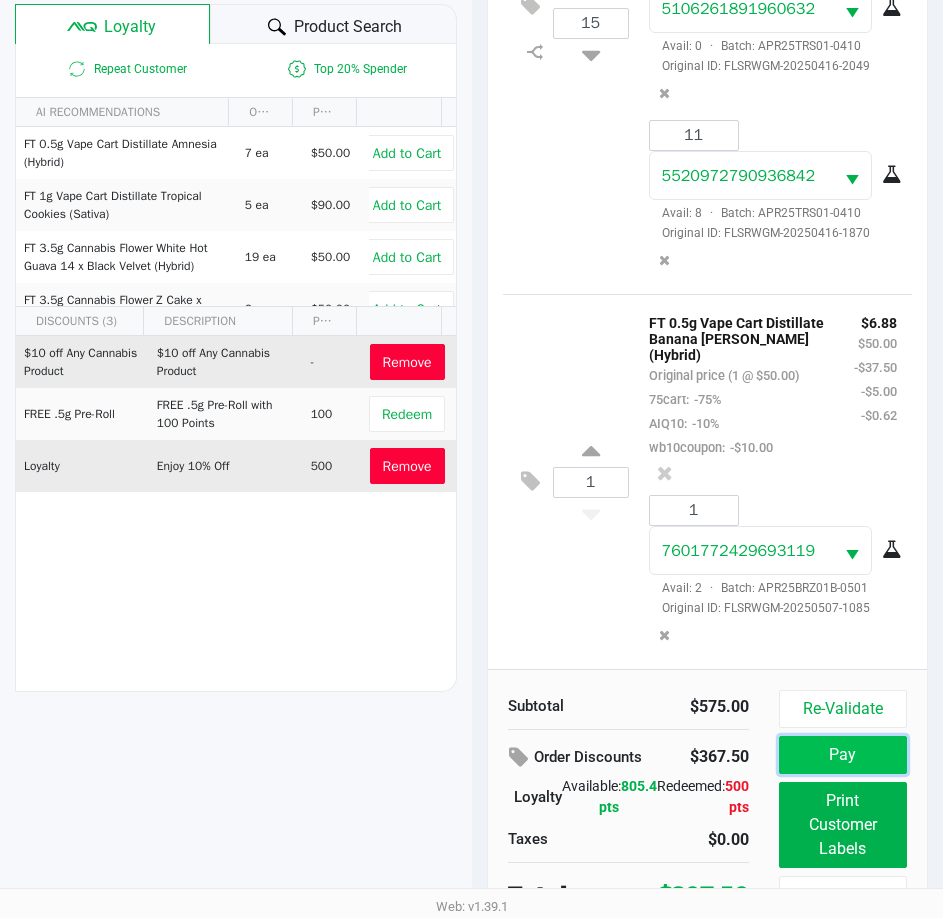 click on "Pay" 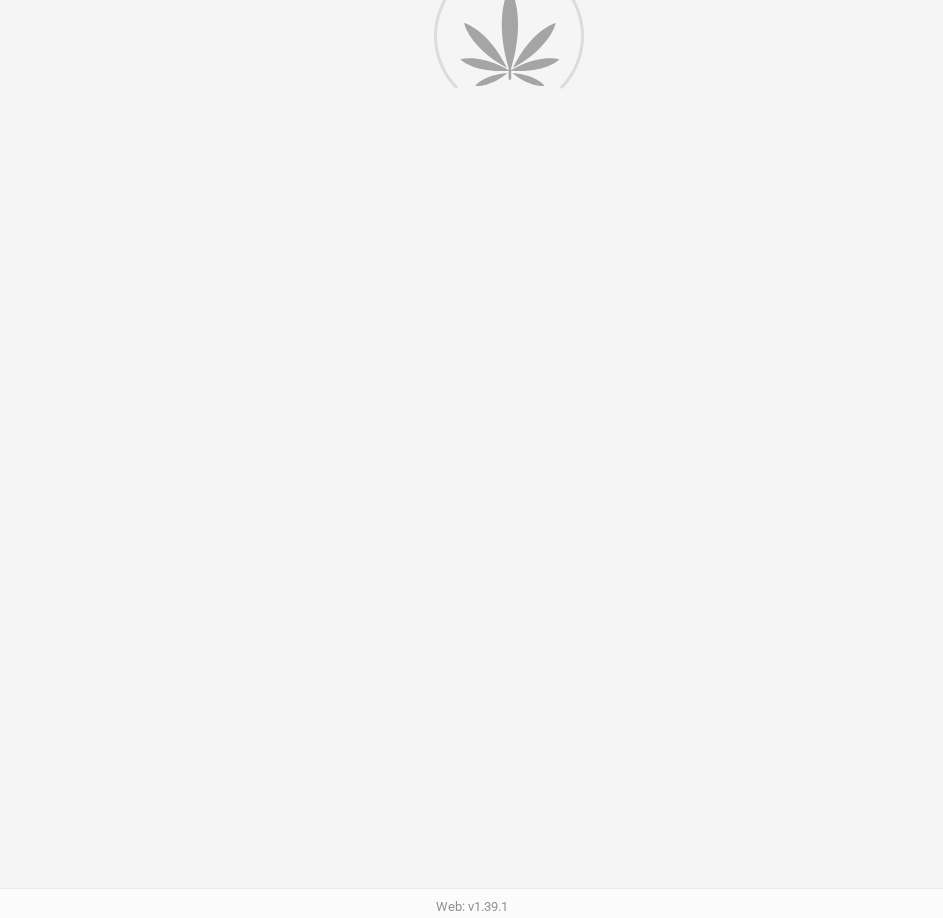 scroll, scrollTop: 0, scrollLeft: 0, axis: both 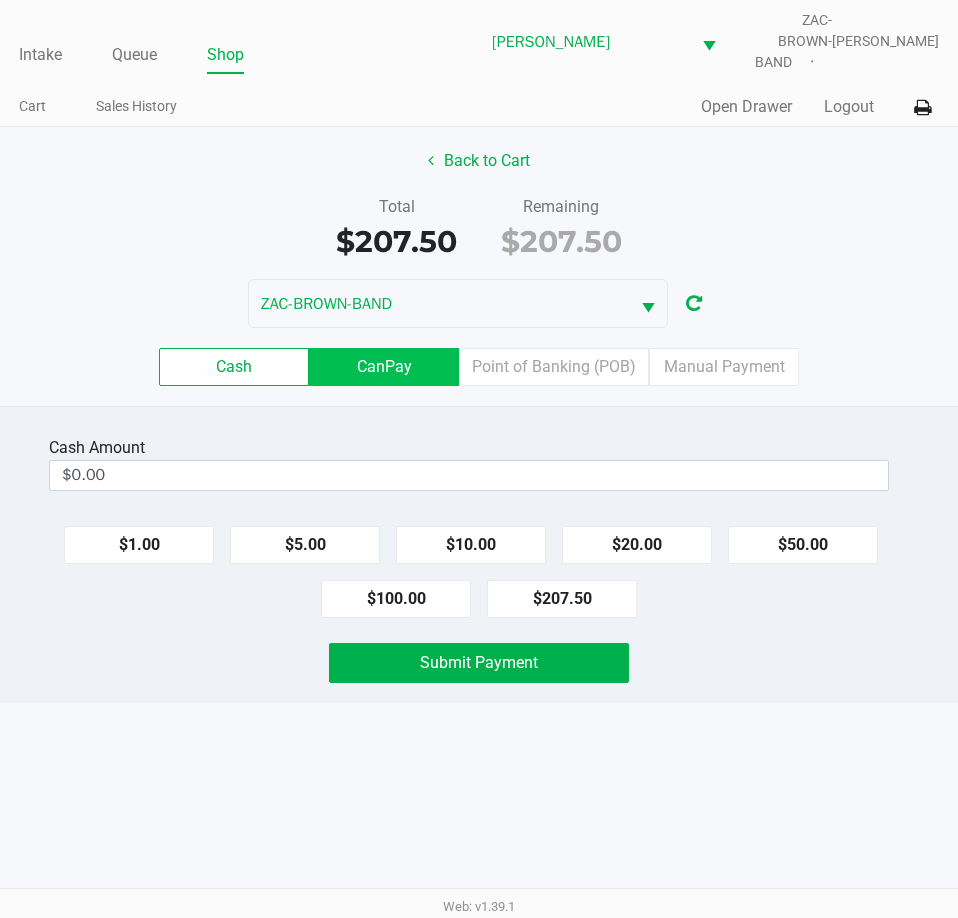 click on "CanPay" 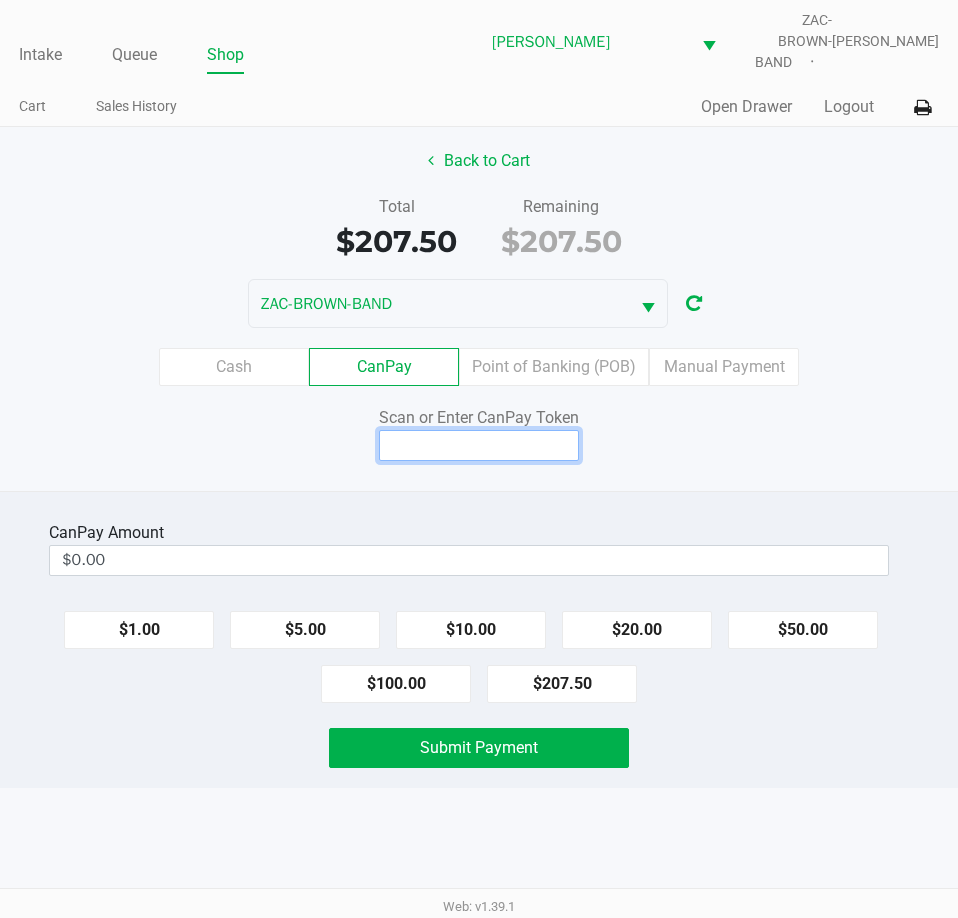 click 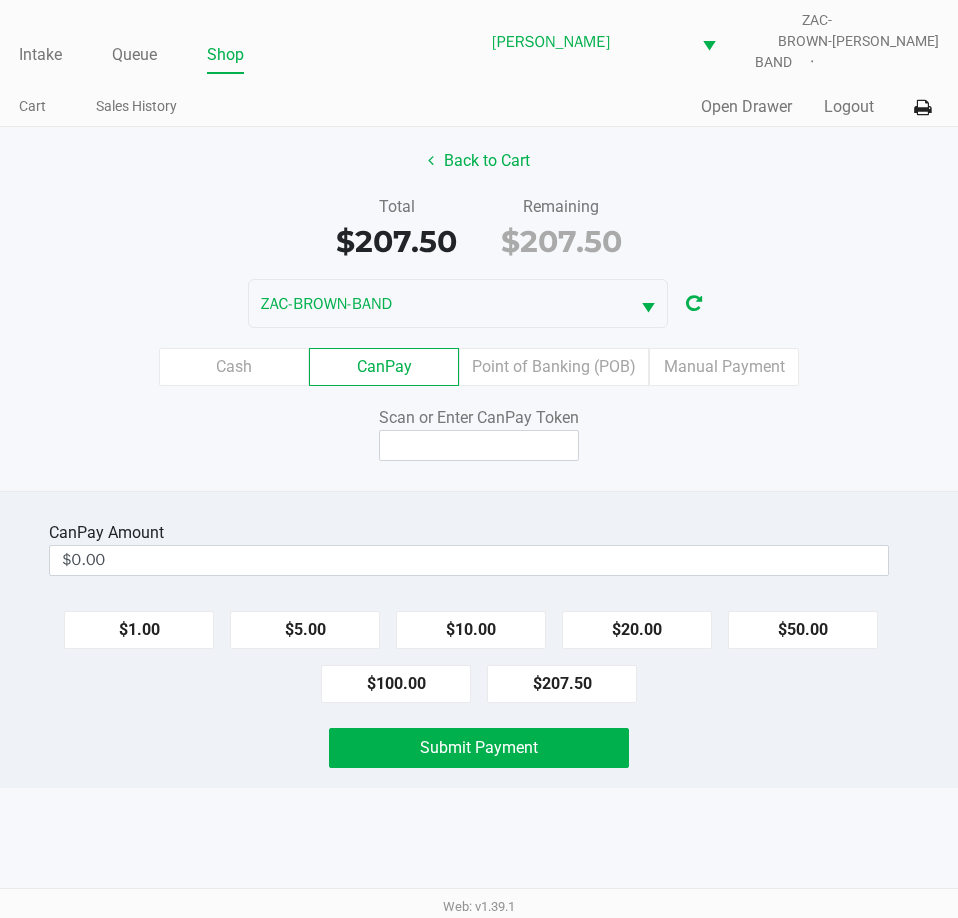 click on "CanPay  Amount  $0.00  $1.00   $5.00   $10.00   $20.00   $50.00   $100.00   $207.50   Submit Payment" 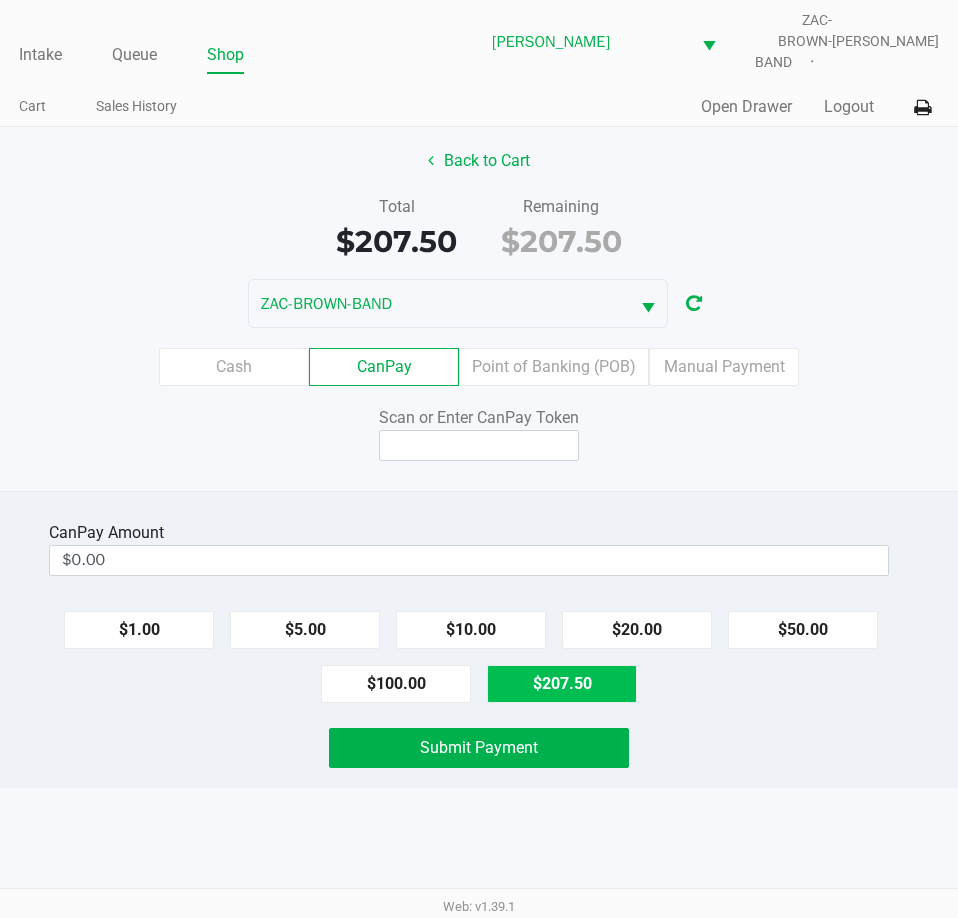 click on "$207.50" 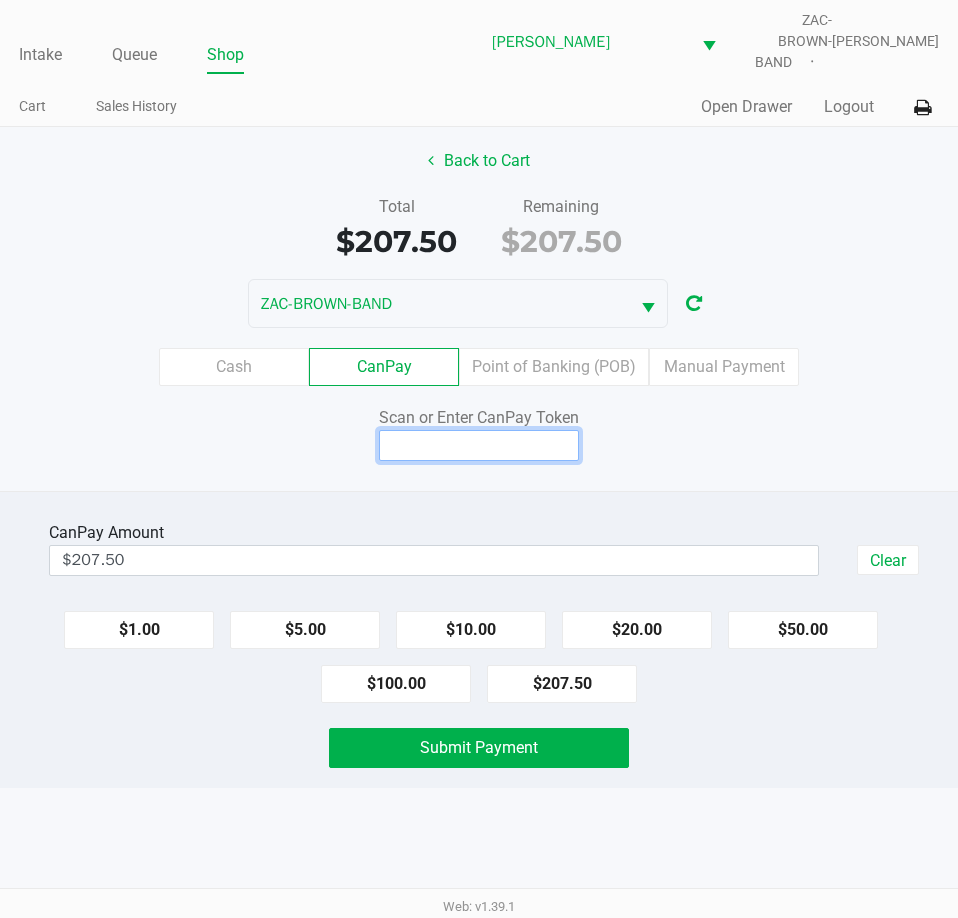 click 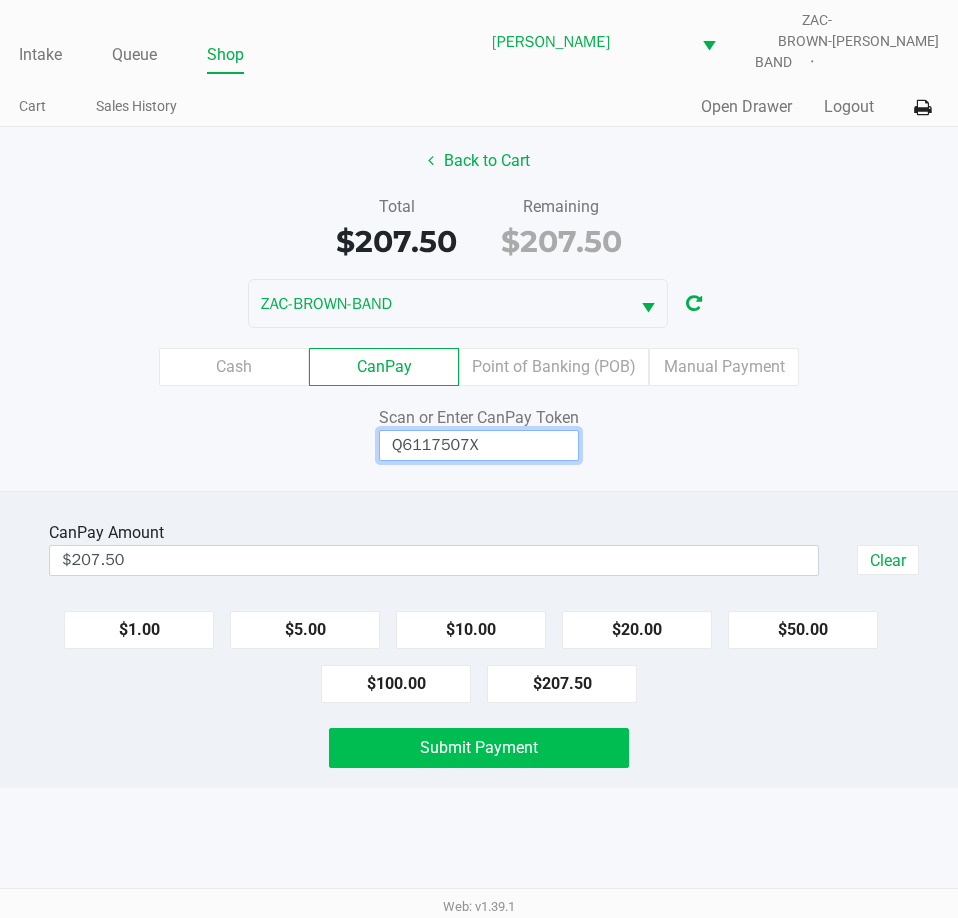 type on "Q6117507X" 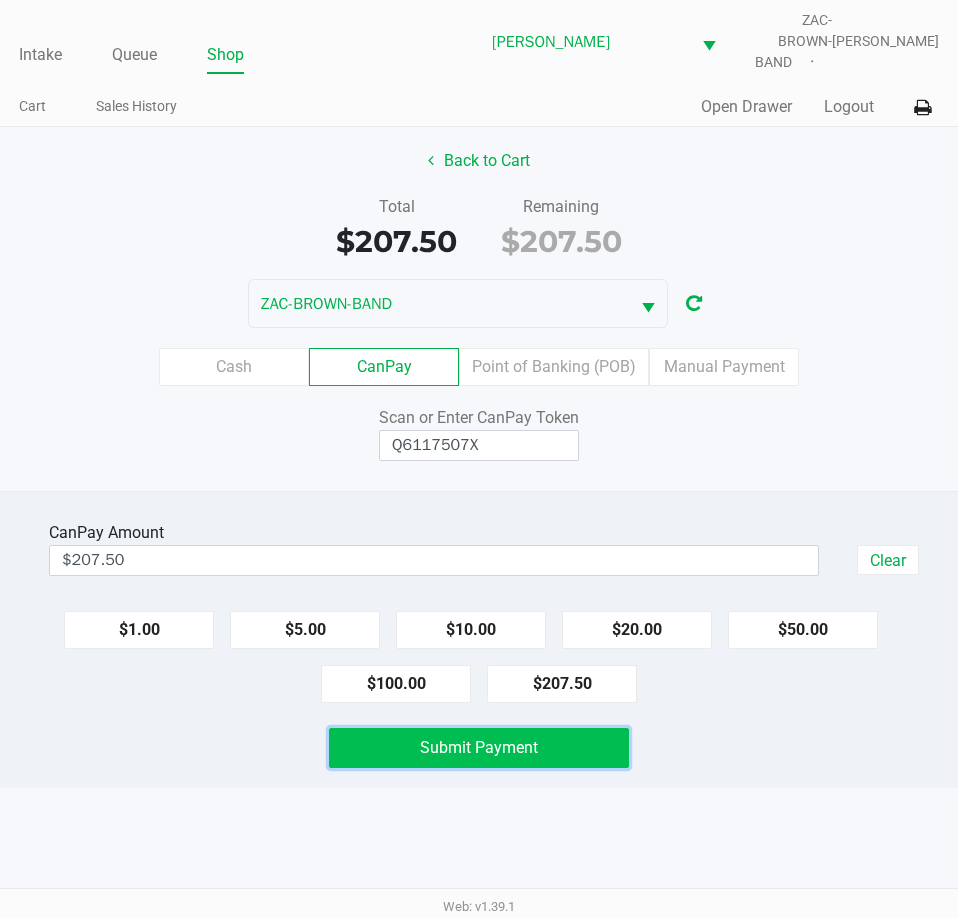 click on "Submit Payment" 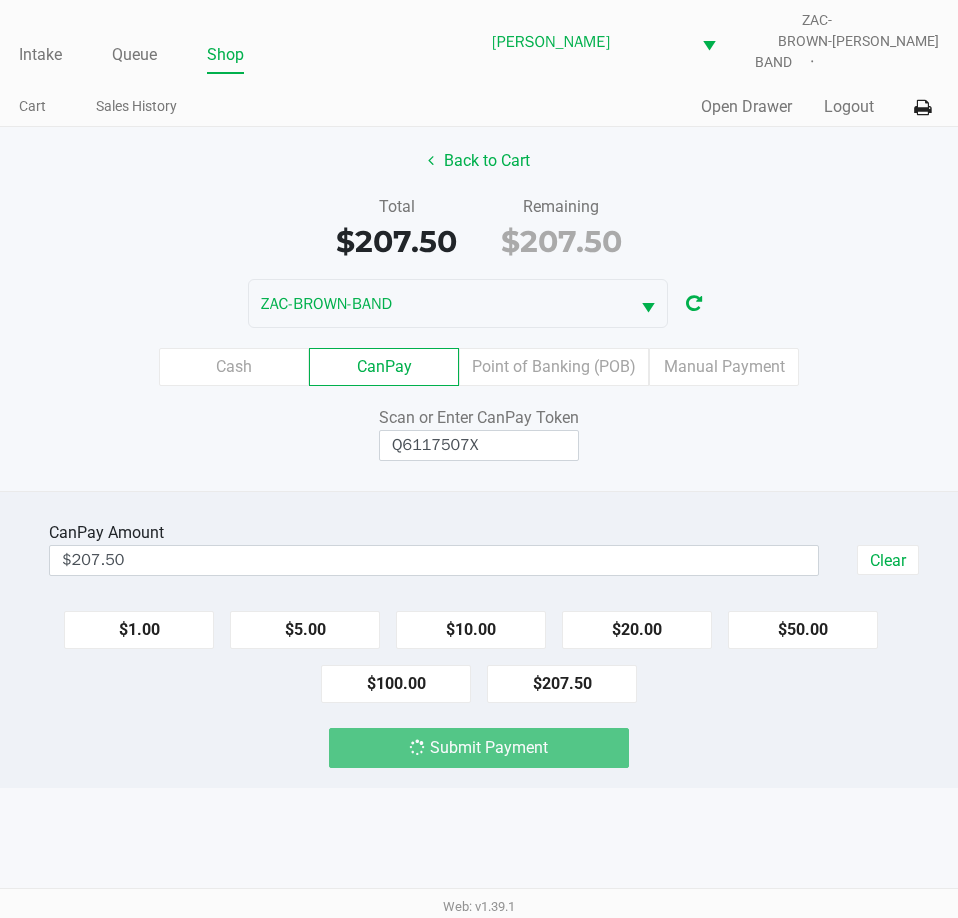 click on "Submit Payment" 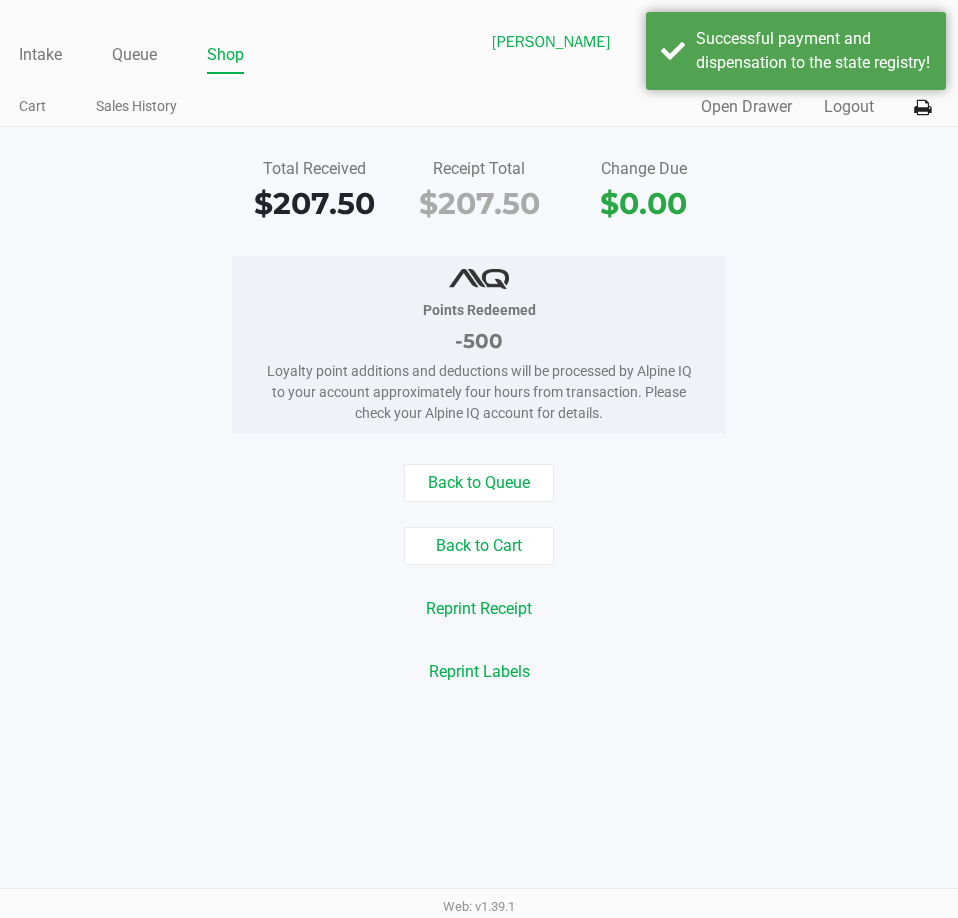 click on "Intake Queue Shop [PERSON_NAME]  ZAC-BROWN-BAND   [PERSON_NAME]  Cart Sales History  Quick Sale   Open Drawer   Logout   Total Received   $207.50   Receipt Total   $207.50   Change Due   $0.00   Points Redeemed   -500   Loyalty point additions and deductions will be processed by Alpine IQ to your account approximately four hours from transaction. Please check your Alpine IQ account for details.   Back to Queue   Back to Cart   Reprint Receipt   Reprint Labels   Web: v1.39.1" at bounding box center [479, 459] 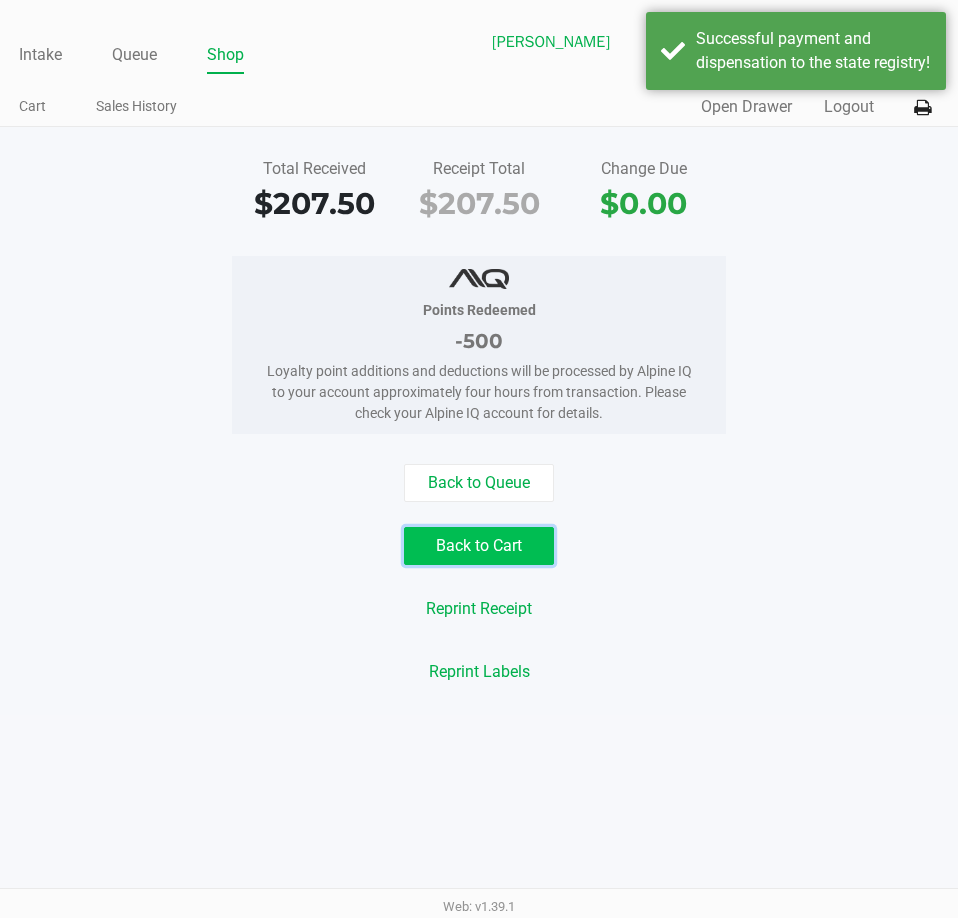click on "Back to Cart" 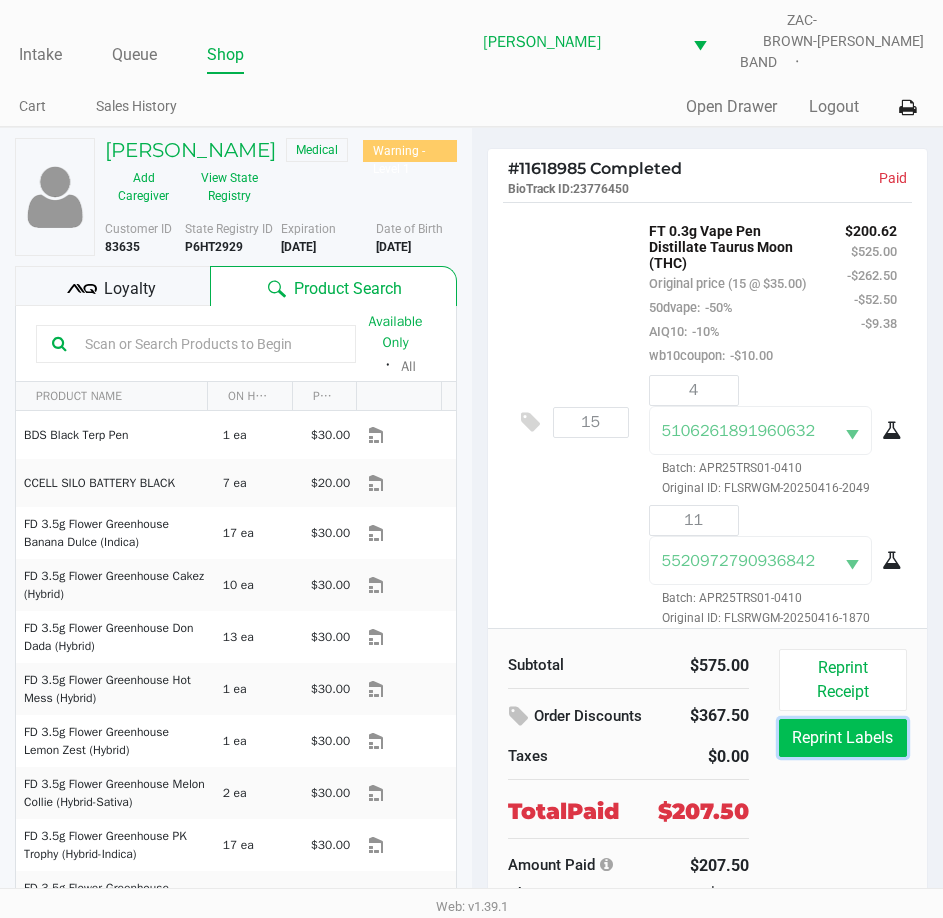 click on "Reprint Labels" 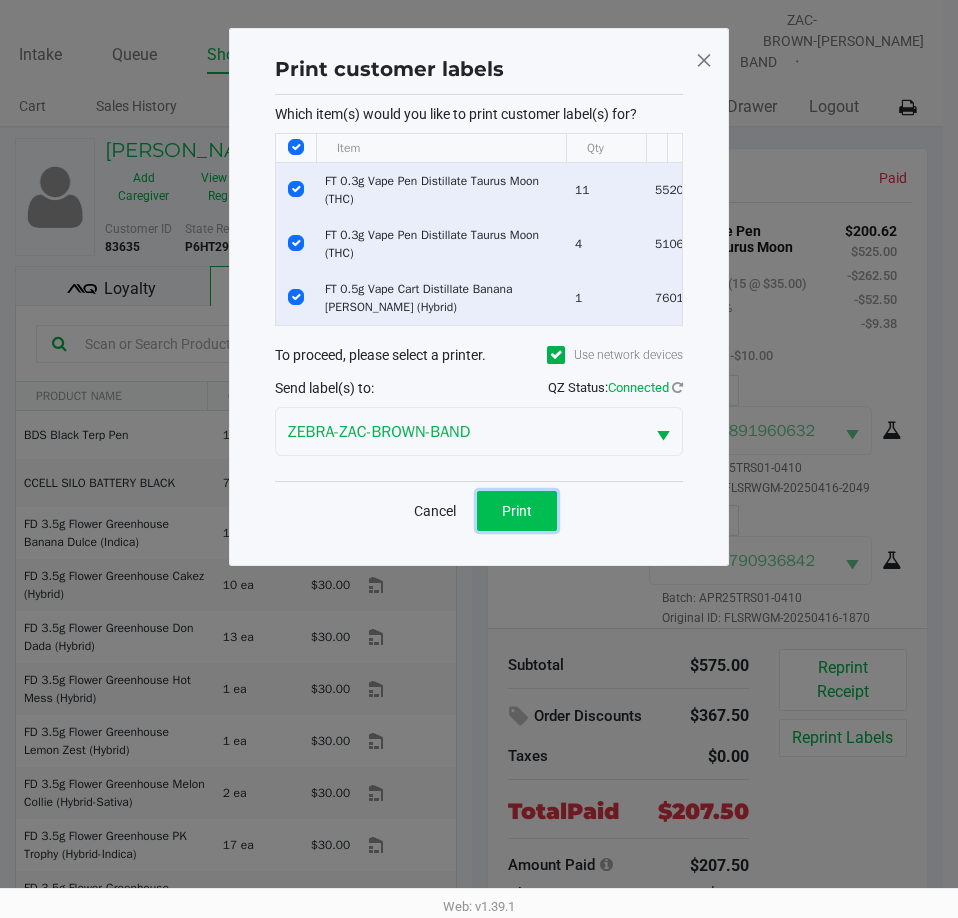 click on "Print" 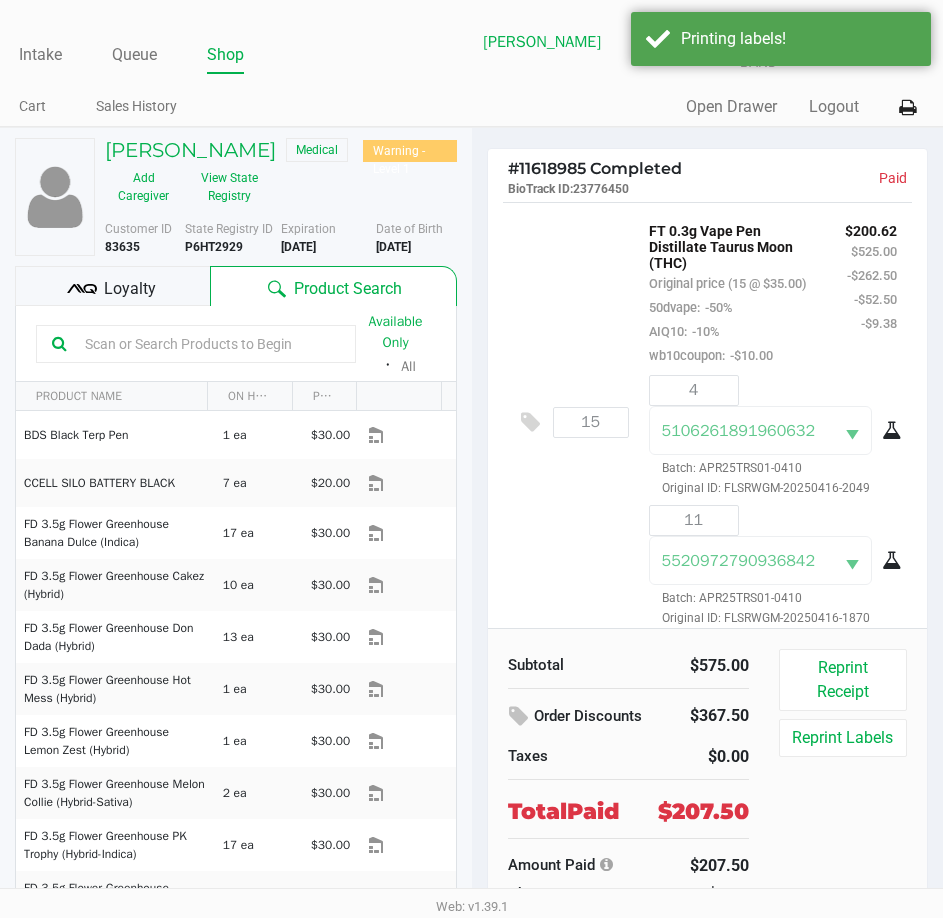 click on "FT 0.3g Vape Pen Distillate Taurus Moon (THC)   Original price (15 @ $35.00)  50dvape:  -50%  AIQ10:  -10%  wb10coupon:  -$10.00" 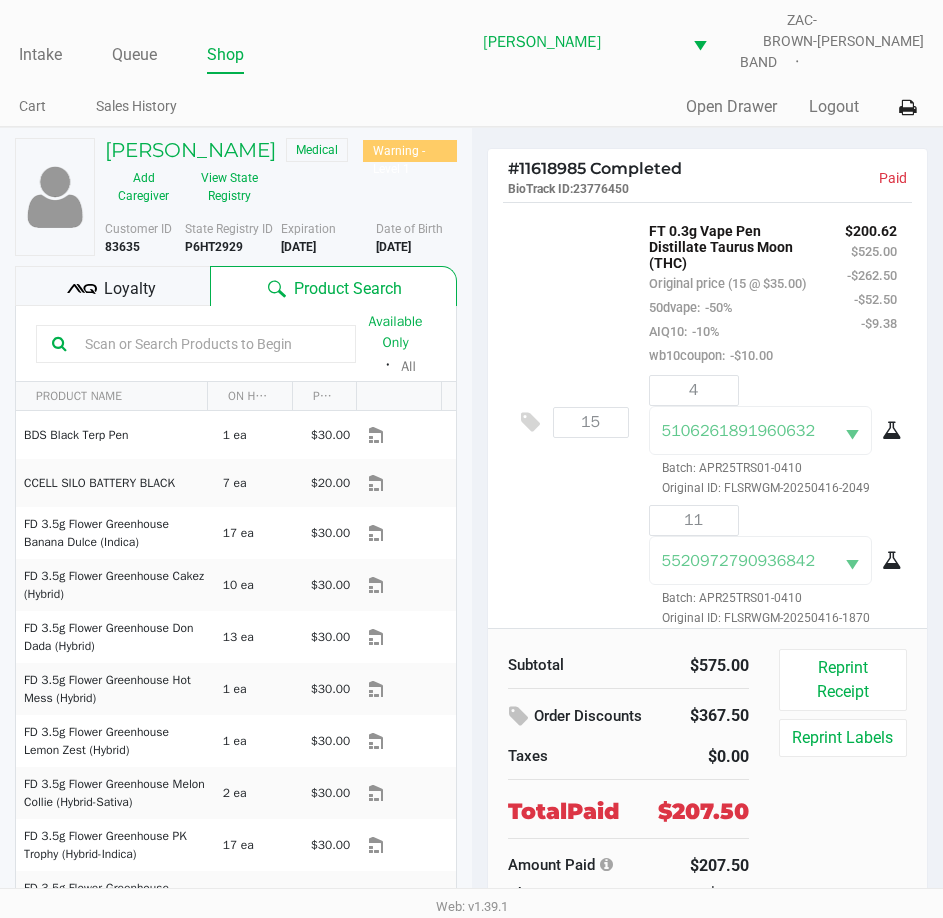 click on "FT 0.3g Vape Pen Distillate Taurus Moon (THC)   Original price (15 @ $35.00)  50dvape:  -50%  AIQ10:  -10%  wb10coupon:  -$10.00" 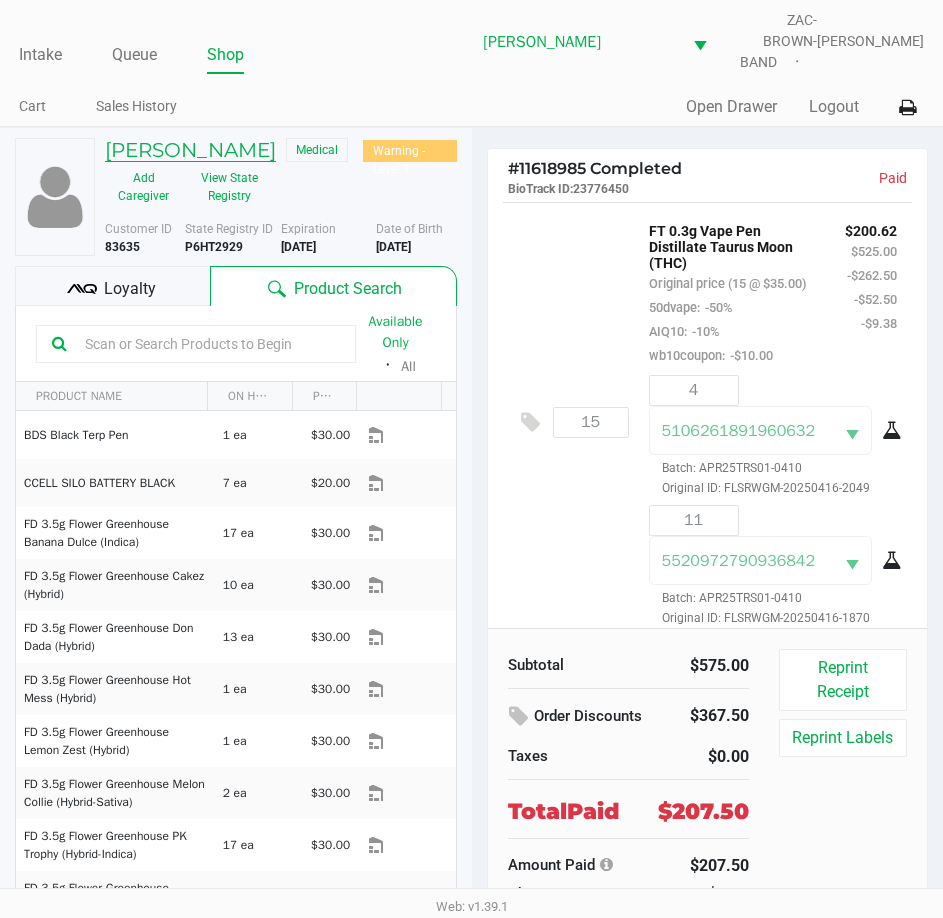 click on "[PERSON_NAME]" 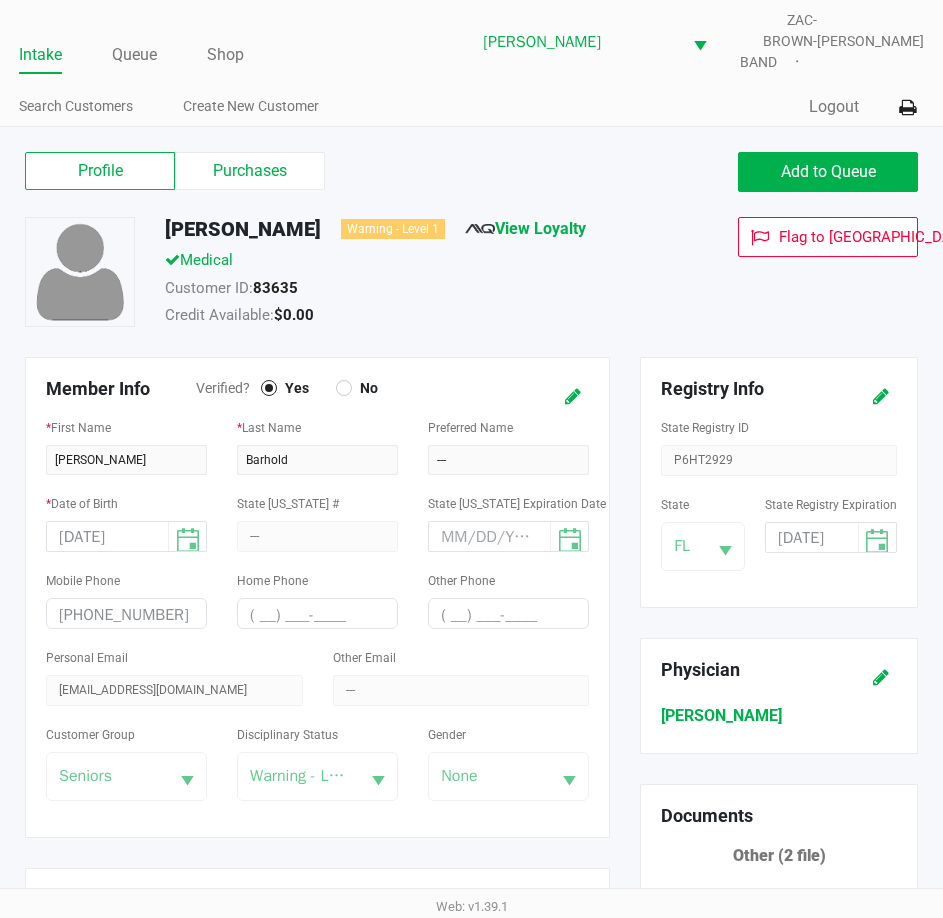 scroll, scrollTop: 729, scrollLeft: 0, axis: vertical 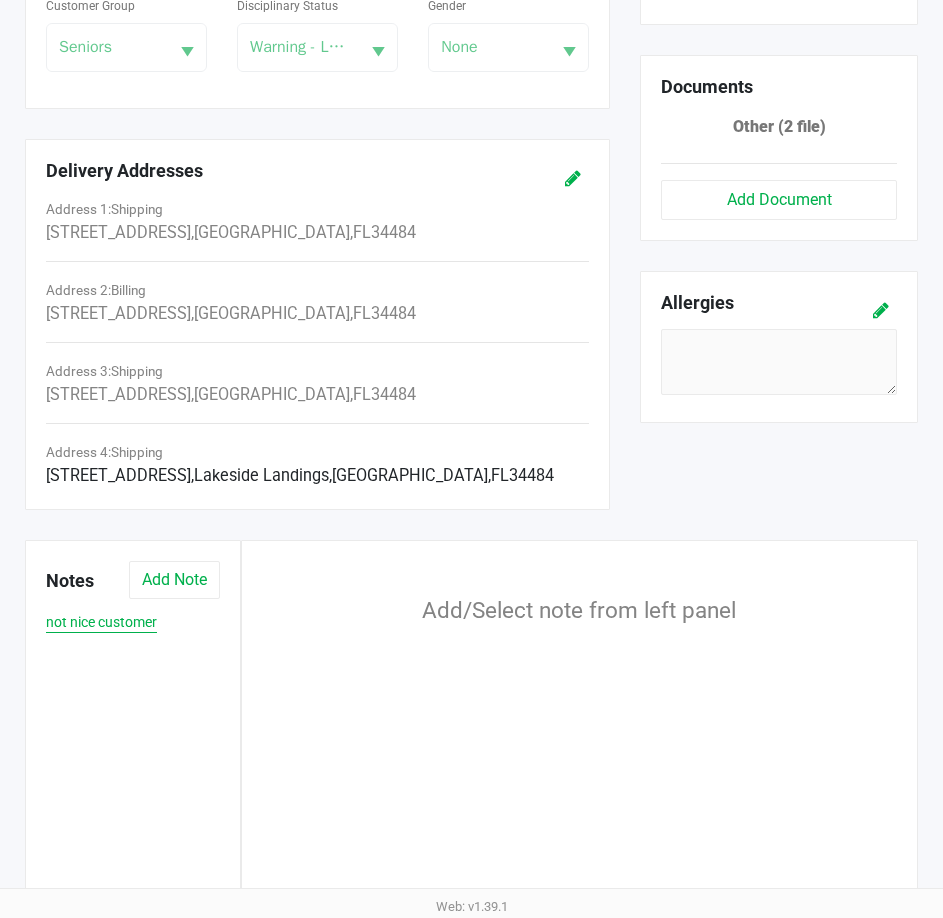 click on "not nice customer" 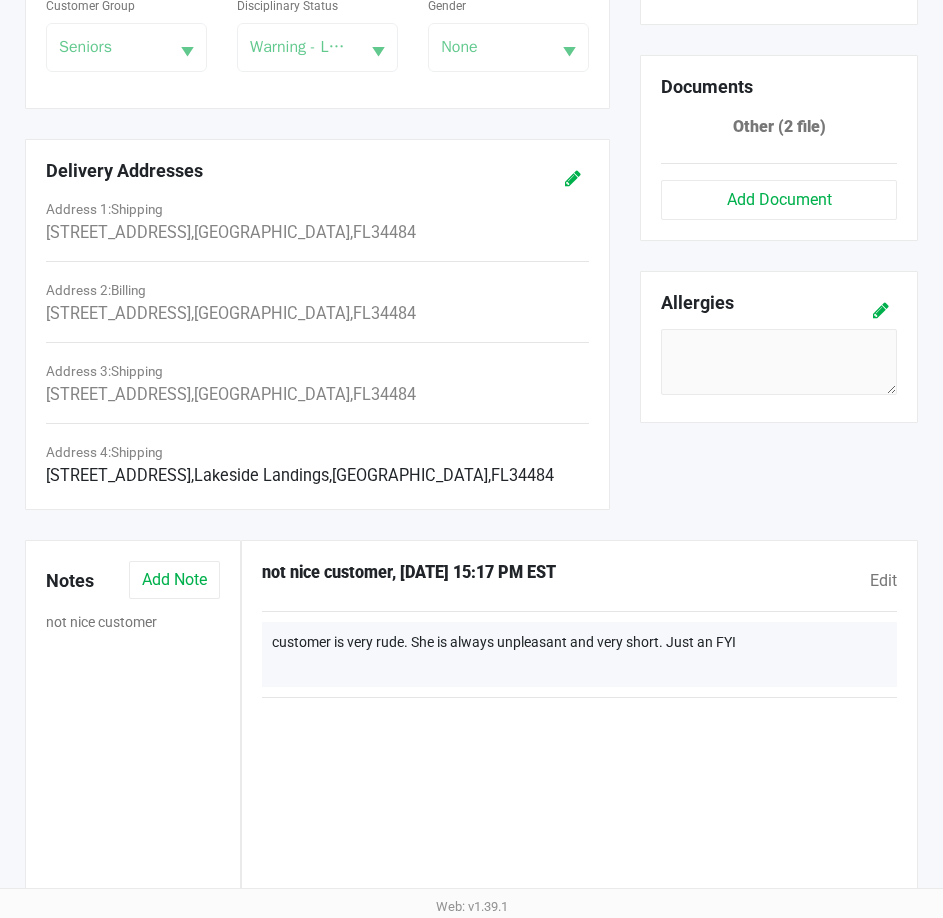 click on "Registry Info   State Registry ID  P6HT2929  State  [US_STATE]  State Registry Expiration  [DATE]  Physician   [PERSON_NAME]   Documents   Other (2 file)   Add Document   Allergies" 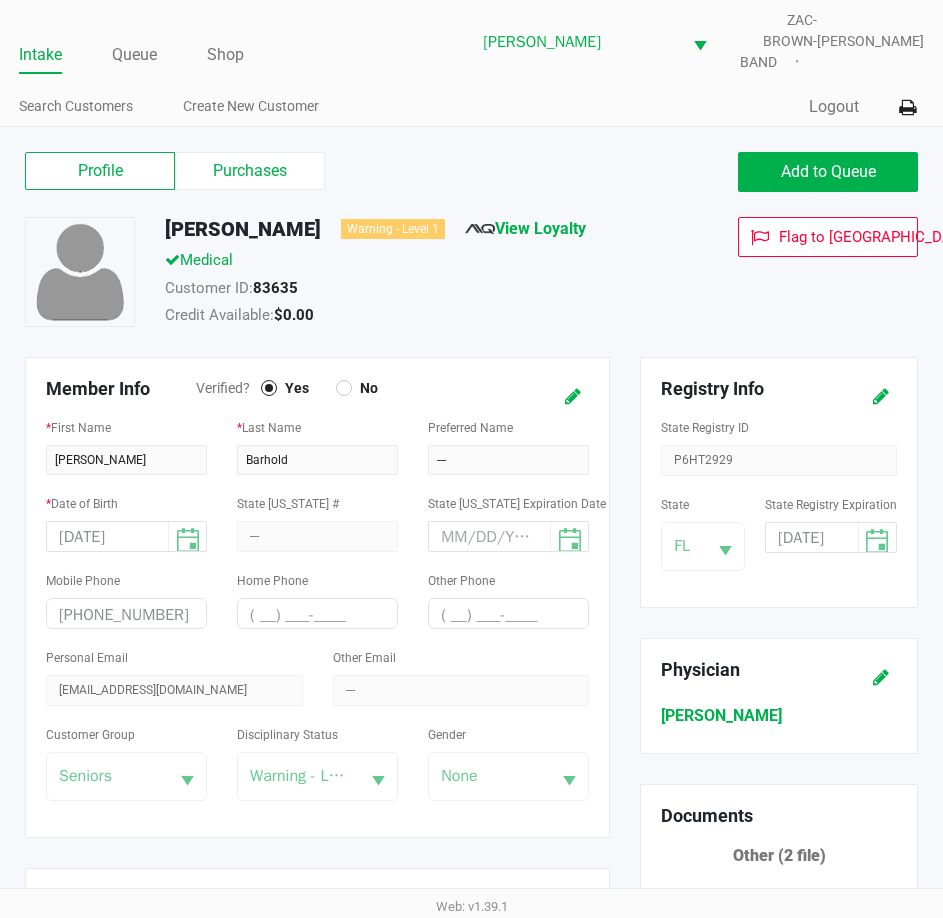 click on "Intake" 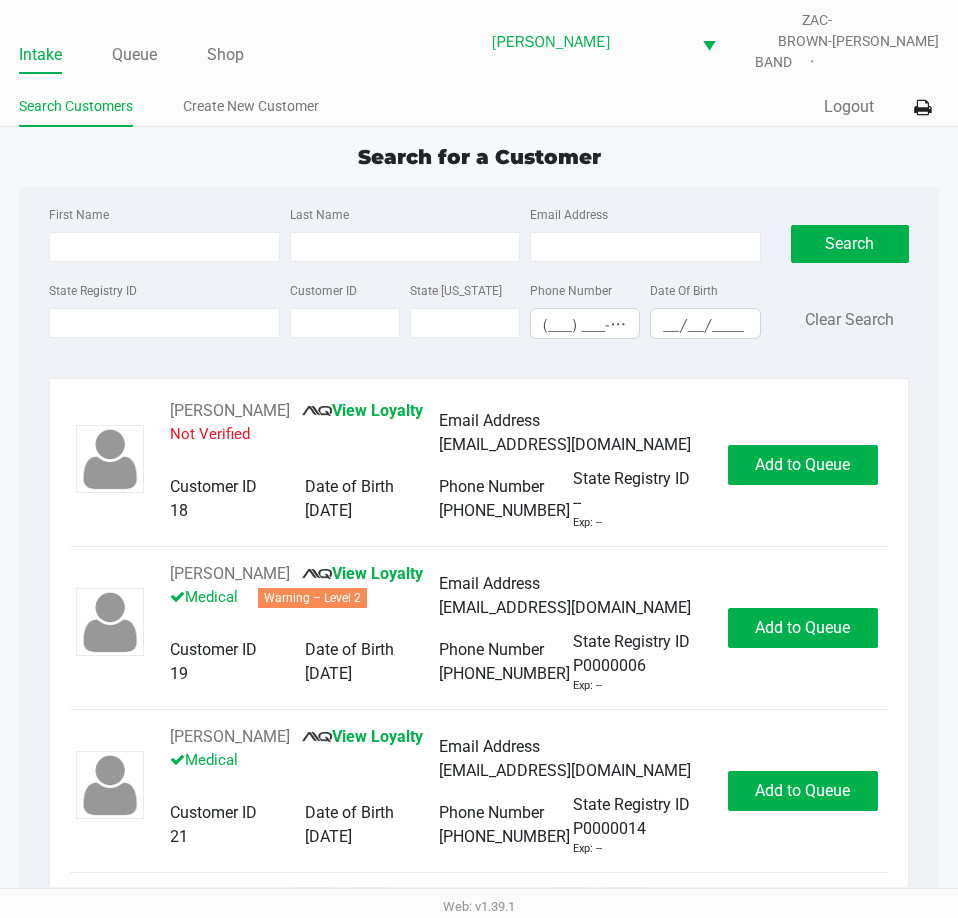 click on "Intake Queue Shop [PERSON_NAME]  ZAC-BROWN-BAND   [PERSON_NAME]  Search Customers Create New Customer  Quick Sale   Logout  Search for a Customer First Name Last Name Email Address State Registry ID Customer ID State [US_STATE] Phone Number (___) ___-____ Date Of Birth __/__/____  Search   Clear Search   [PERSON_NAME]       View Loyalty   Not Verified   Email Address   [EMAIL_ADDRESS][DOMAIN_NAME]   Customer ID   18   Date of Birth   [DEMOGRAPHIC_DATA]   Phone Number   [PHONE_NUMBER]   State Registry ID   --   Exp: --   Add to Queue   [PERSON_NAME]       View Loyalty   Medical   Warning – Level 2   Email Address   [EMAIL_ADDRESS][DOMAIN_NAME]   Customer ID   19   Date of Birth   [DEMOGRAPHIC_DATA]   Phone Number   [PHONE_NUMBER]   State Registry ID   P0000006   Exp: --   Add to Queue   [PERSON_NAME]       View Loyalty   Medical   Email Address   [EMAIL_ADDRESS][DOMAIN_NAME]   Customer ID   21   Date of Birth   [DEMOGRAPHIC_DATA]   Phone Number   [PHONE_NUMBER]   State Registry ID   P0000014   Exp: --   Add to Queue   [PERSON_NAME]       --" 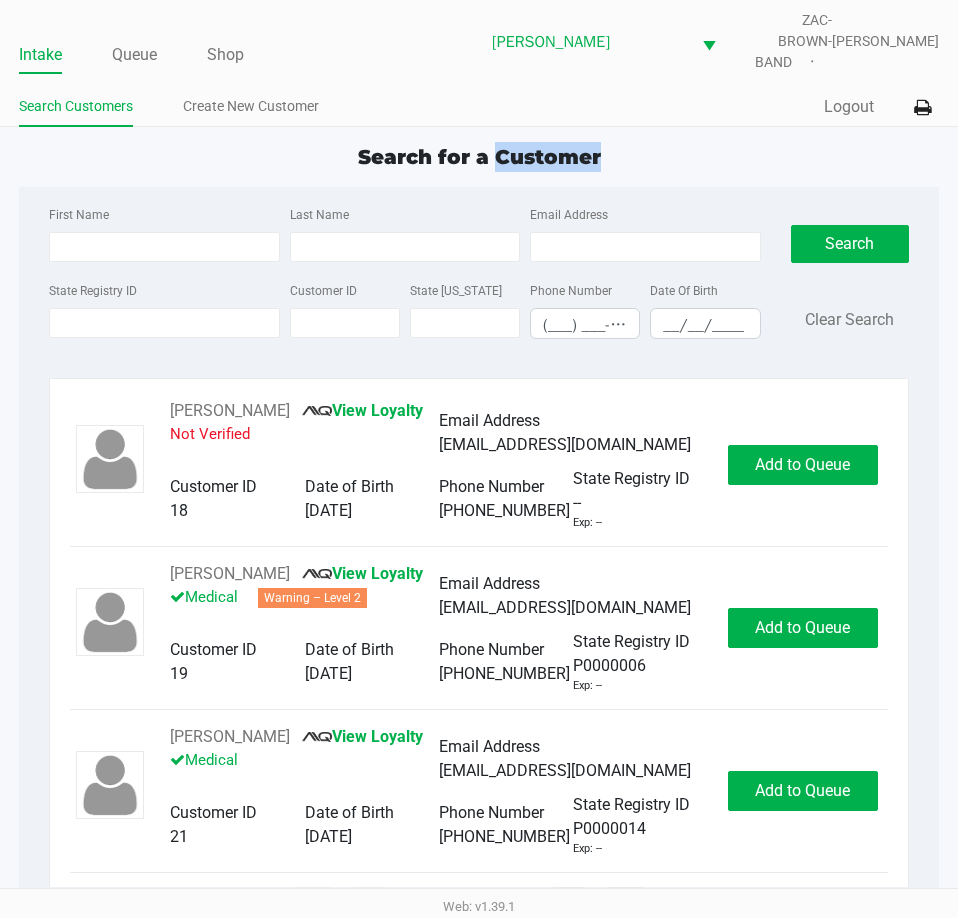 drag, startPoint x: 604, startPoint y: 149, endPoint x: 494, endPoint y: 143, distance: 110.16351 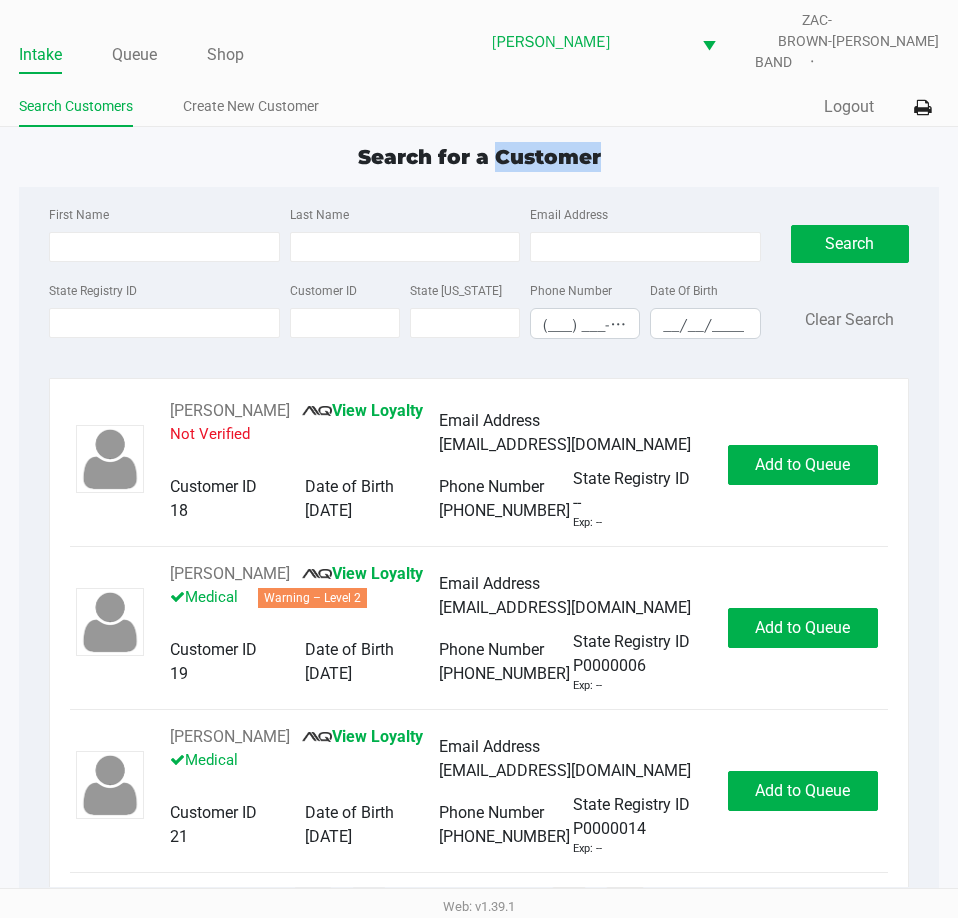 click on "Search for a Customer" 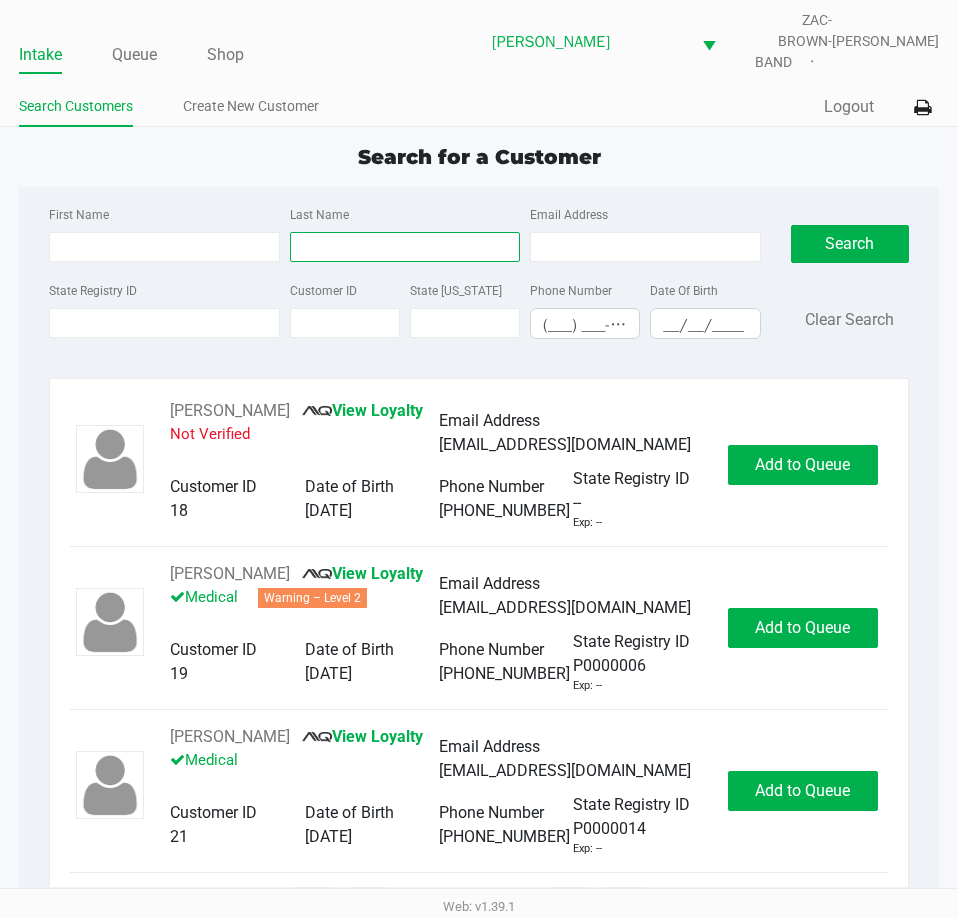click on "Last Name" at bounding box center [405, 247] 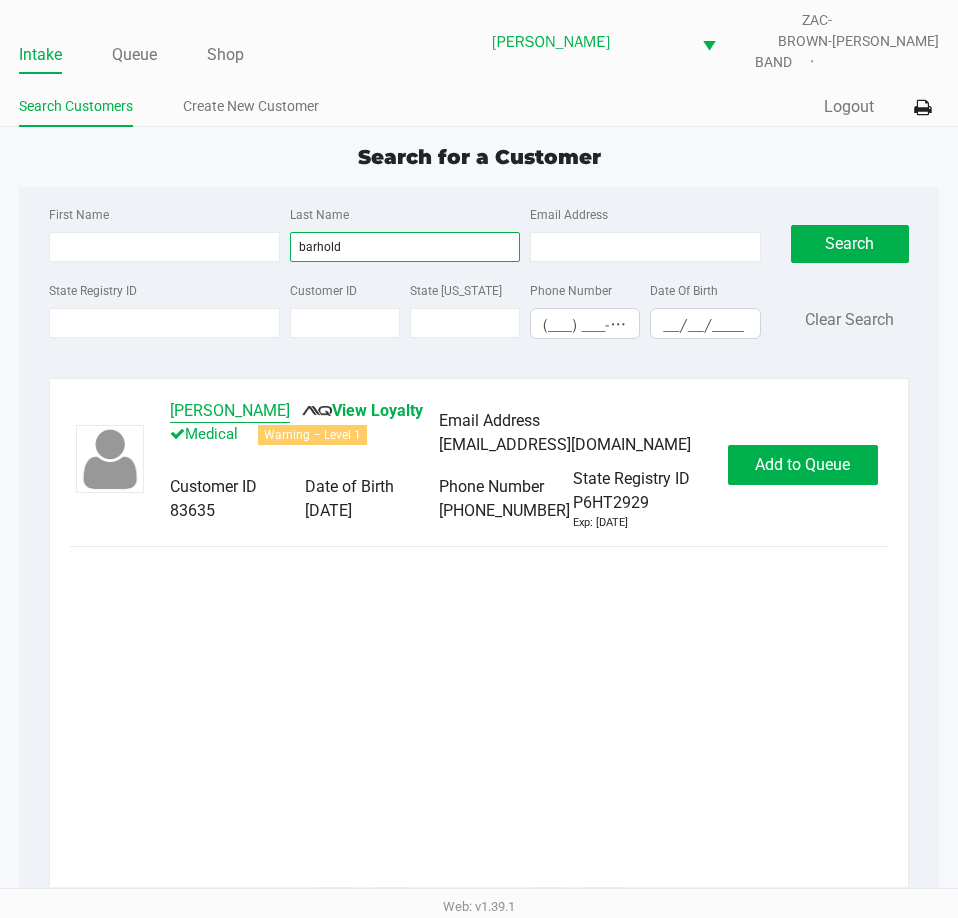 type on "barhold" 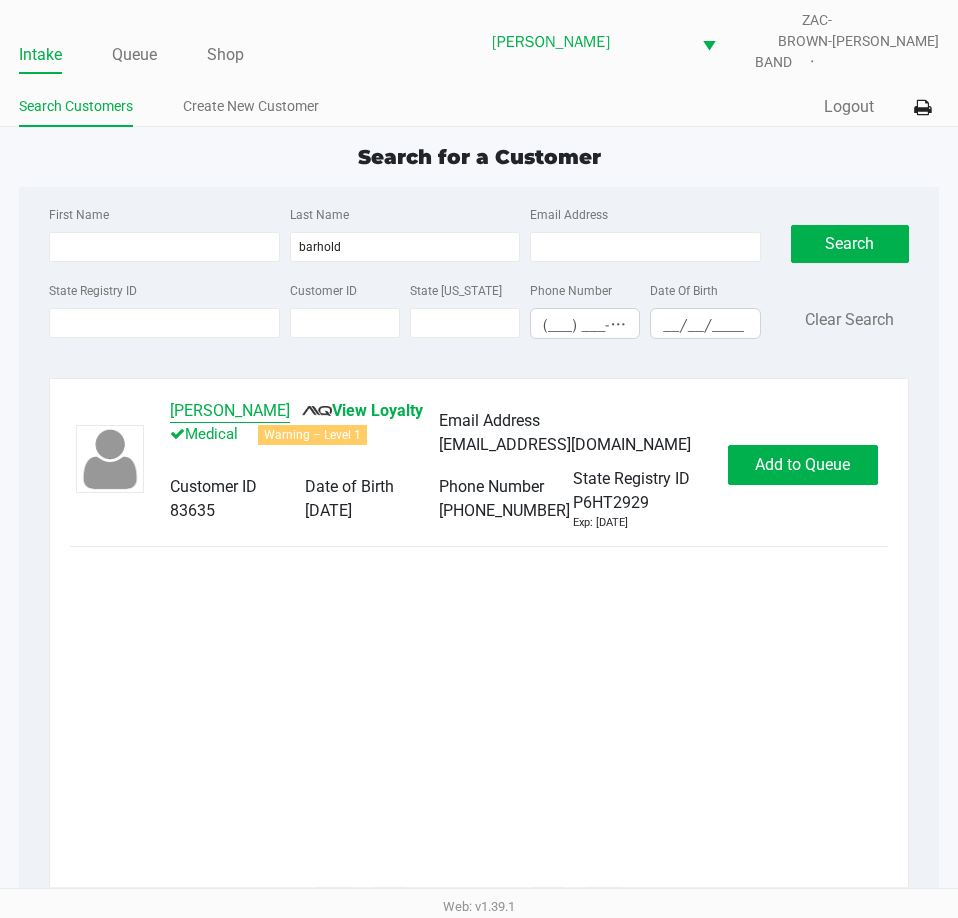 click on "[PERSON_NAME]" 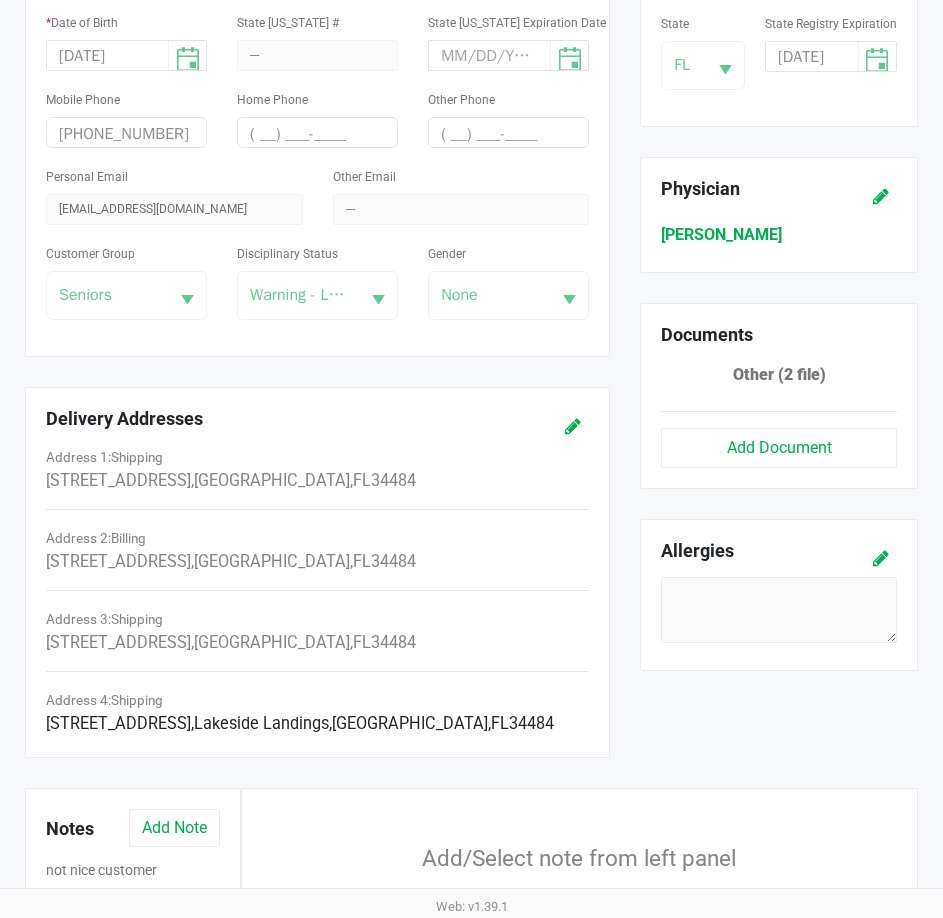 scroll, scrollTop: 700, scrollLeft: 0, axis: vertical 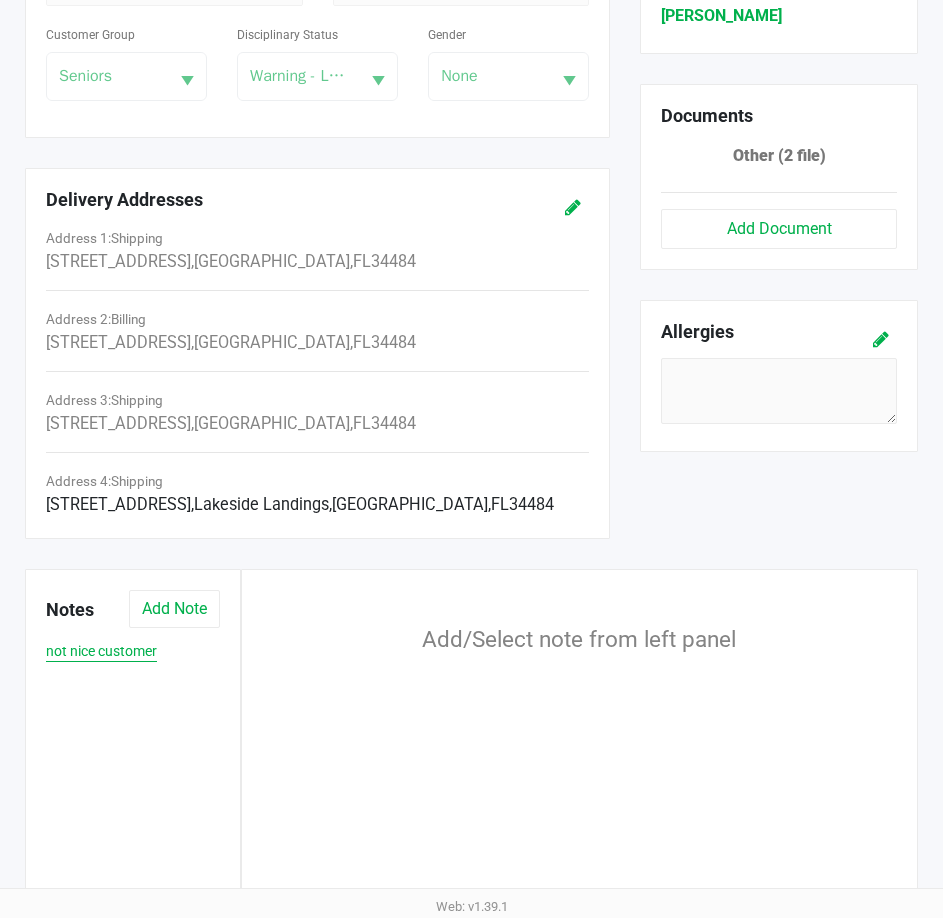 click on "not nice customer" 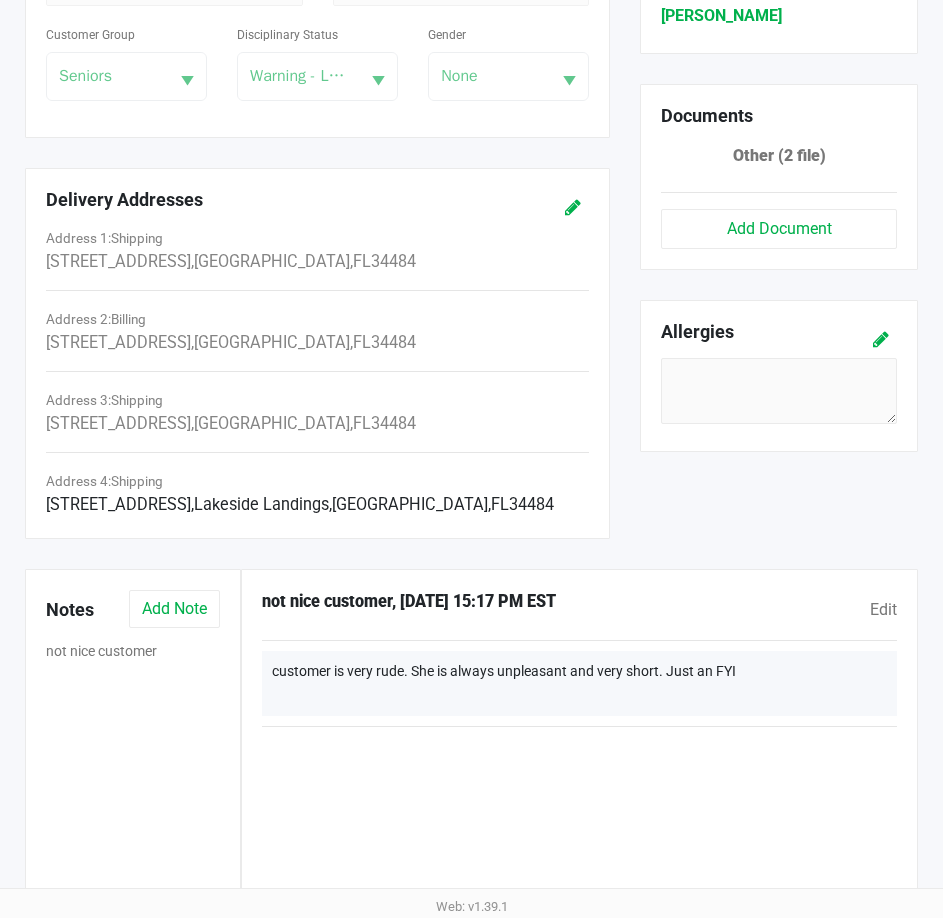 click on "not nice customer   , [DATE] 15:17 PM EST   Edit   customer is very rude. She is always unpleasant and very short. Just an FYI" 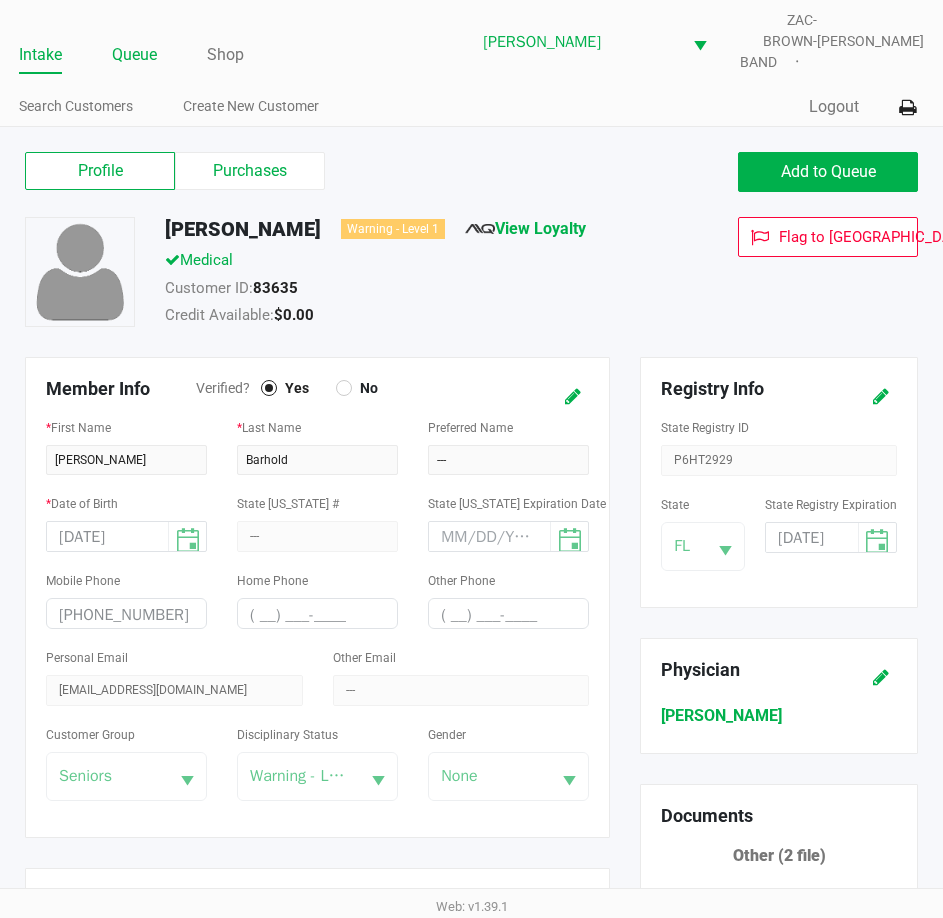 click on "Queue" 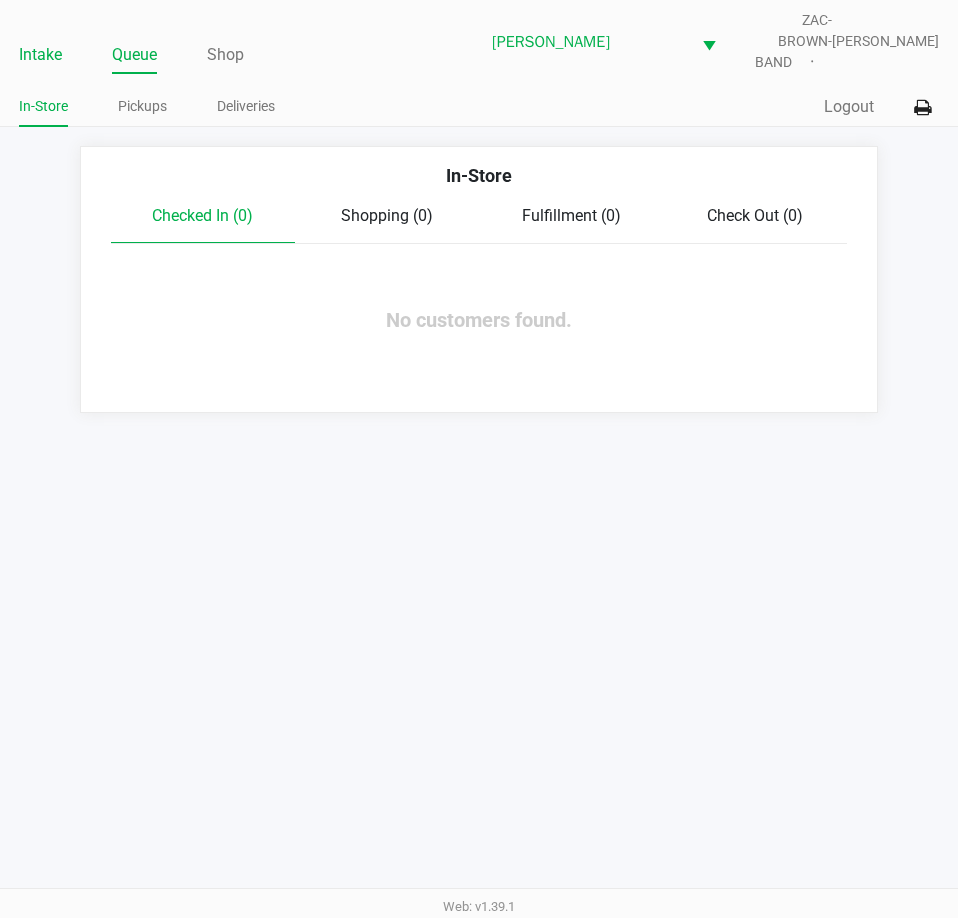 click on "Intake" 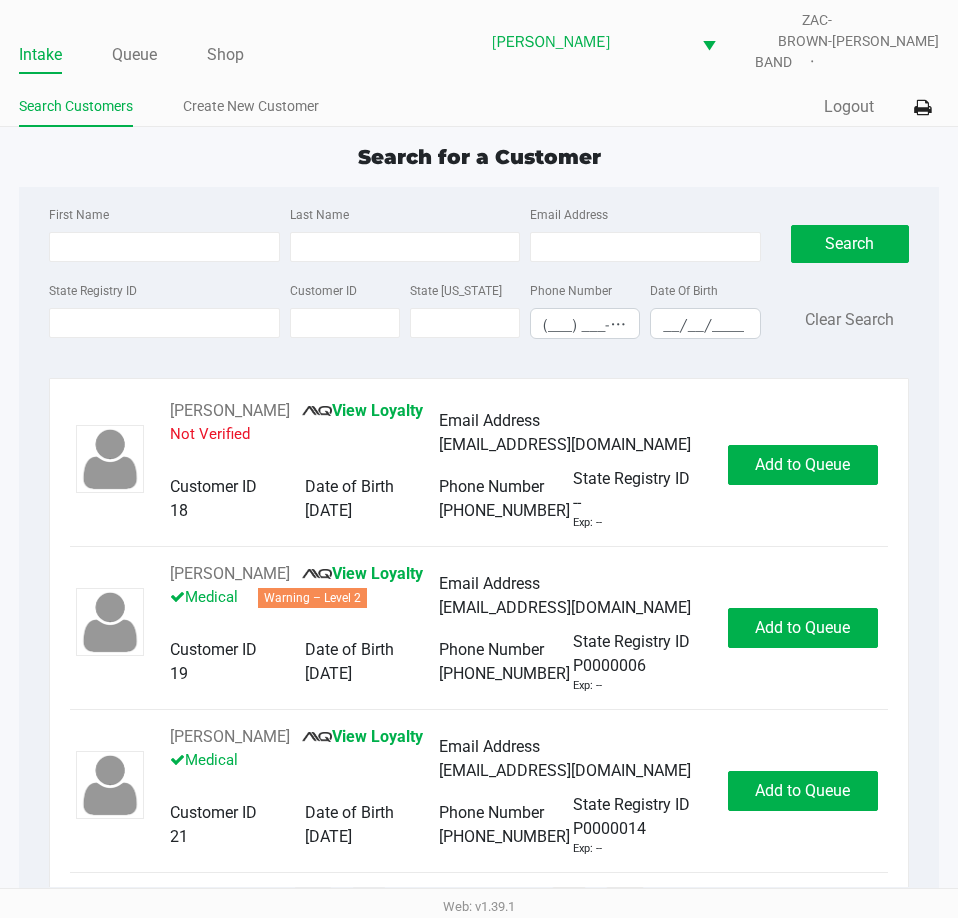 click on "Intake Queue Shop [PERSON_NAME]  ZAC-BROWN-BAND   [PERSON_NAME]  Search Customers Create New Customer  Quick Sale   Logout" 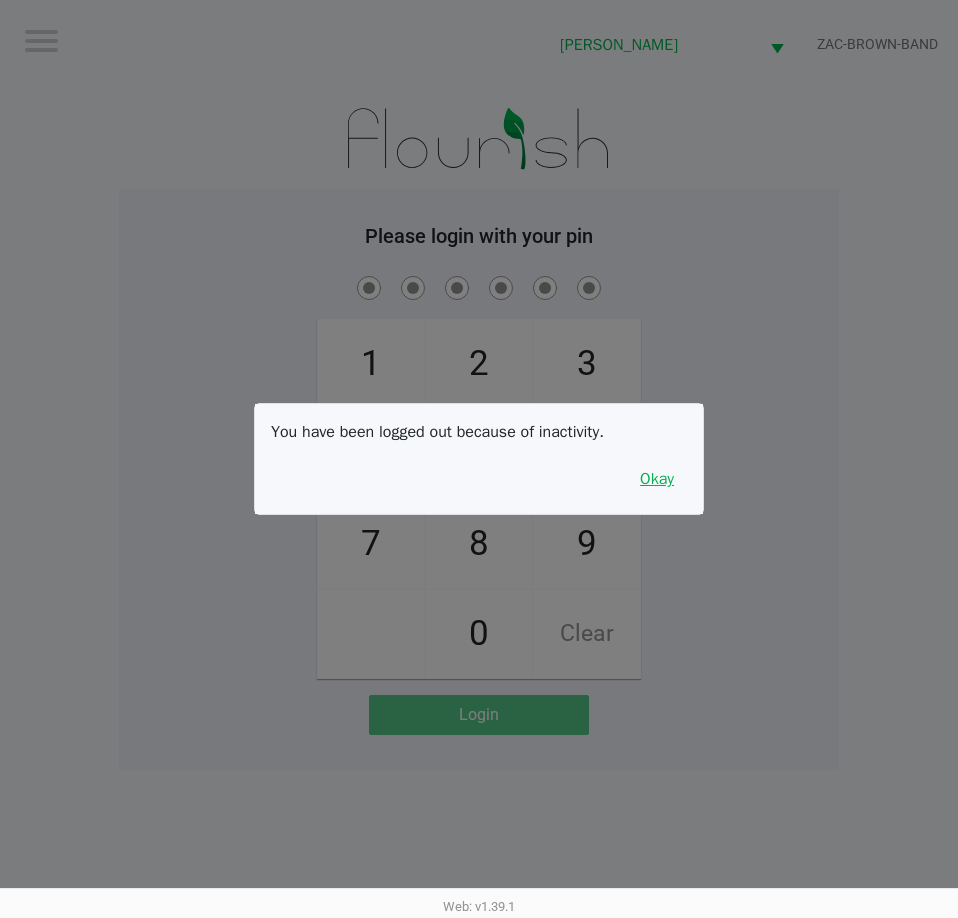 click on "Okay" at bounding box center [657, 479] 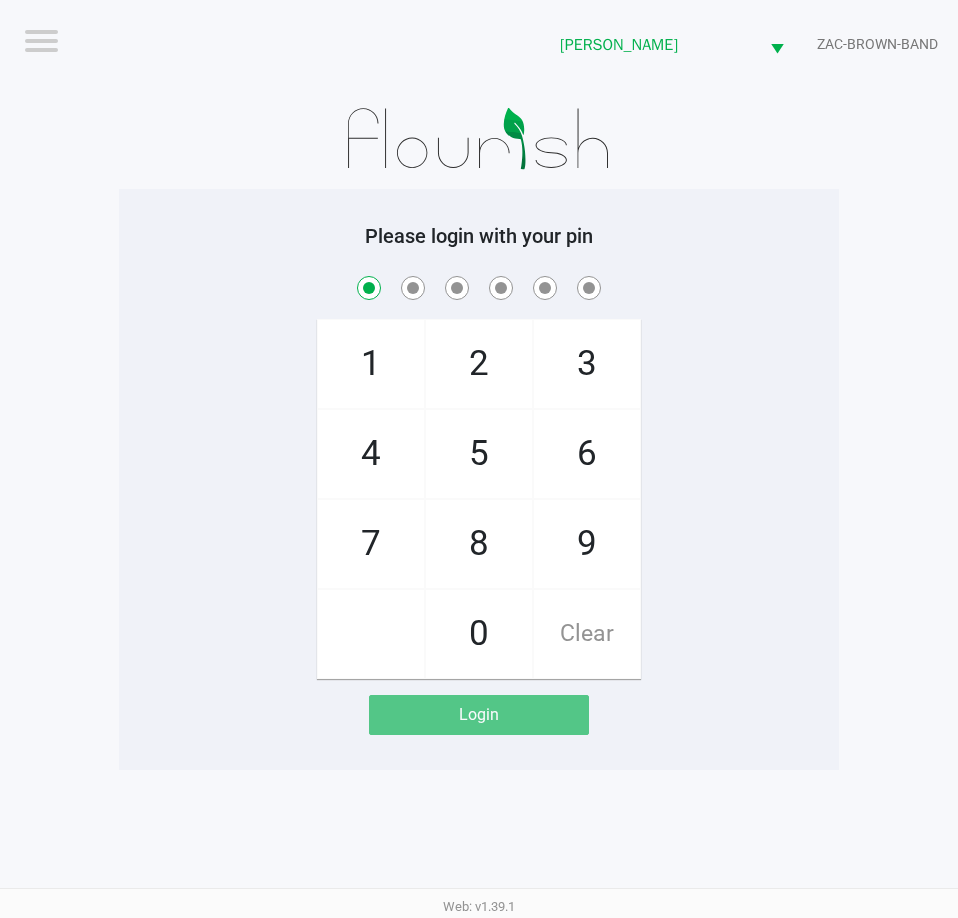 checkbox on "true" 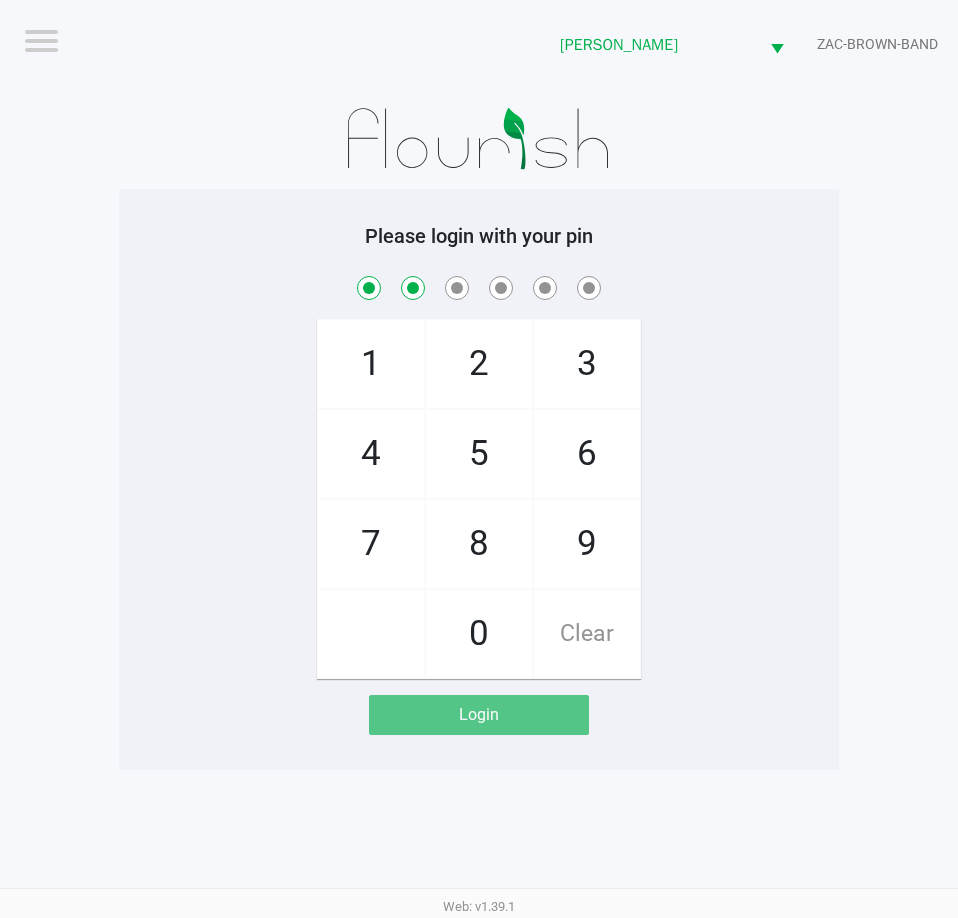 checkbox on "true" 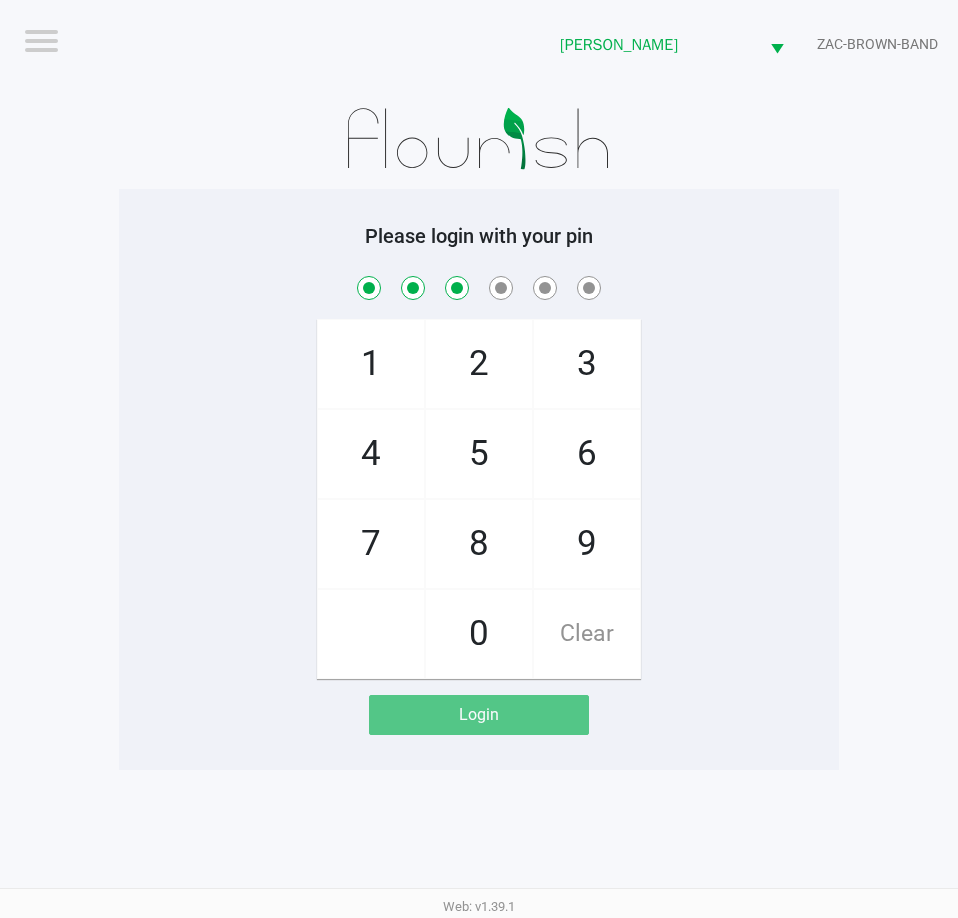 checkbox on "true" 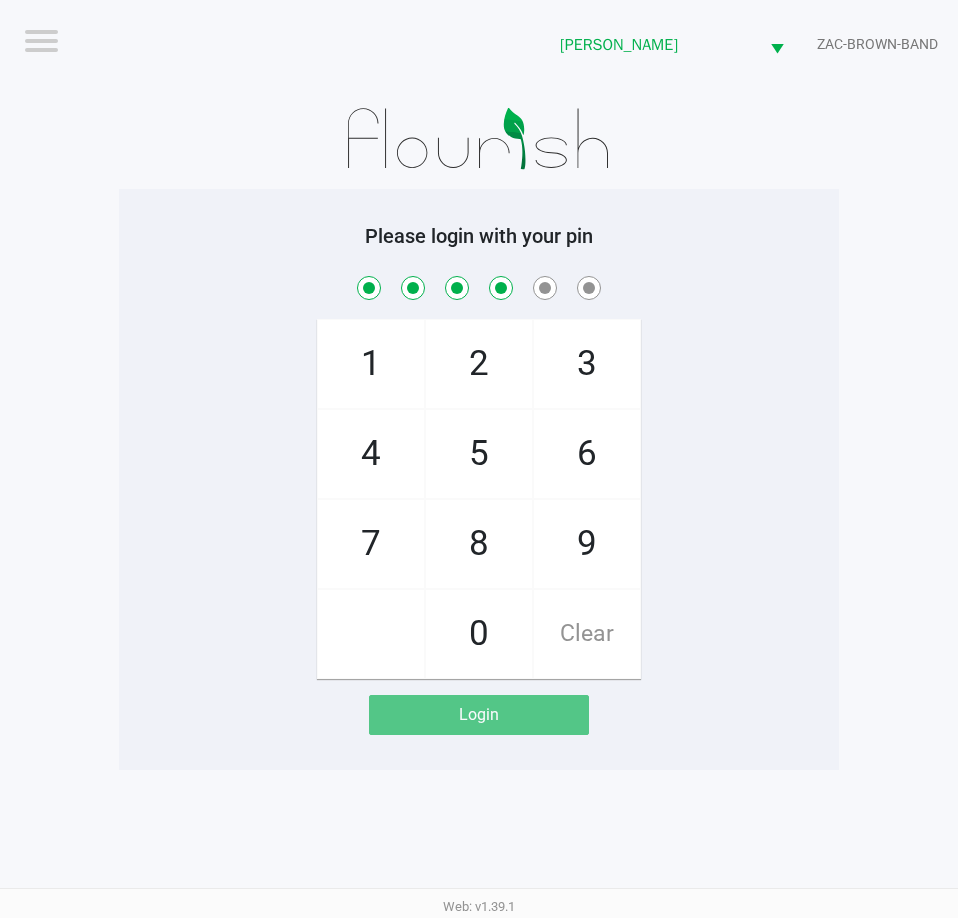 checkbox on "true" 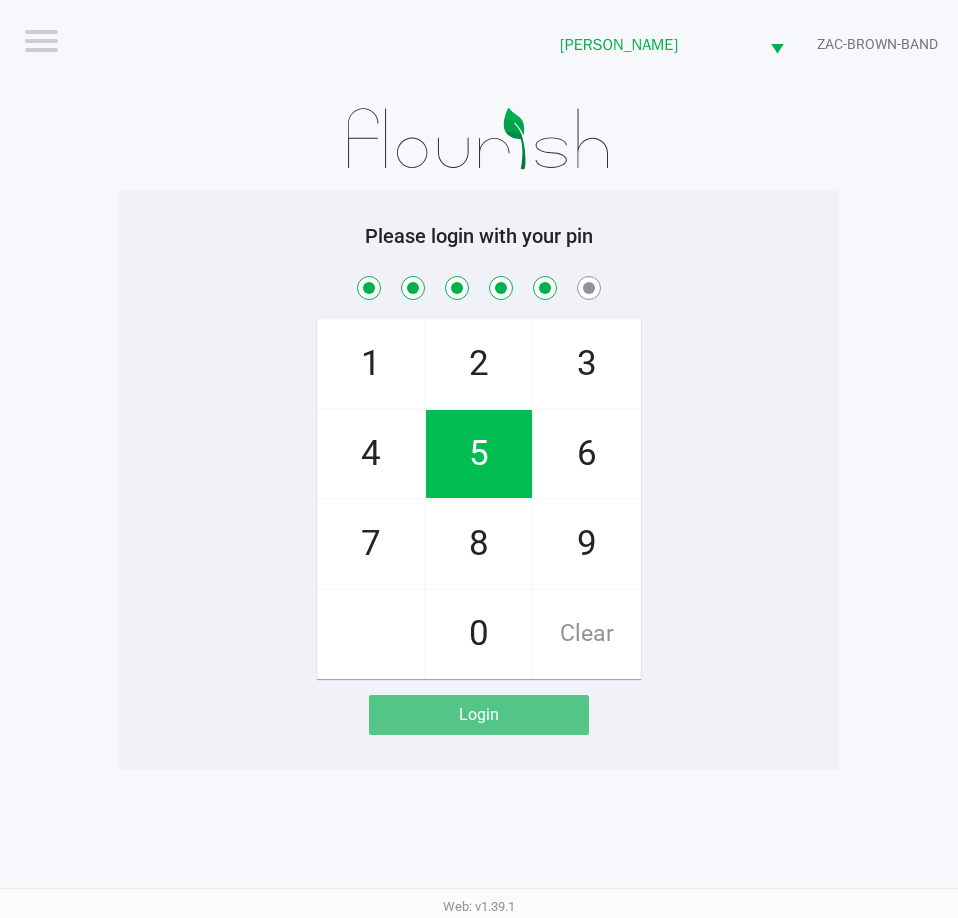 checkbox on "true" 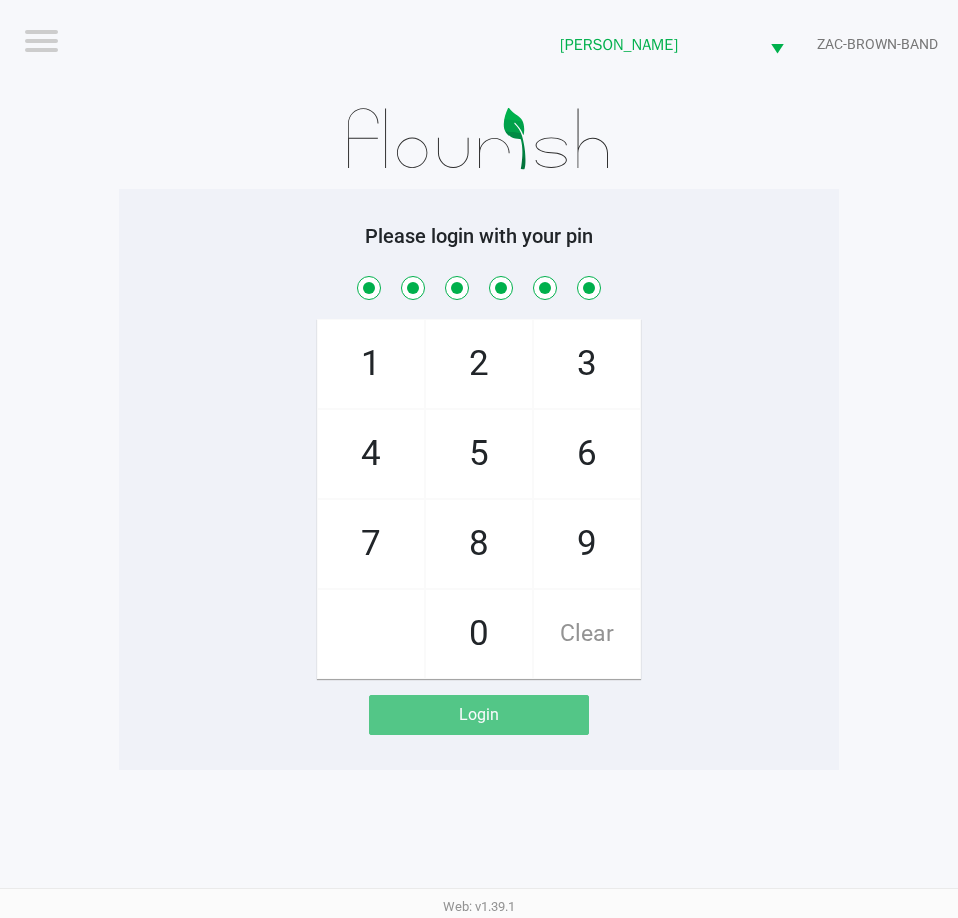 checkbox on "true" 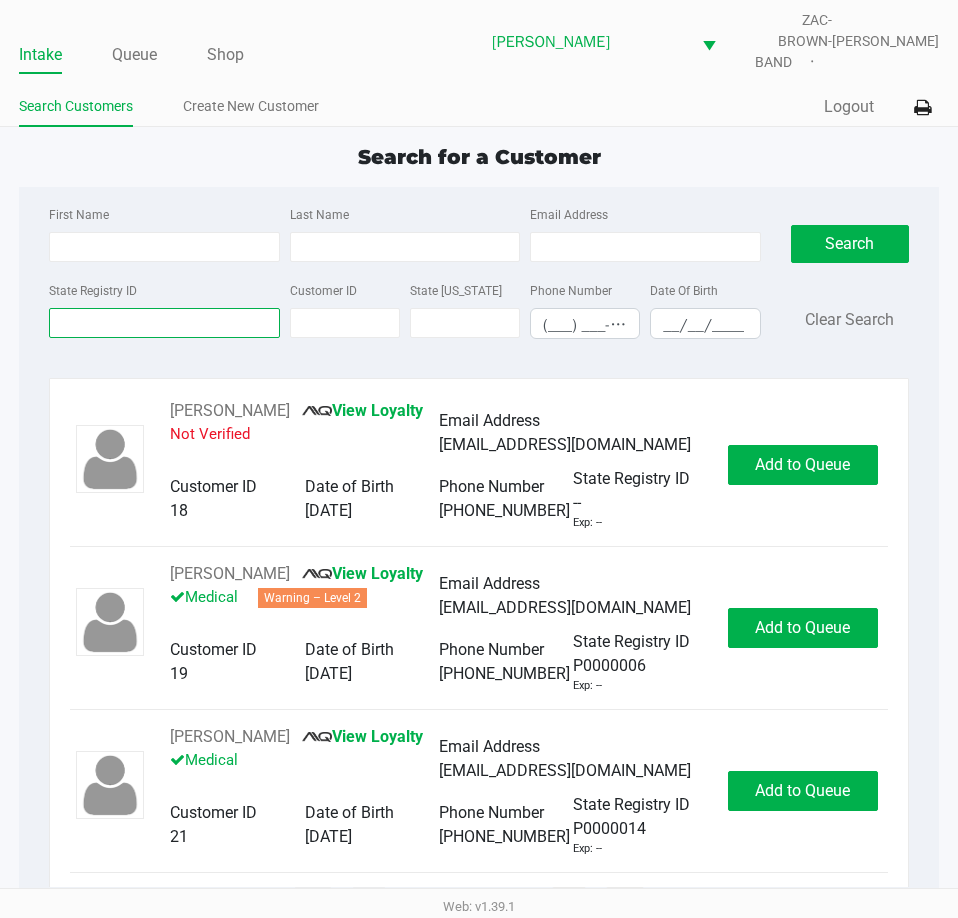 click on "State Registry ID" at bounding box center [164, 323] 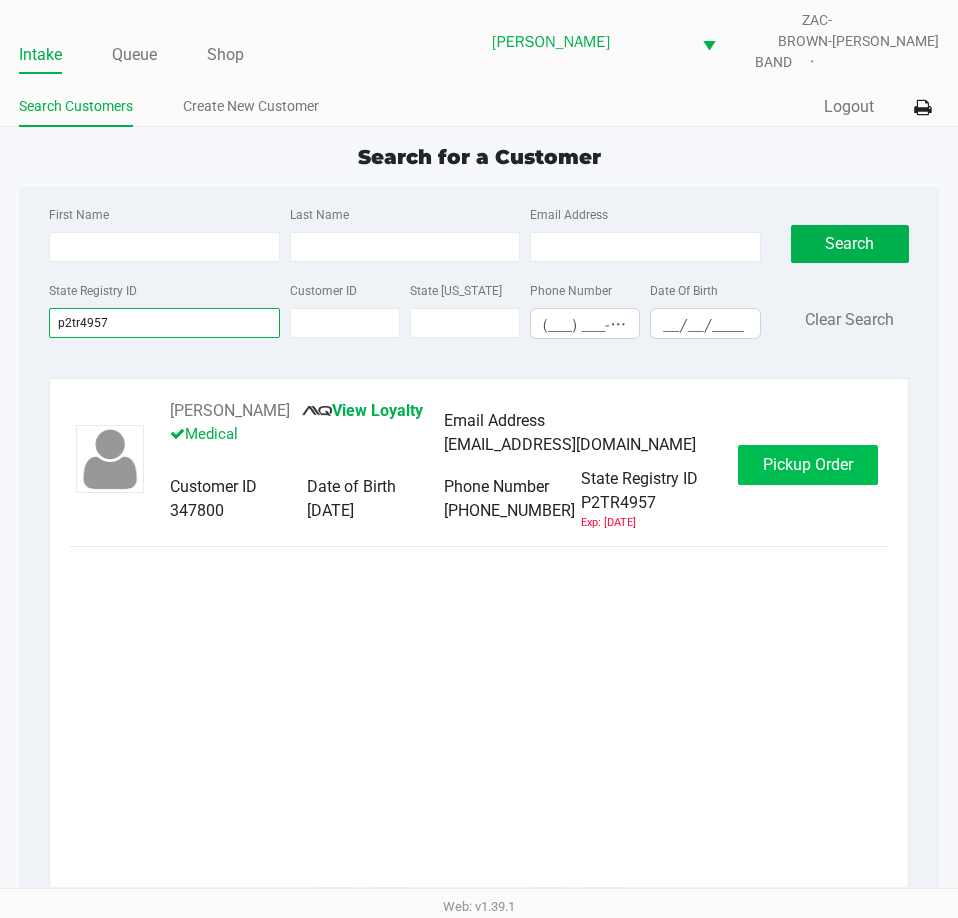 type on "p2tr4957" 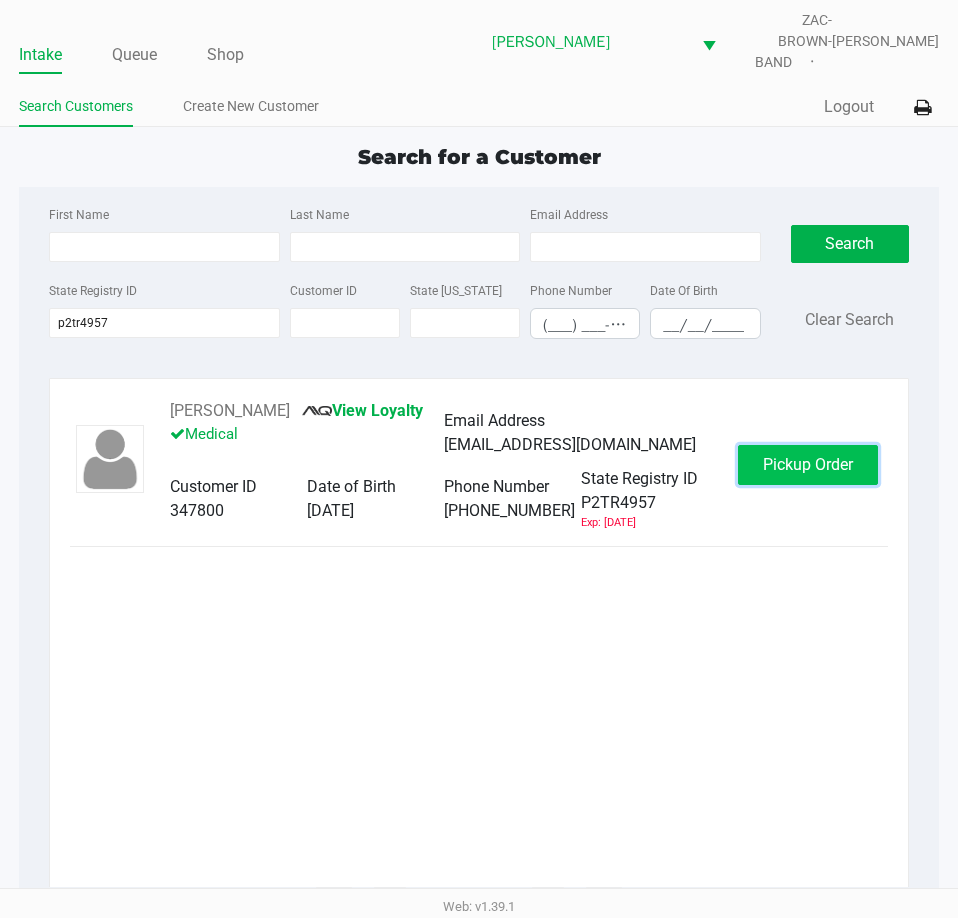 click on "Pickup Order" 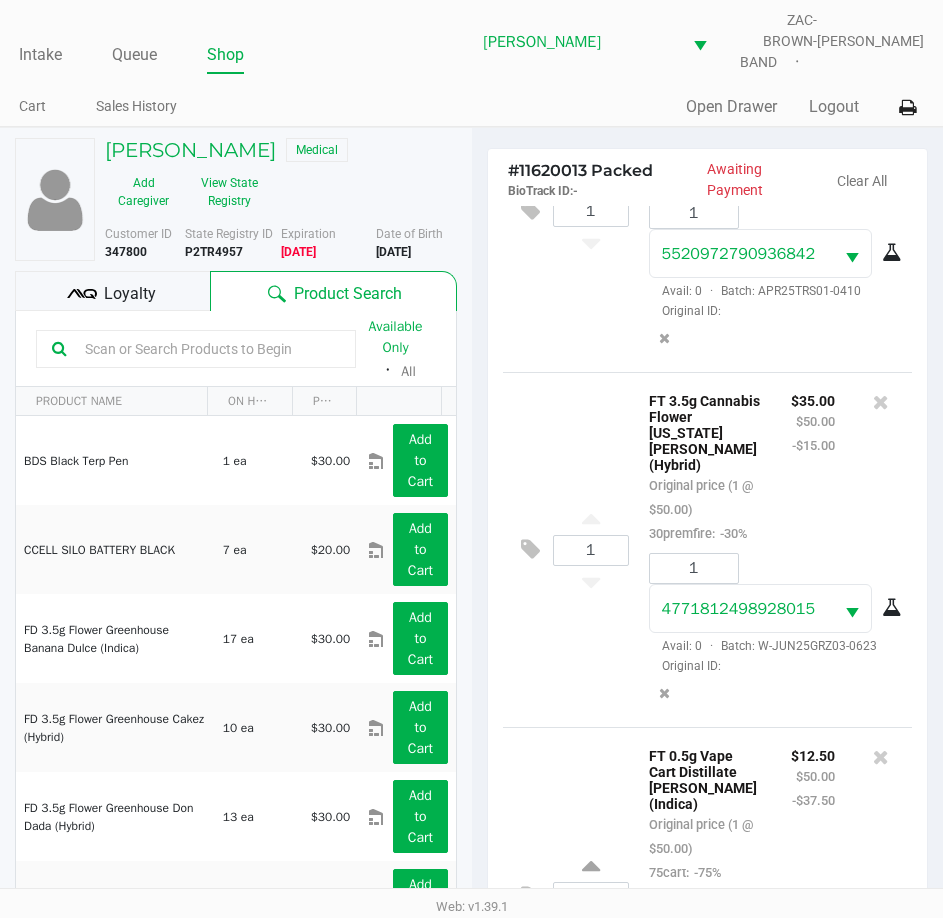 scroll, scrollTop: 671, scrollLeft: 0, axis: vertical 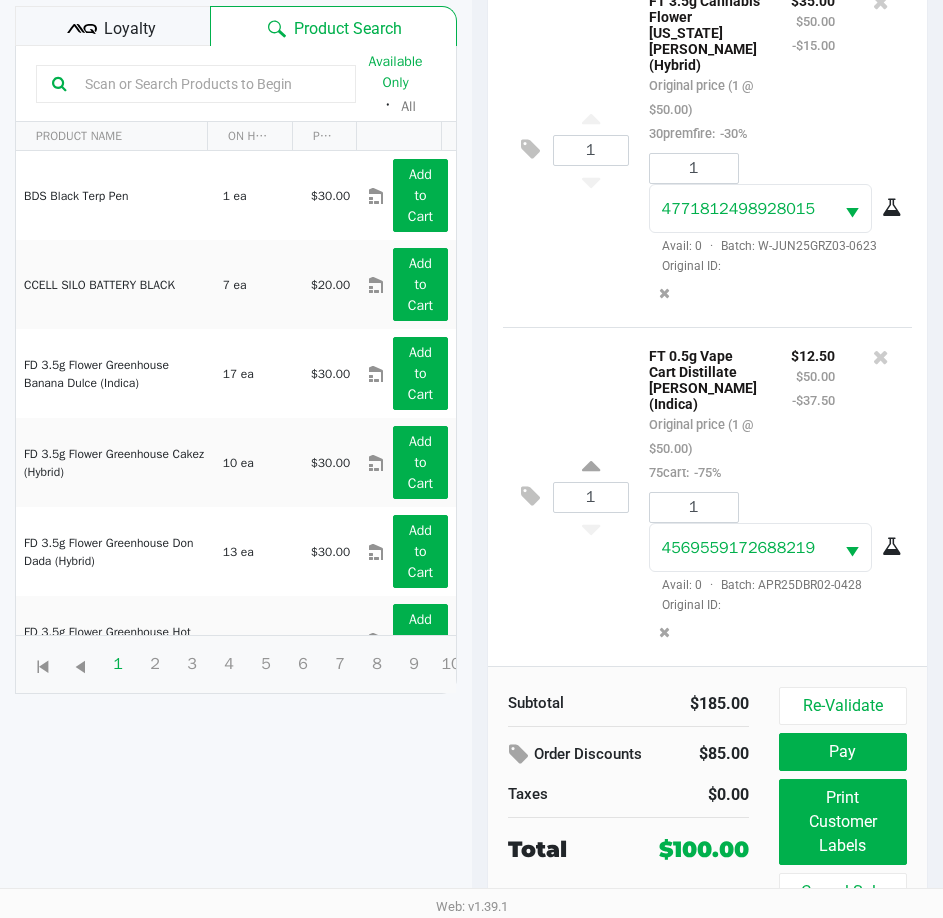 click on "Loyalty" 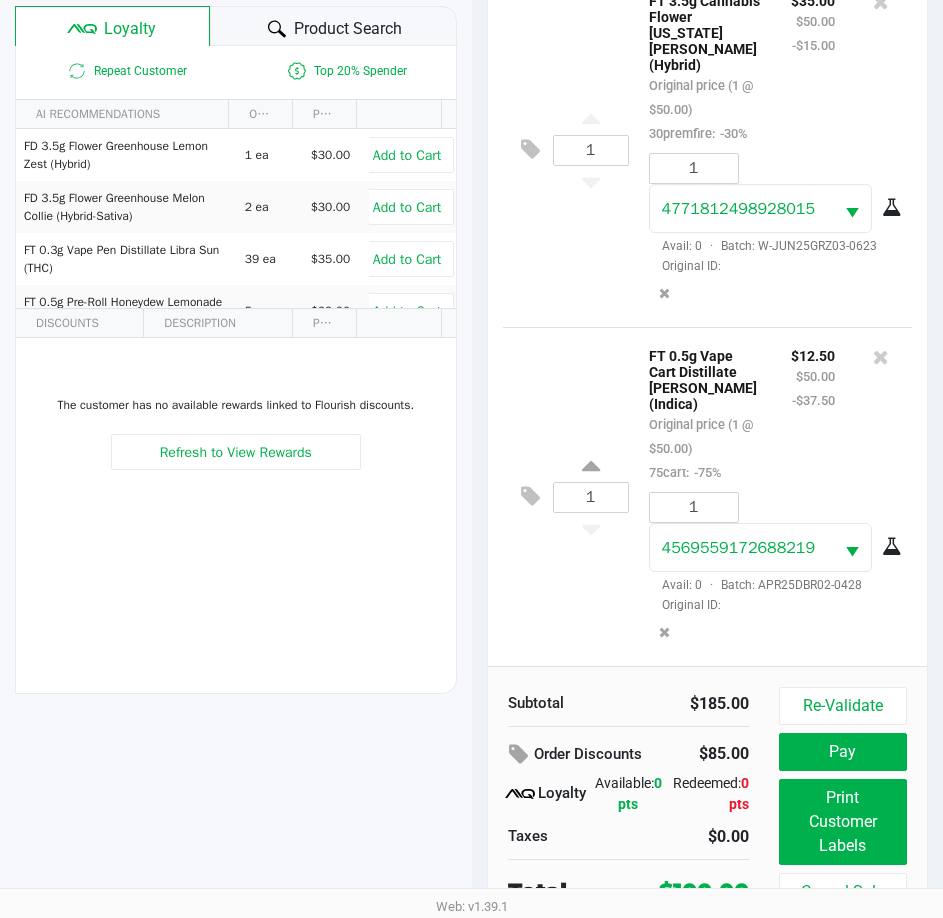 click on "1  FT 0.5g Vape Cart Distillate [PERSON_NAME] (Indica)   Original price (1 @ $50.00)  75cart:  -75% $12.50 $50.00 -$37.50 1 4569559172688219  Avail: 0  ·  Batch: APR25DBR02-0428   Original ID:" 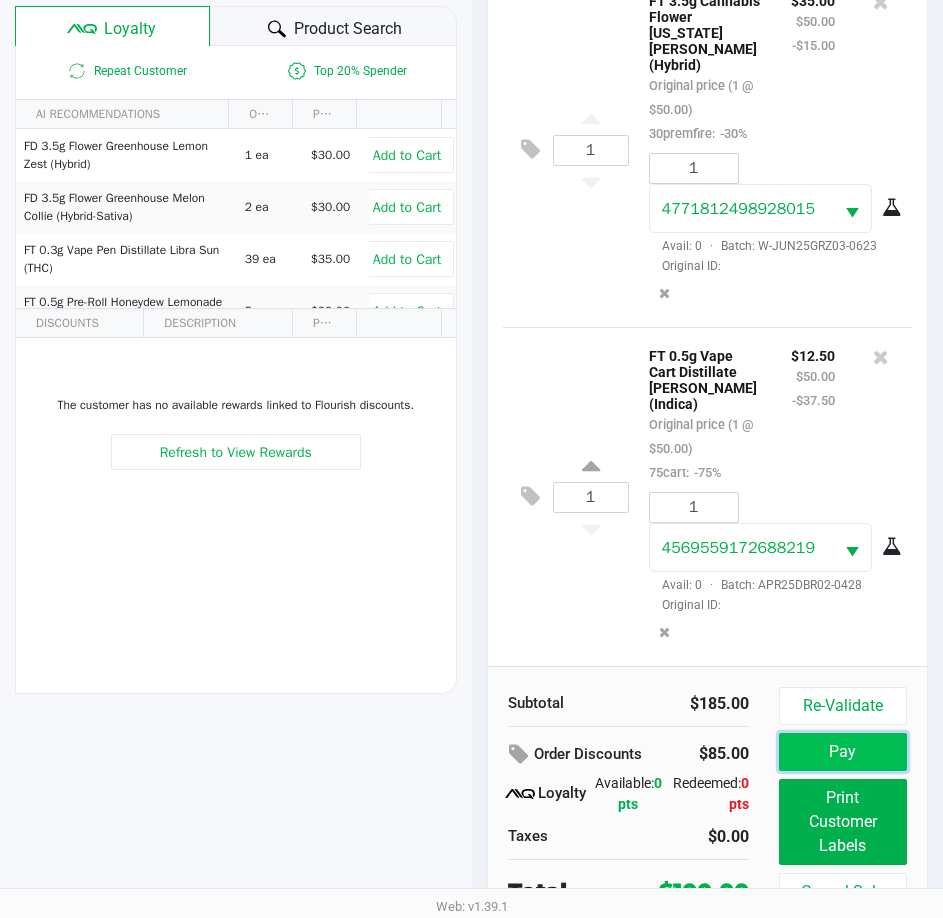 click on "Pay" 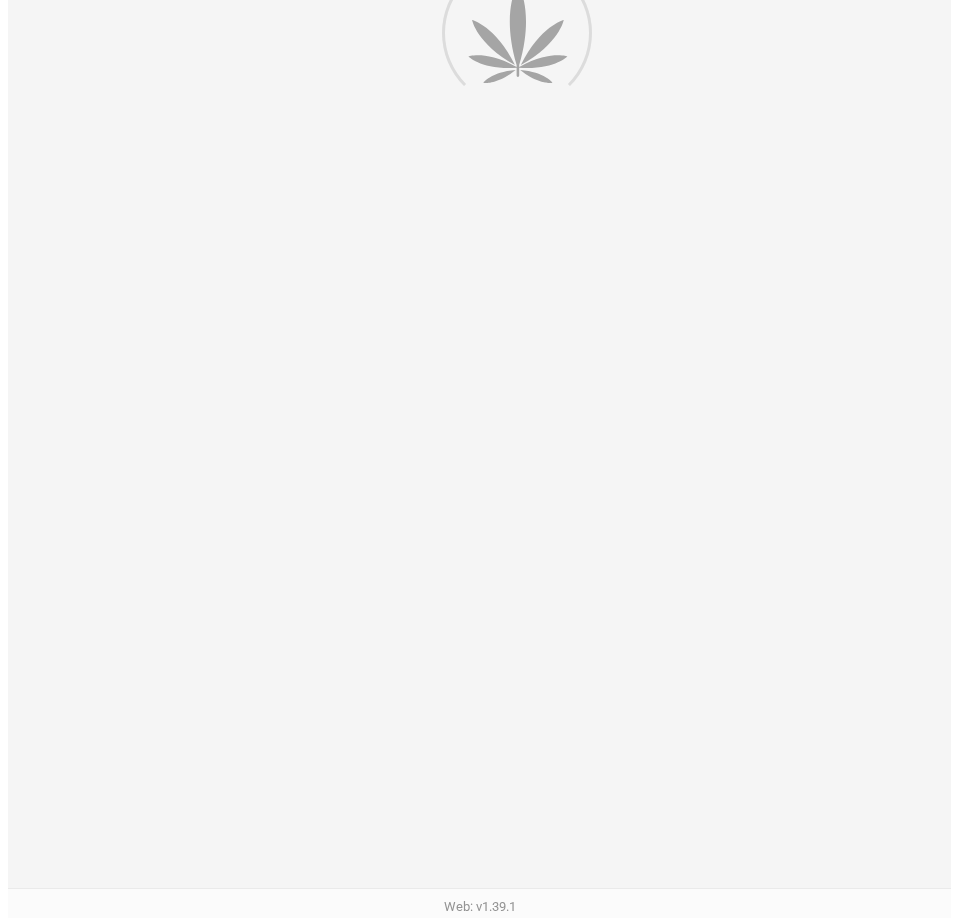 scroll, scrollTop: 0, scrollLeft: 0, axis: both 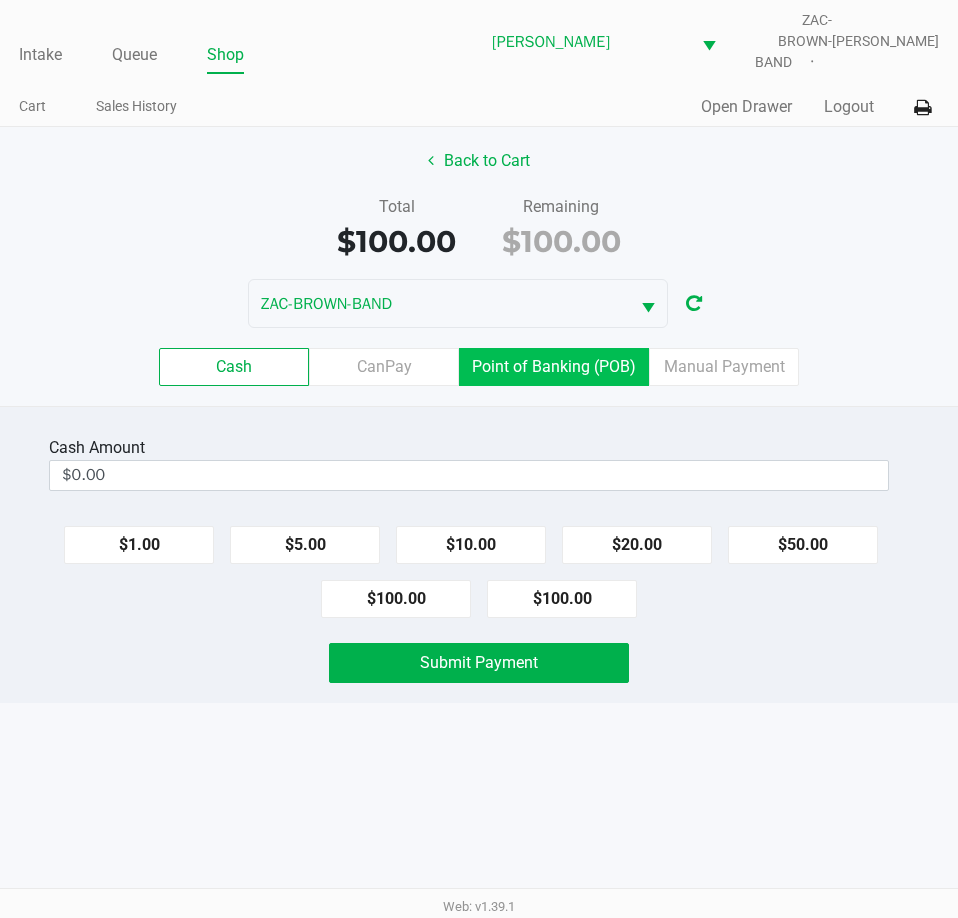 click on "Point of Banking (POB)" 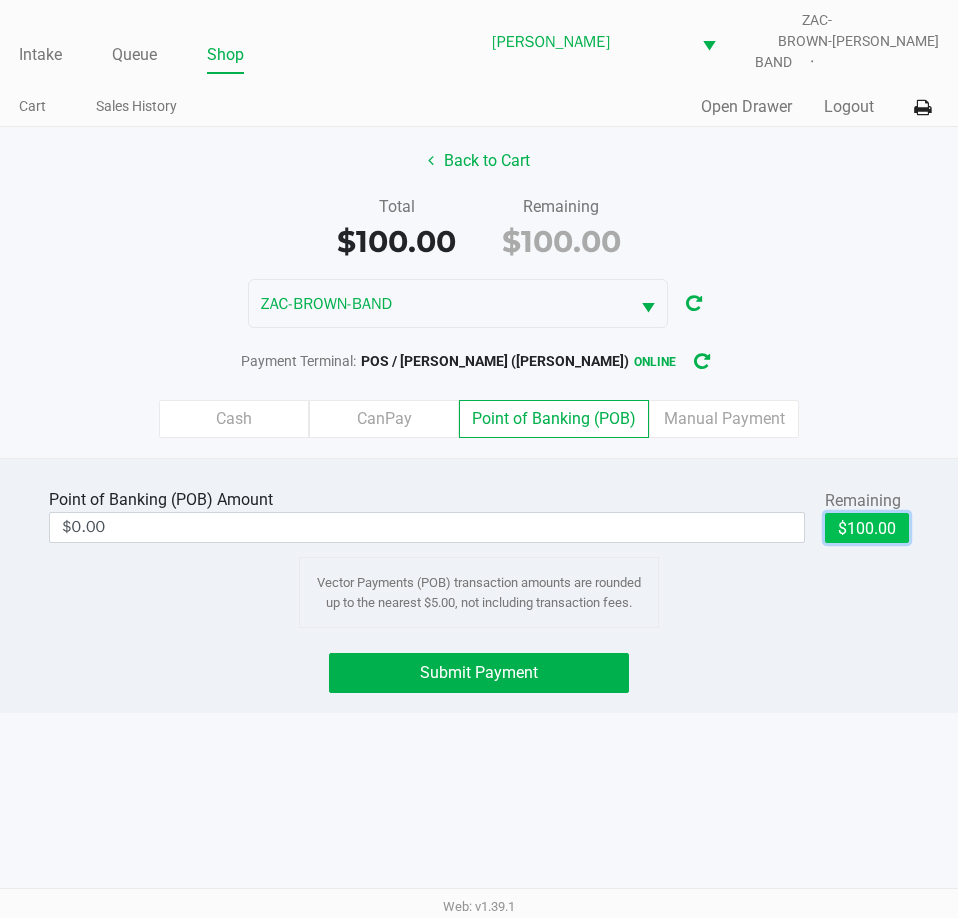 click on "$100.00" 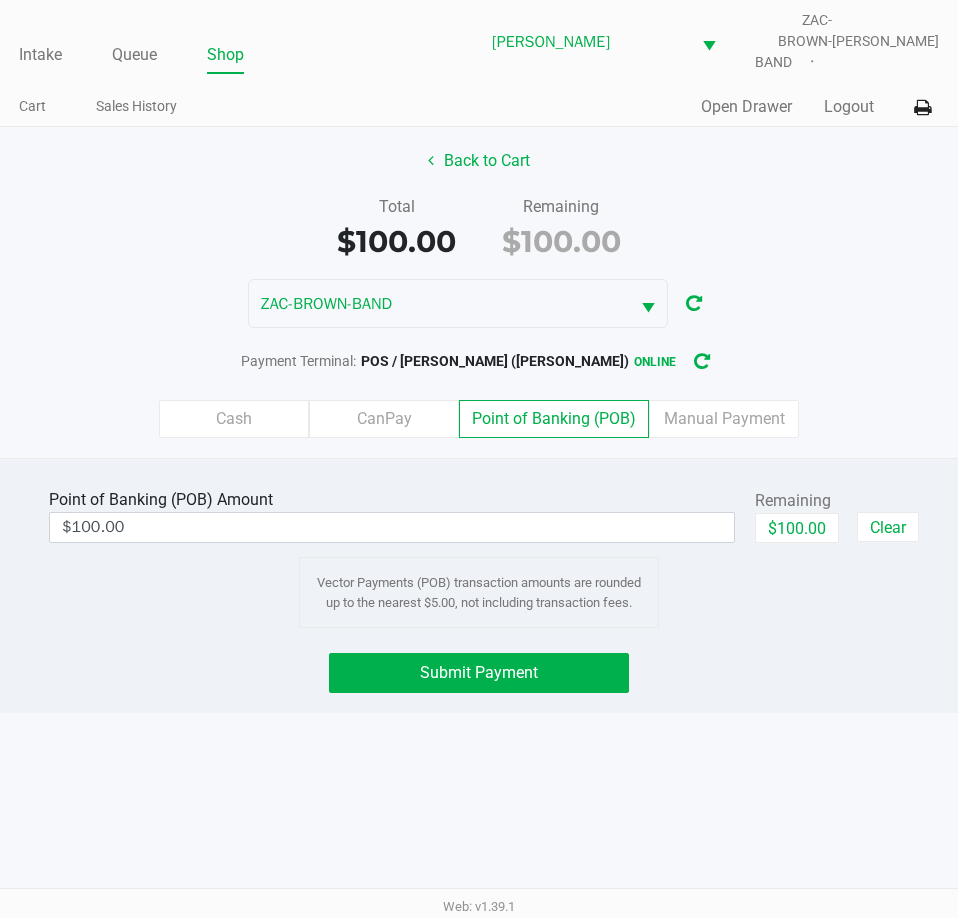 click on "Point of Banking (POB)  Amount  $100.00  Remaining   $100.00   Clear  Vector Payments (POB) transaction amounts are rounded up to the nearest $5.00, not including transaction fees.  Submit Payment" 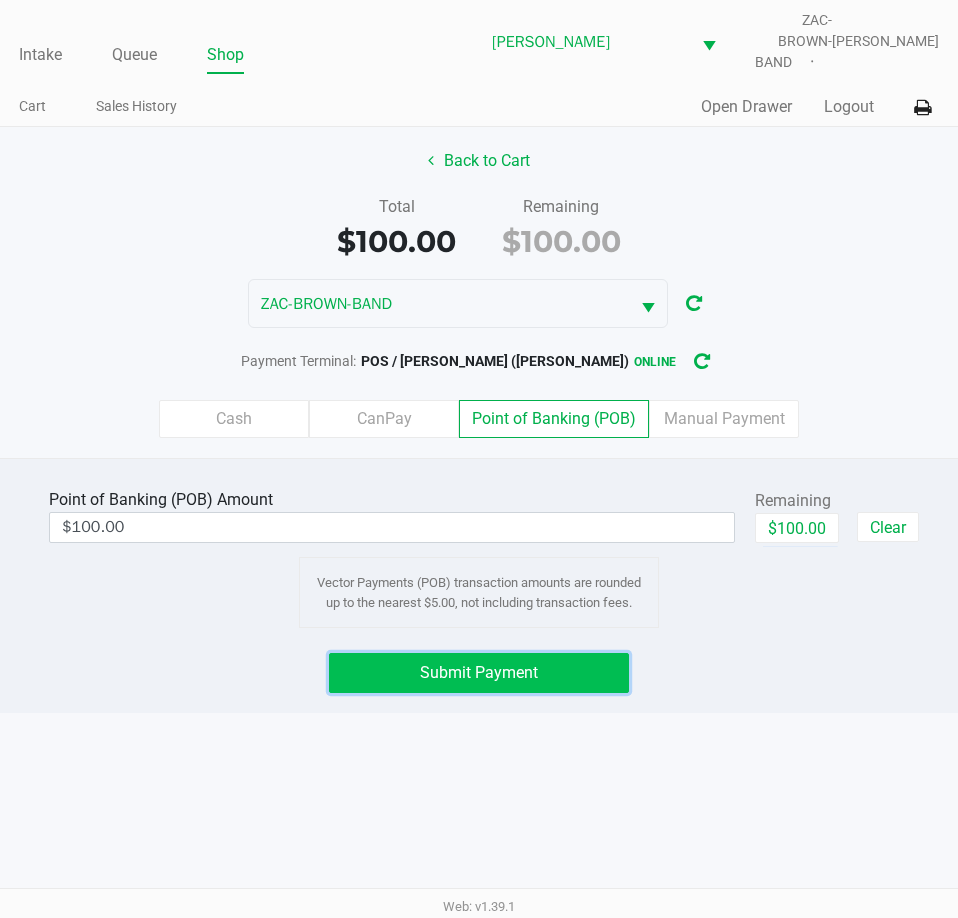 click on "Submit Payment" 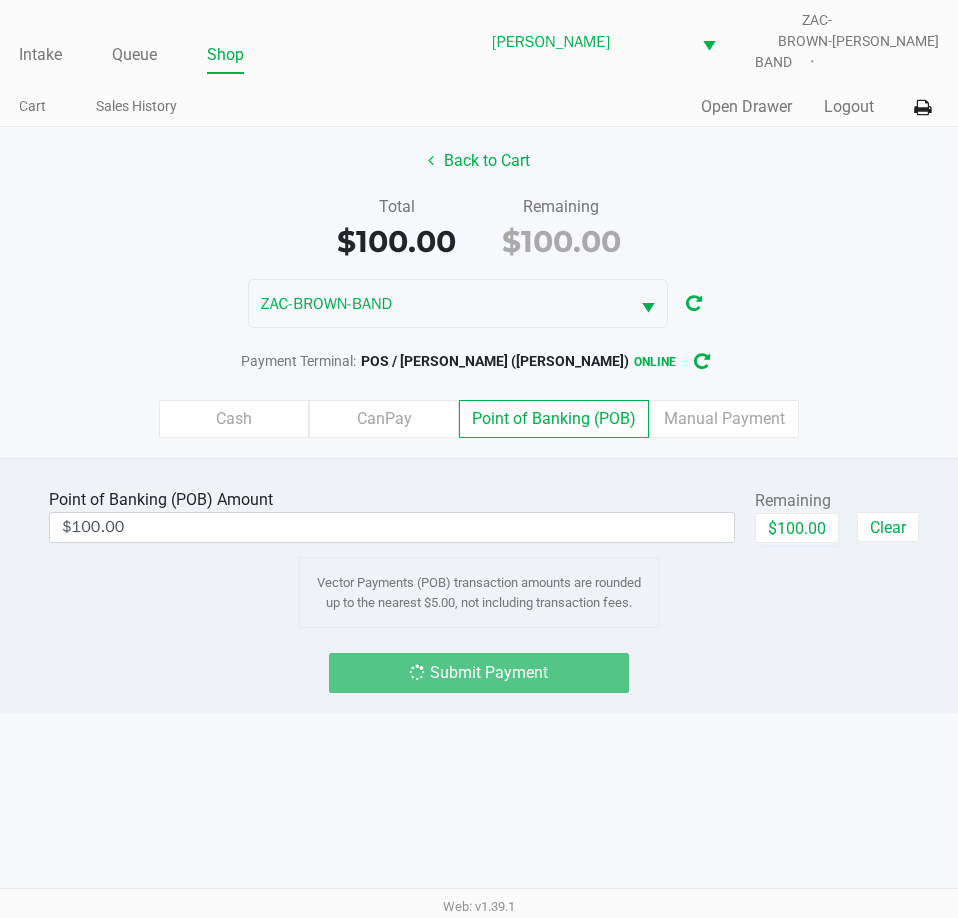 click on "Submit Payment" 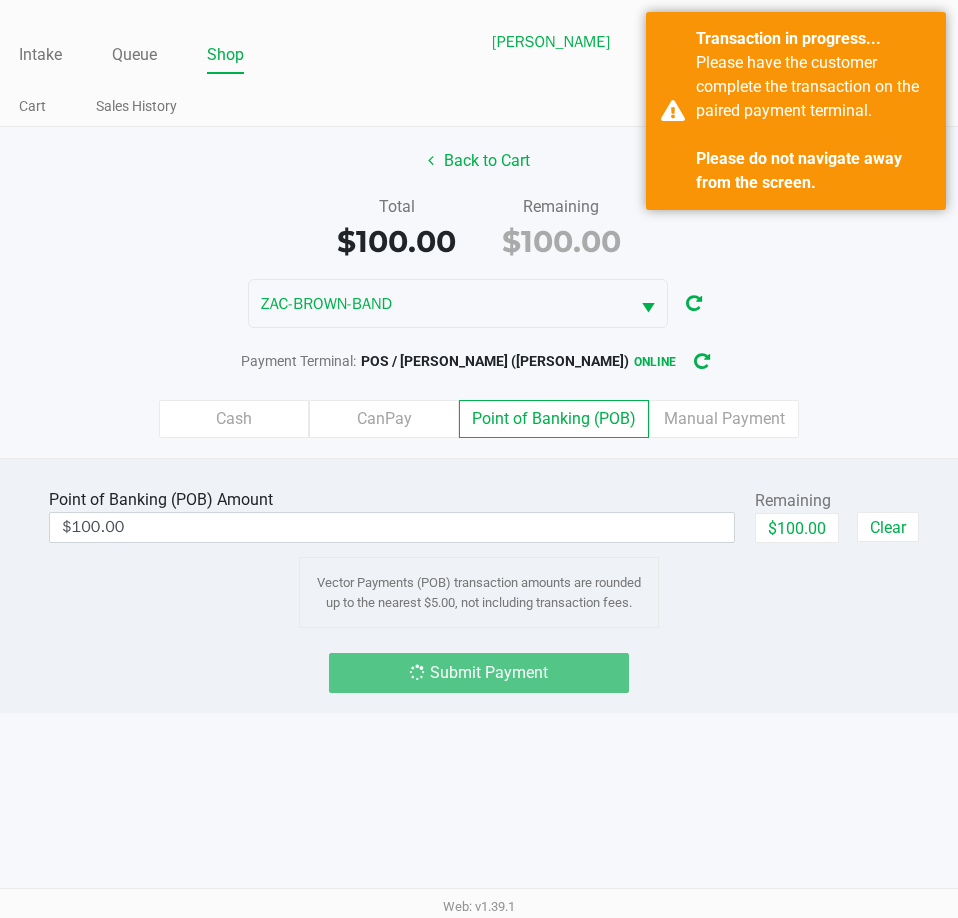 click on "Submit Payment" 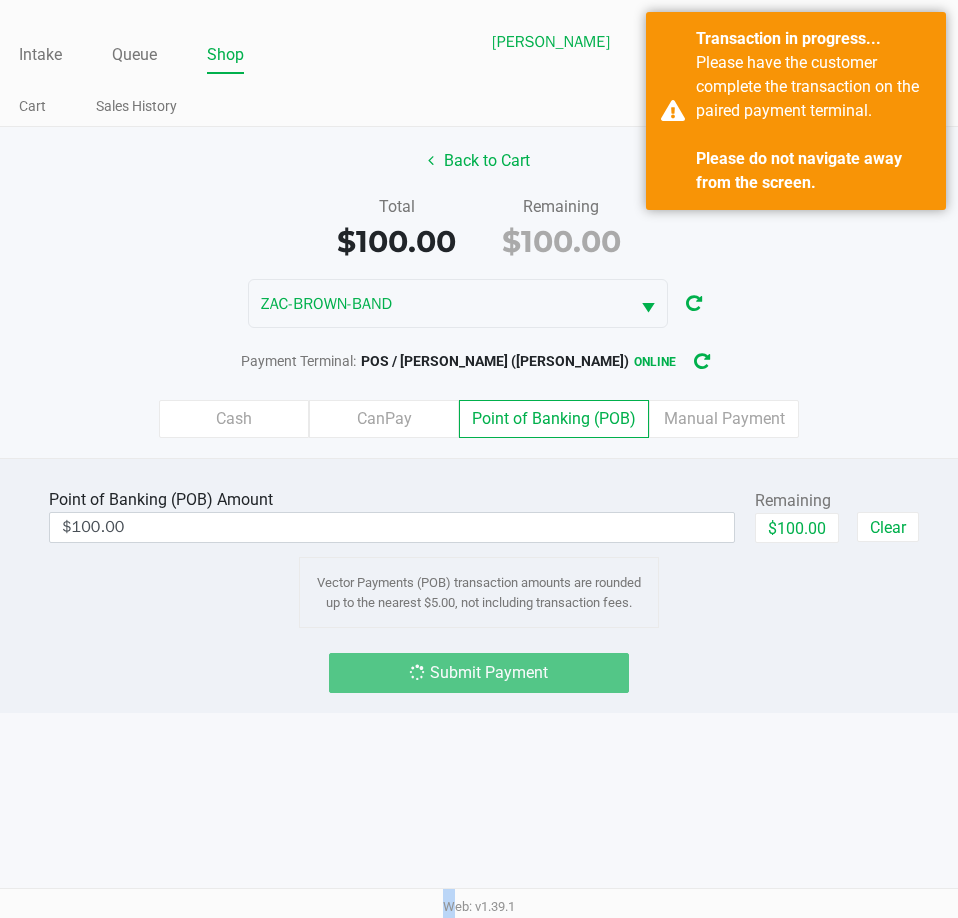 click on "Submit Payment" 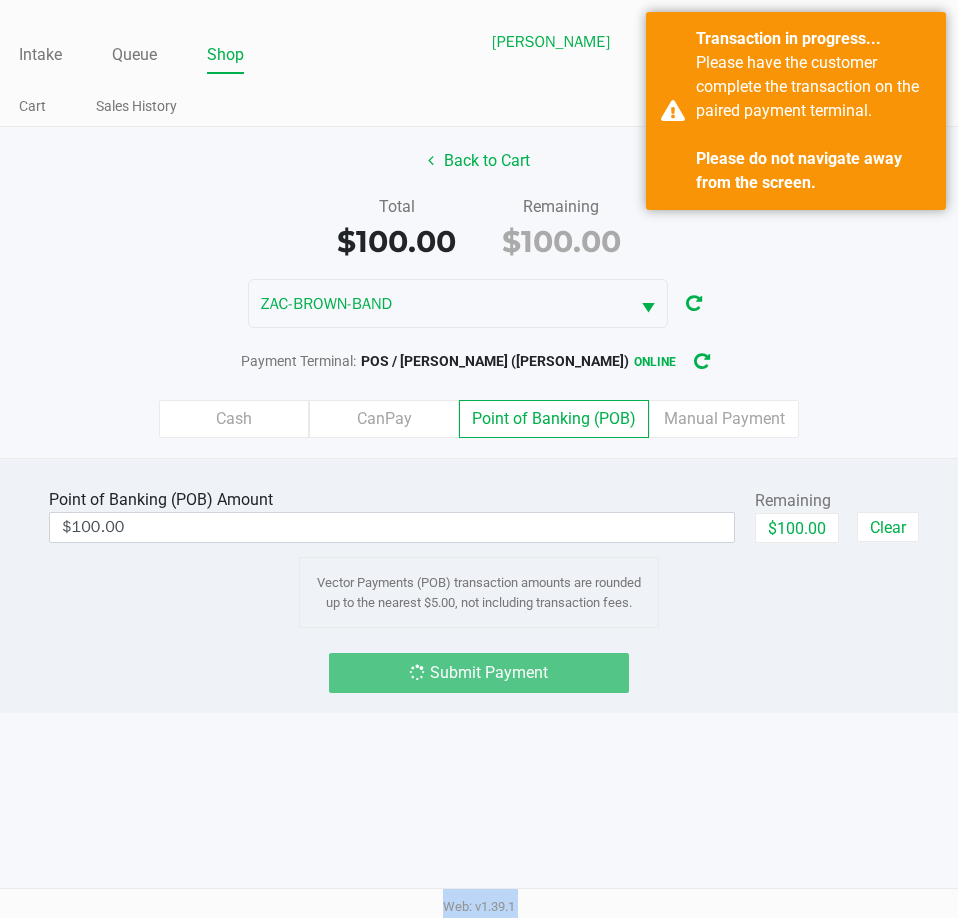click on "Submit Payment" 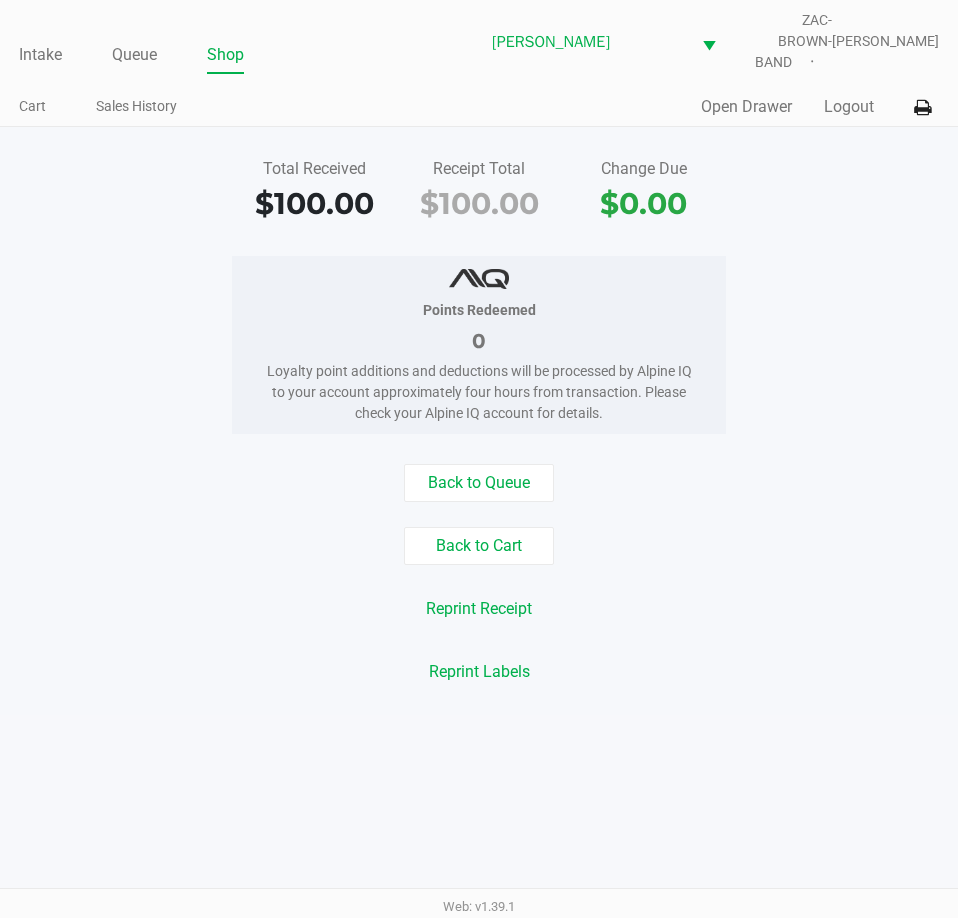 click on "Points Redeemed   0   Loyalty point additions and deductions will be processed by Alpine IQ to your account approximately four hours from transaction. Please check your Alpine IQ account for details." 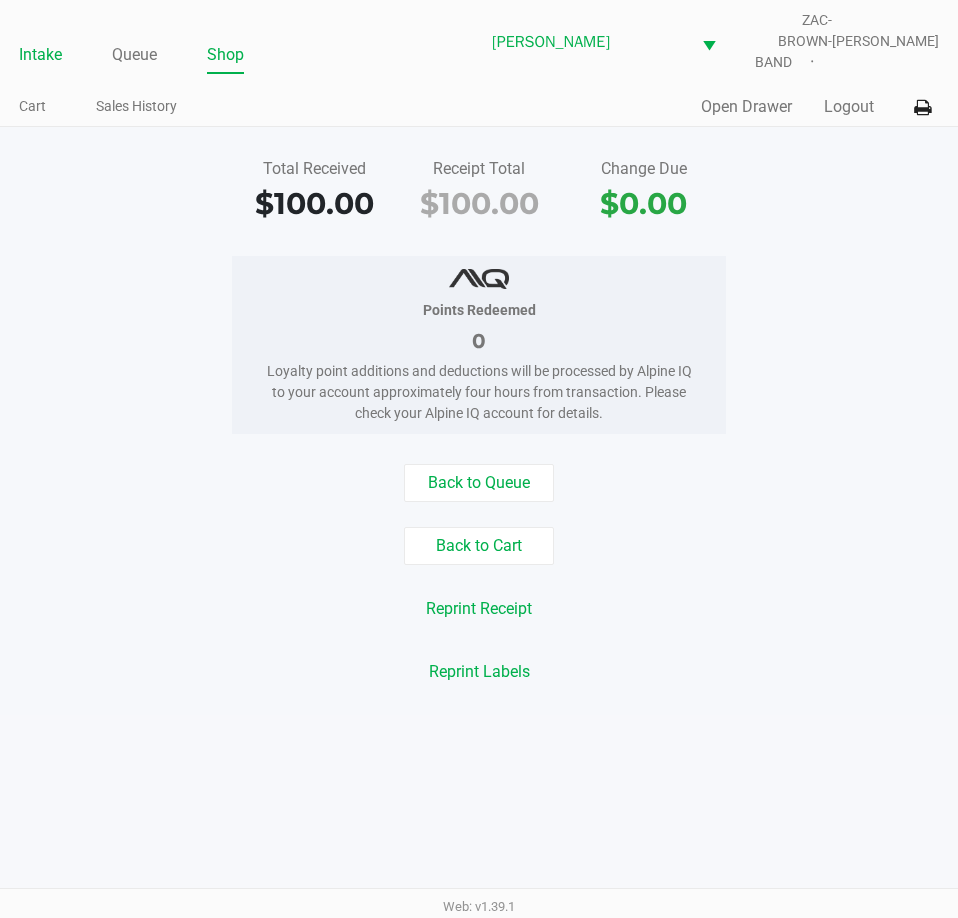 drag, startPoint x: 47, startPoint y: 46, endPoint x: 59, endPoint y: 45, distance: 12.0415945 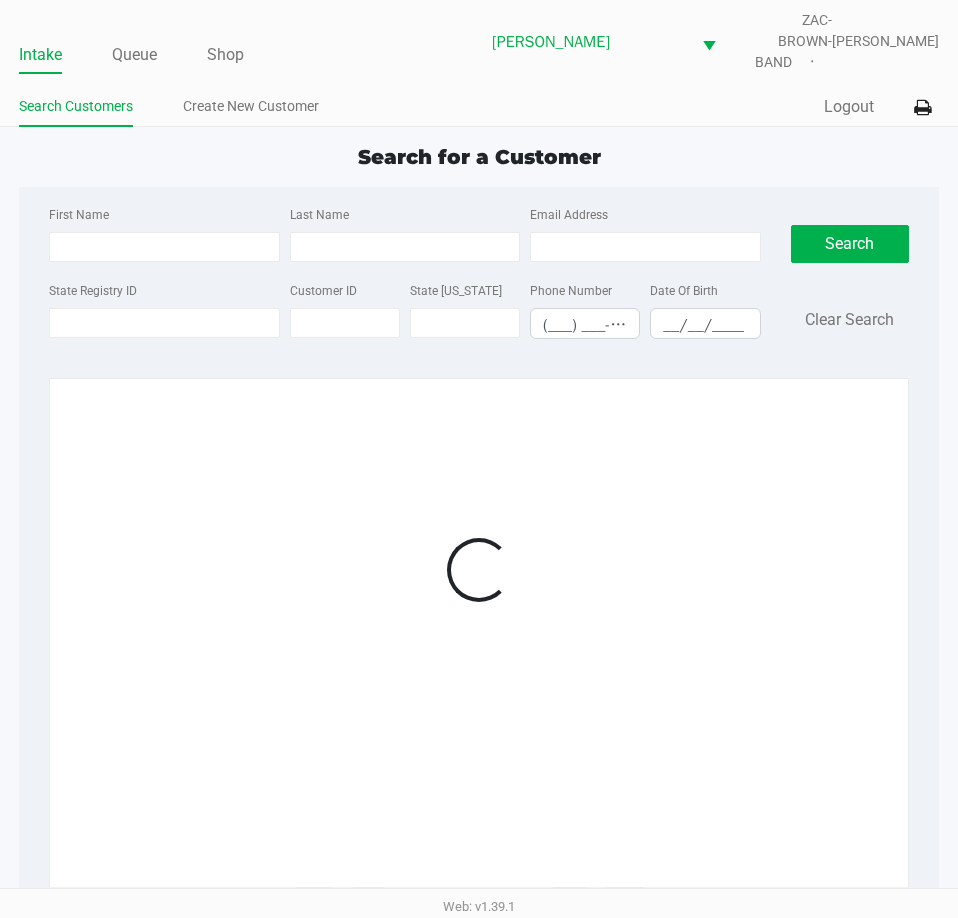 click on "Search Customers Create New Customer" 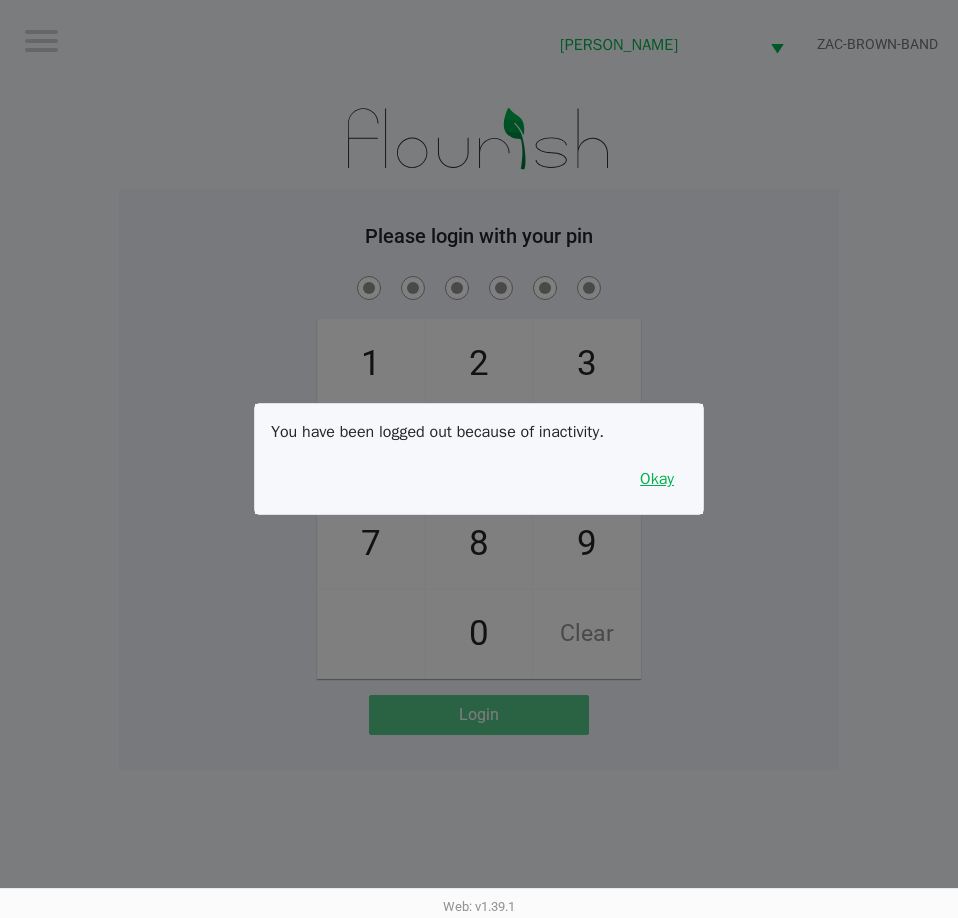 click on "Okay" at bounding box center (657, 479) 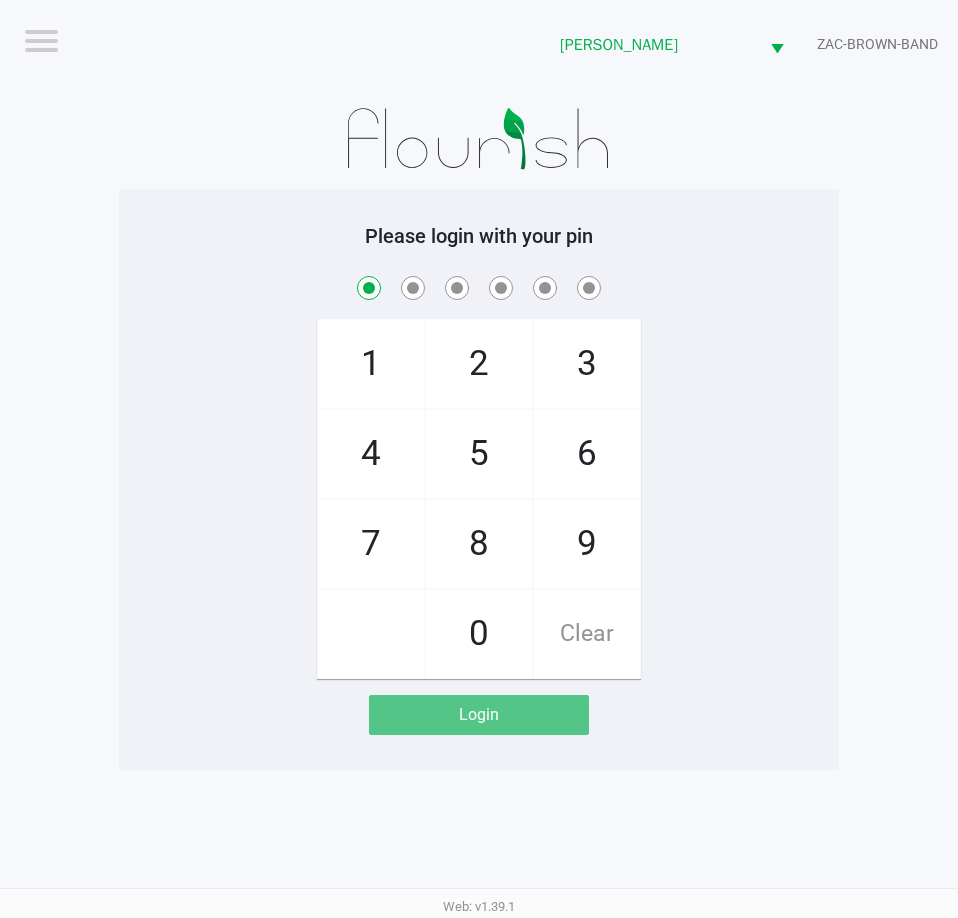 checkbox on "true" 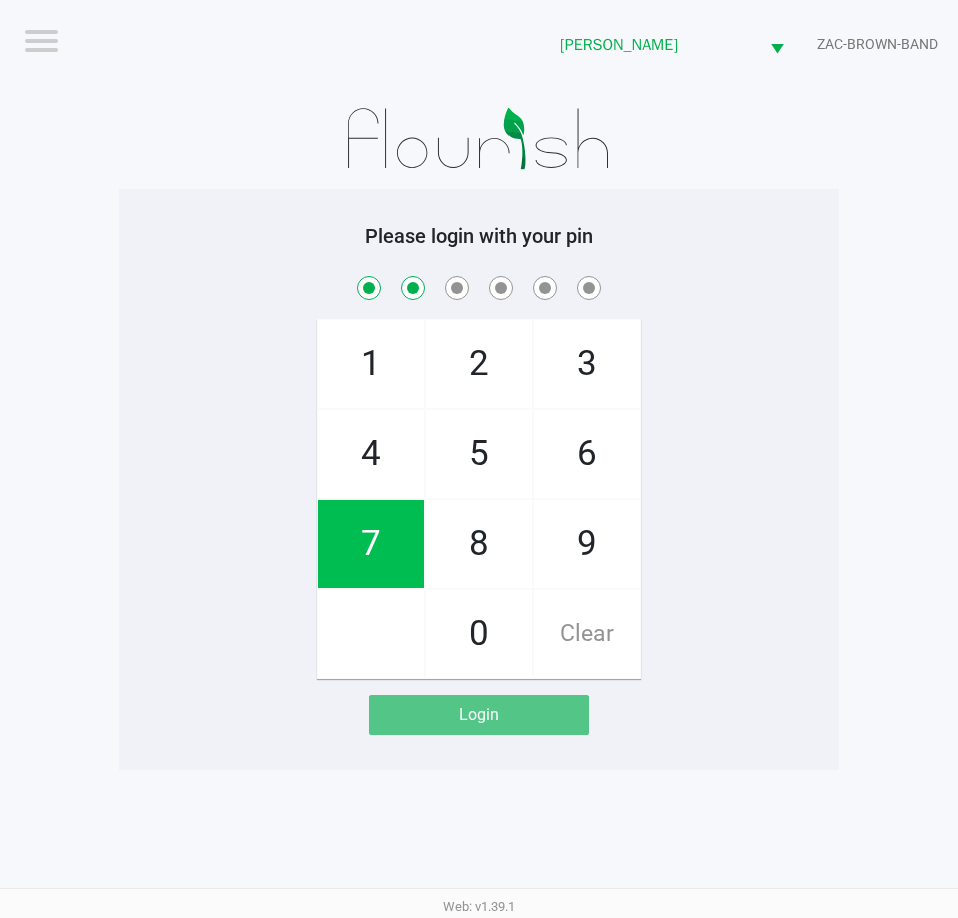 checkbox on "true" 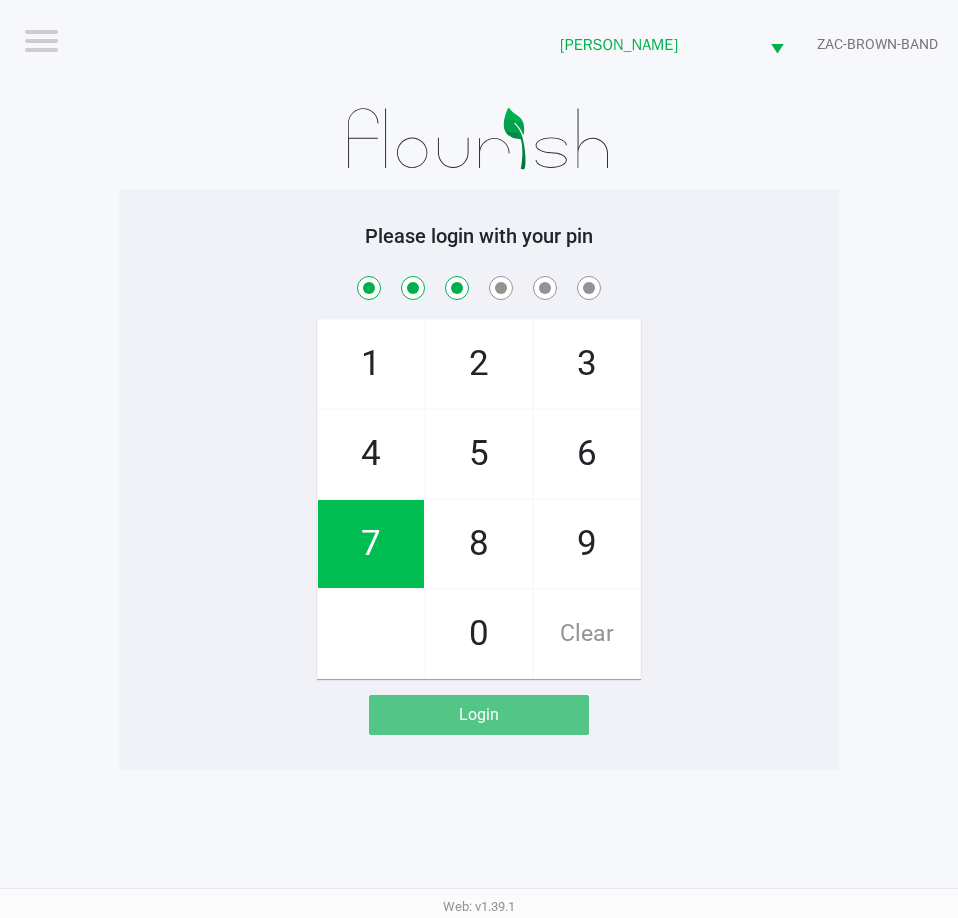 checkbox on "true" 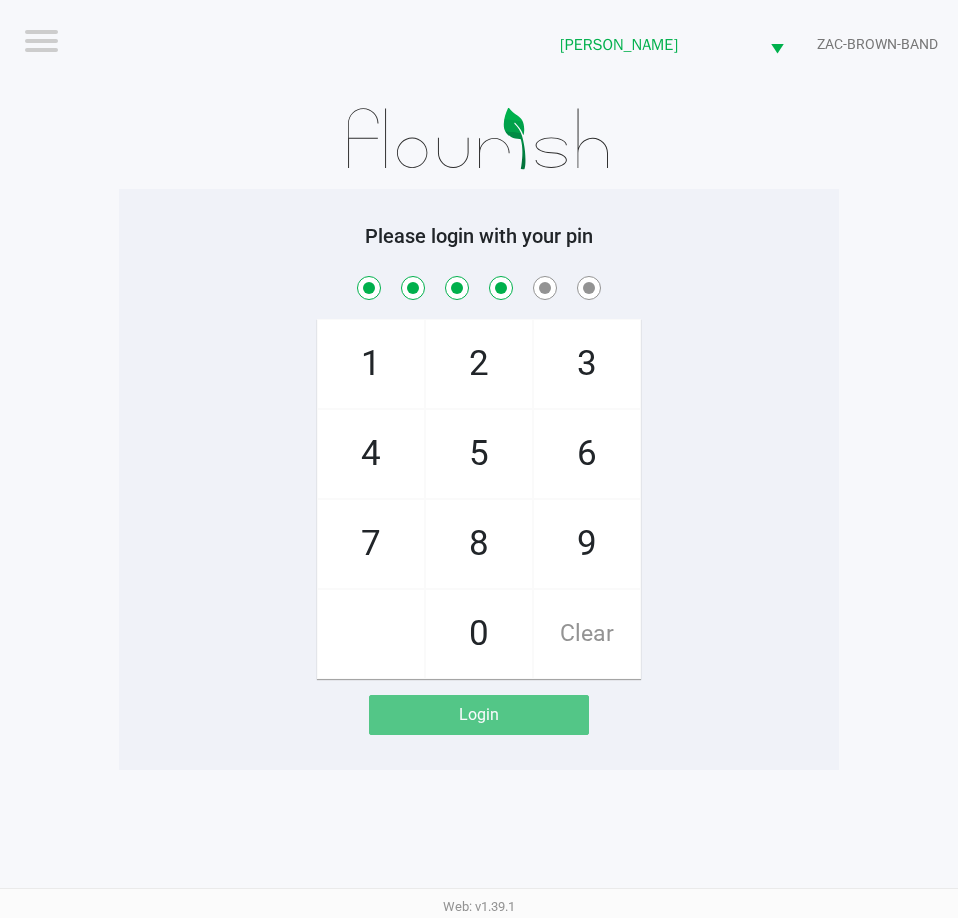 checkbox on "true" 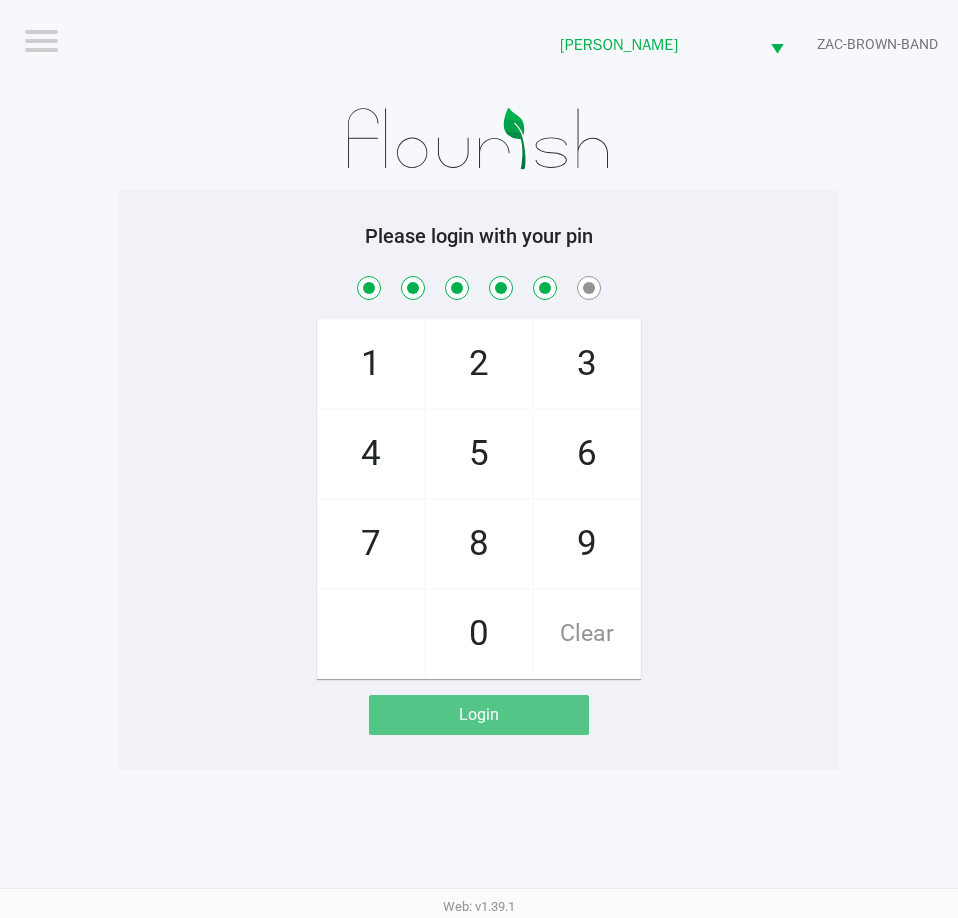 checkbox on "true" 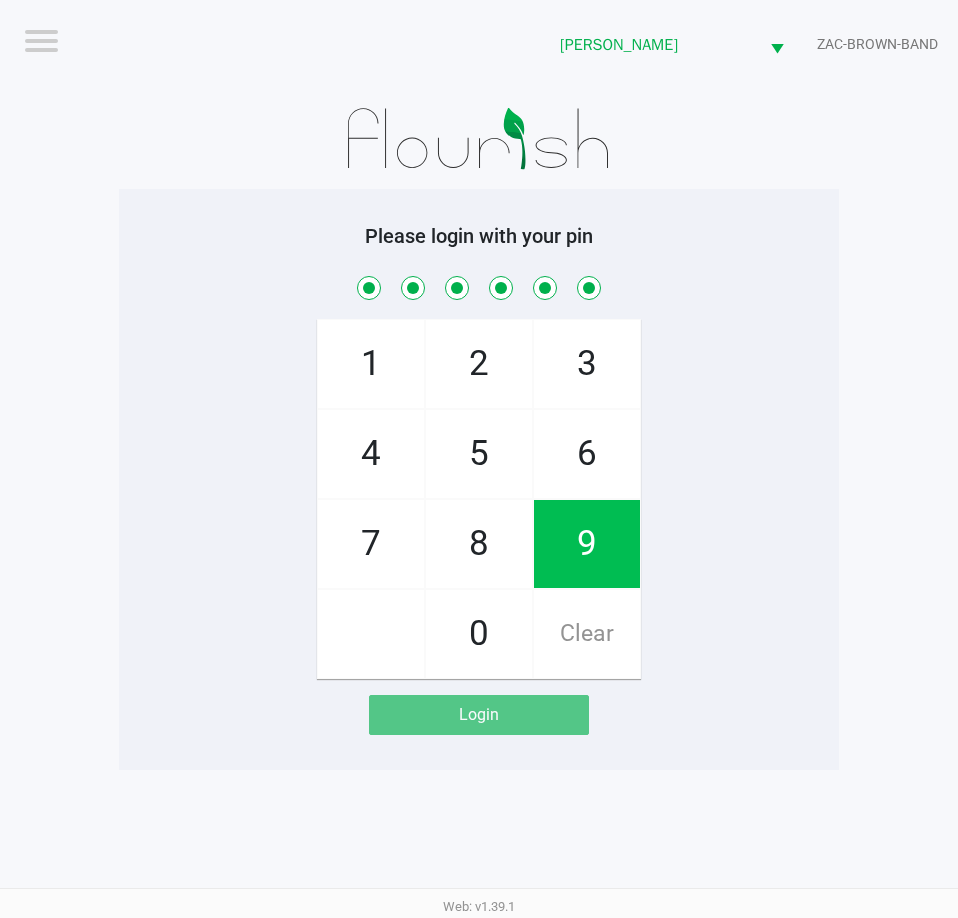 checkbox on "true" 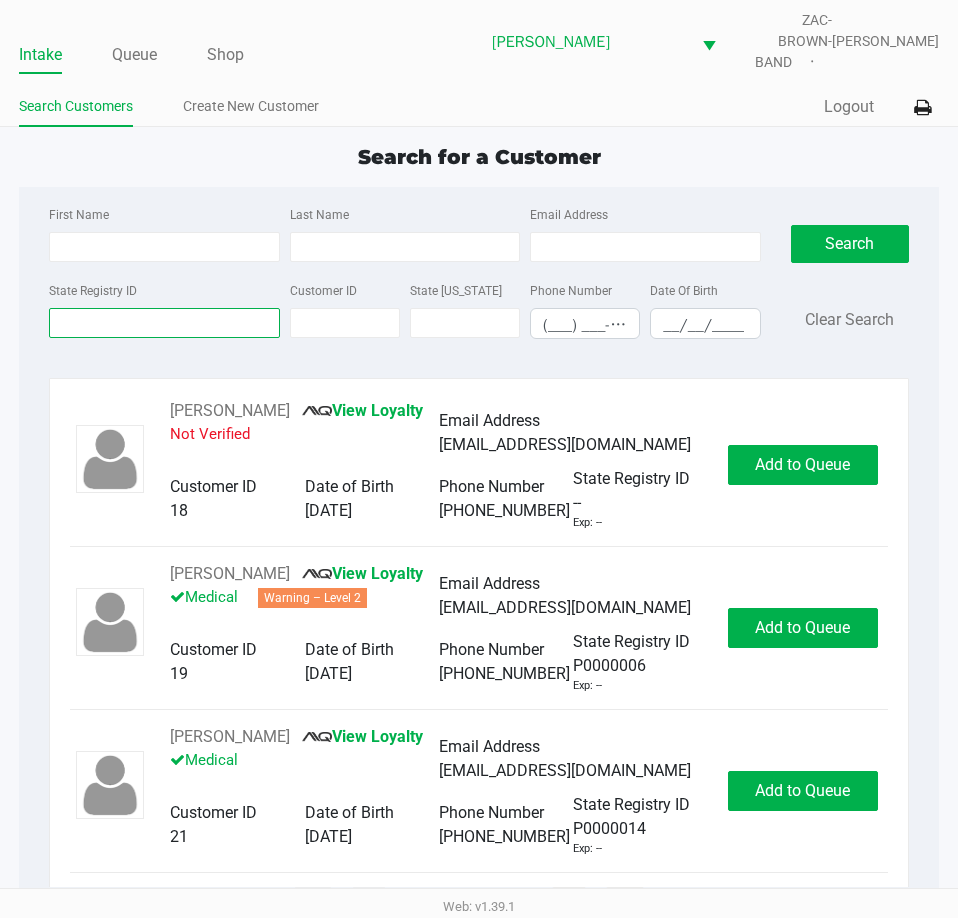 click on "State Registry ID" at bounding box center [164, 323] 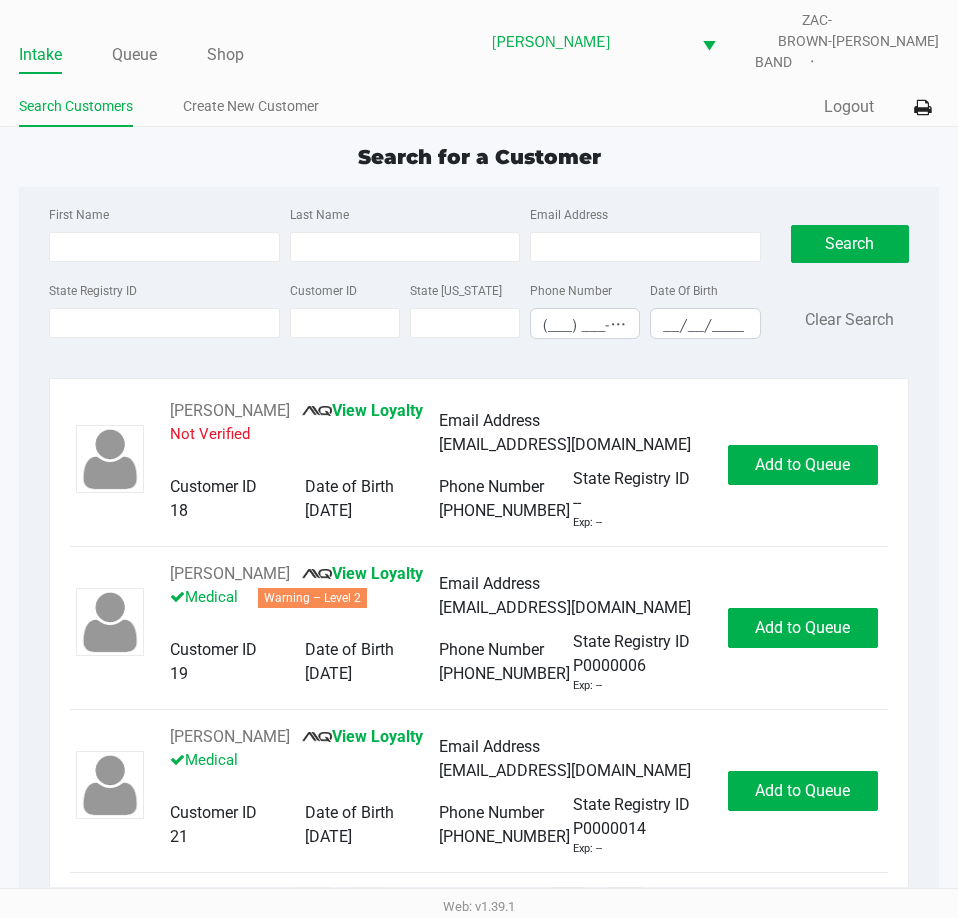 click on "Intake Queue Shop" 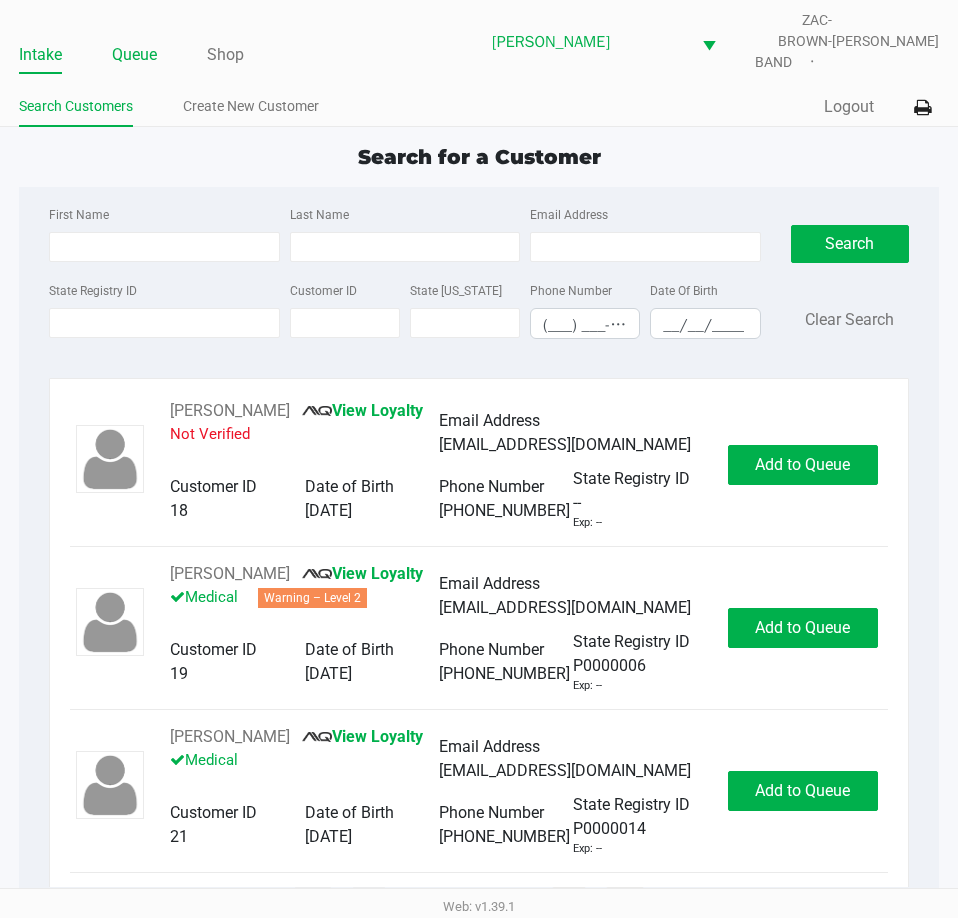 click on "Queue" 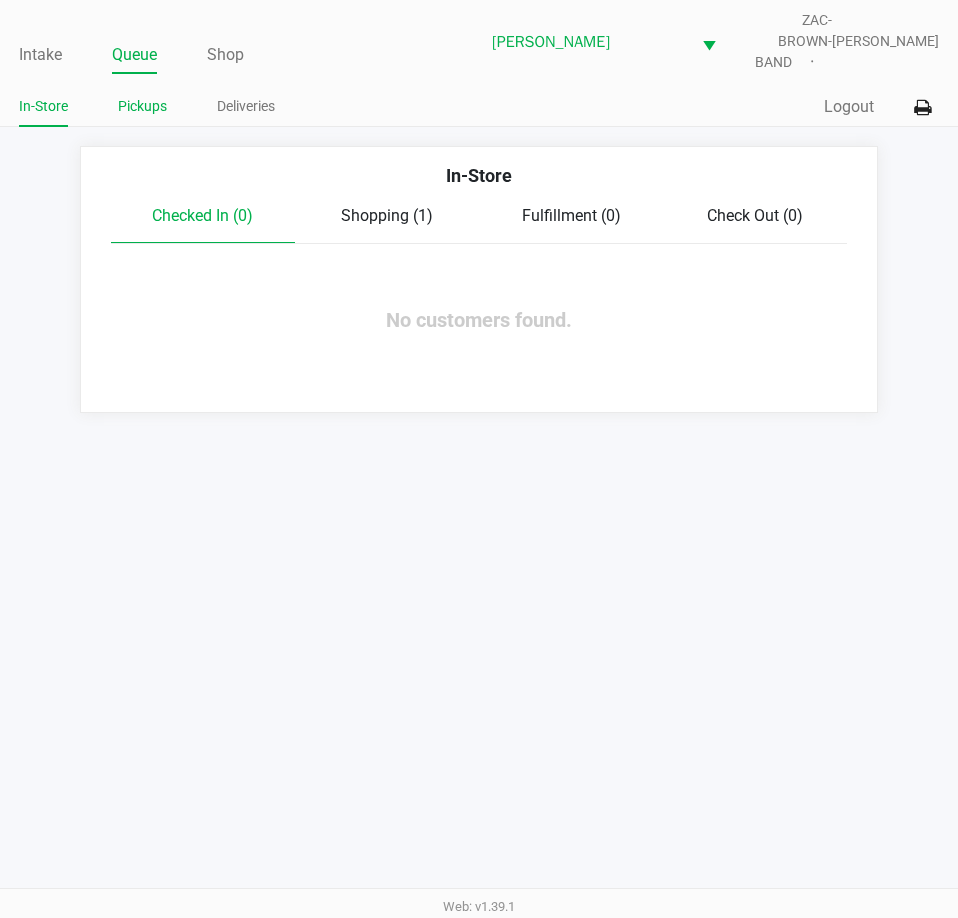 click on "Pickups" 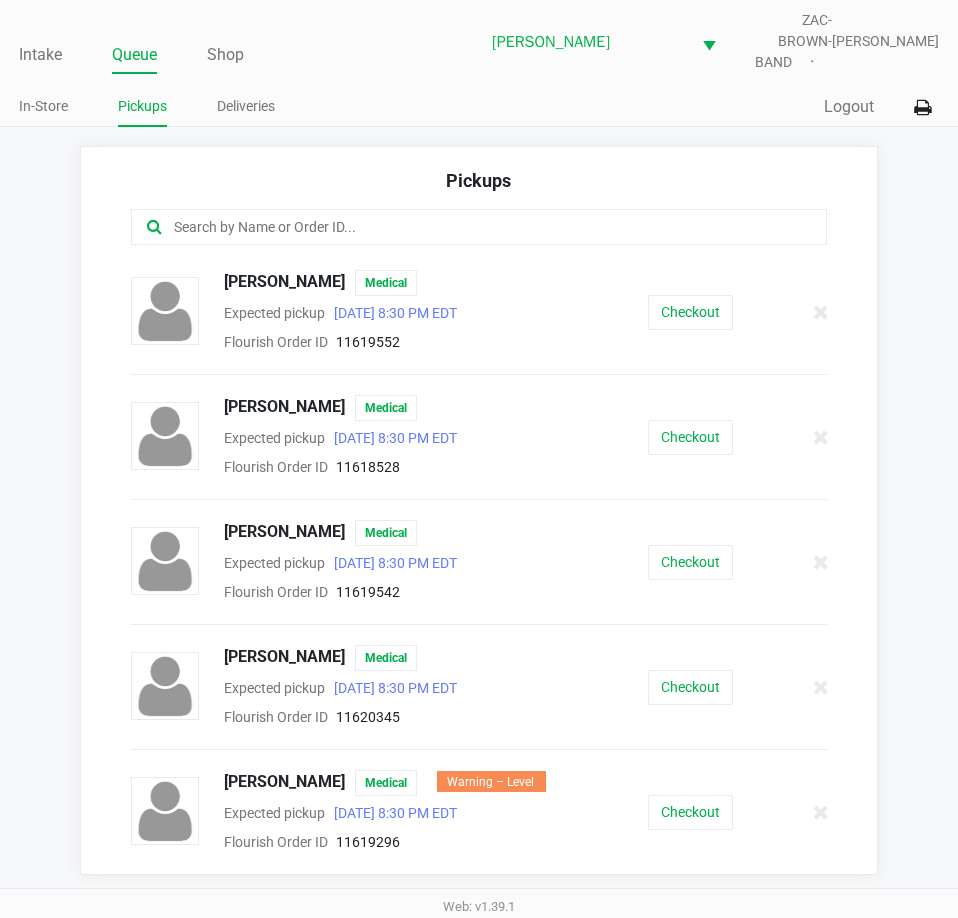 scroll, scrollTop: 0, scrollLeft: 0, axis: both 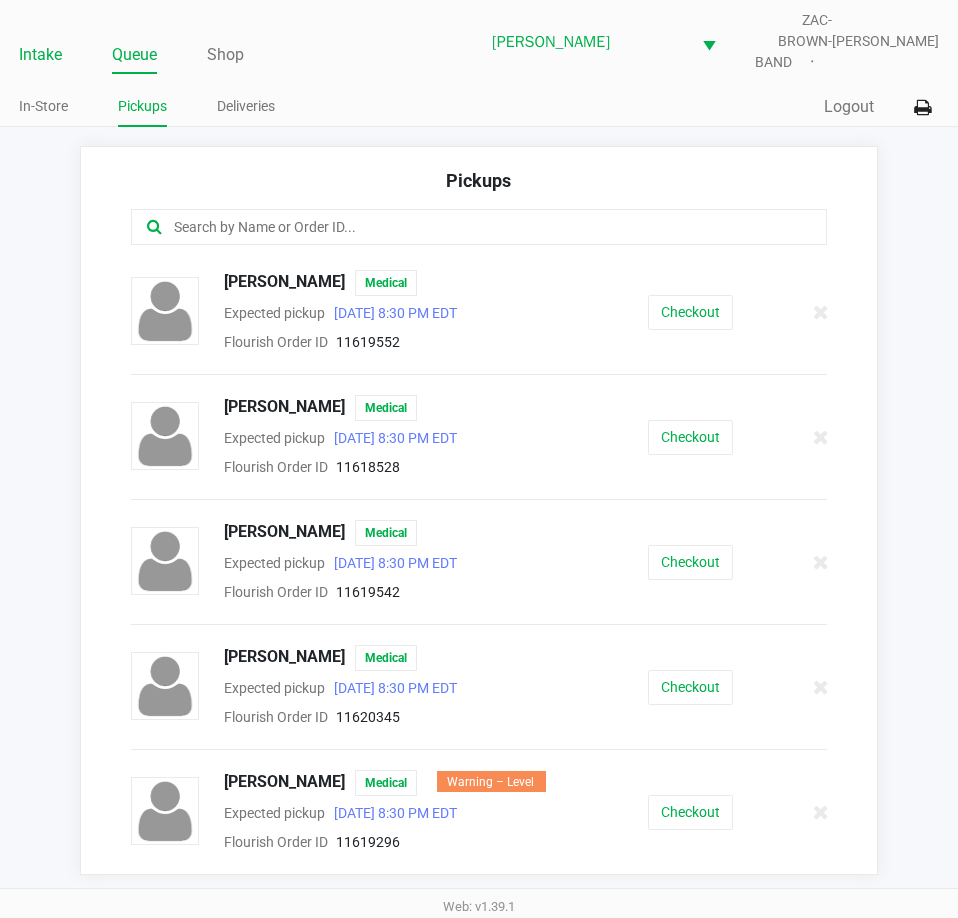 click on "Intake" 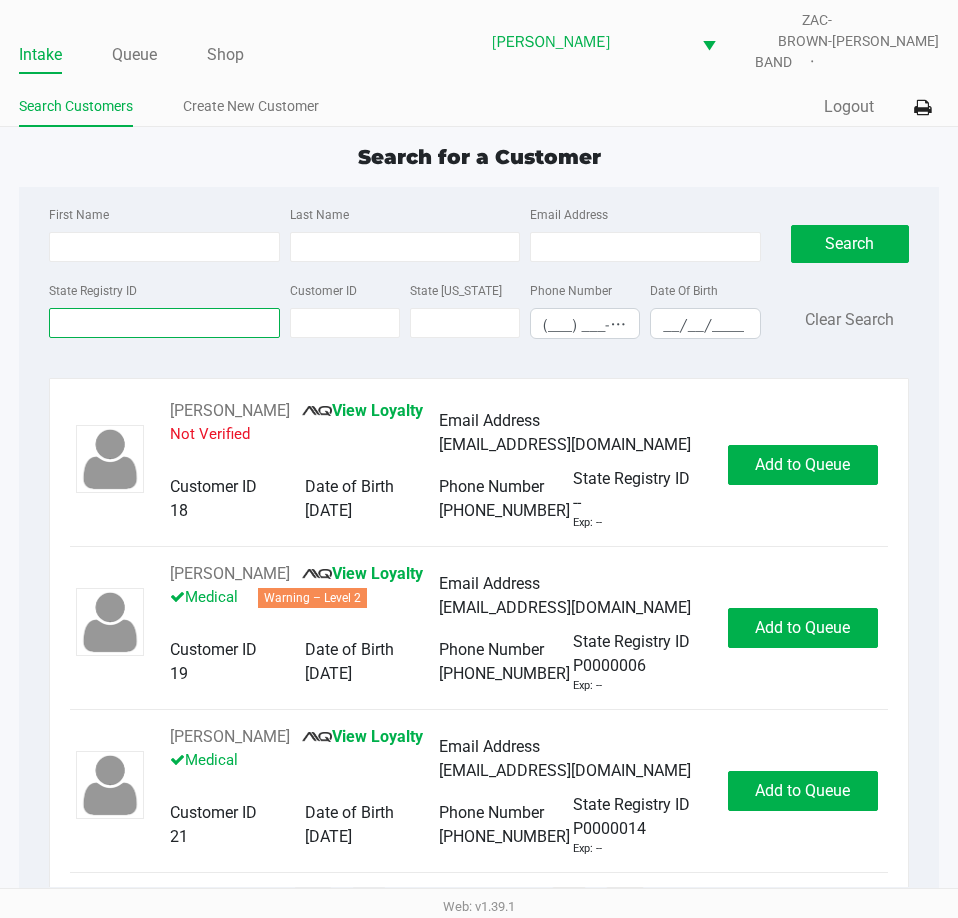 click on "State Registry ID" at bounding box center (164, 323) 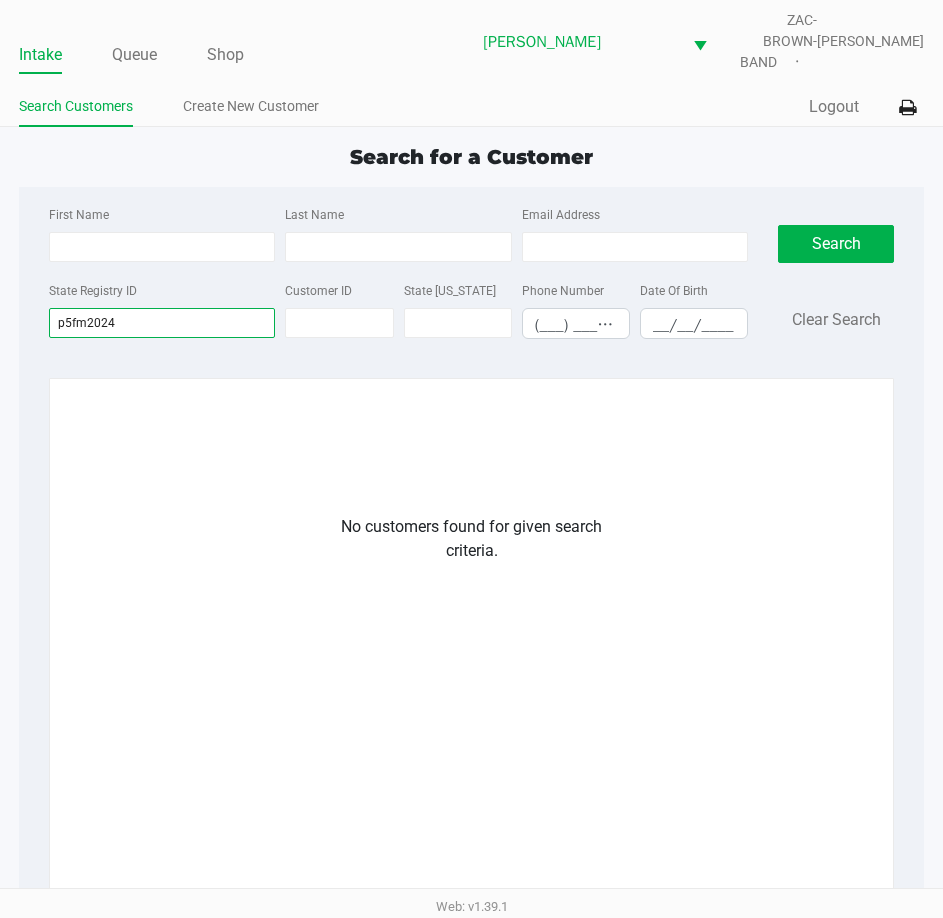 drag, startPoint x: 150, startPoint y: 308, endPoint x: -1, endPoint y: 321, distance: 151.55856 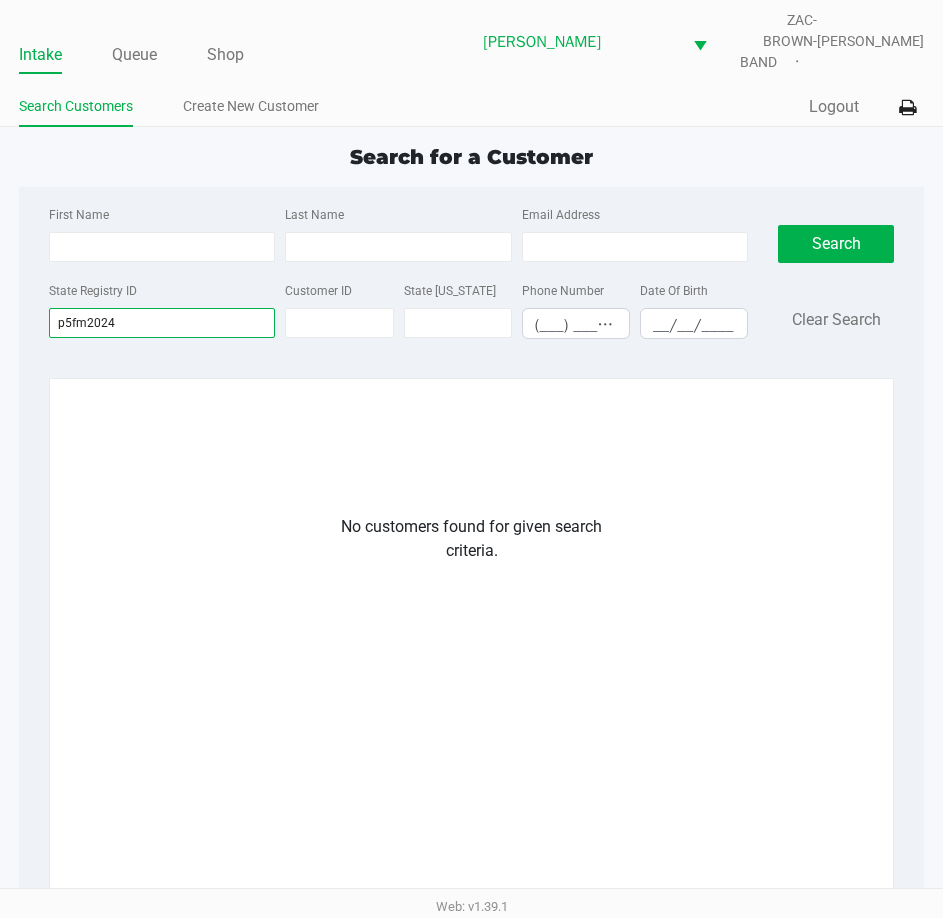 type on "p5fm2024" 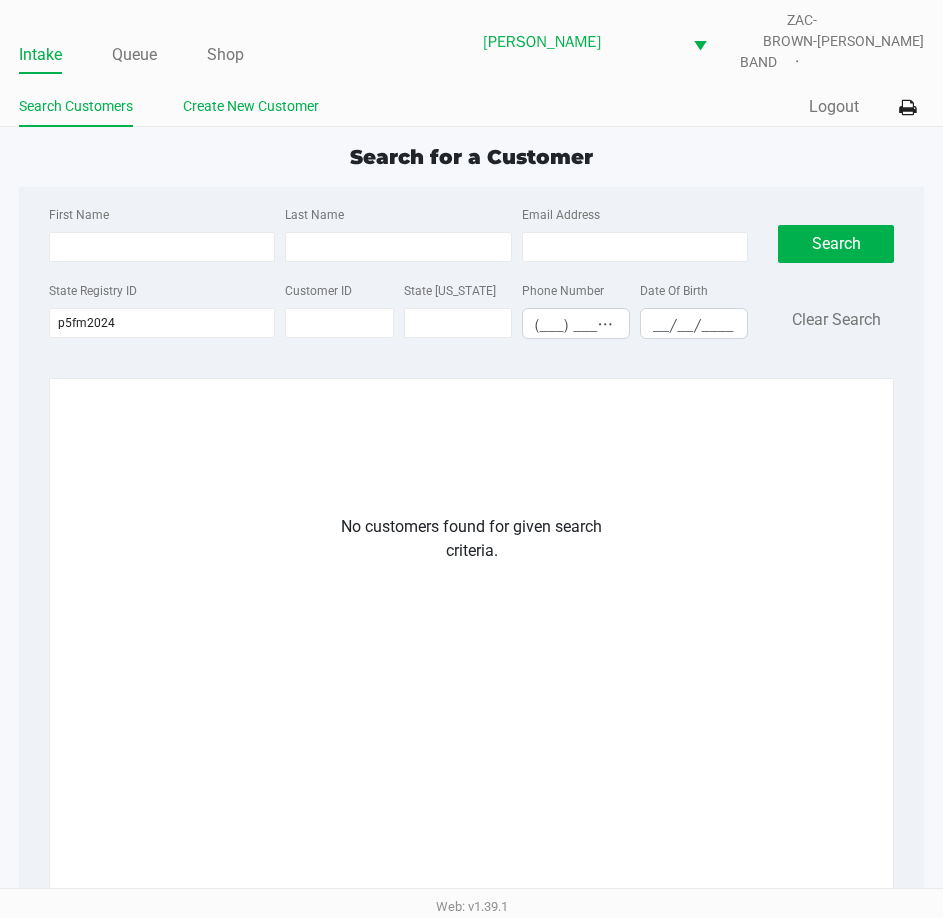 click on "Create New Customer" 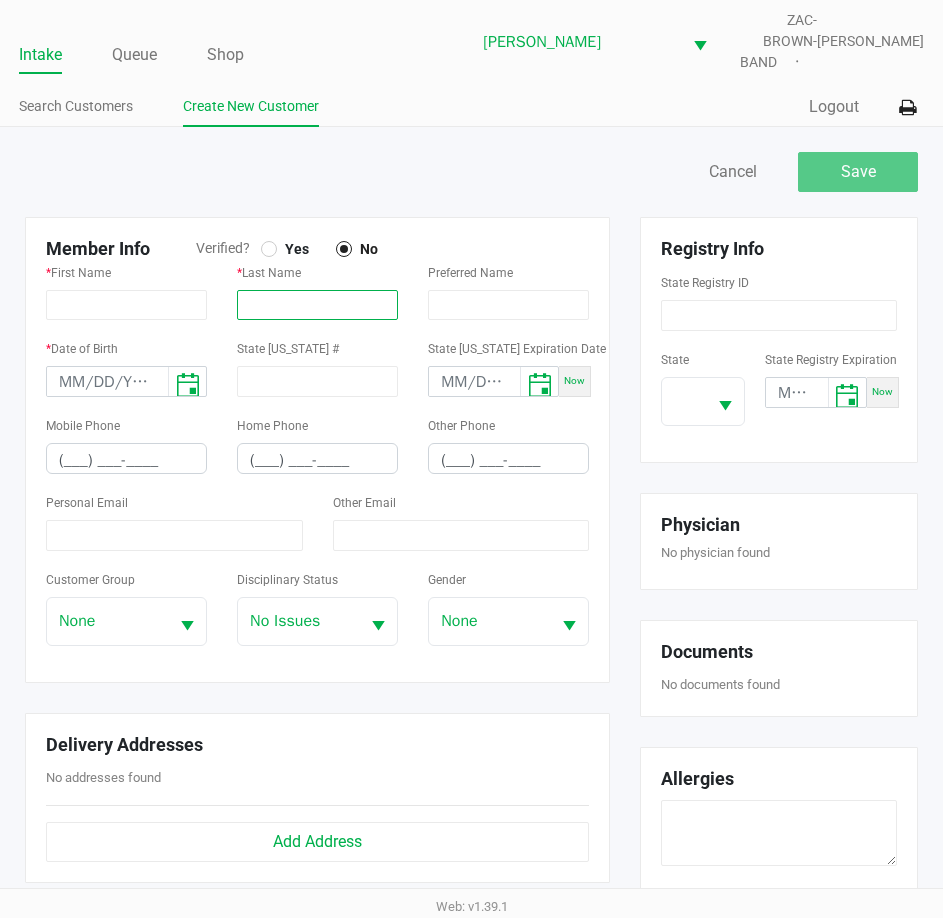 click 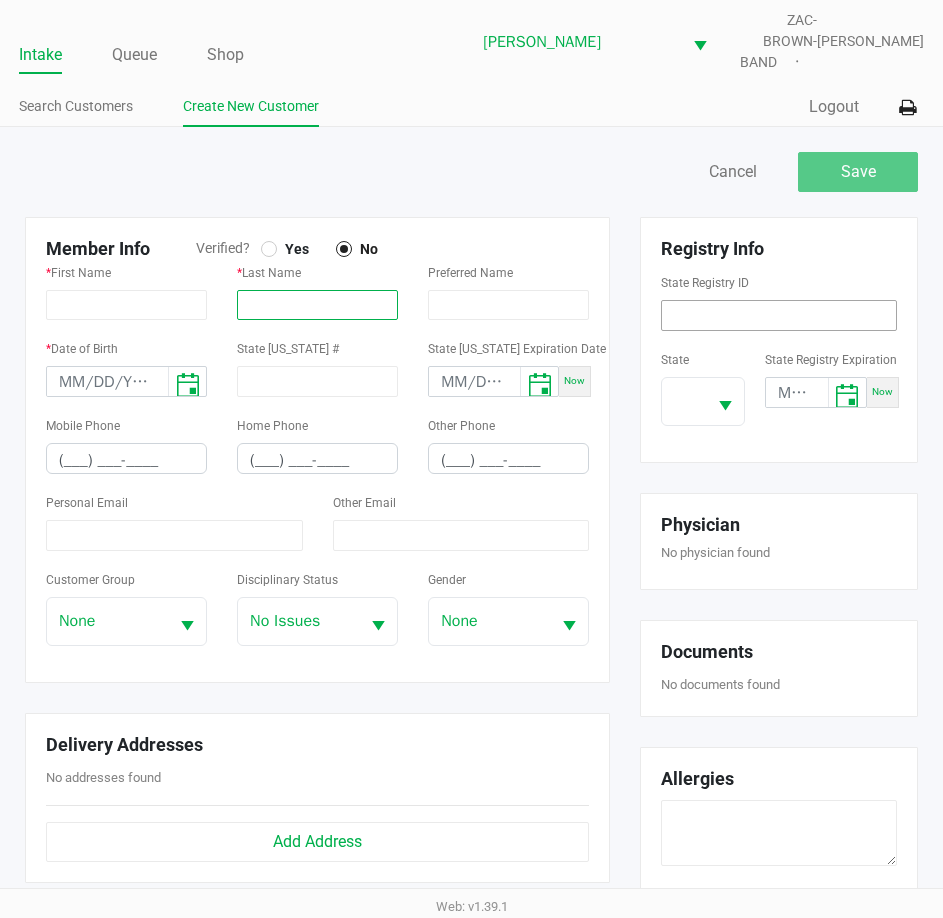 paste on "[PERSON_NAME]" 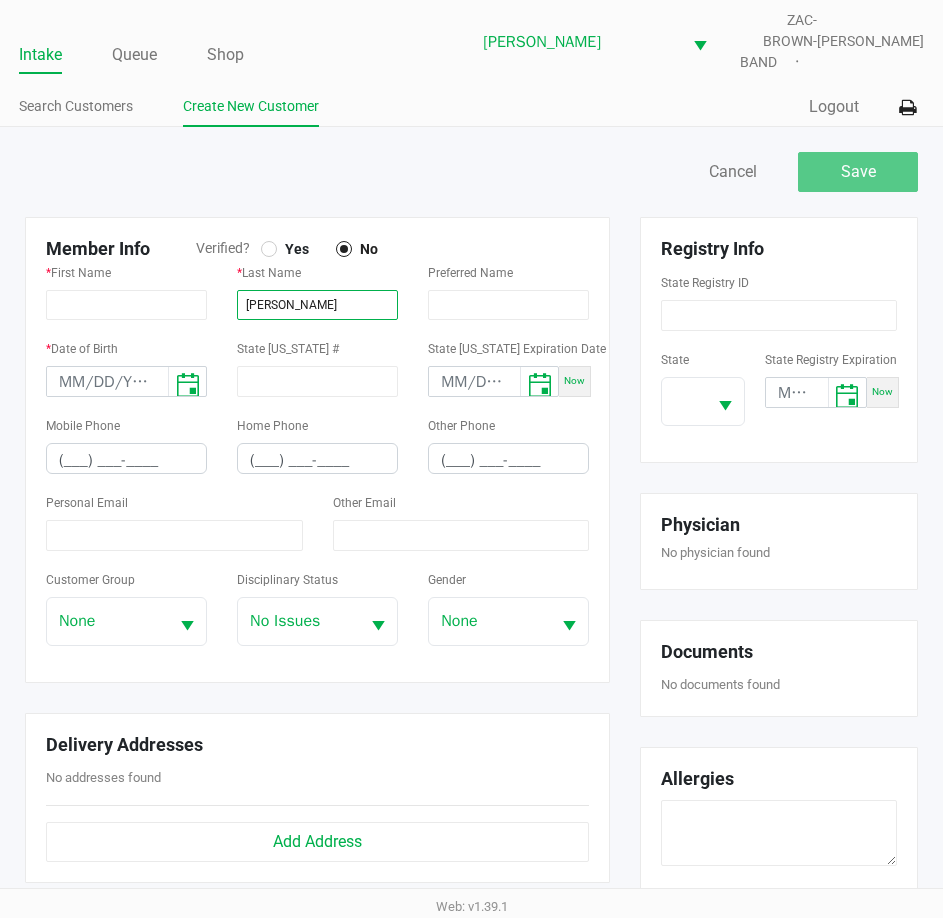 type on "[PERSON_NAME]" 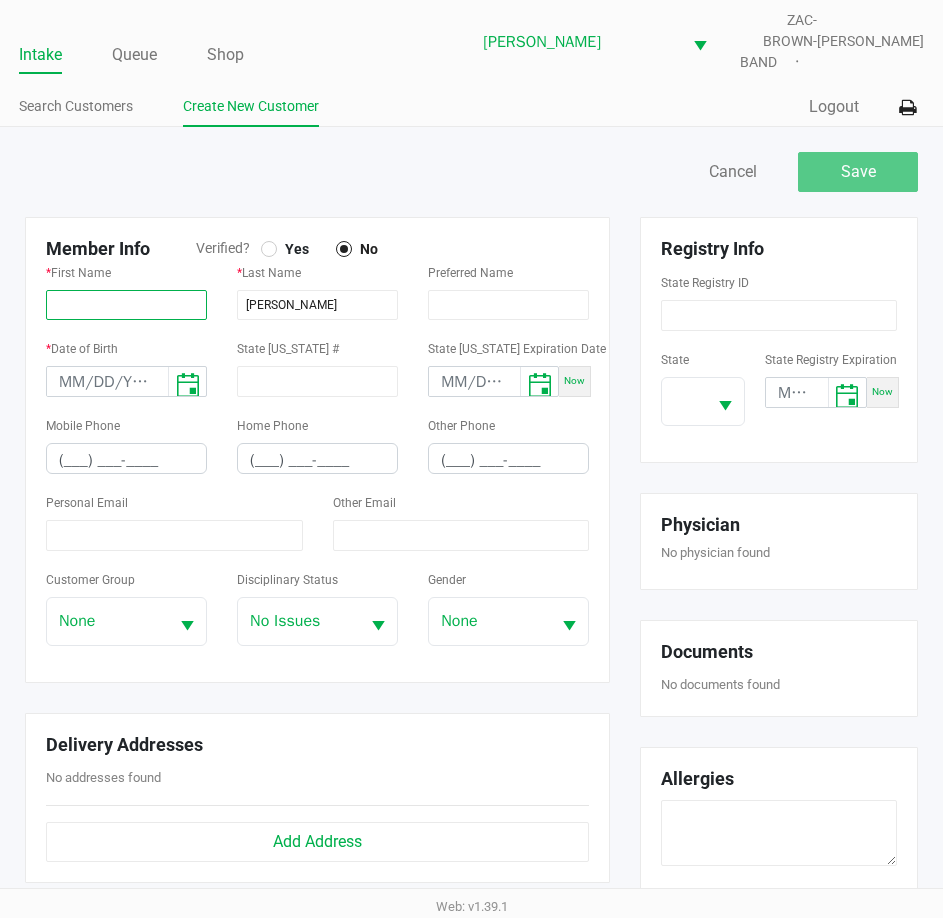 click 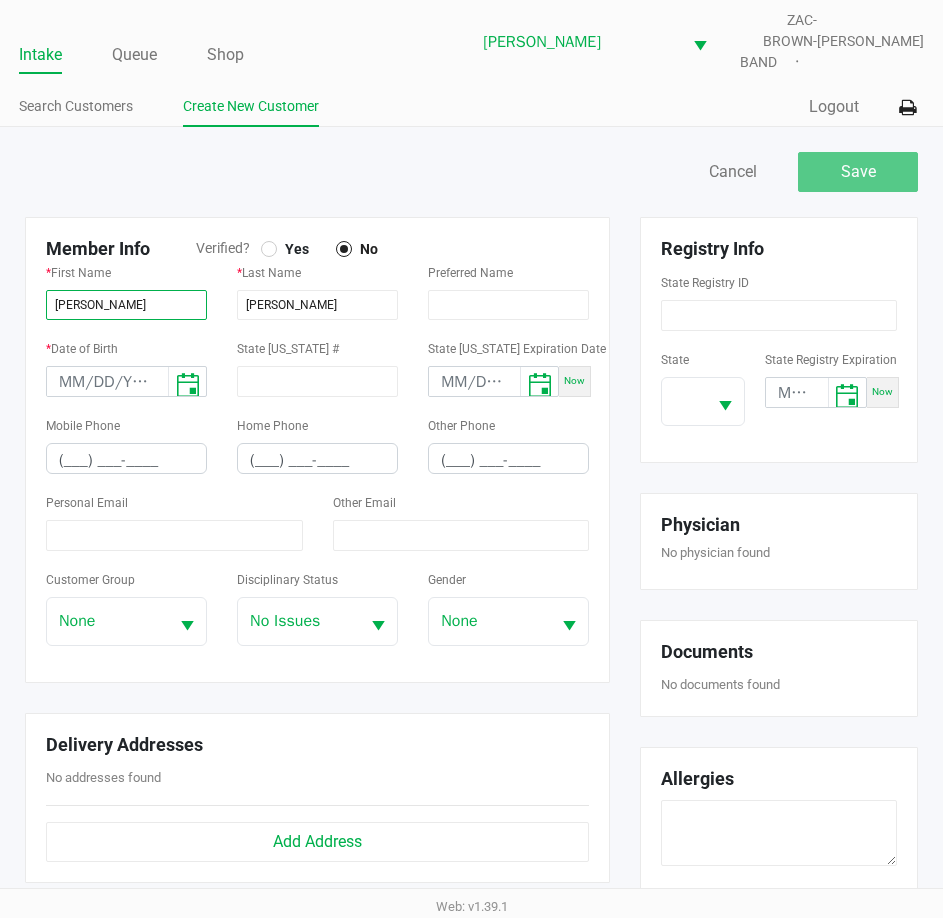 type on "[PERSON_NAME]" 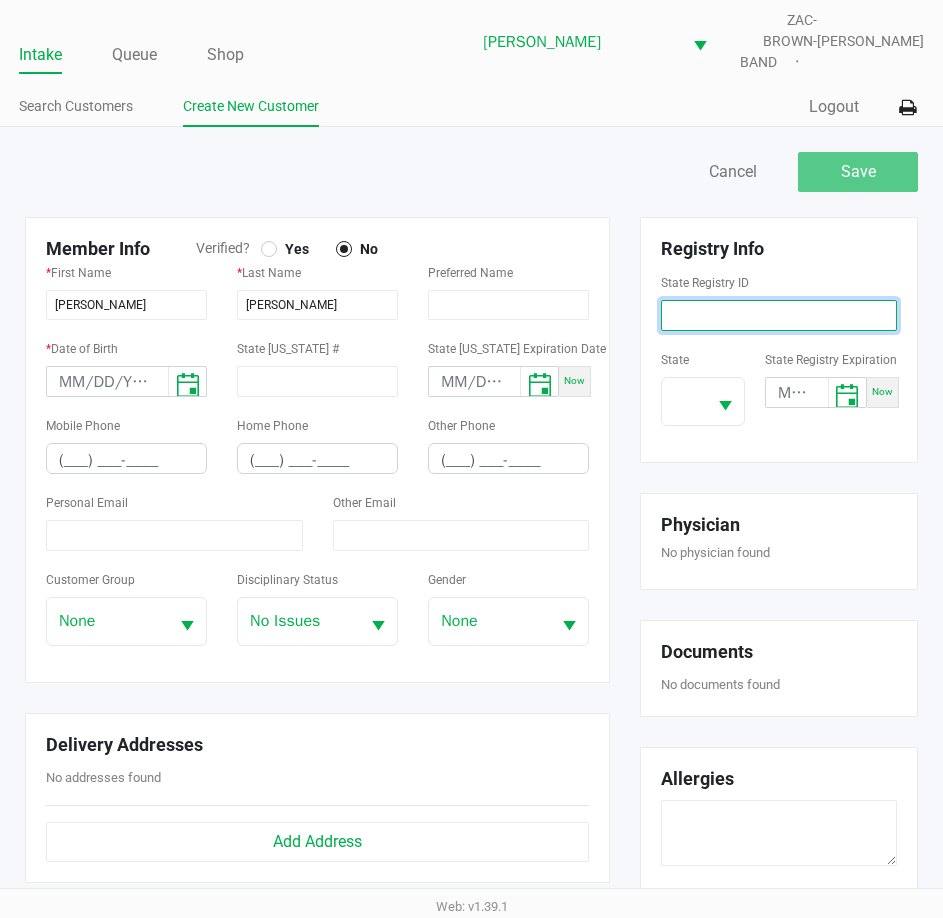 click 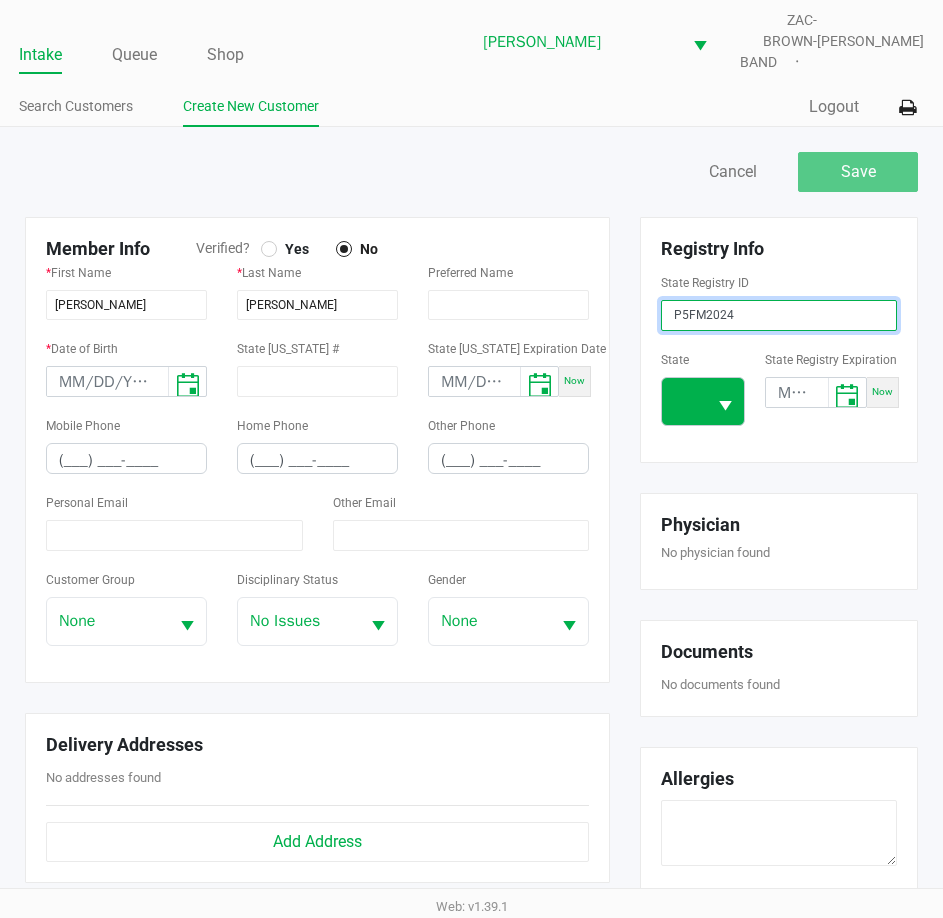 type on "P5FM2024" 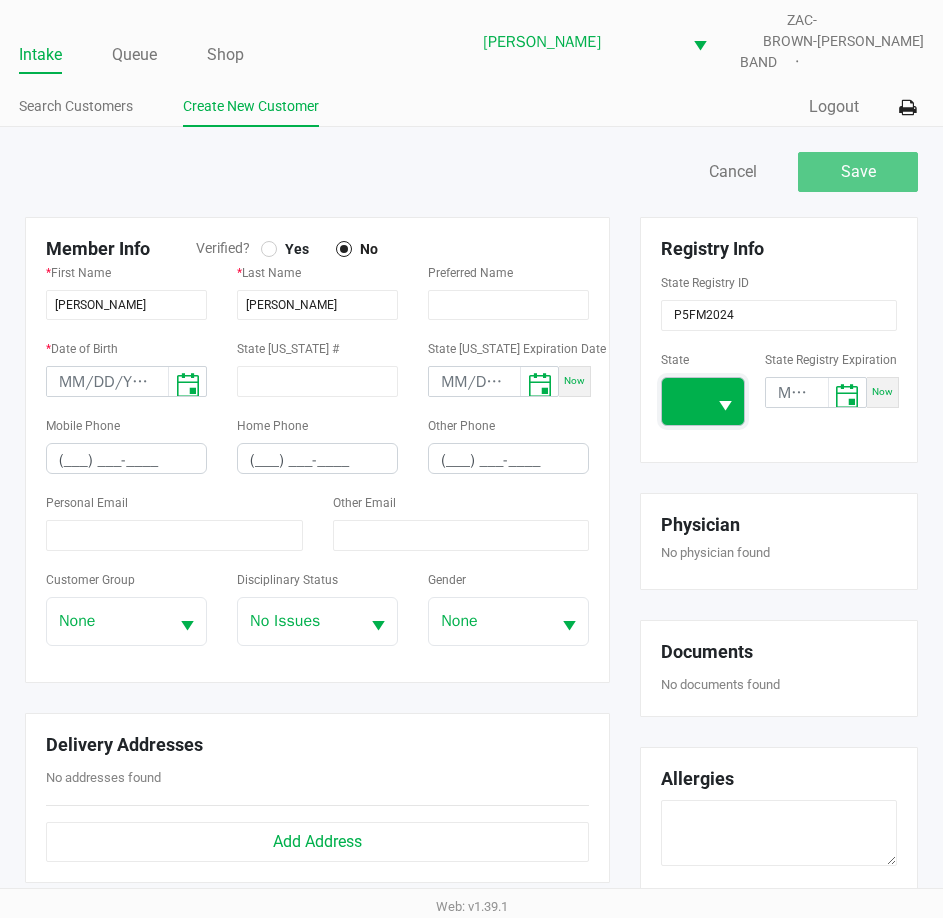 click at bounding box center (684, 401) 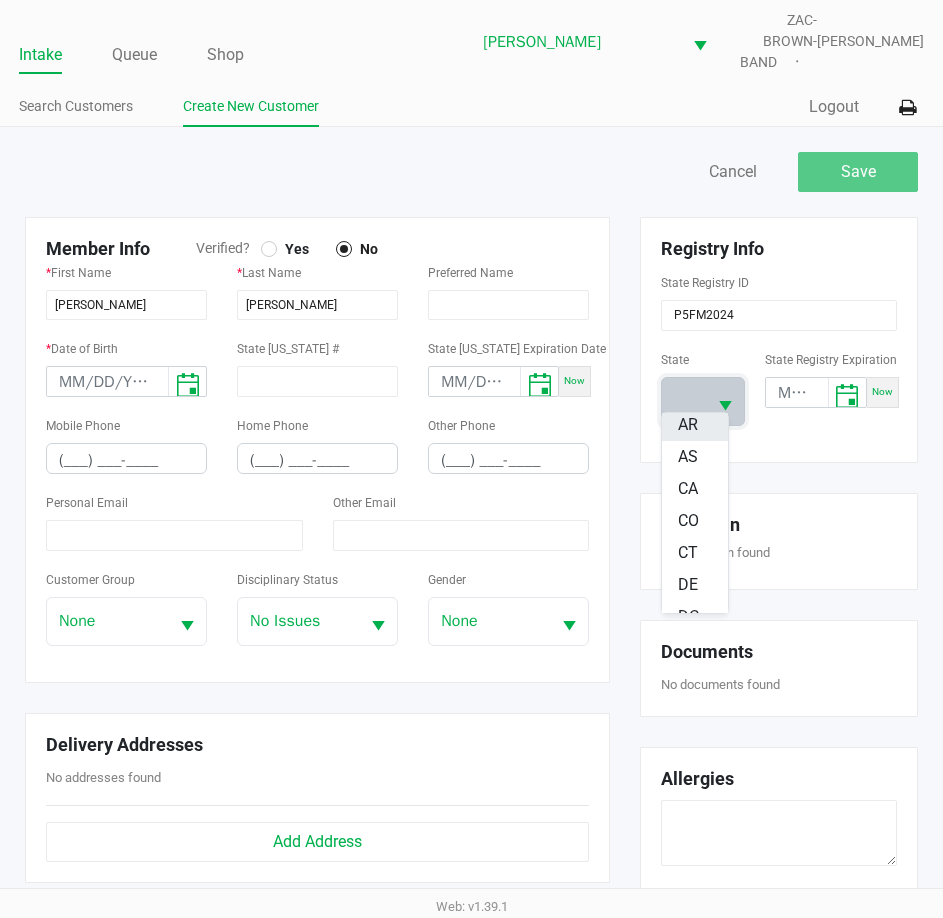 scroll, scrollTop: 200, scrollLeft: 0, axis: vertical 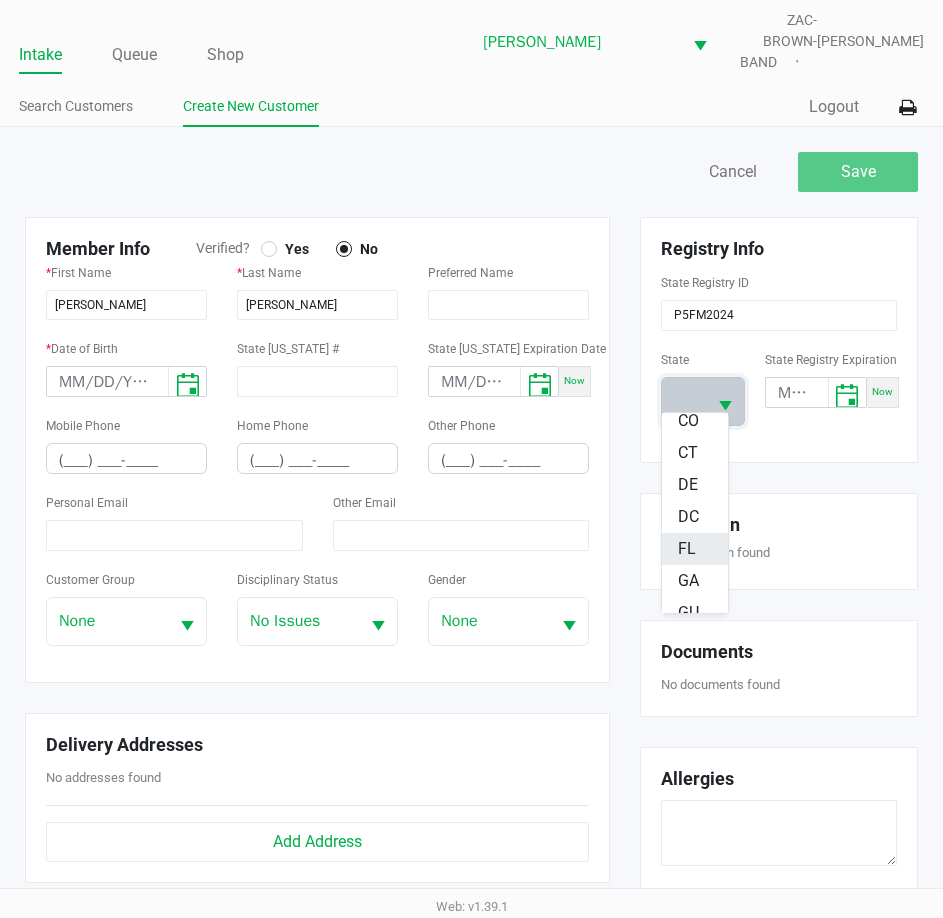 click on "FL" at bounding box center [687, 549] 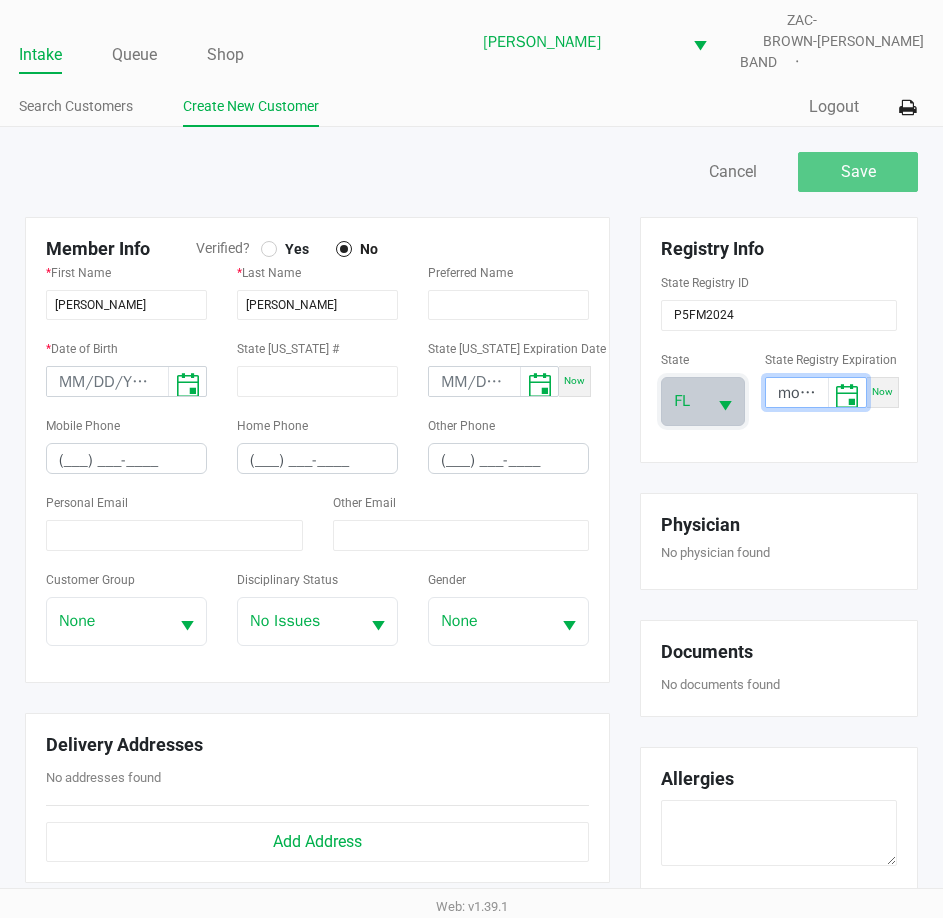 click on "month/day/year" at bounding box center [797, 393] 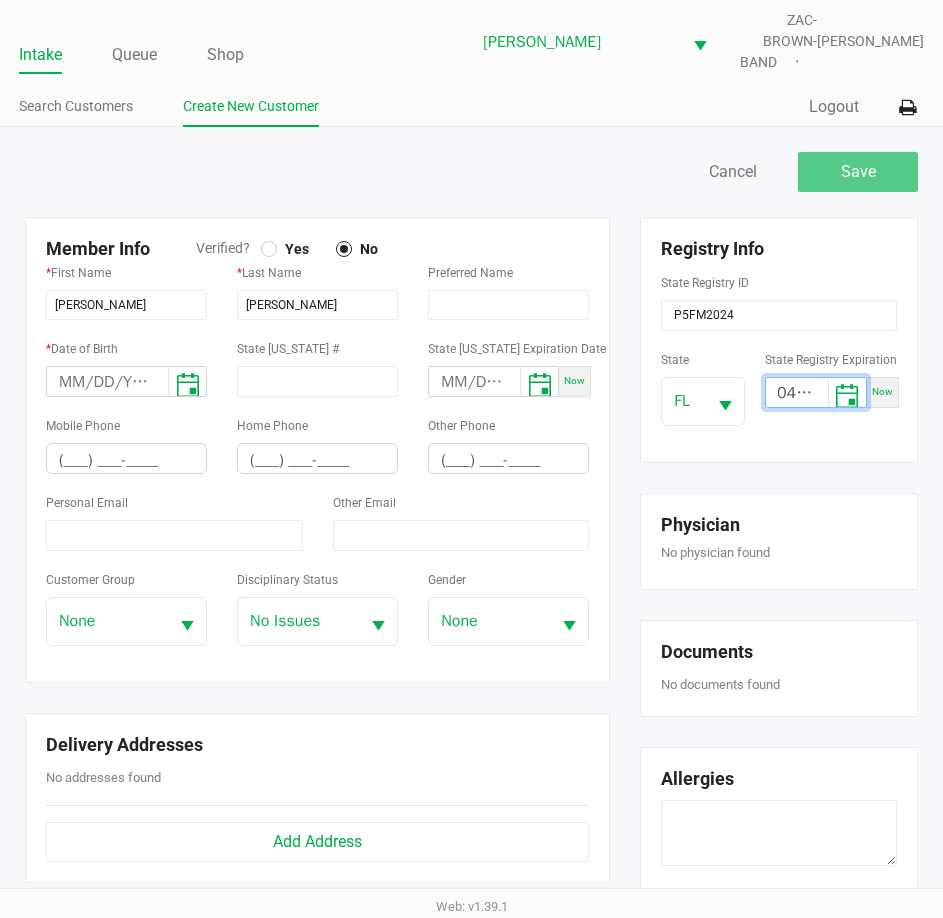 scroll, scrollTop: 0, scrollLeft: 2, axis: horizontal 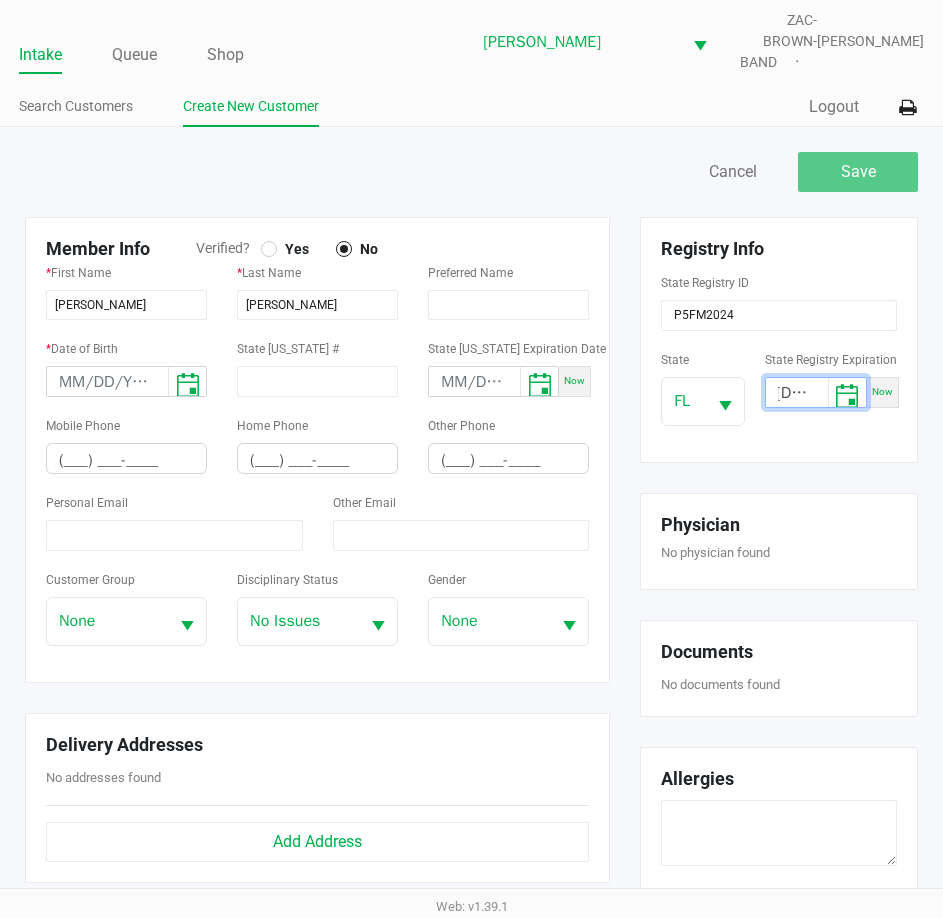 type on "[DATE]" 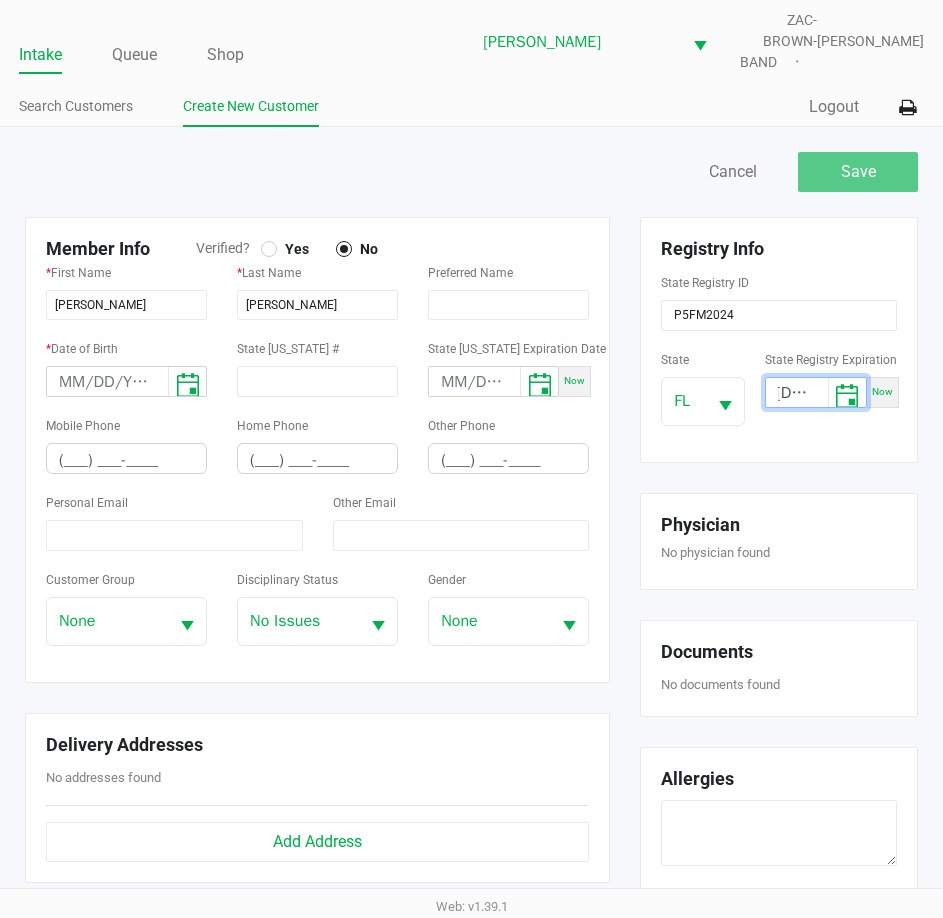 scroll, scrollTop: 0, scrollLeft: 0, axis: both 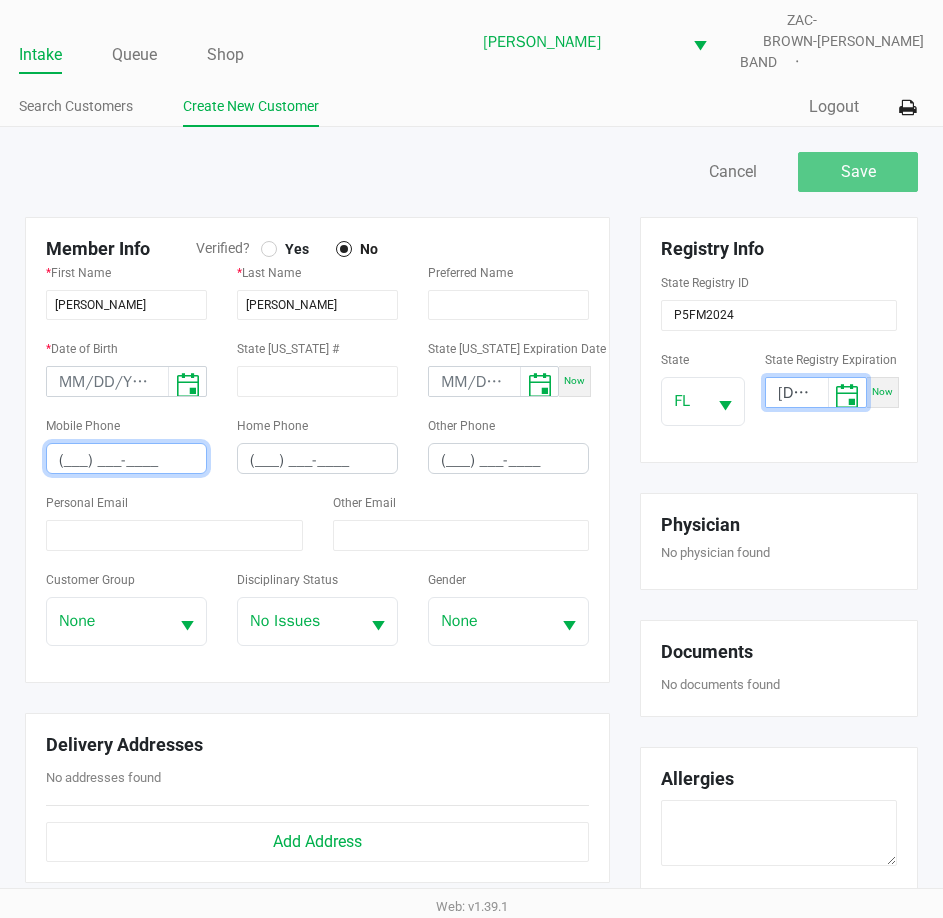 click on "(___) ___-____" at bounding box center [126, 460] 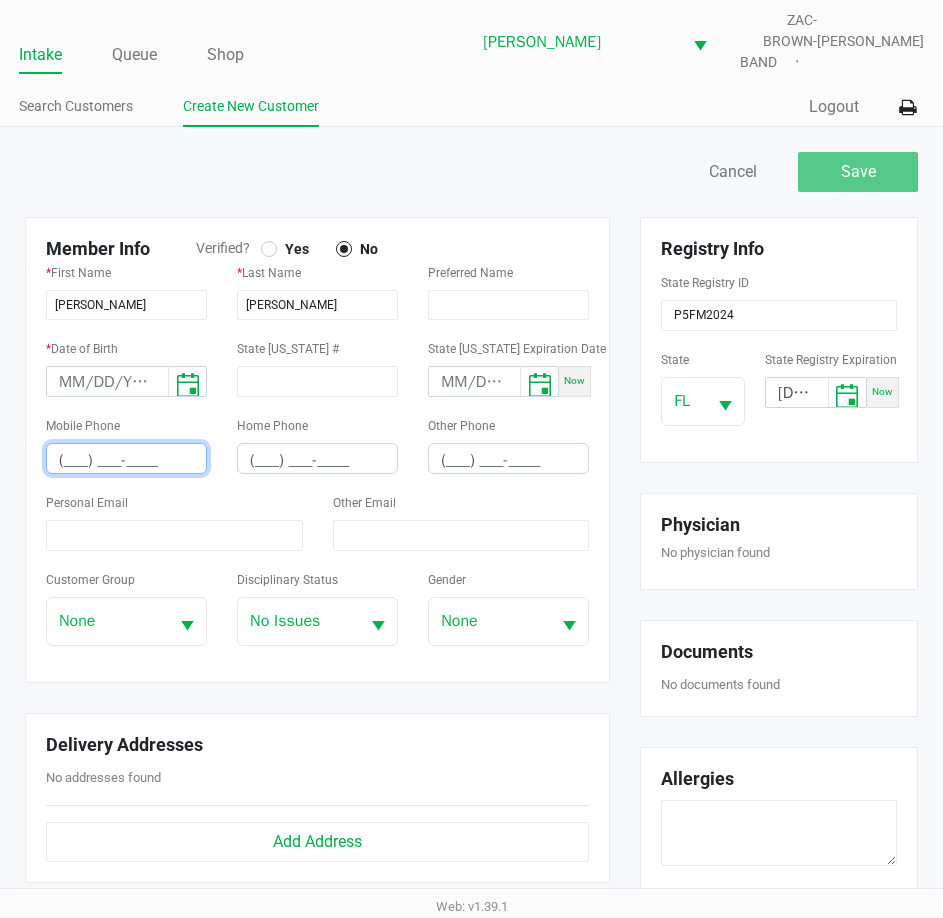 paste on "561) 385-7508" 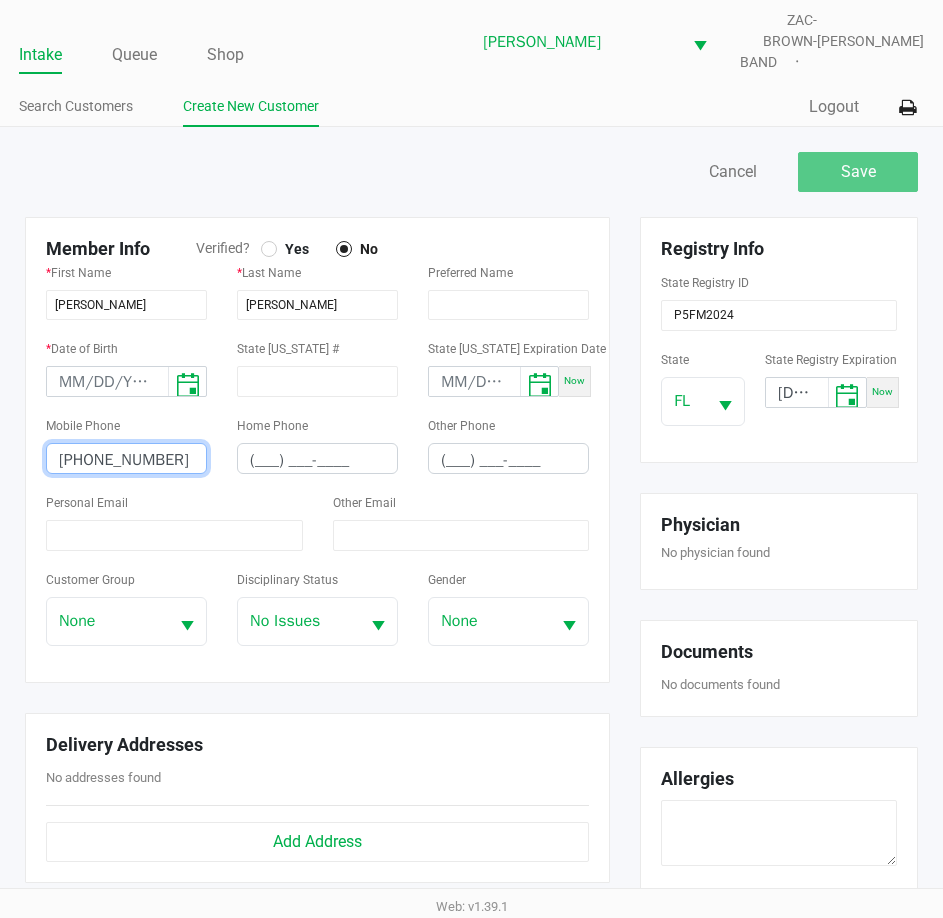 type on "[PHONE_NUMBER]" 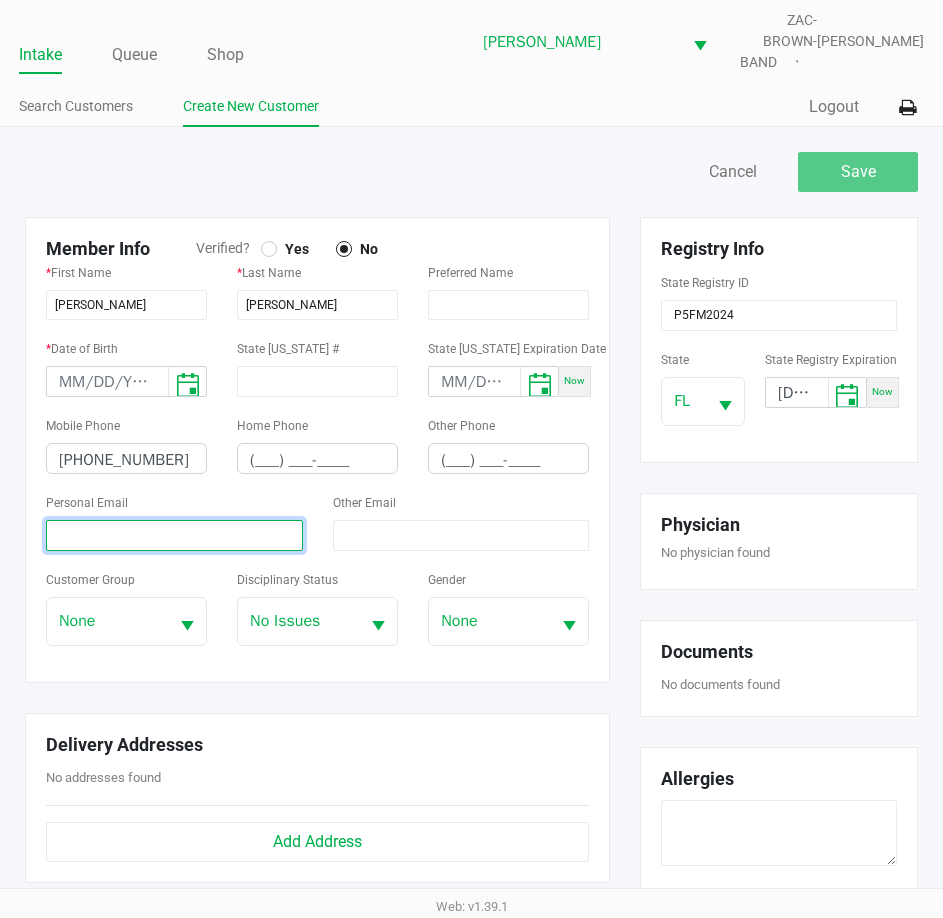 click 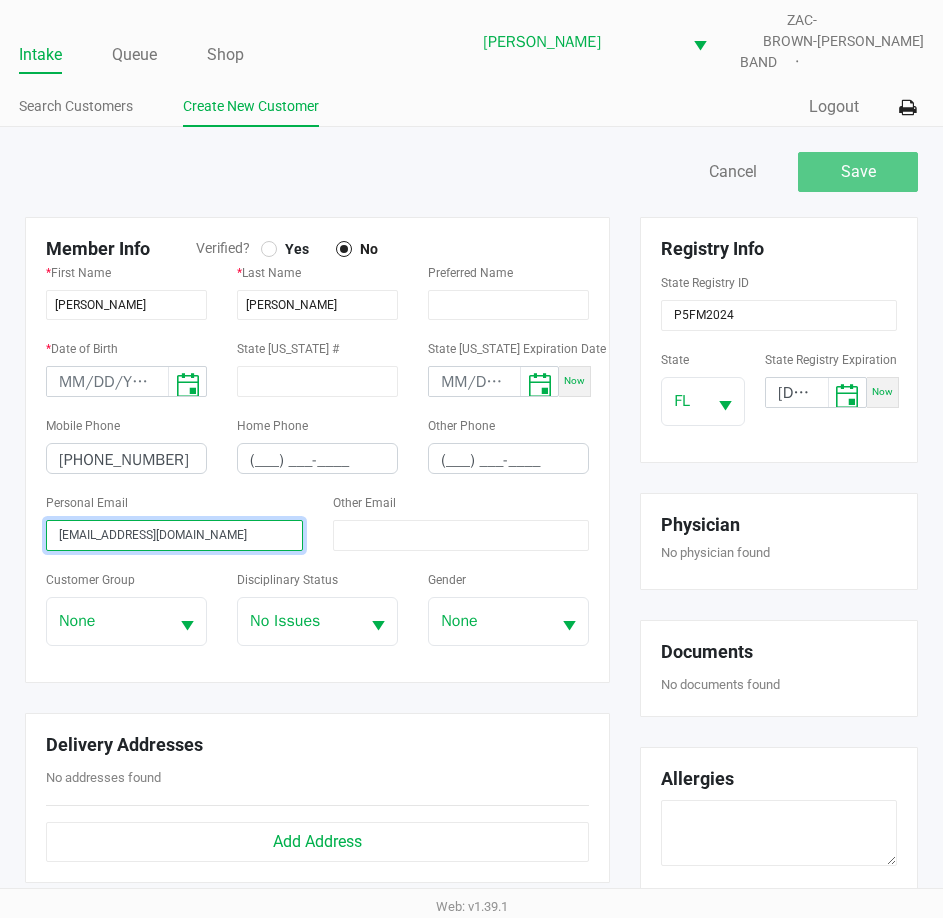 type on "[EMAIL_ADDRESS][DOMAIN_NAME]" 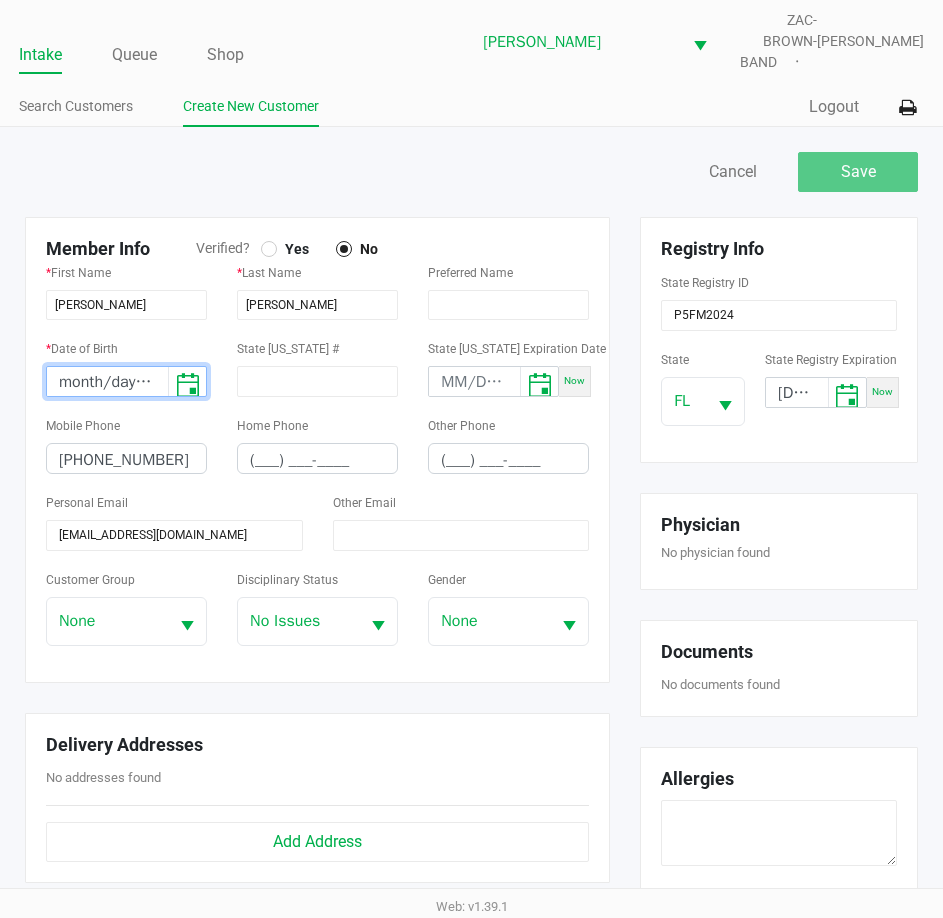 click on "month/day/year" at bounding box center [107, 382] 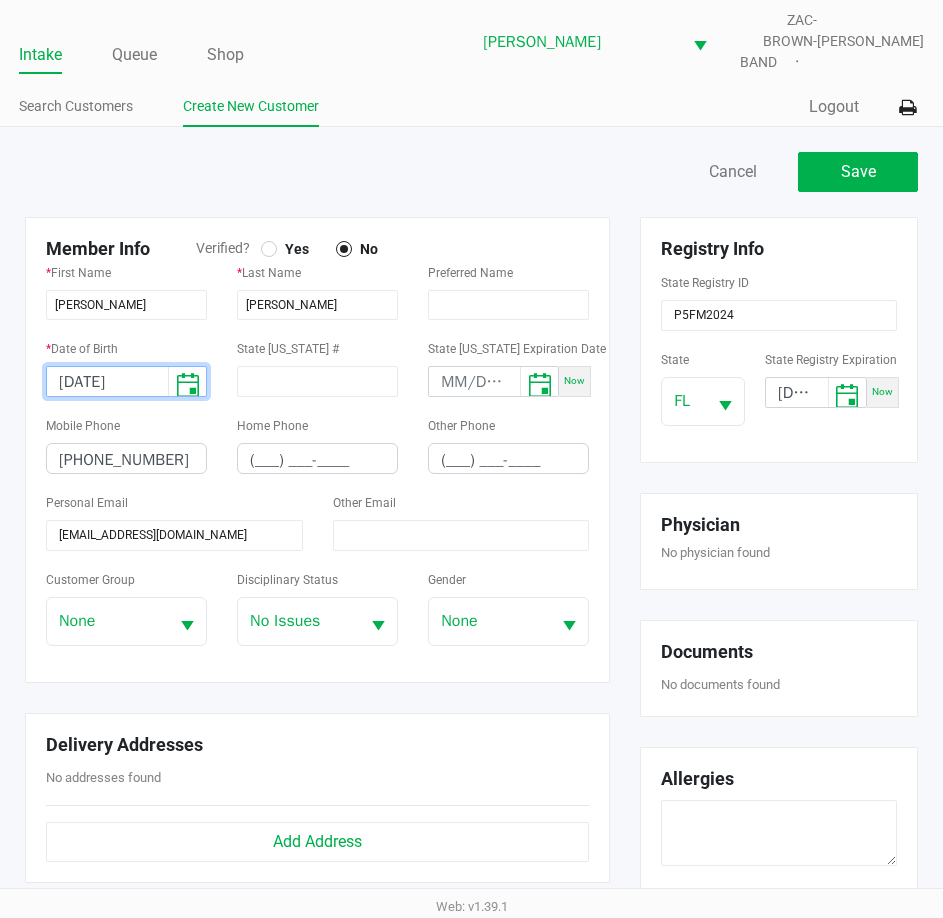 type on "[DATE]" 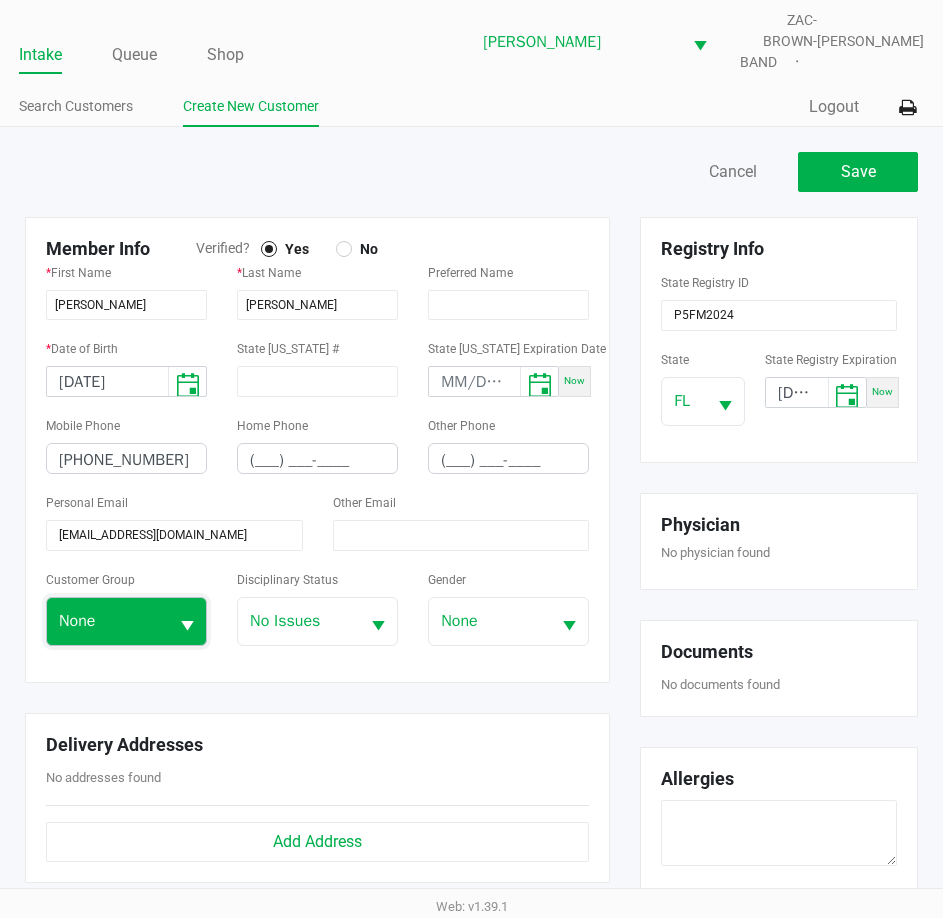 click on "None" at bounding box center (107, 621) 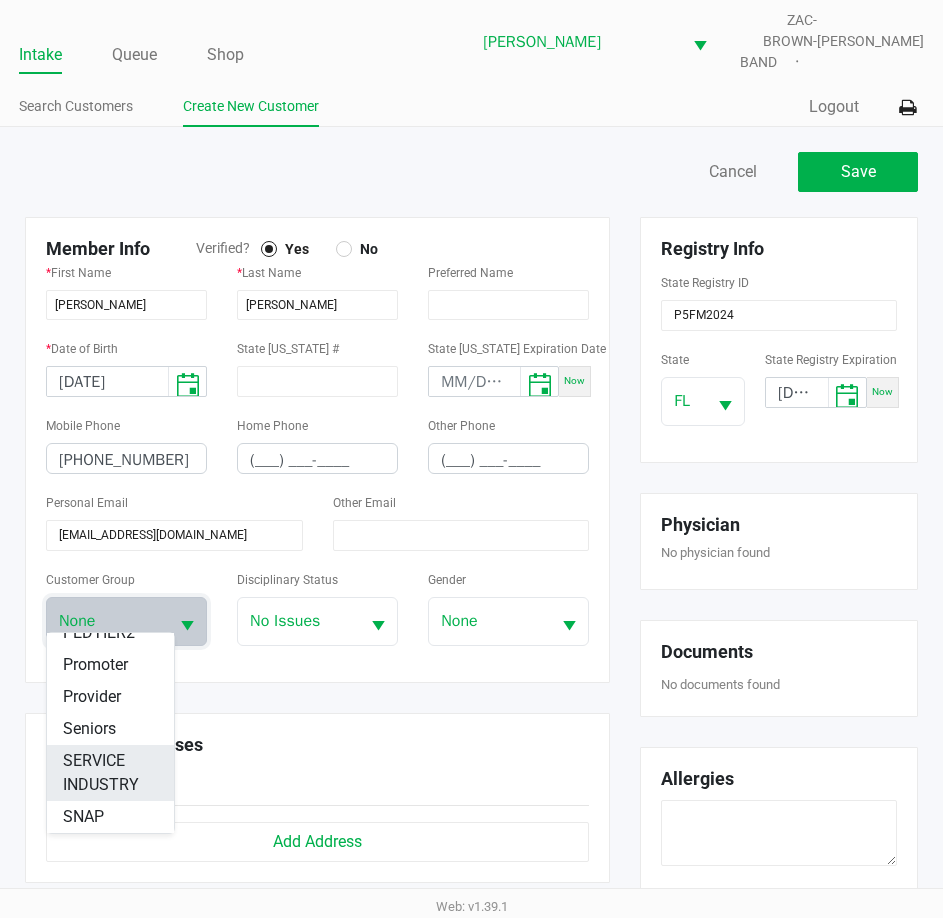 scroll, scrollTop: 300, scrollLeft: 0, axis: vertical 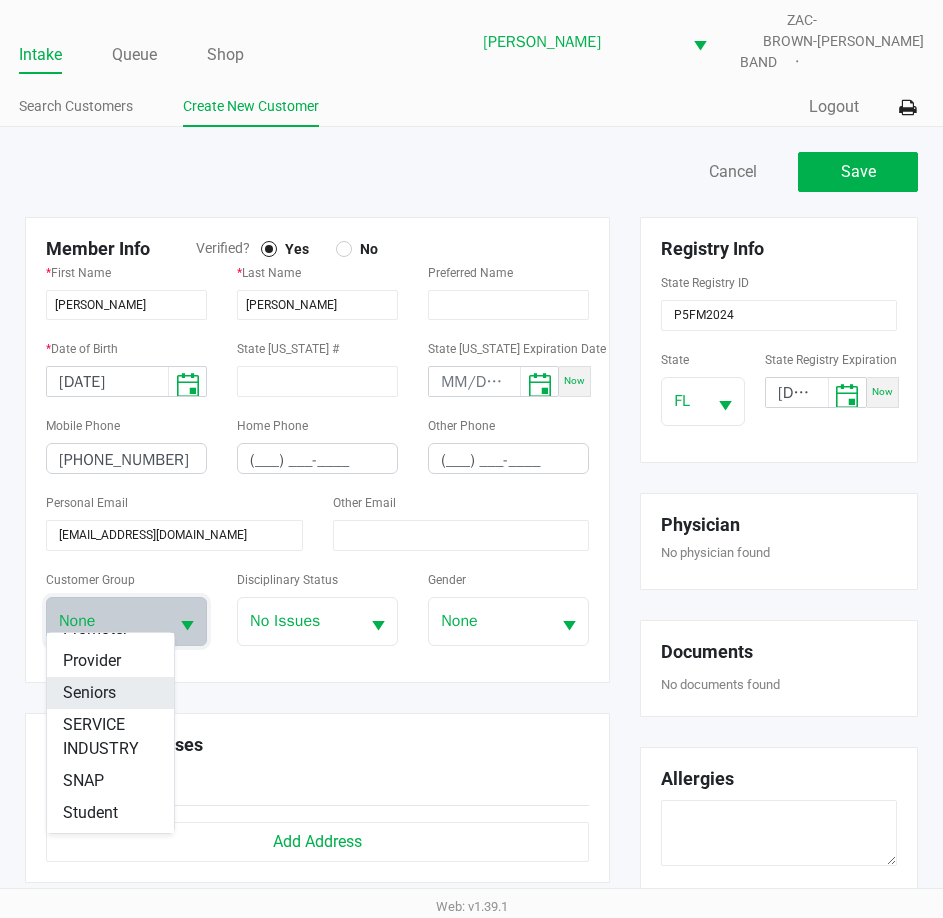 click on "Seniors" at bounding box center (89, 693) 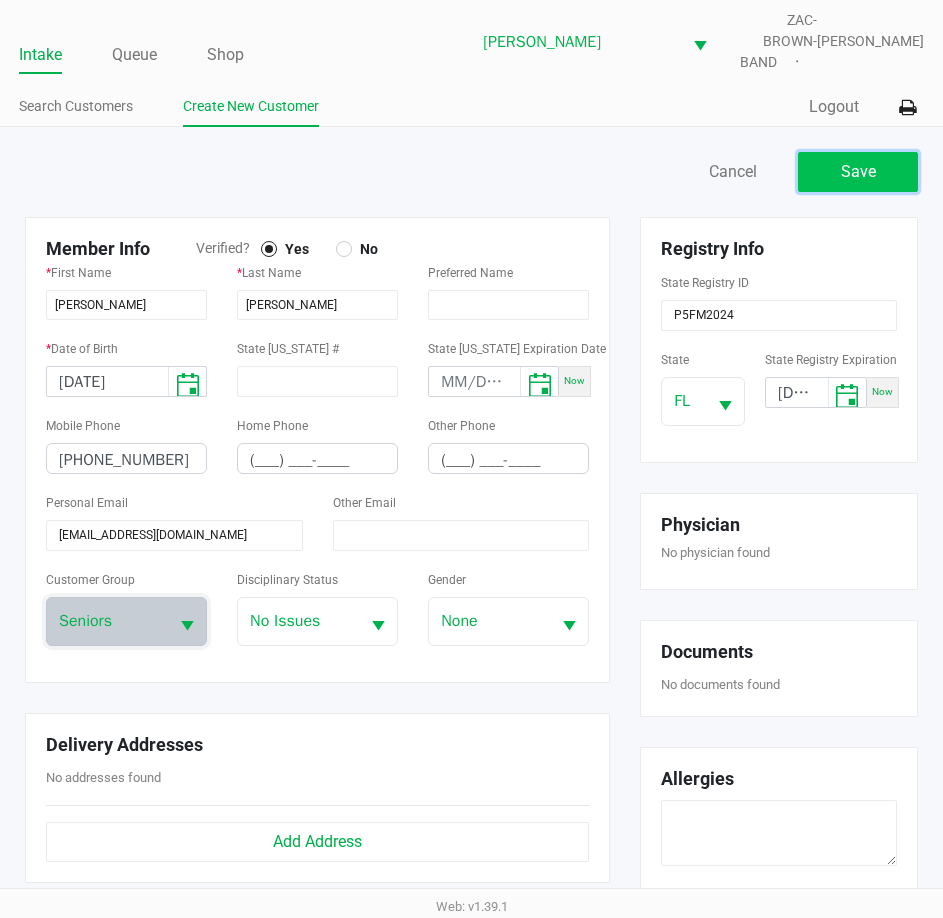 click on "Save" 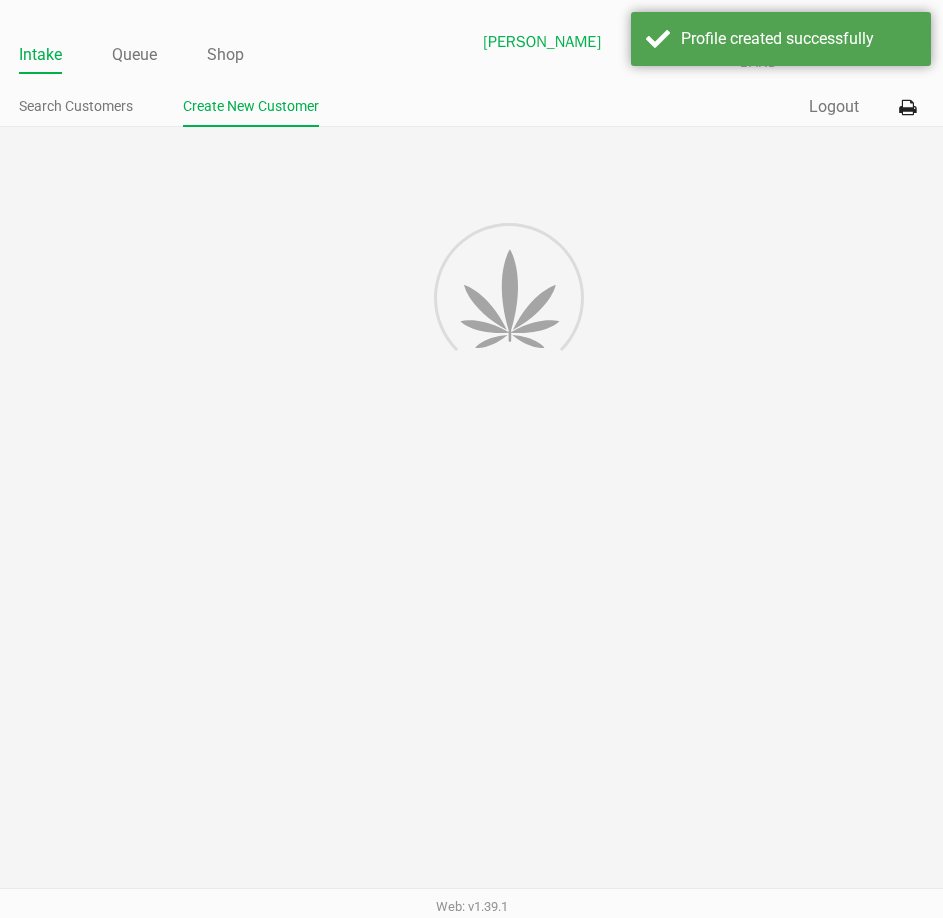 type on "---" 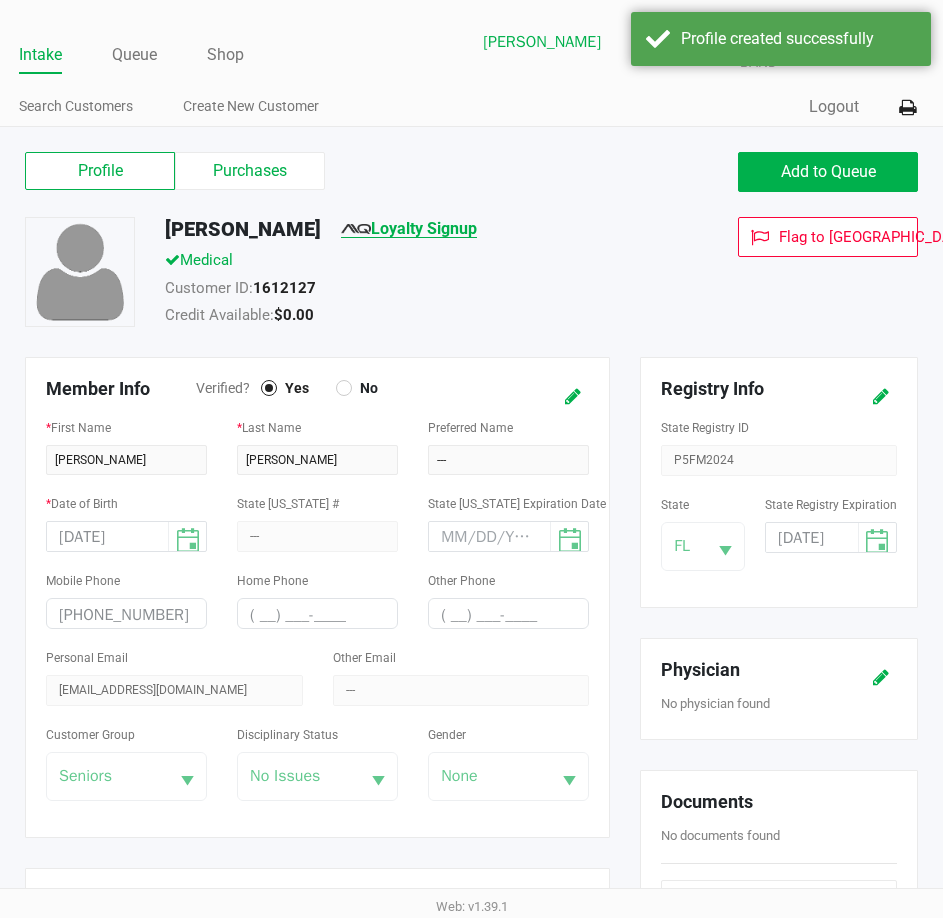 click on "Loyalty Signup" 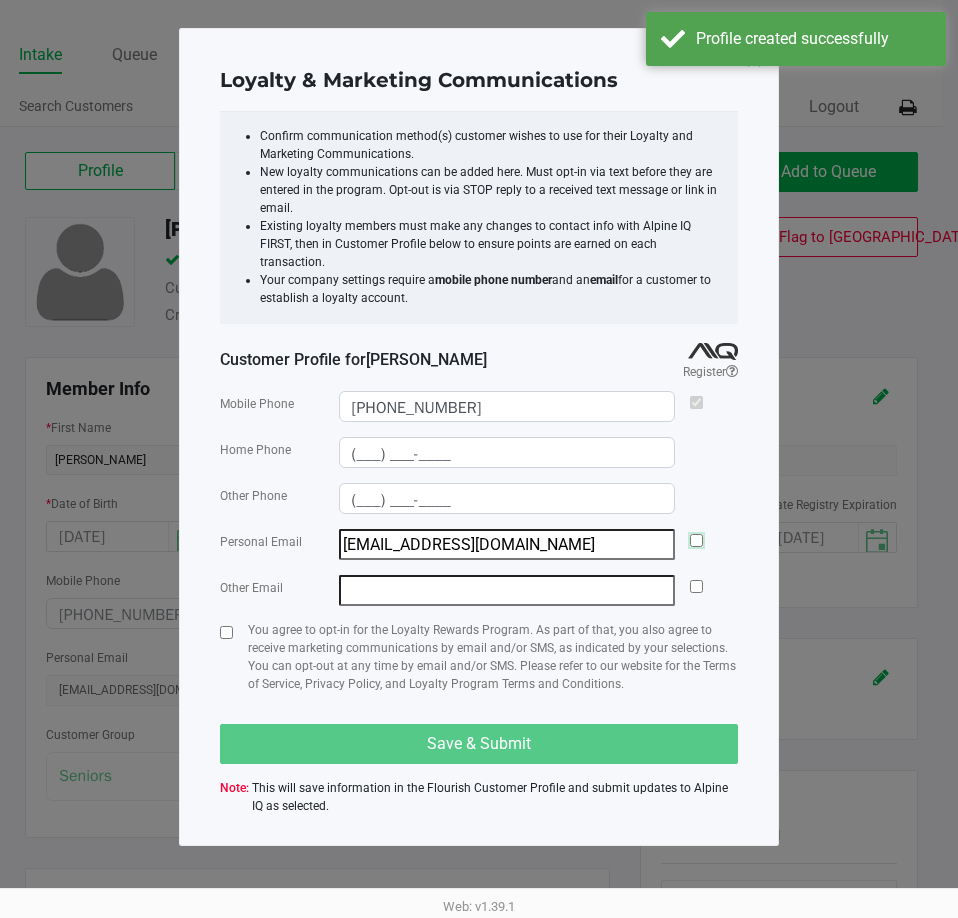 click 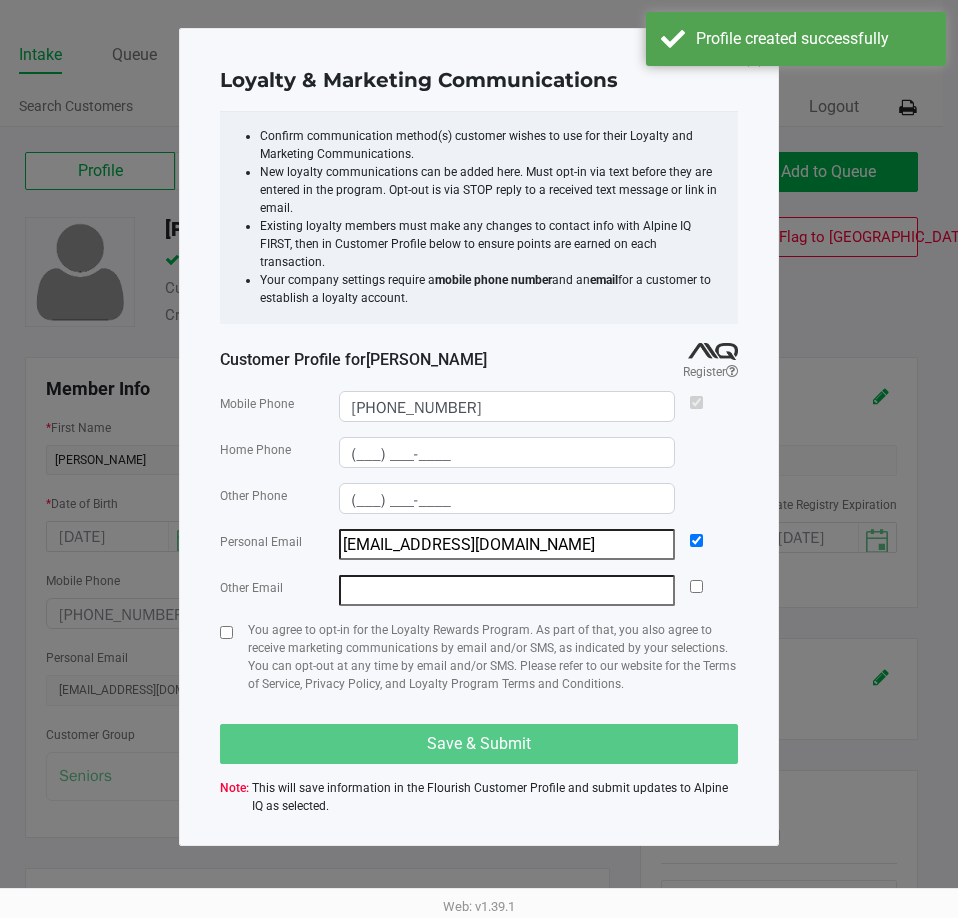 drag, startPoint x: 224, startPoint y: 626, endPoint x: 249, endPoint y: 596, distance: 39.051247 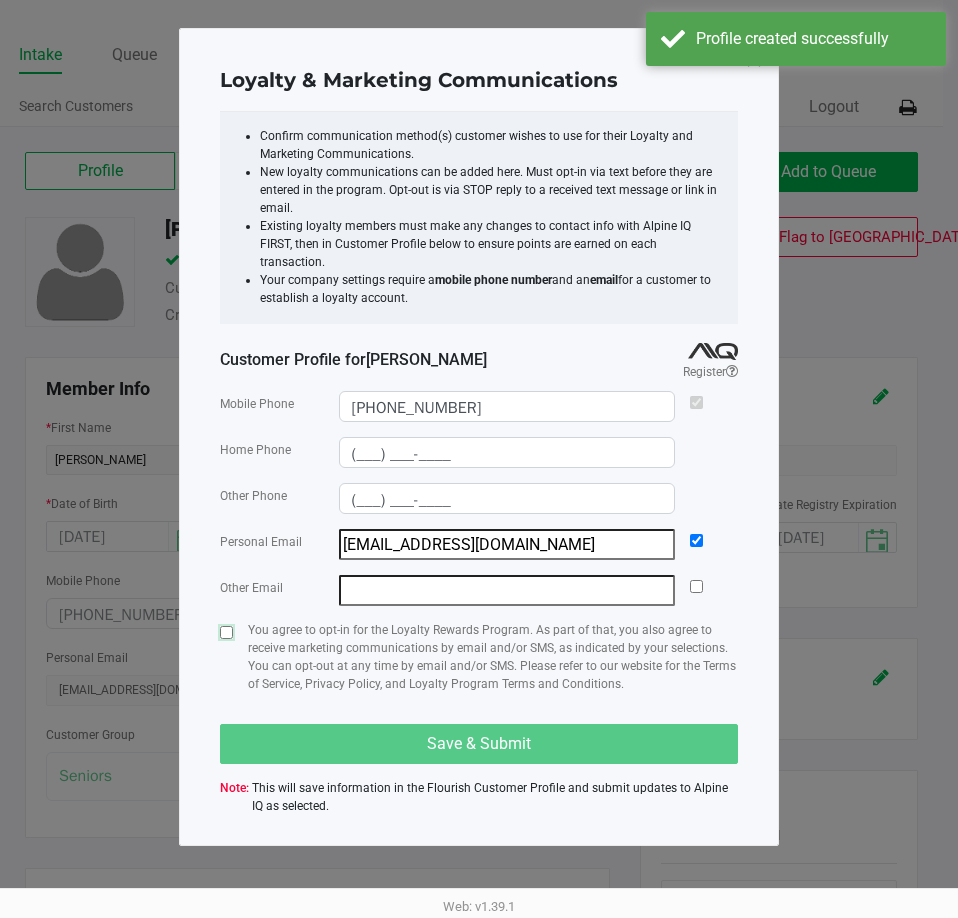 click 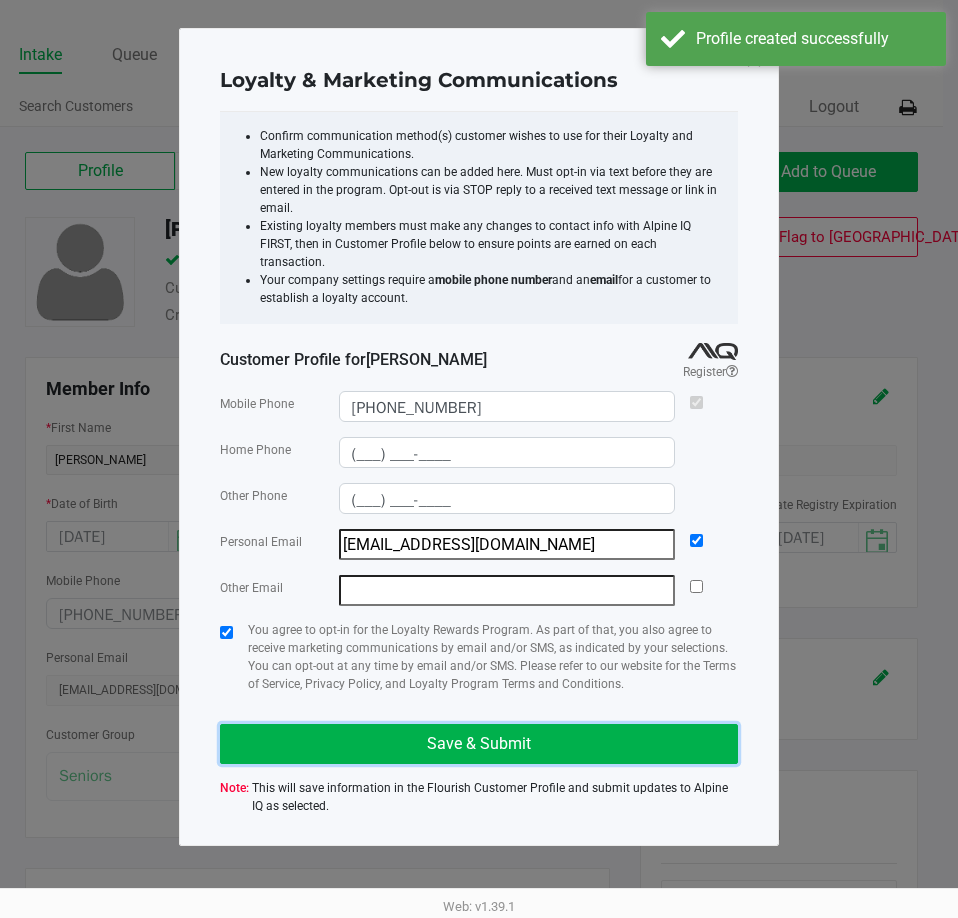 click on "Save & Submit" 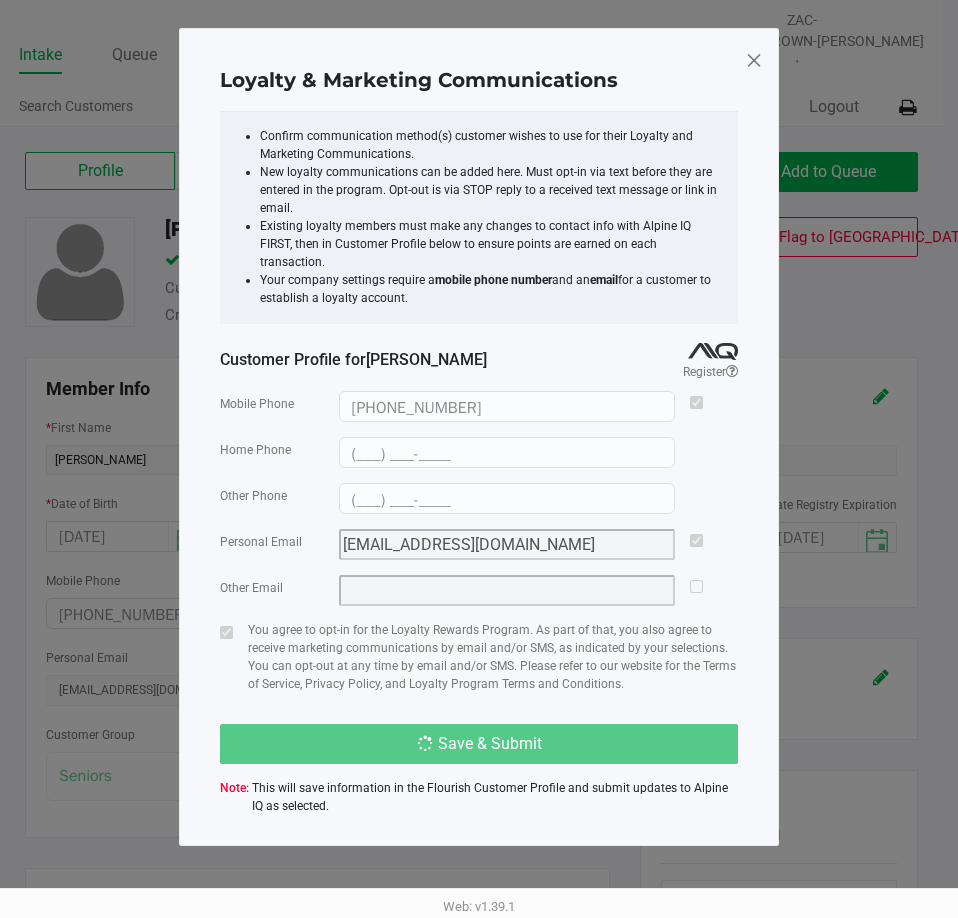 type on "(___) ___-____" 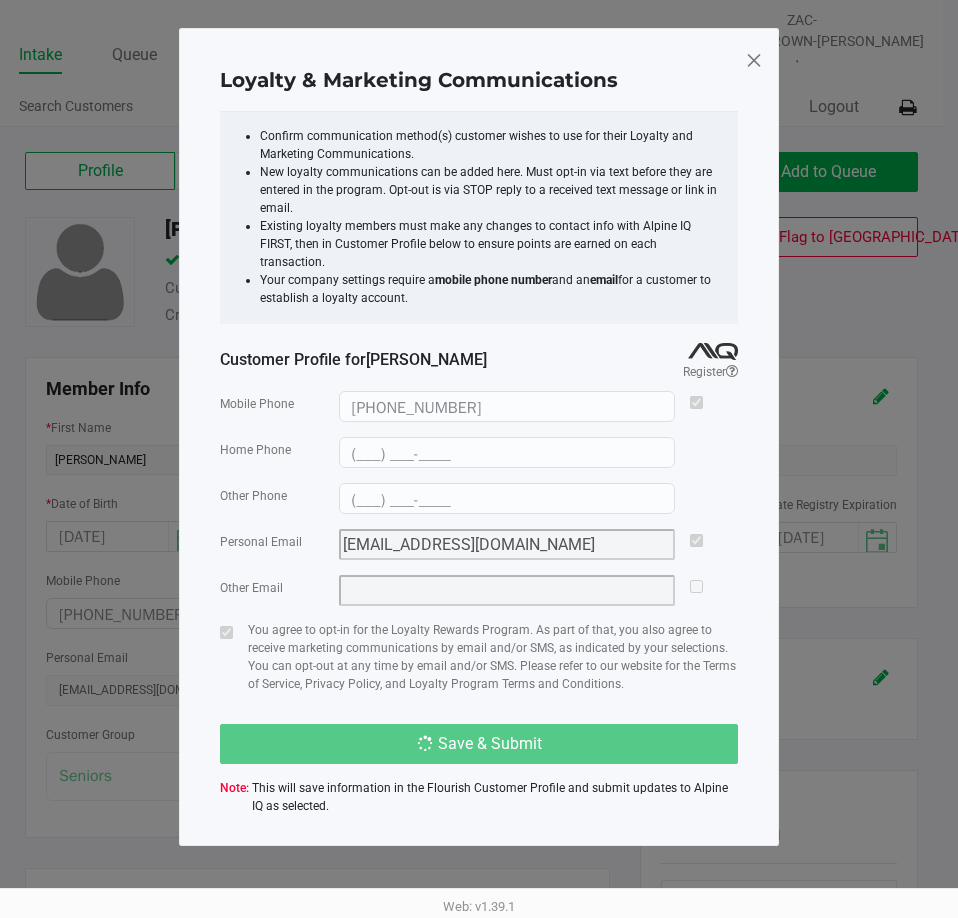 type on "(___) ___-____" 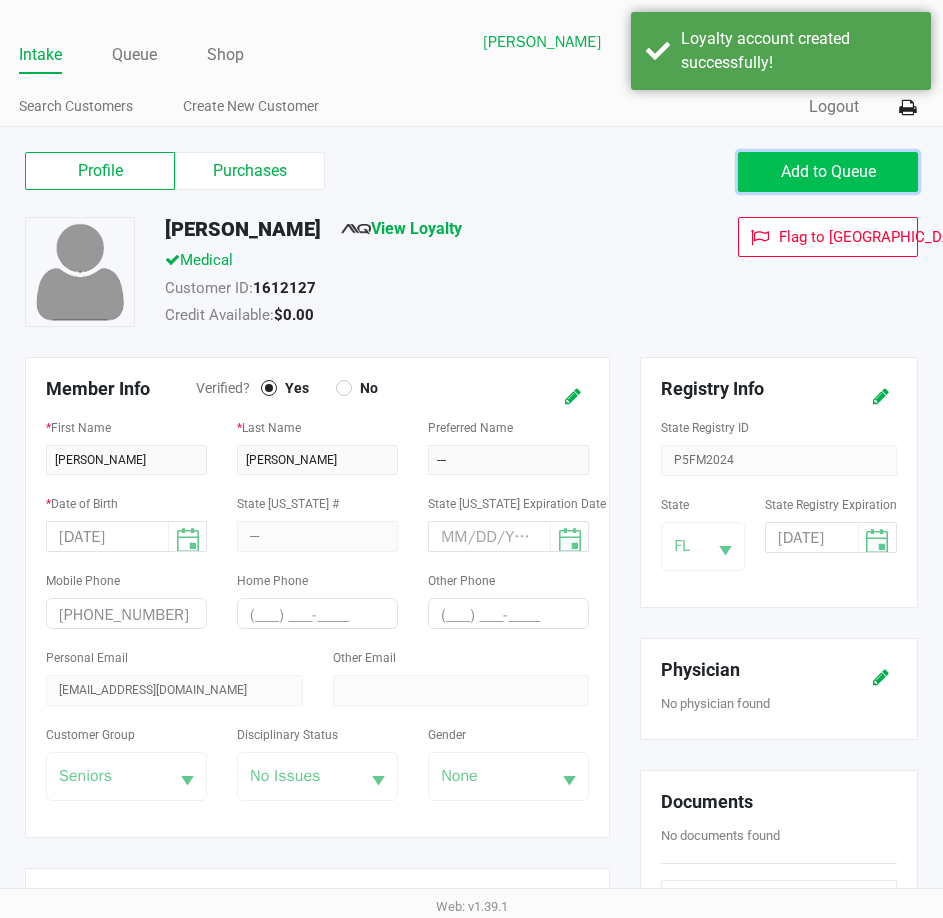 click on "Add to Queue" 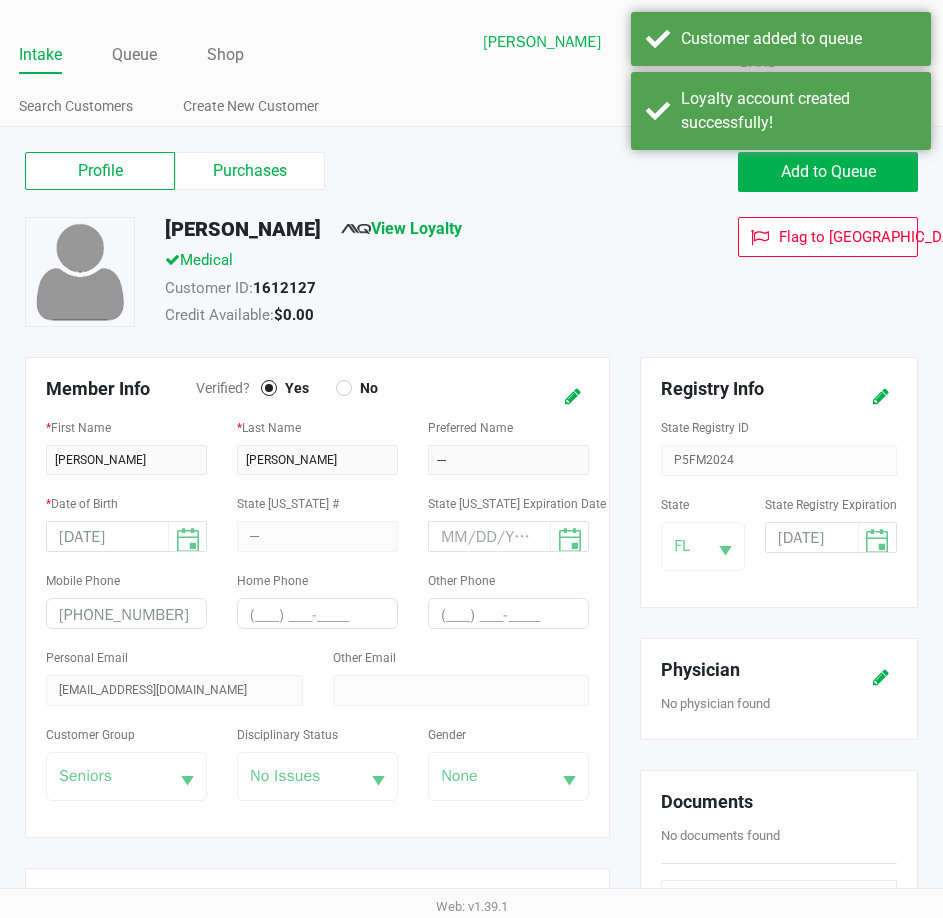 drag, startPoint x: 149, startPoint y: 22, endPoint x: 132, endPoint y: 40, distance: 24.758837 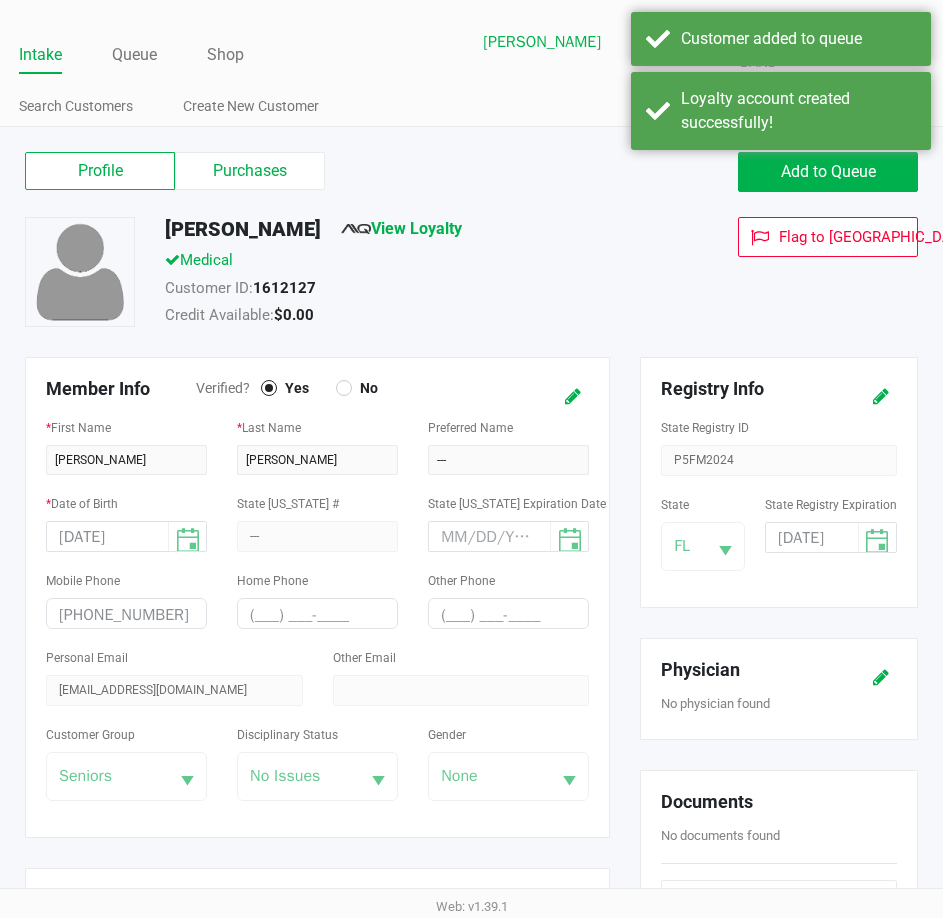 click on "Intake Queue Shop" 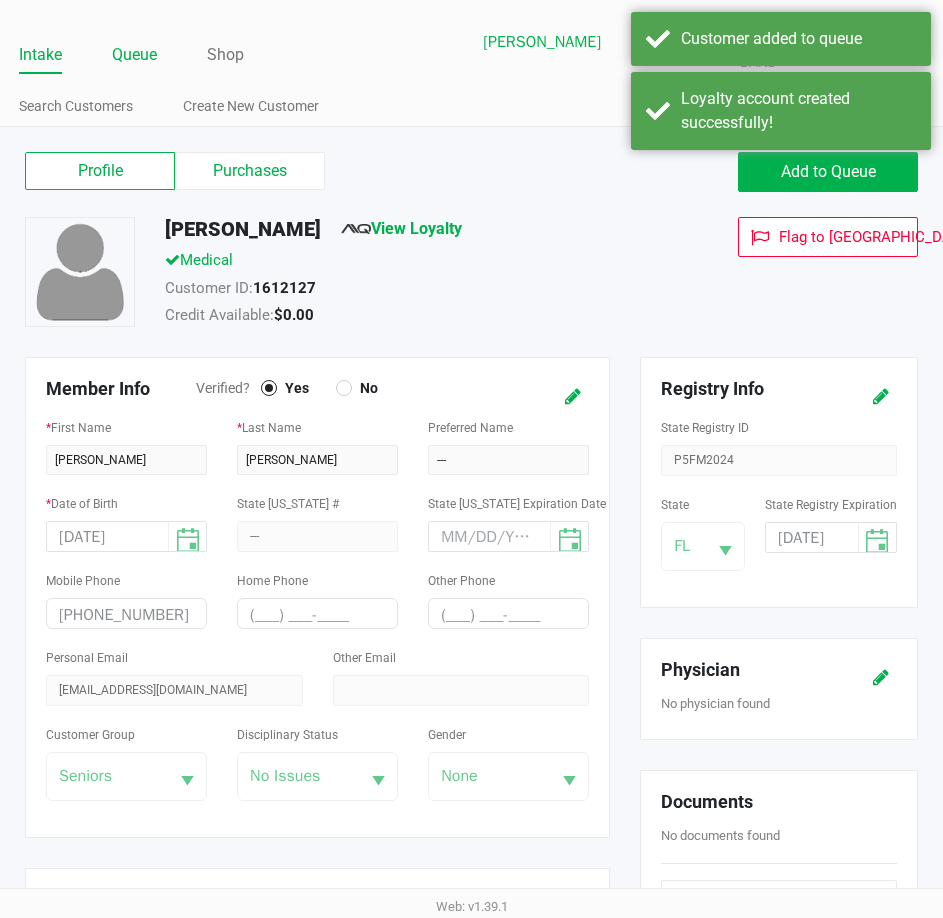 click on "Queue" 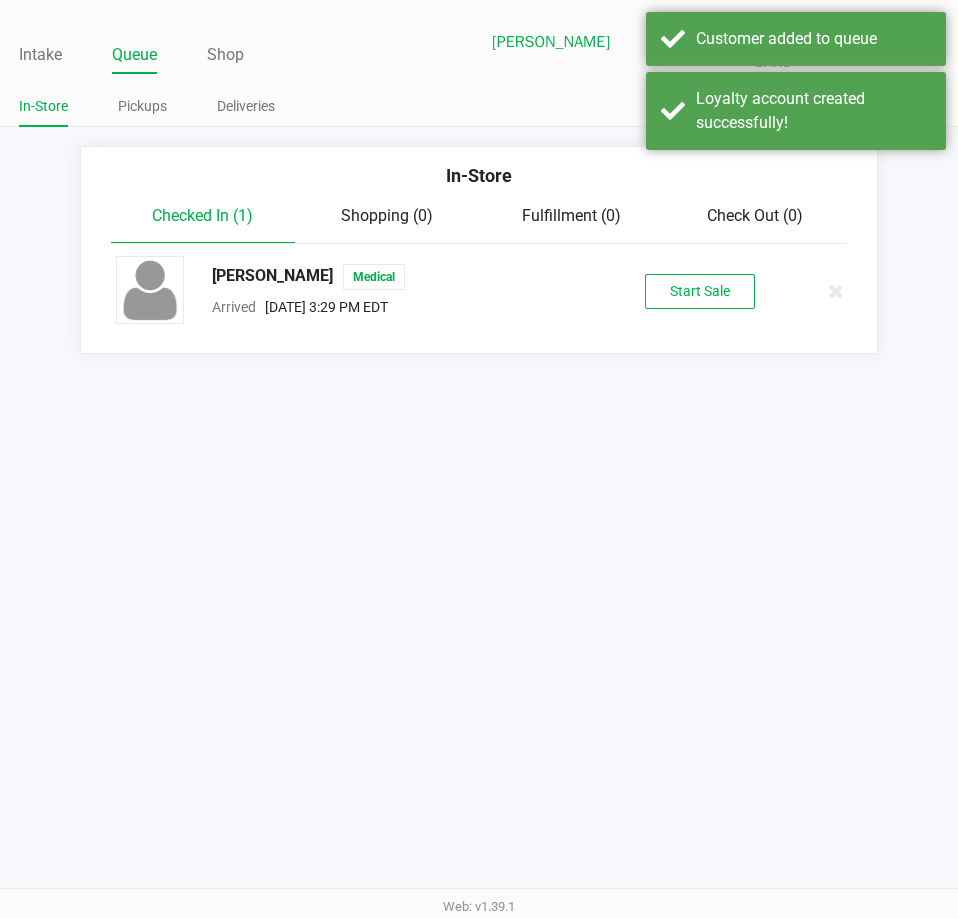 drag, startPoint x: 722, startPoint y: 298, endPoint x: 716, endPoint y: 288, distance: 11.661903 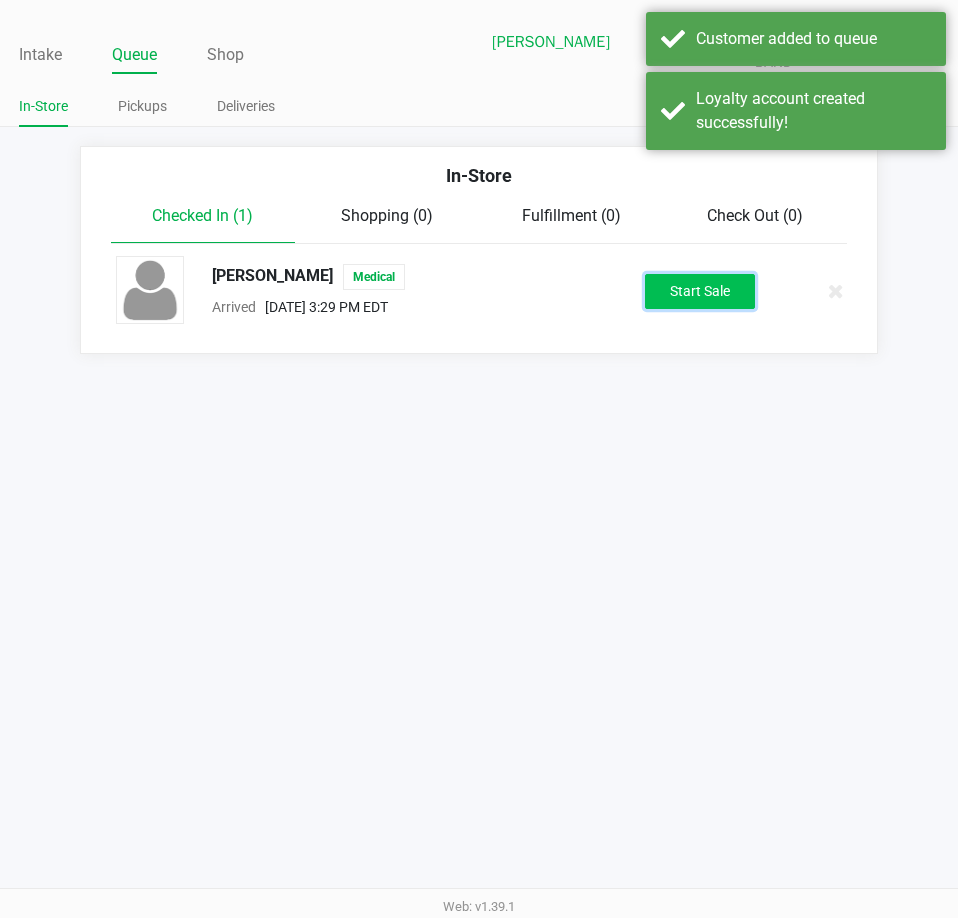 click on "Start Sale" 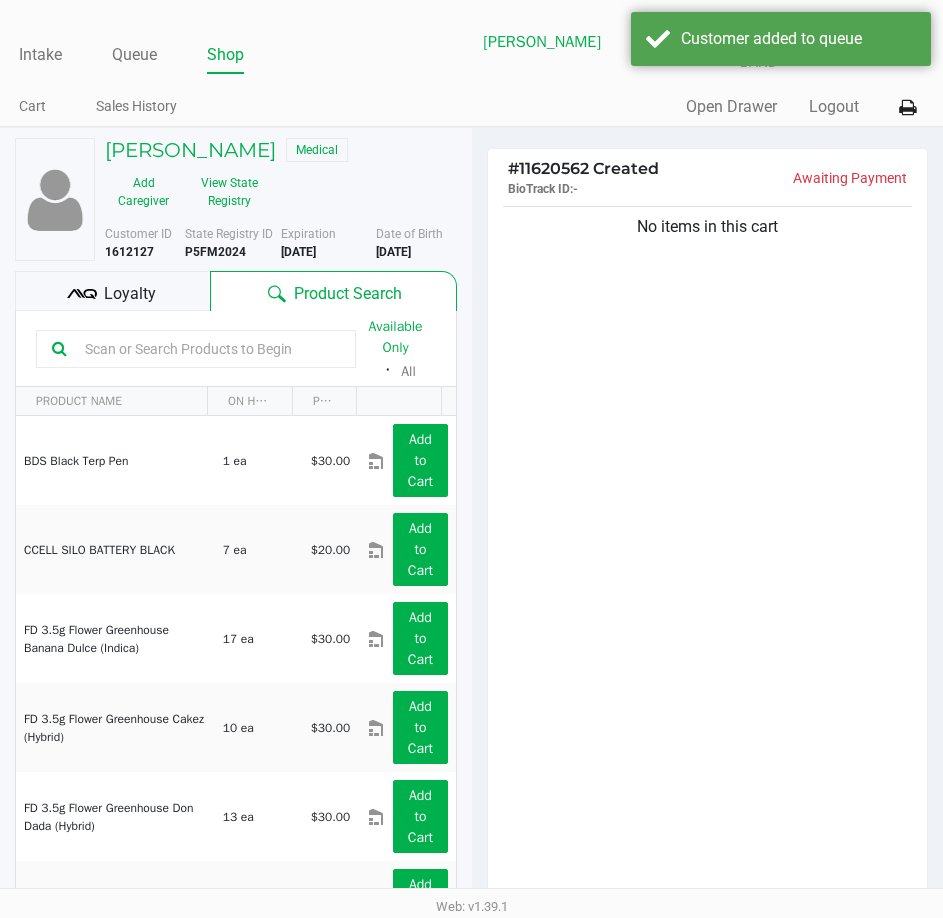 click 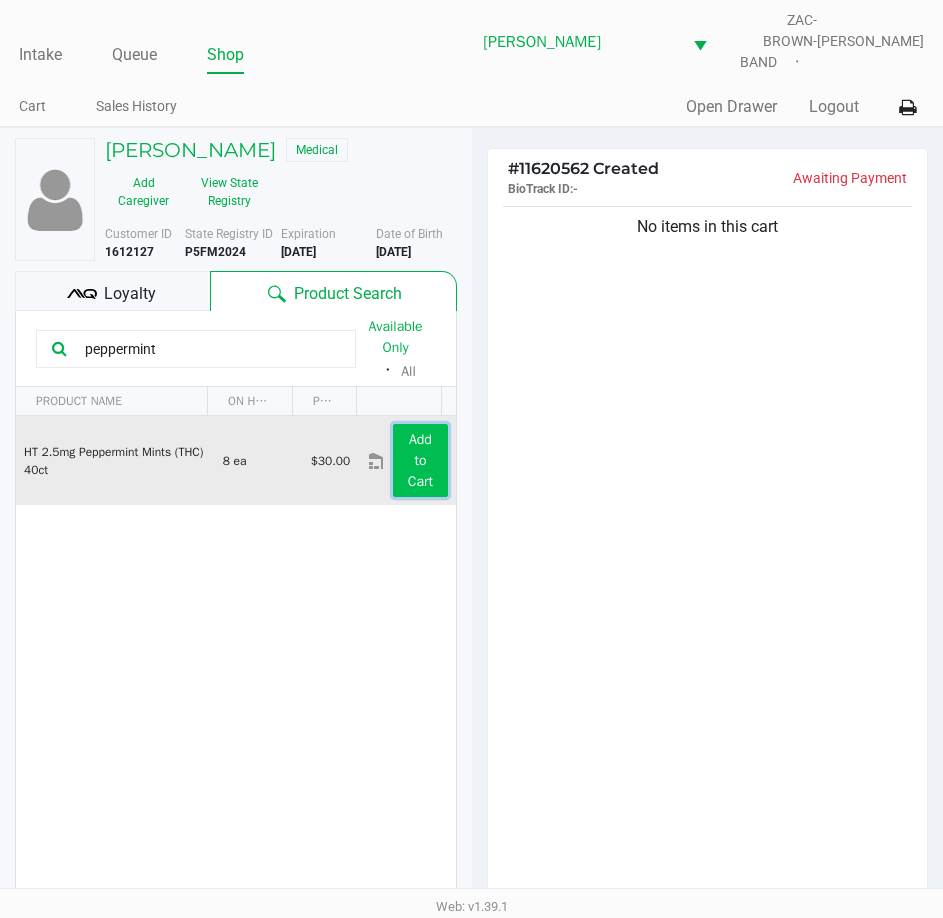 click on "Add to Cart" 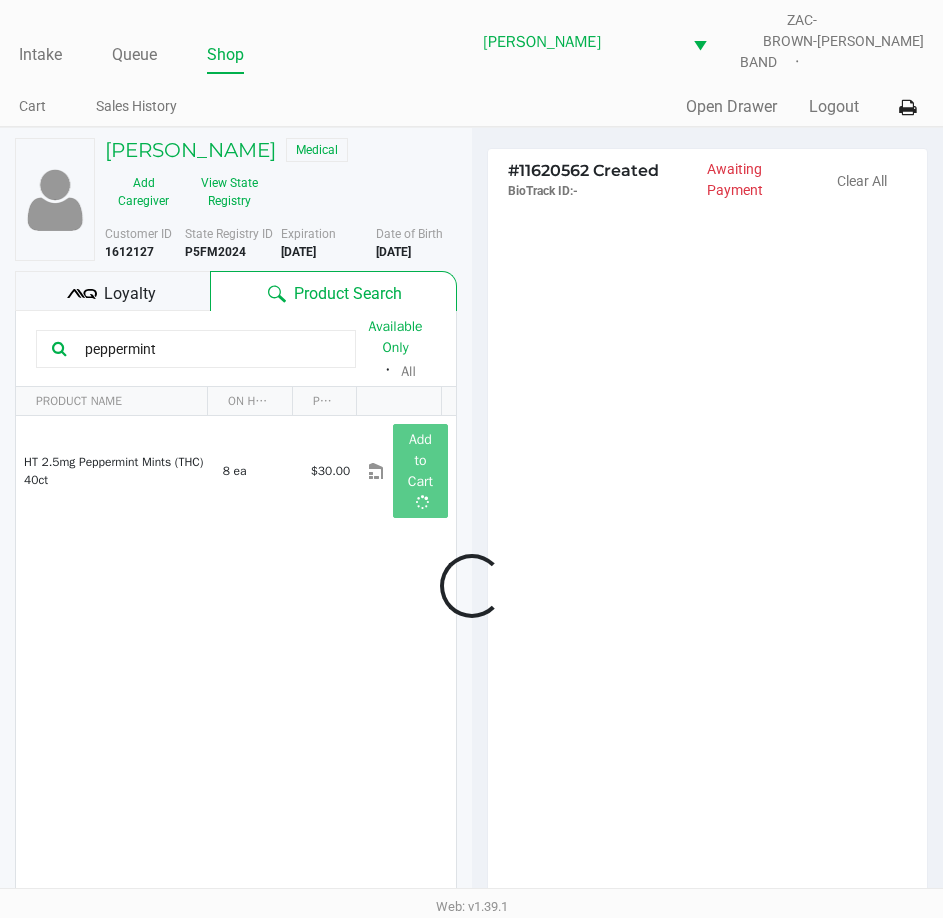 click 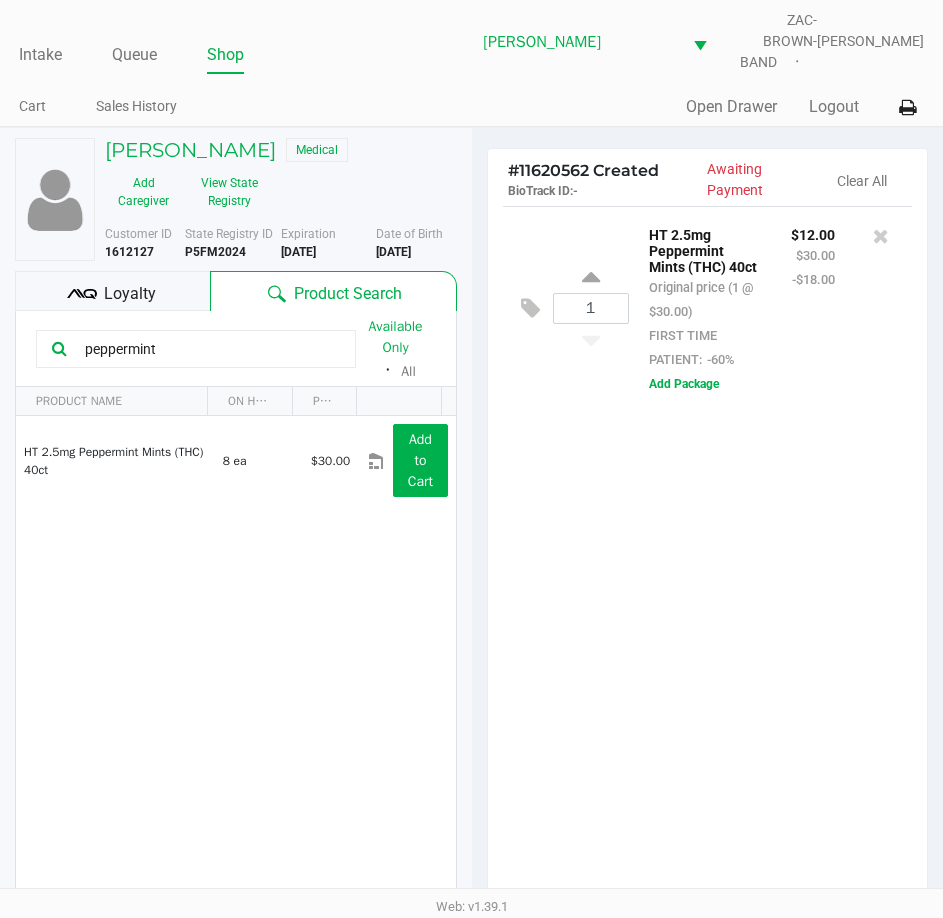 click on "1  HT 2.5mg Peppermint Mints (THC) 40ct   Original price (1 @ $30.00)  FIRST TIME PATIENT:  -60% $12.00 $30.00 -$18.00  Add Package" 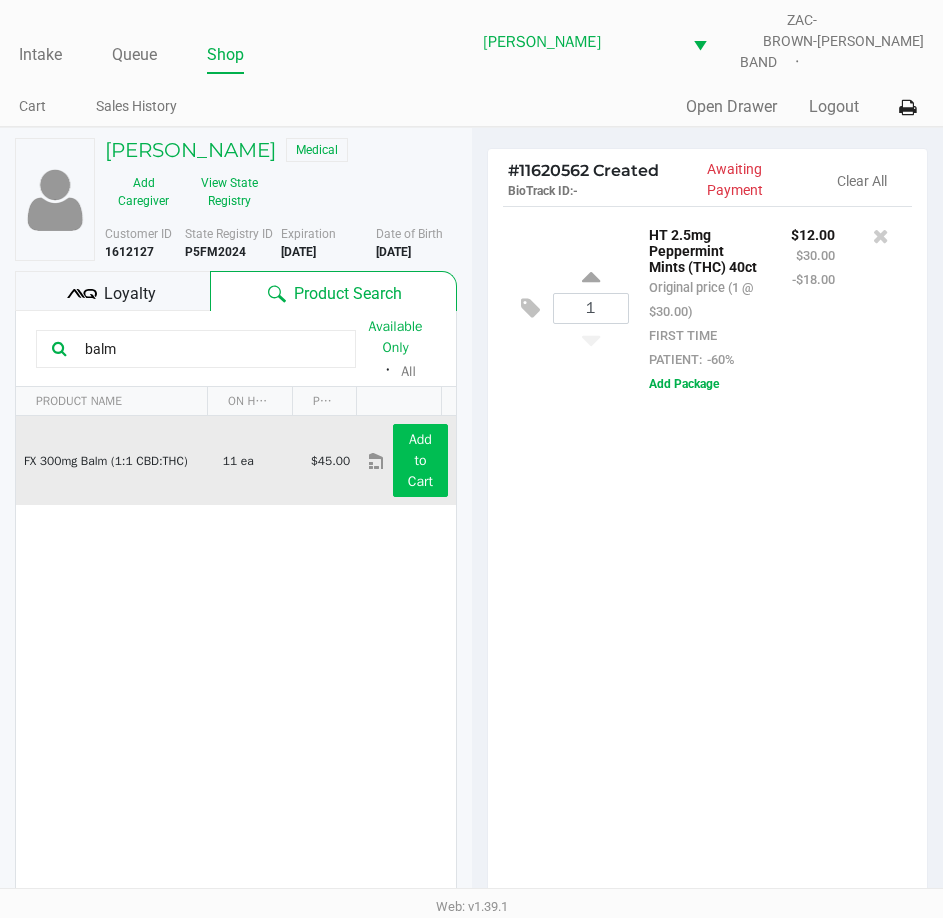 type on "balm" 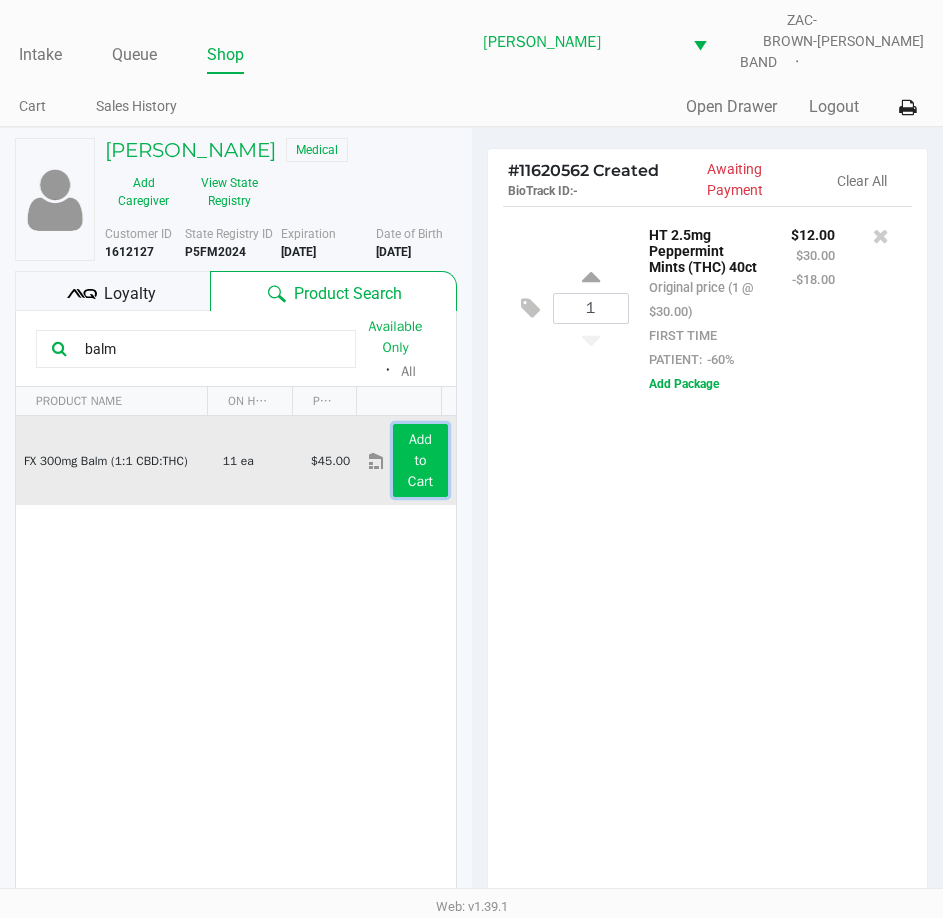 click on "Add to Cart" 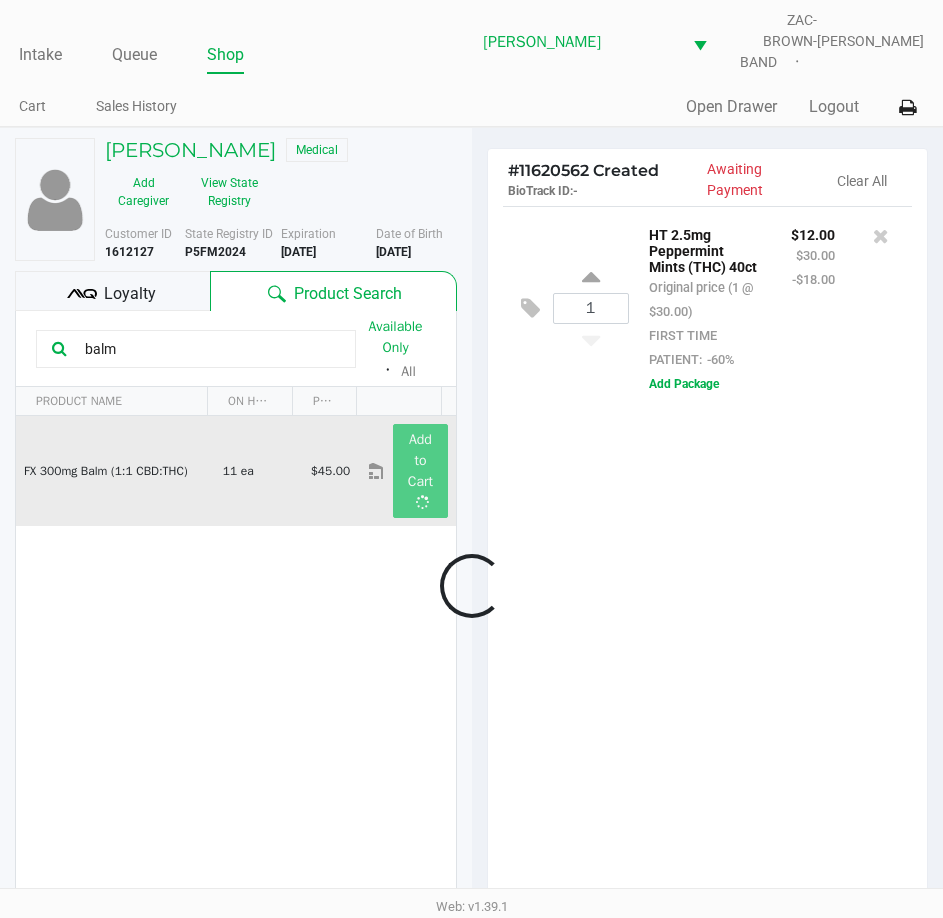 click 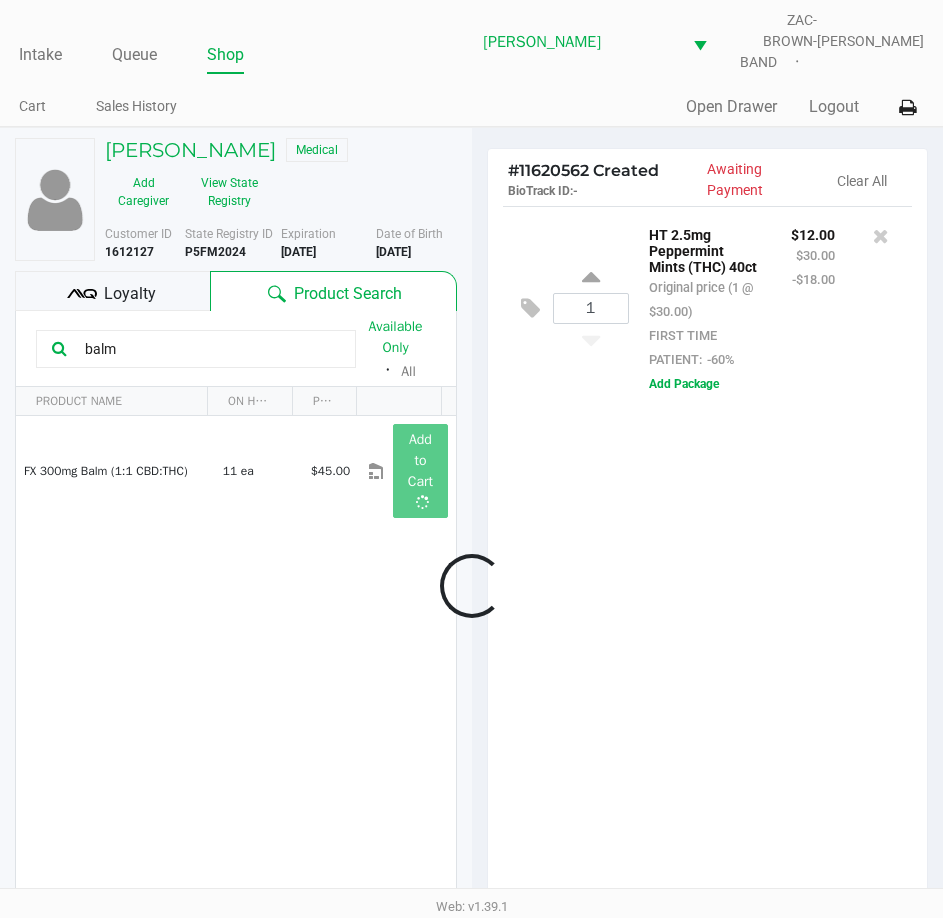click 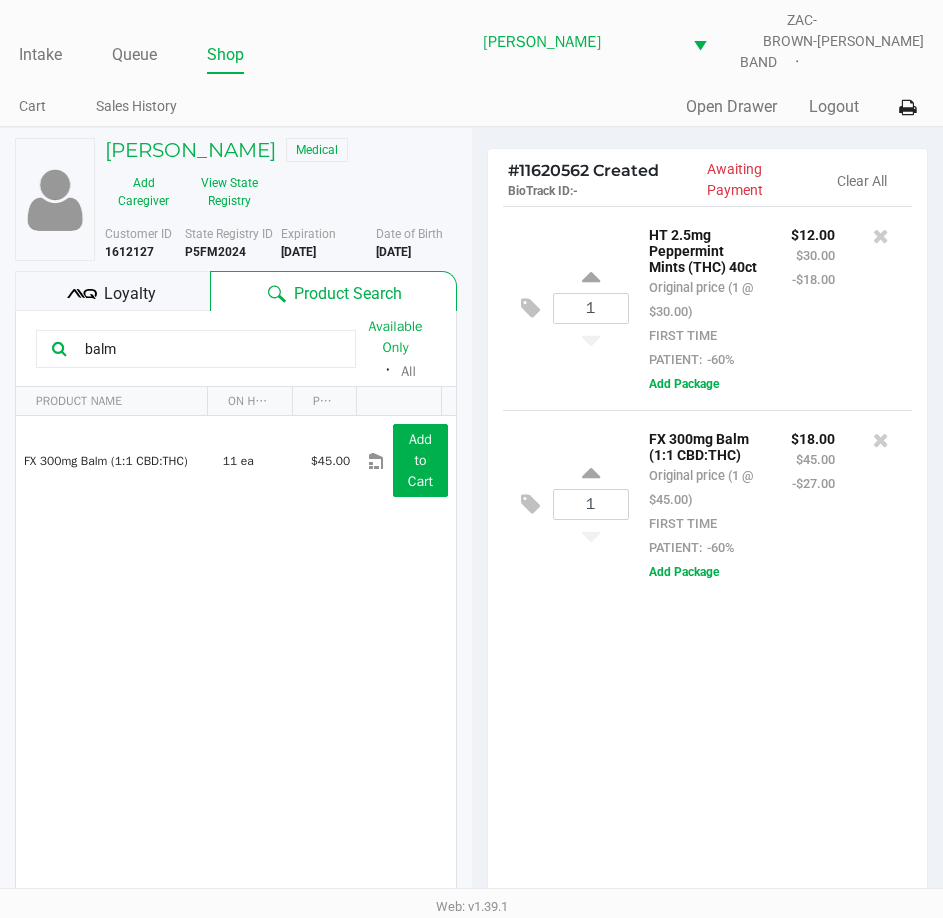 click on "1  HT 2.5mg Peppermint Mints (THC) 40ct   Original price (1 @ $30.00)  FIRST TIME PATIENT:  -60% $12.00 $30.00 -$18.00  Add Package  1  FX 300mg Balm (1:1 CBD:THC)   Original price (1 @ $45.00)  FIRST TIME PATIENT:  -60% $18.00 $45.00 -$27.00  Add Package" 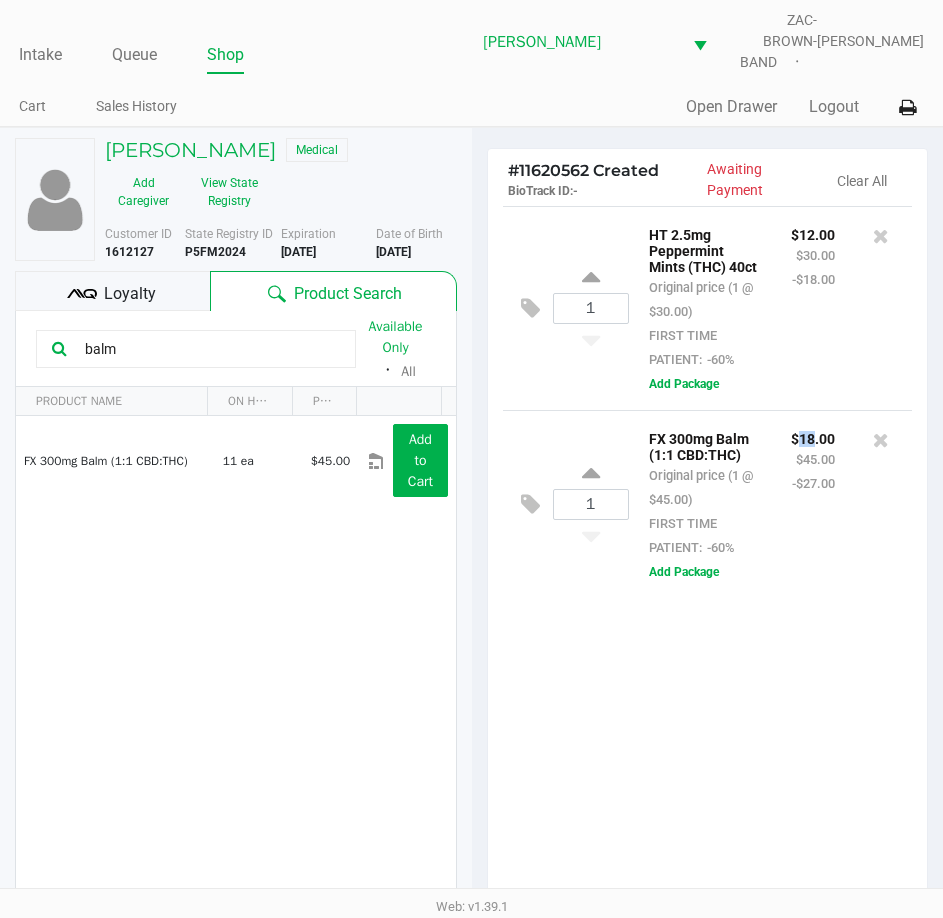 drag, startPoint x: 815, startPoint y: 419, endPoint x: 800, endPoint y: 420, distance: 15.033297 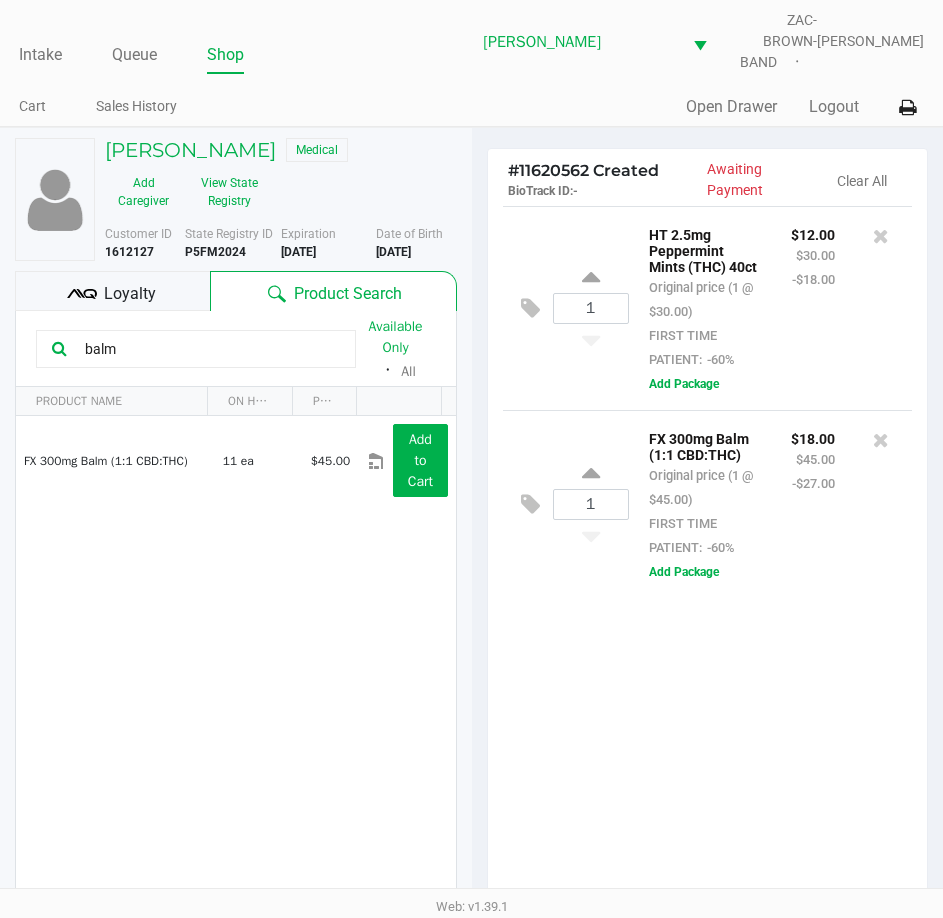 click on "1  HT 2.5mg Peppermint Mints (THC) 40ct   Original price (1 @ $30.00)  FIRST TIME PATIENT:  -60% $12.00 $30.00 -$18.00  Add Package  1  FX 300mg Balm (1:1 CBD:THC)   Original price (1 @ $45.00)  FIRST TIME PATIENT:  -60% $18.00 $45.00 -$27.00  Add Package" 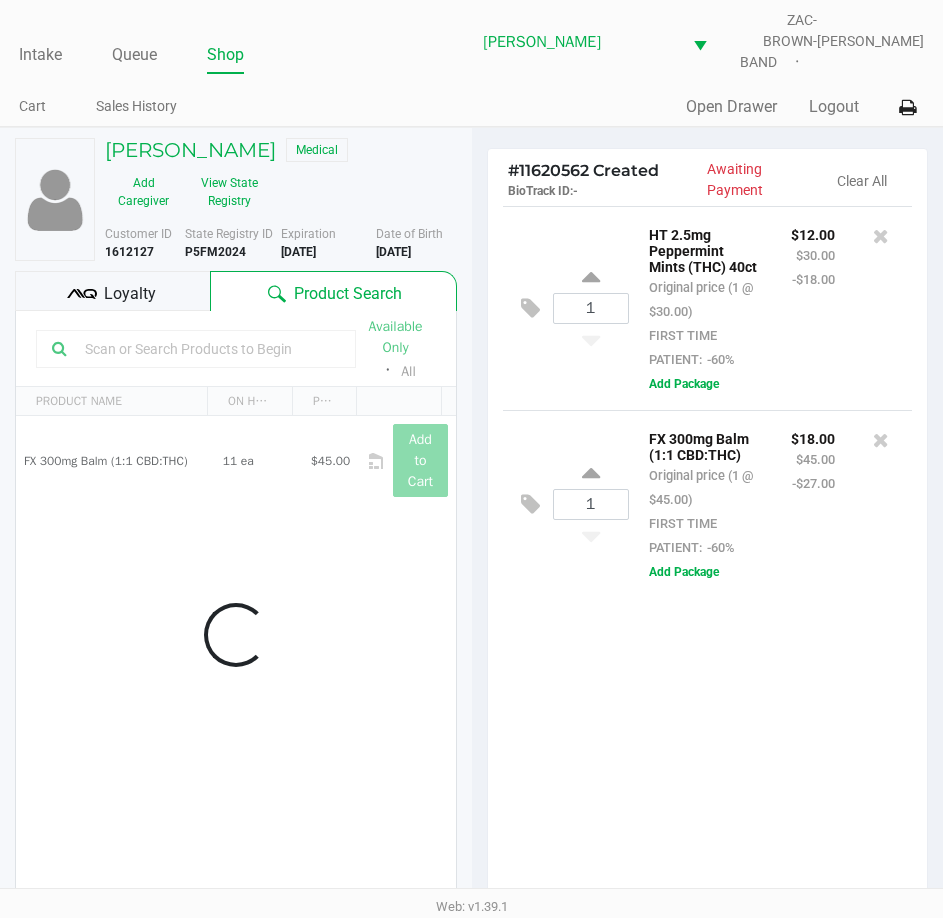 type 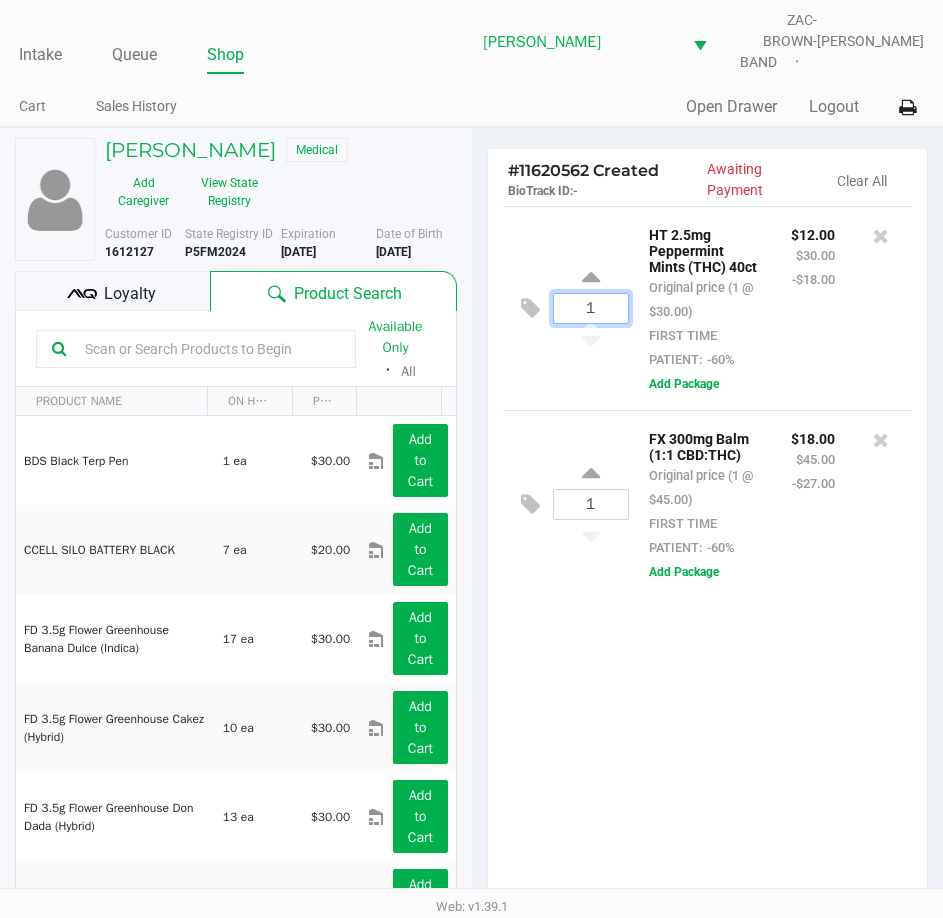 click on "1" at bounding box center [591, 308] 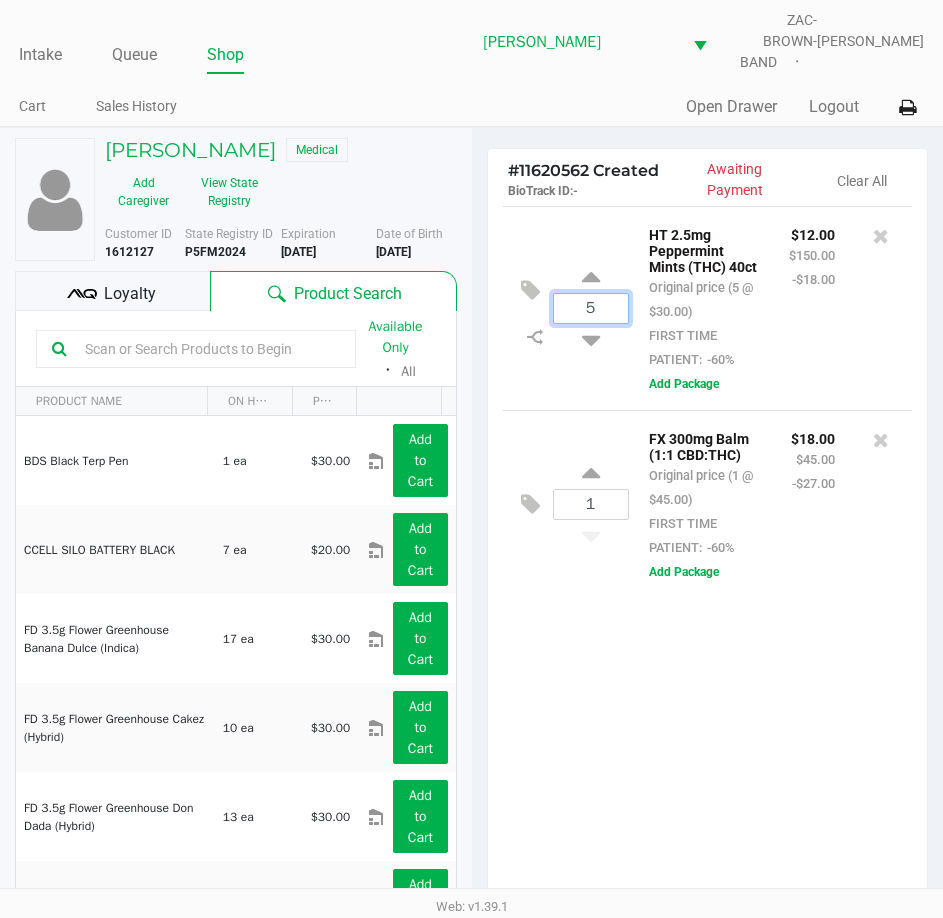 type on "5" 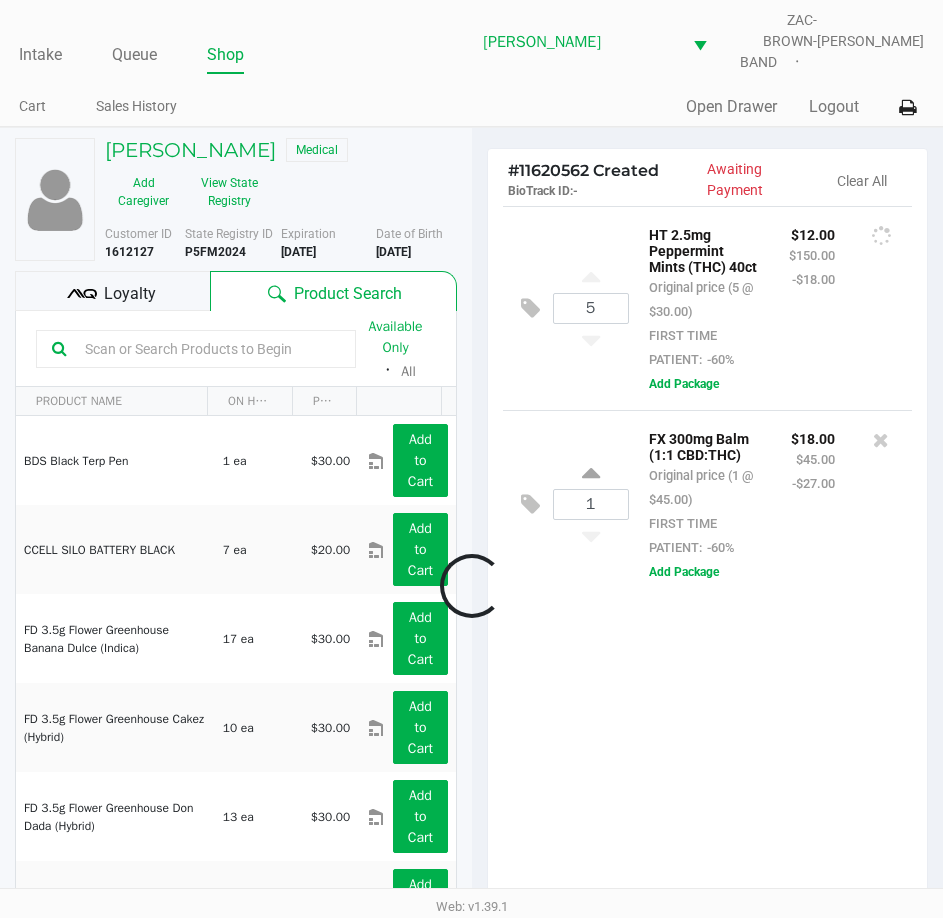 scroll, scrollTop: 100, scrollLeft: 0, axis: vertical 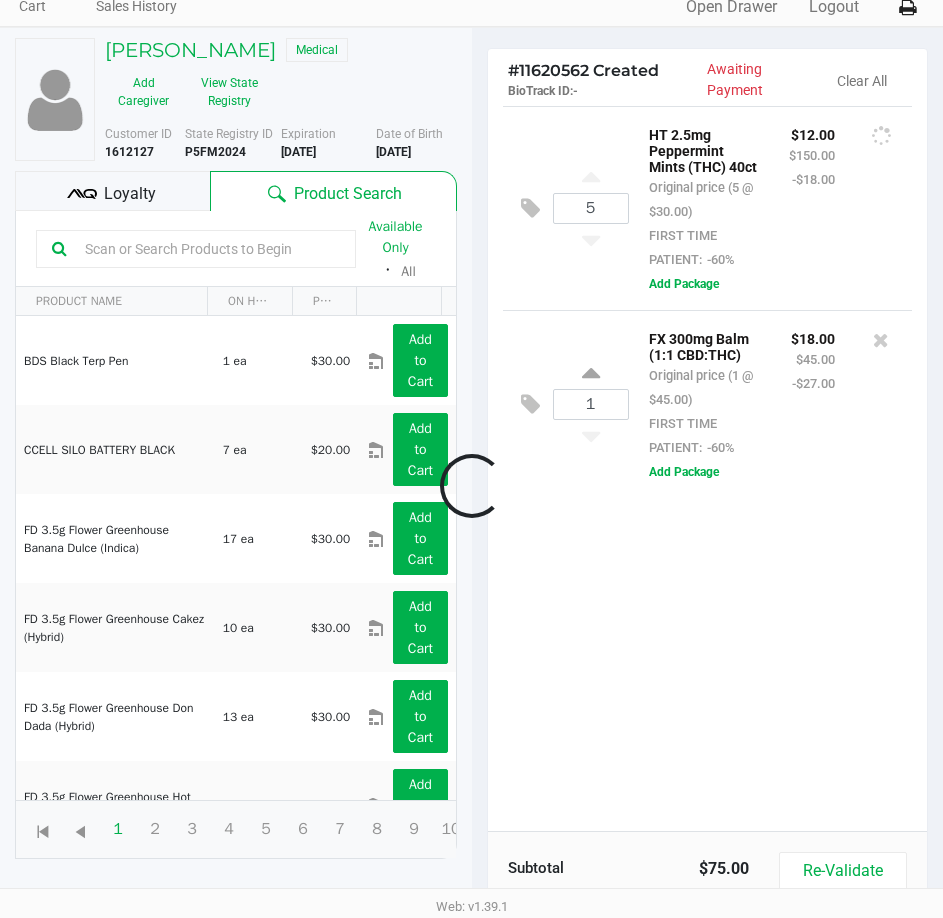 click 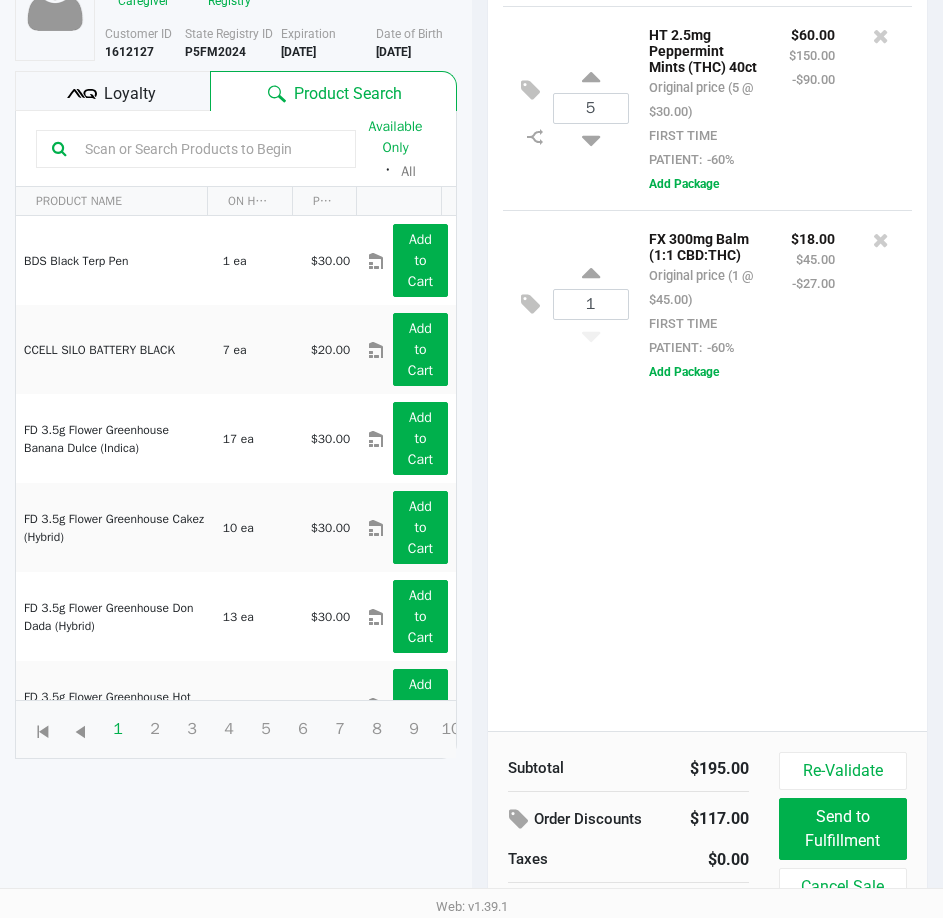 click on "5  HT 2.5mg Peppermint Mints (THC) 40ct   Original price (5 @ $30.00)  FIRST TIME PATIENT:  -60% $60.00 $150.00 -$90.00  Add Package  1  FX 300mg Balm (1:1 CBD:THC)   Original price (1 @ $45.00)  FIRST TIME PATIENT:  -60% $18.00 $45.00 -$27.00  Add Package" 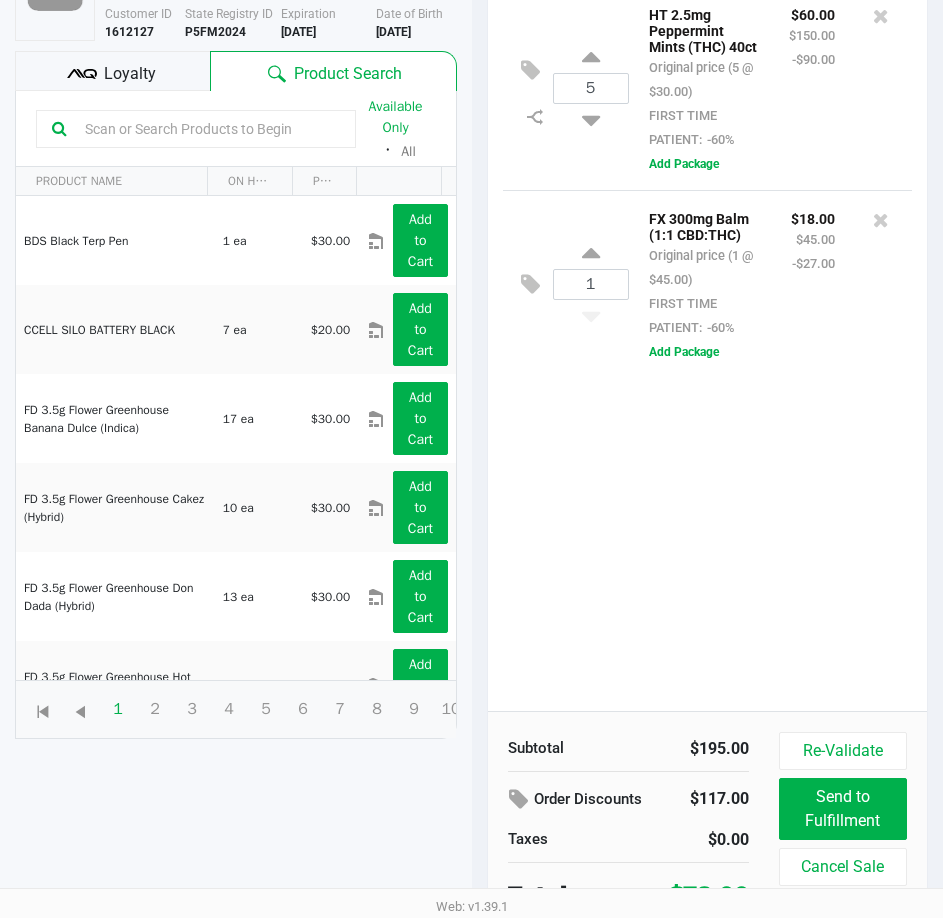 click on "5  HT 2.5mg Peppermint Mints (THC) 40ct   Original price (5 @ $30.00)  FIRST TIME PATIENT:  -60% $60.00 $150.00 -$90.00  Add Package  1  FX 300mg Balm (1:1 CBD:THC)   Original price (1 @ $45.00)  FIRST TIME PATIENT:  -60% $18.00 $45.00 -$27.00  Add Package" 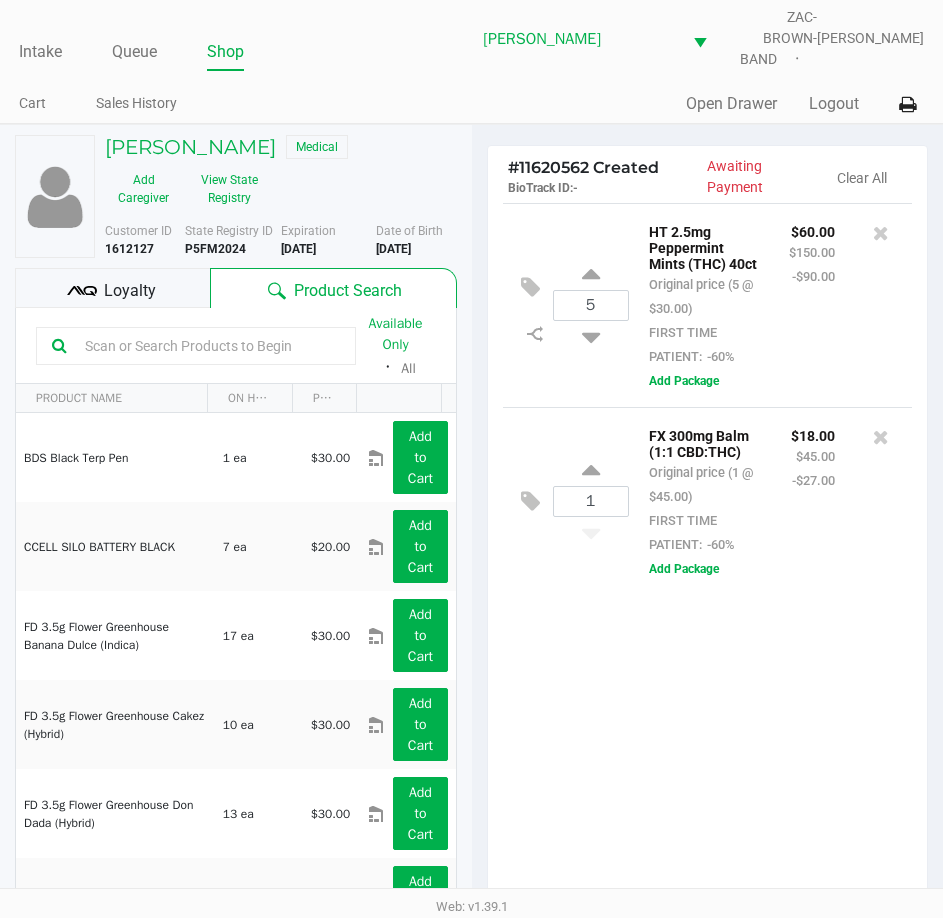 scroll, scrollTop: 0, scrollLeft: 0, axis: both 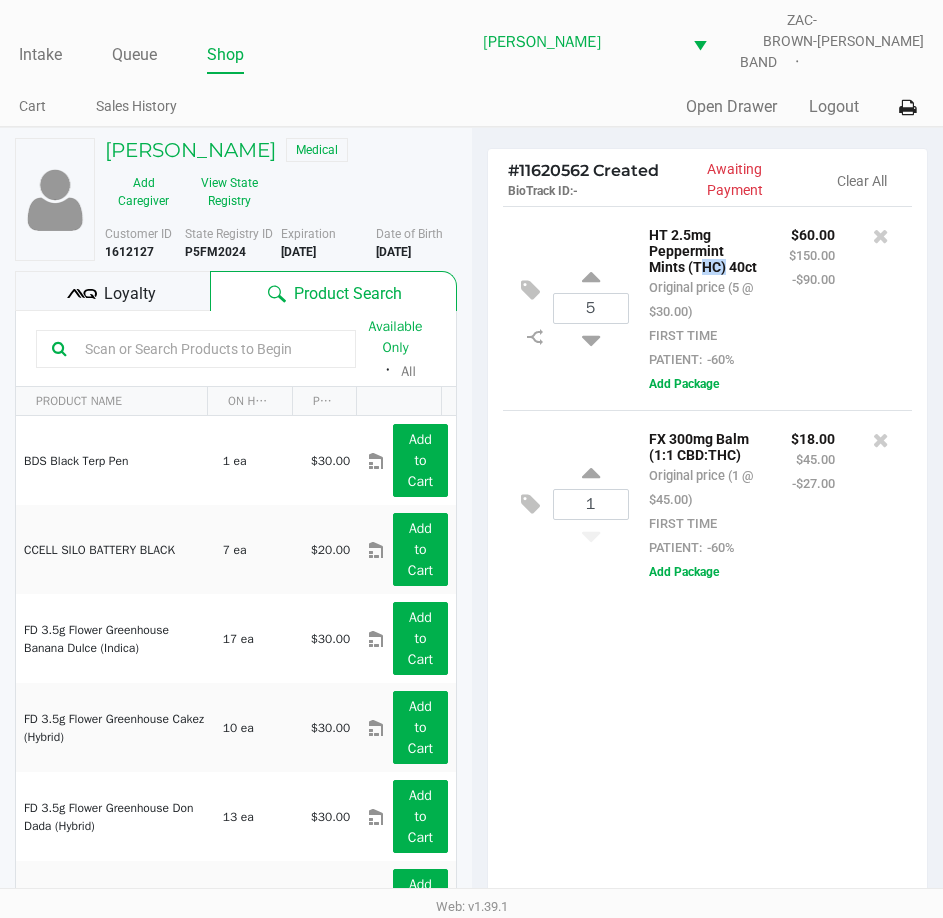 drag, startPoint x: 722, startPoint y: 255, endPoint x: 695, endPoint y: 253, distance: 27.073973 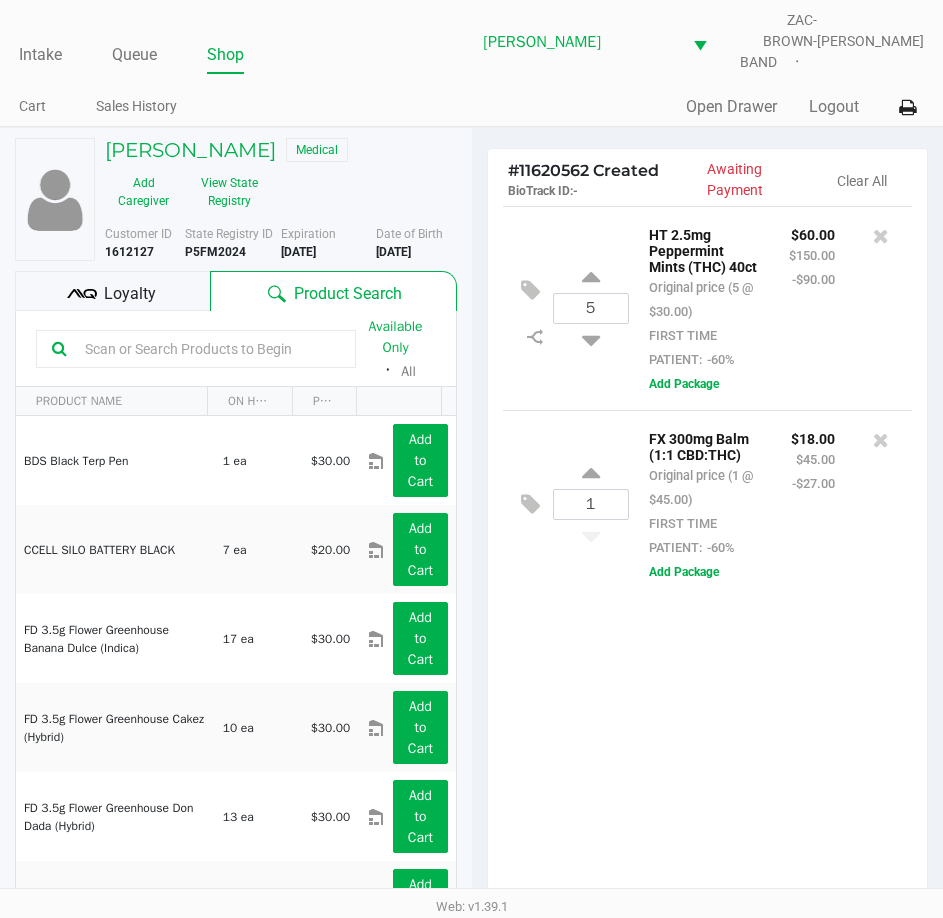 click on "5  HT 2.5mg Peppermint Mints (THC) 40ct   Original price (5 @ $30.00)  FIRST TIME PATIENT:  -60% $60.00 $150.00 -$90.00  Add Package  1  FX 300mg Balm (1:1 CBD:THC)   Original price (1 @ $45.00)  FIRST TIME PATIENT:  -60% $18.00 $45.00 -$27.00  Add Package" 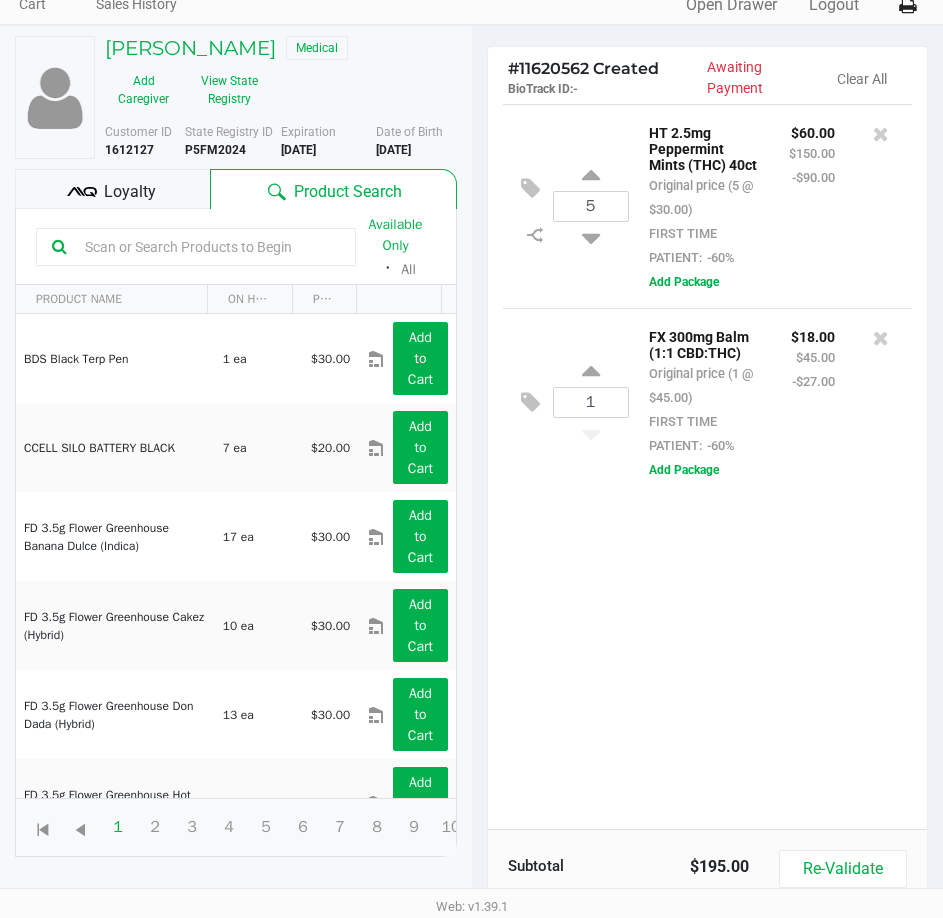 scroll, scrollTop: 200, scrollLeft: 0, axis: vertical 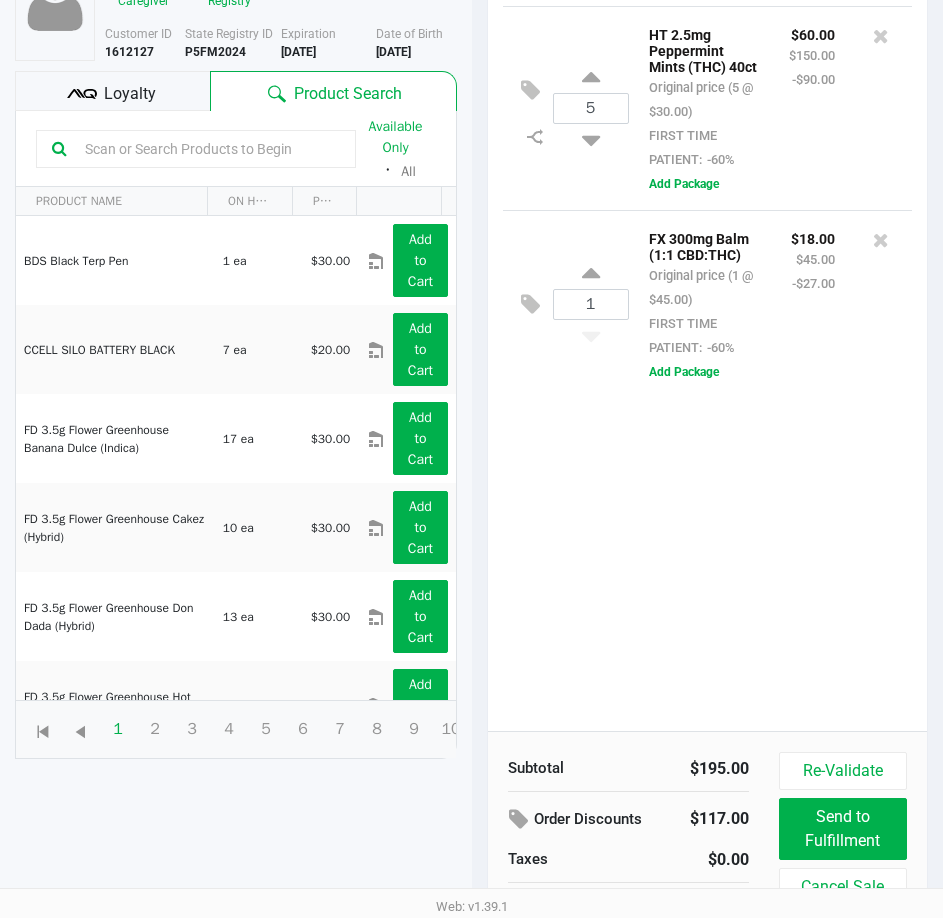 click on "5  HT 2.5mg Peppermint Mints (THC) 40ct   Original price (5 @ $30.00)  FIRST TIME PATIENT:  -60% $60.00 $150.00 -$90.00  Add Package  1  FX 300mg Balm (1:1 CBD:THC)   Original price (1 @ $45.00)  FIRST TIME PATIENT:  -60% $18.00 $45.00 -$27.00  Add Package" 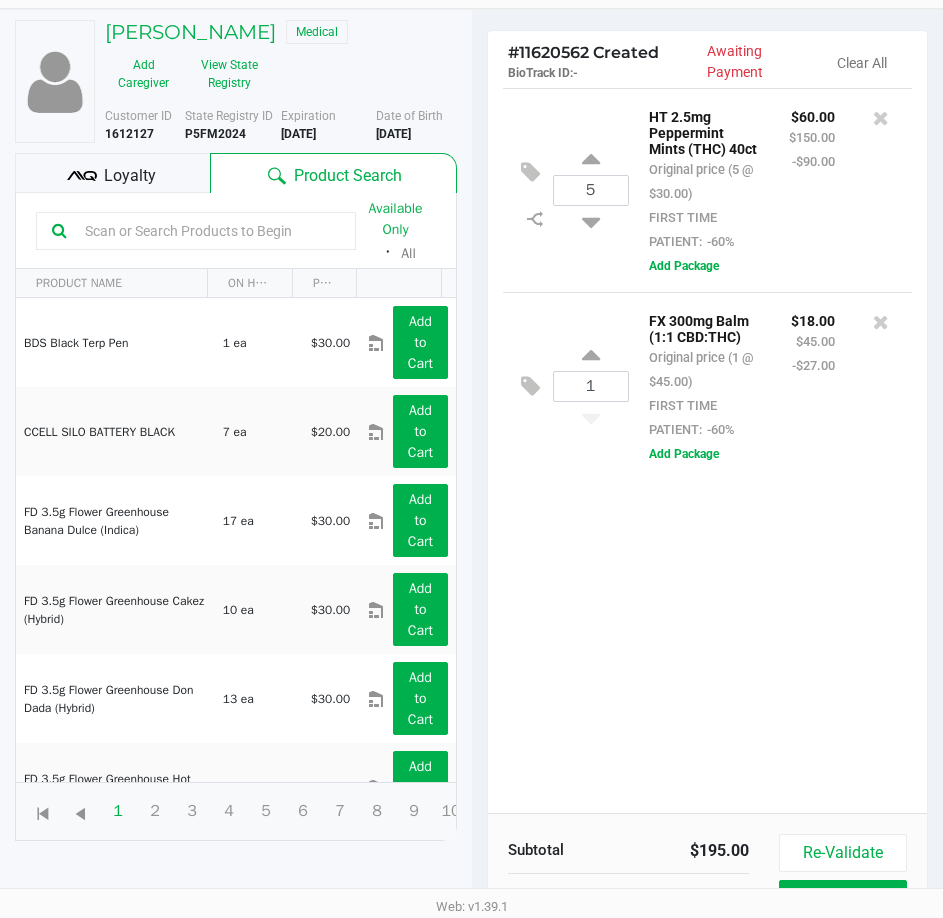 scroll, scrollTop: 0, scrollLeft: 0, axis: both 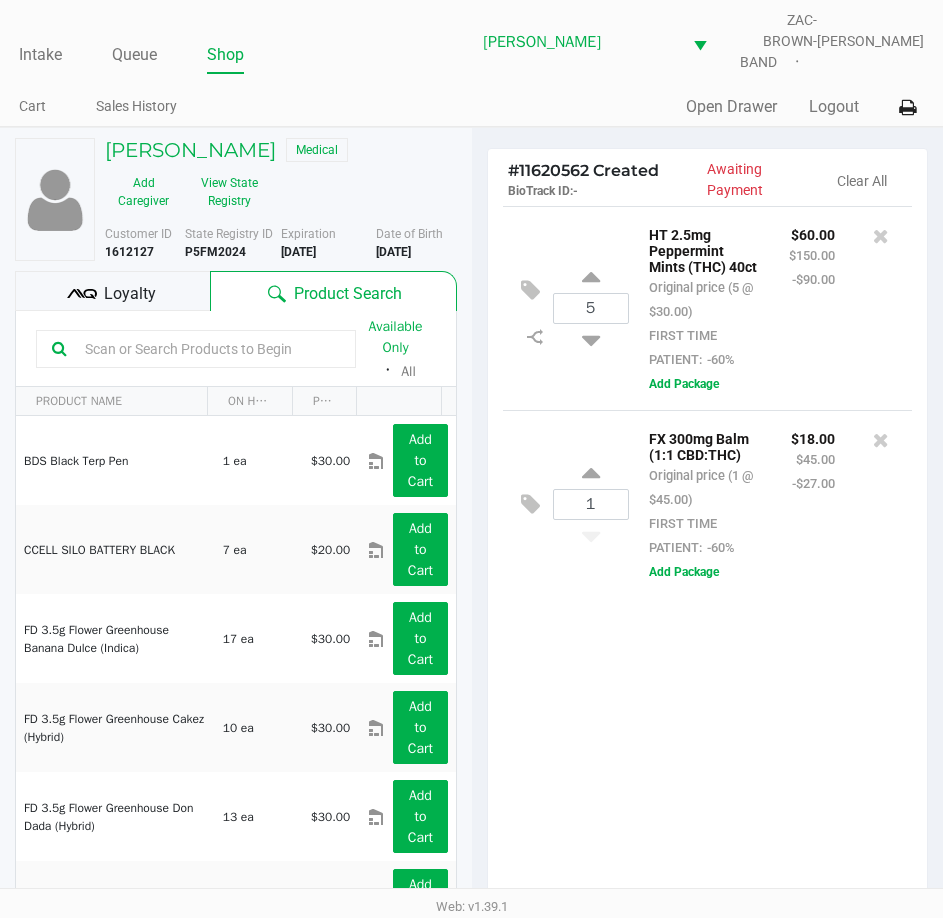 click on "5  HT 2.5mg Peppermint Mints (THC) 40ct   Original price (5 @ $30.00)  FIRST TIME PATIENT:  -60% $60.00 $150.00 -$90.00  Add Package  1  FX 300mg Balm (1:1 CBD:THC)   Original price (1 @ $45.00)  FIRST TIME PATIENT:  -60% $18.00 $45.00 -$27.00  Add Package" 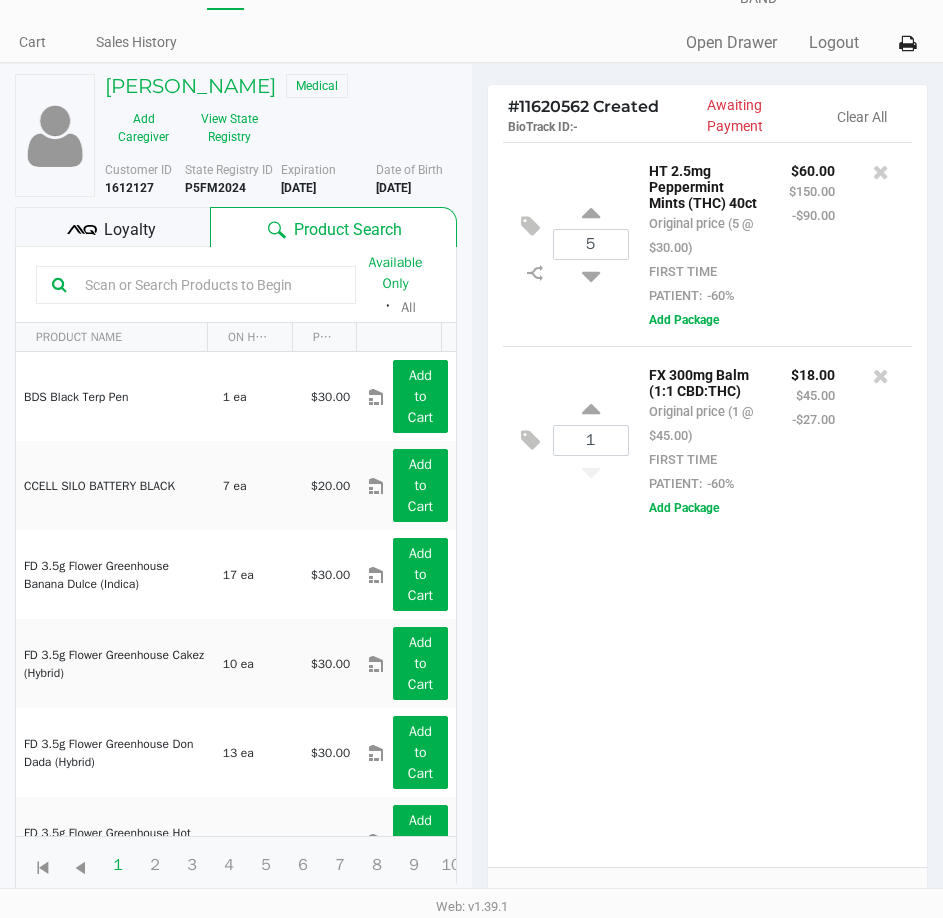 scroll, scrollTop: 100, scrollLeft: 0, axis: vertical 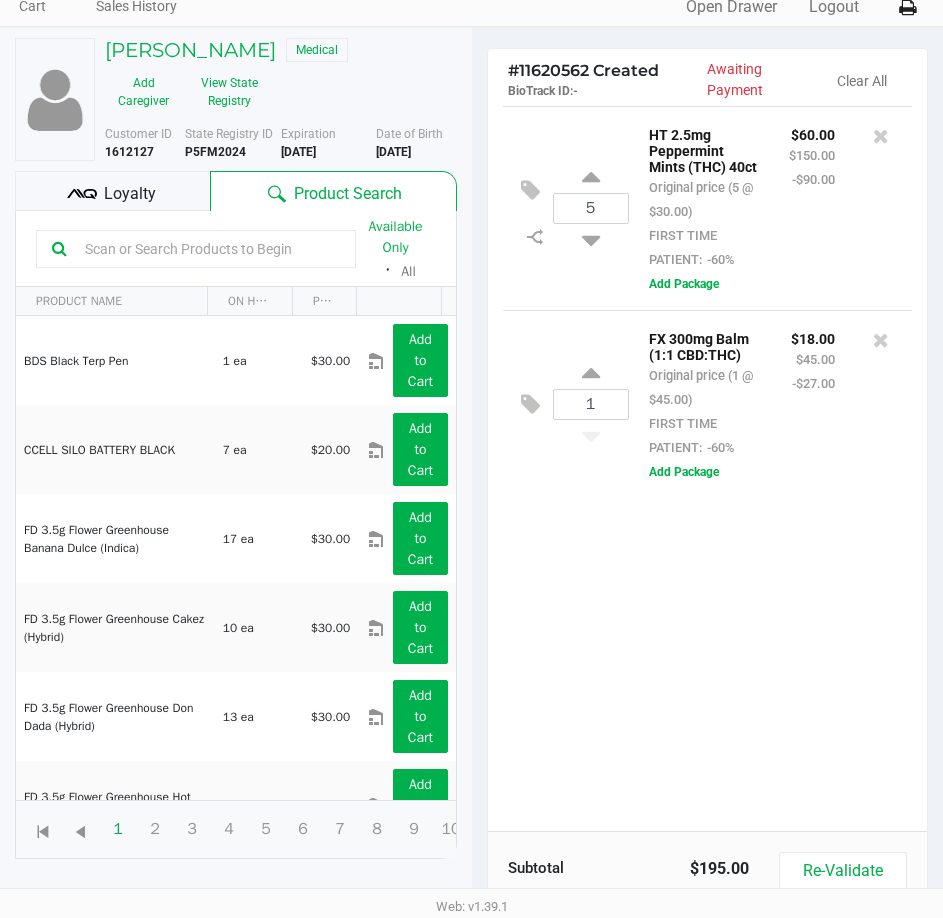 click on "5  HT 2.5mg Peppermint Mints (THC) 40ct   Original price (5 @ $30.00)  FIRST TIME PATIENT:  -60% $60.00 $150.00 -$90.00  Add Package  1  FX 300mg Balm (1:1 CBD:THC)   Original price (1 @ $45.00)  FIRST TIME PATIENT:  -60% $18.00 $45.00 -$27.00  Add Package" 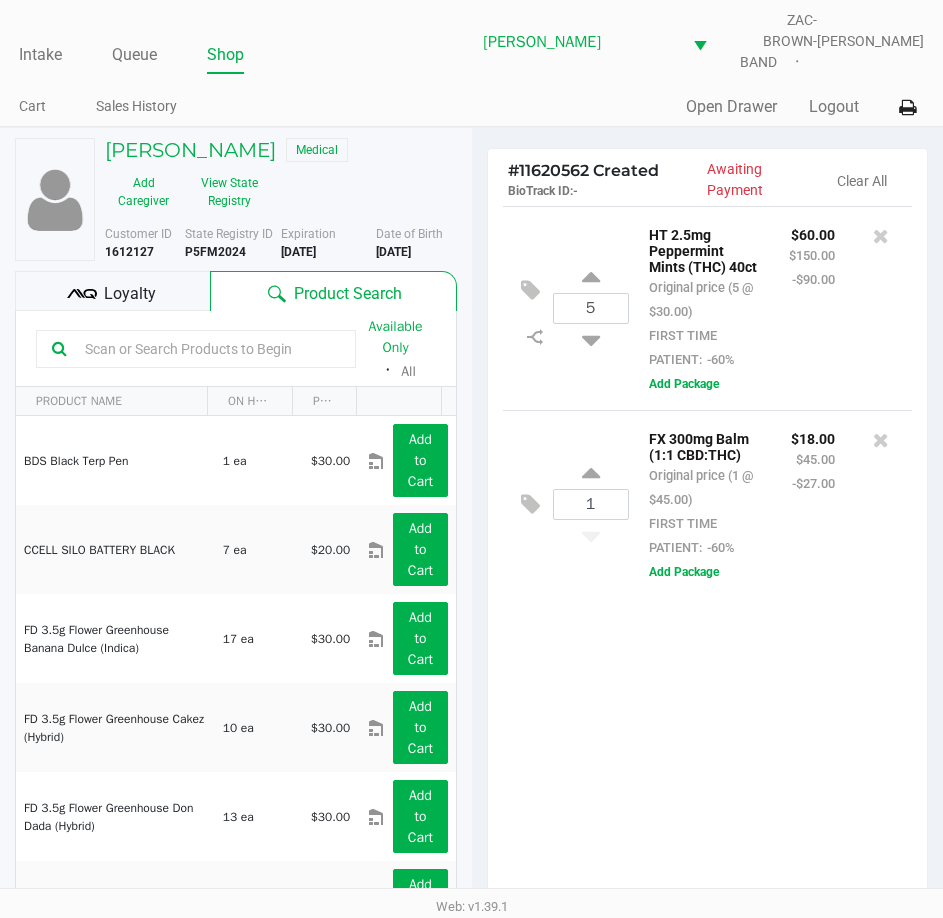 click on "5  HT 2.5mg Peppermint Mints (THC) 40ct   Original price (5 @ $30.00)  FIRST TIME PATIENT:  -60% $60.00 $150.00 -$90.00  Add Package  1  FX 300mg Balm (1:1 CBD:THC)   Original price (1 @ $45.00)  FIRST TIME PATIENT:  -60% $18.00 $45.00 -$27.00  Add Package" 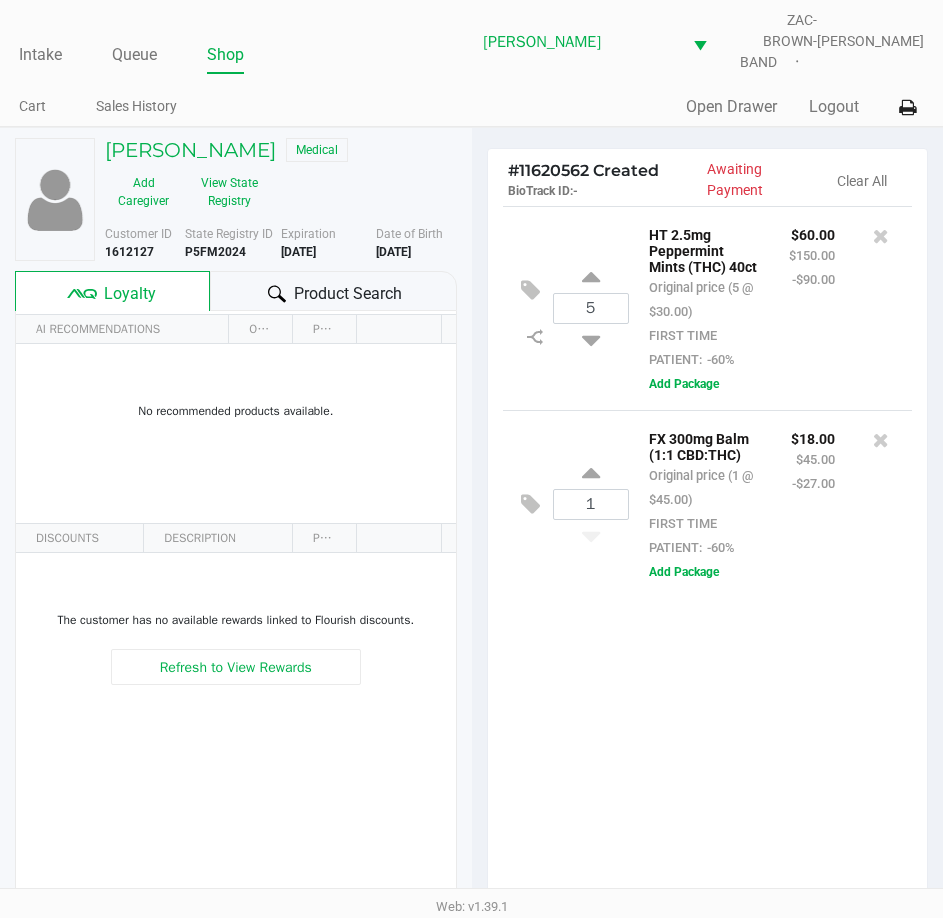 click on "Product Search" 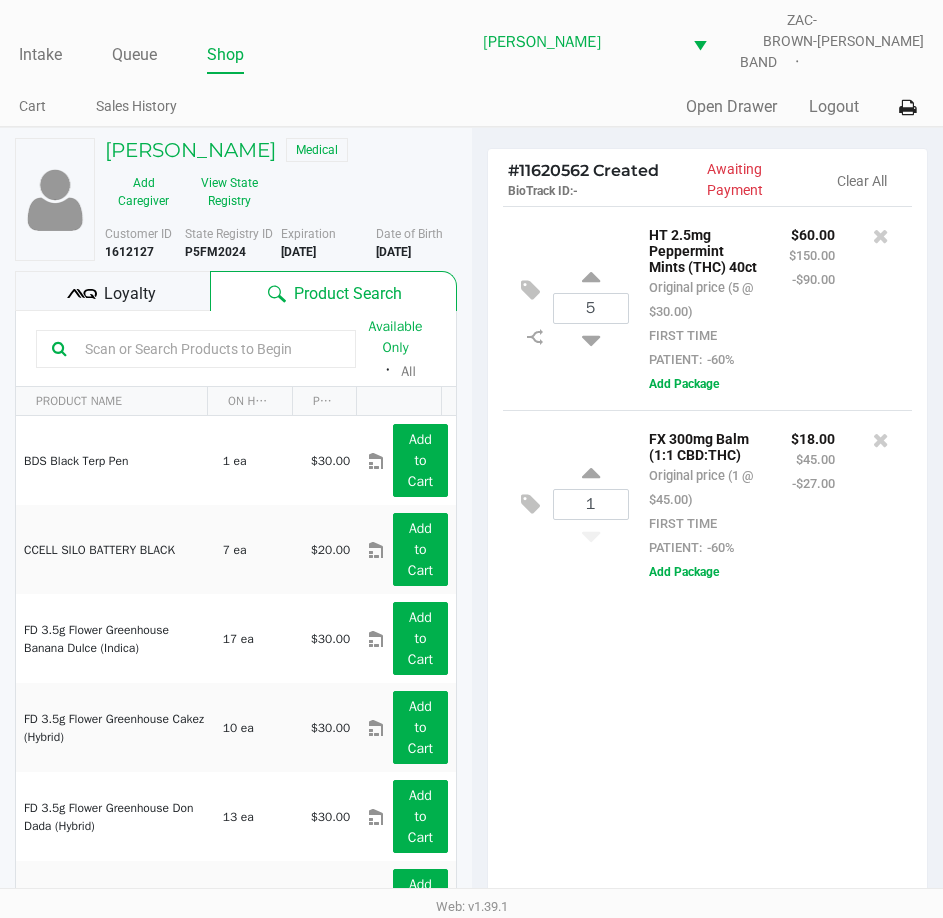 click on "5  HT 2.5mg Peppermint Mints (THC) 40ct   Original price (5 @ $30.00)  FIRST TIME PATIENT:  -60% $60.00 $150.00 -$90.00  Add Package  1  FX 300mg Balm (1:1 CBD:THC)   Original price (1 @ $45.00)  FIRST TIME PATIENT:  -60% $18.00 $45.00 -$27.00  Add Package" 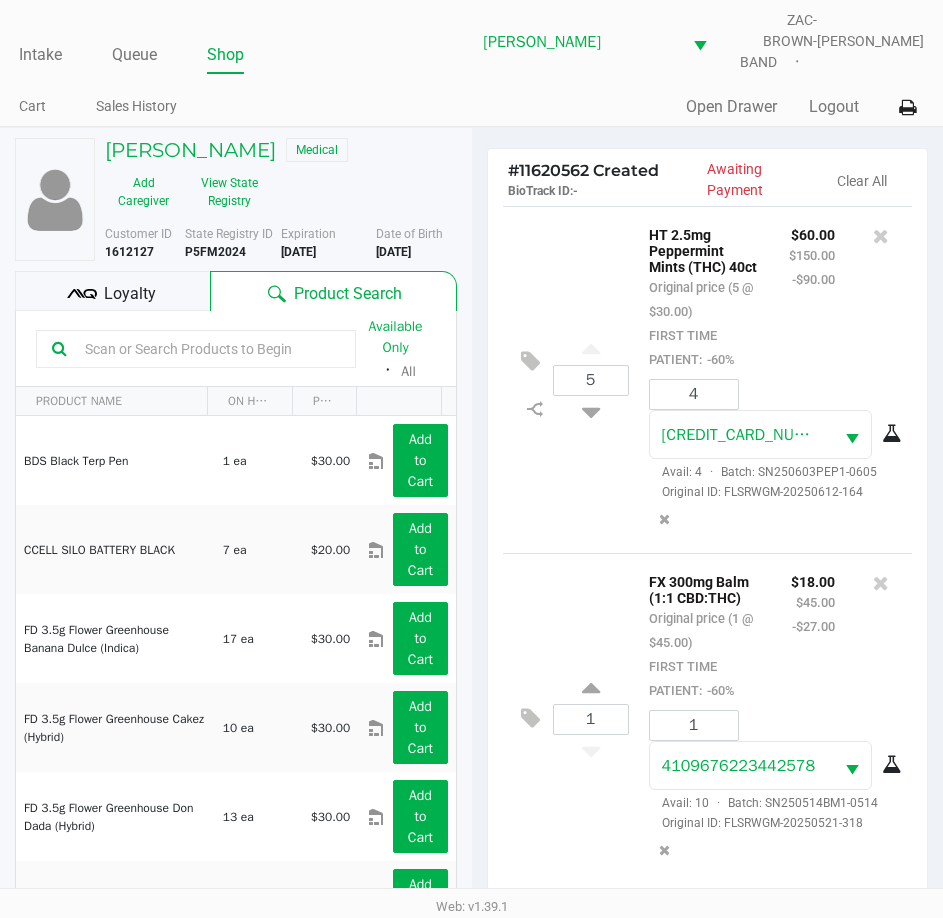 click on "1  FX 300mg Balm (1:1 CBD:THC)   Original price (1 @ $45.00)  FIRST TIME PATIENT:  -60% $18.00 $45.00 -$27.00 1 4109676223442578  Avail: 10  ·  Batch: SN250514BM1-0514   Original ID: FLSRWGM-20250521-318" 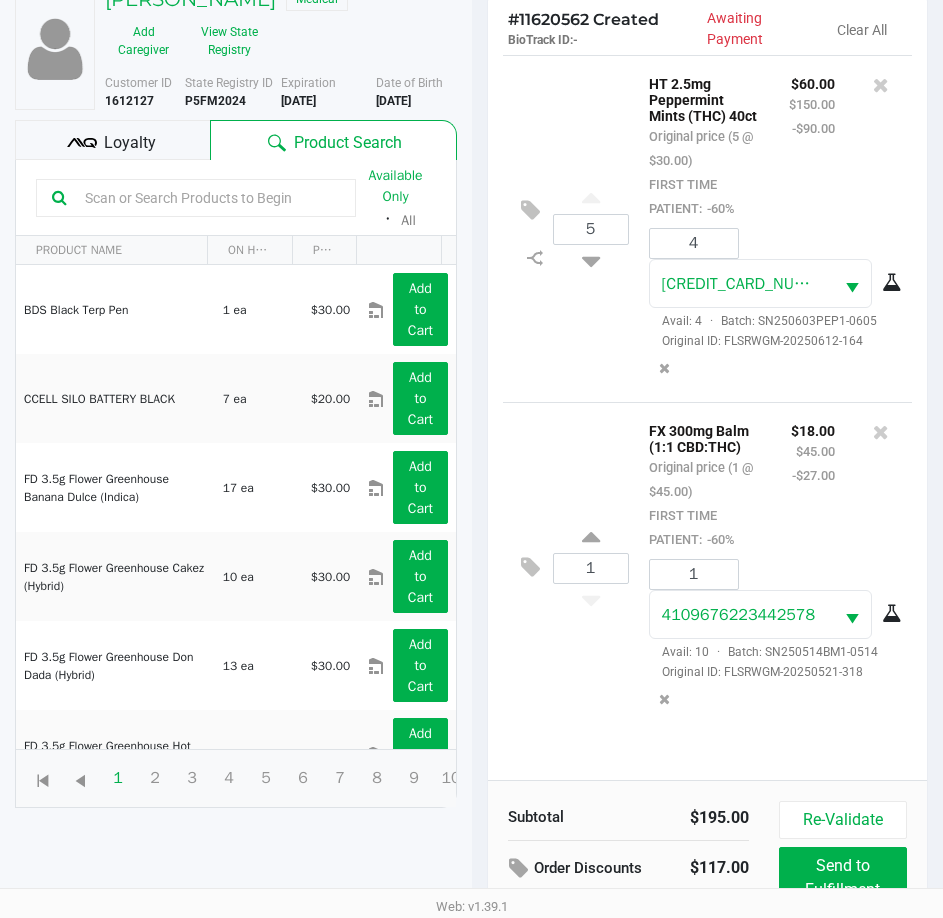 scroll, scrollTop: 262, scrollLeft: 0, axis: vertical 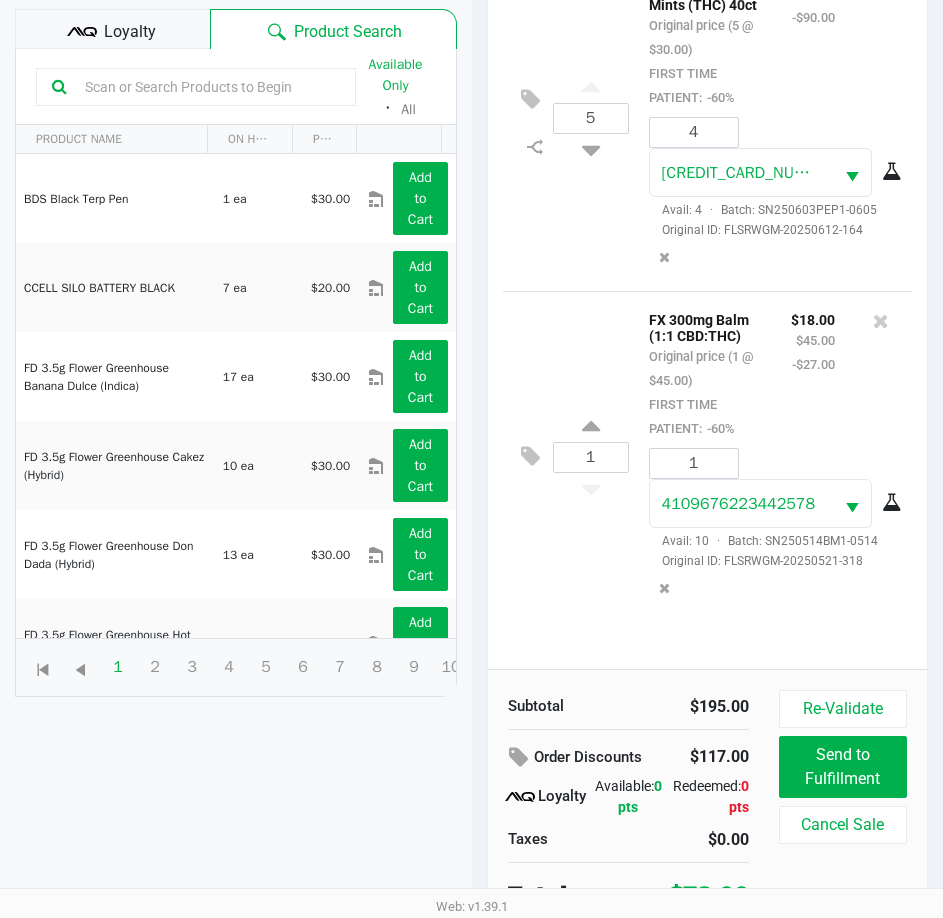 click on "5  HT 2.5mg Peppermint Mints (THC) 40ct   Original price (5 @ $30.00)  FIRST TIME PATIENT:  -60% $60.00 $150.00 -$90.00 4 [CREDIT_CARD_NUMBER]  Avail: 4  ·  Batch: SN250603PEP1-0605   Original ID: FLSRWGM-20250612-164  1  FX 300mg Balm (1:1 CBD:THC)   Original price (1 @ $45.00)  FIRST TIME PATIENT:  -60% $18.00 $45.00 -$27.00 1 4109676223442578  Avail: 10  ·  Batch: SN250514BM1-0514   Original ID: FLSRWGM-20250521-318" 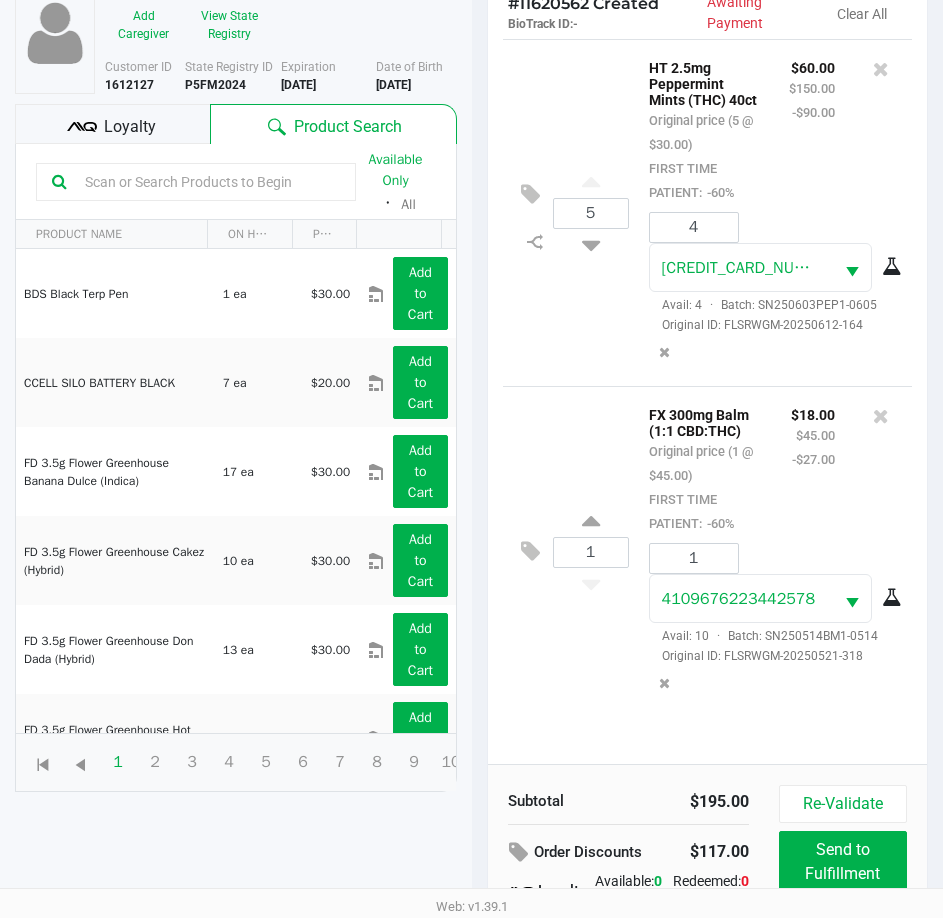 scroll, scrollTop: 0, scrollLeft: 0, axis: both 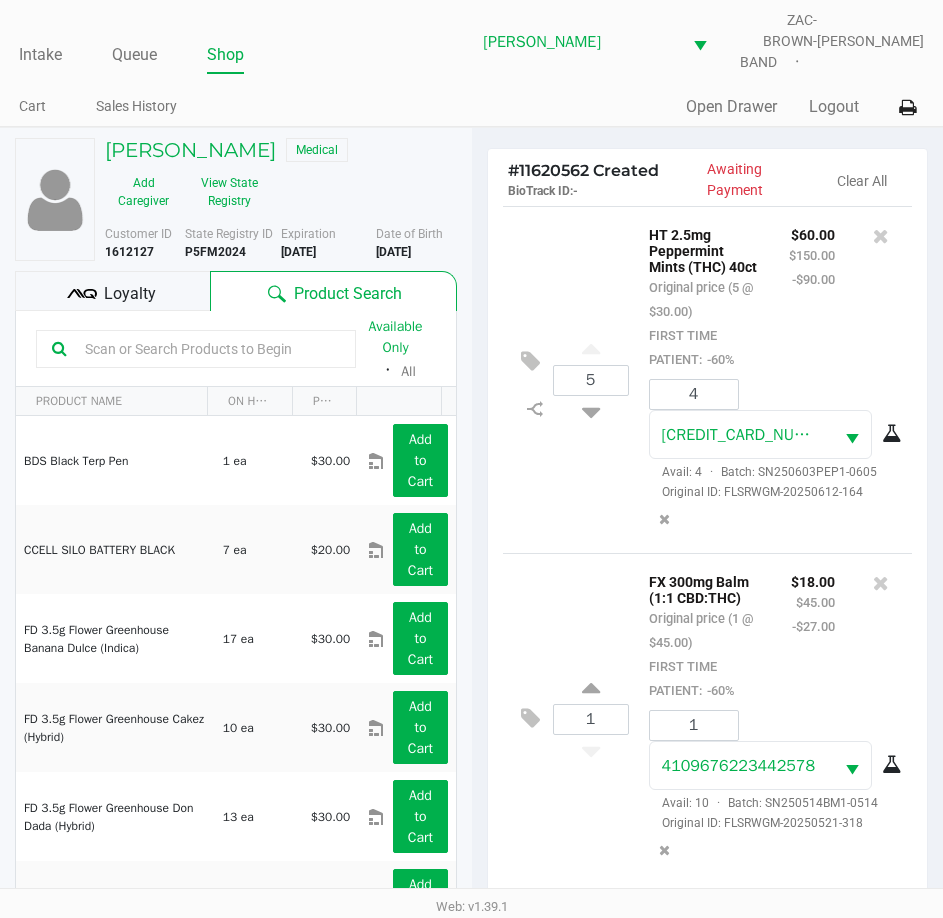 click on "-$27.00" 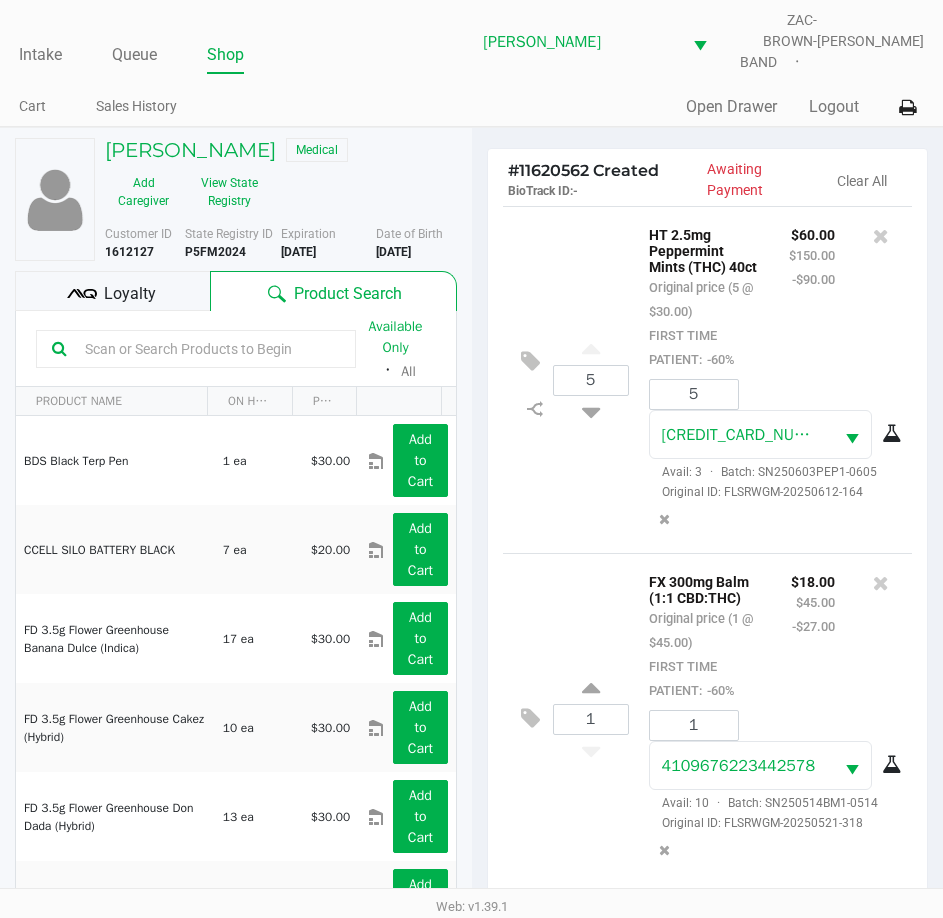 click on "$18.00 $45.00 -$27.00" 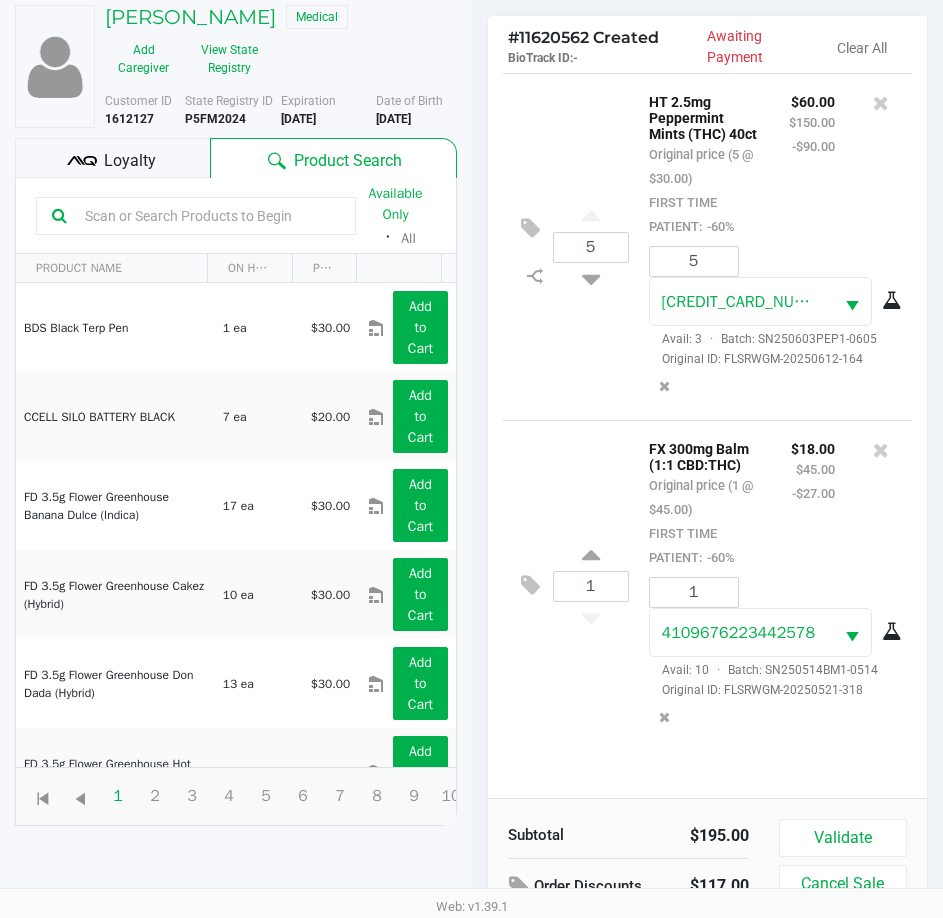 scroll, scrollTop: 262, scrollLeft: 0, axis: vertical 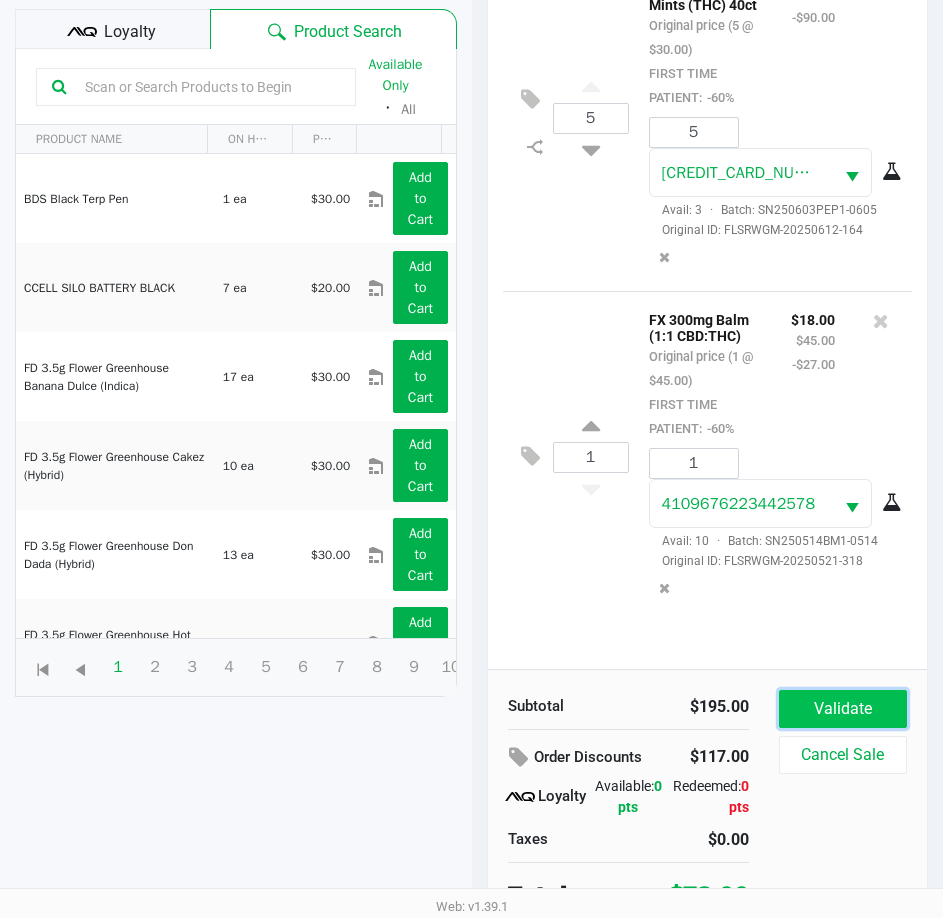 click on "Validate" 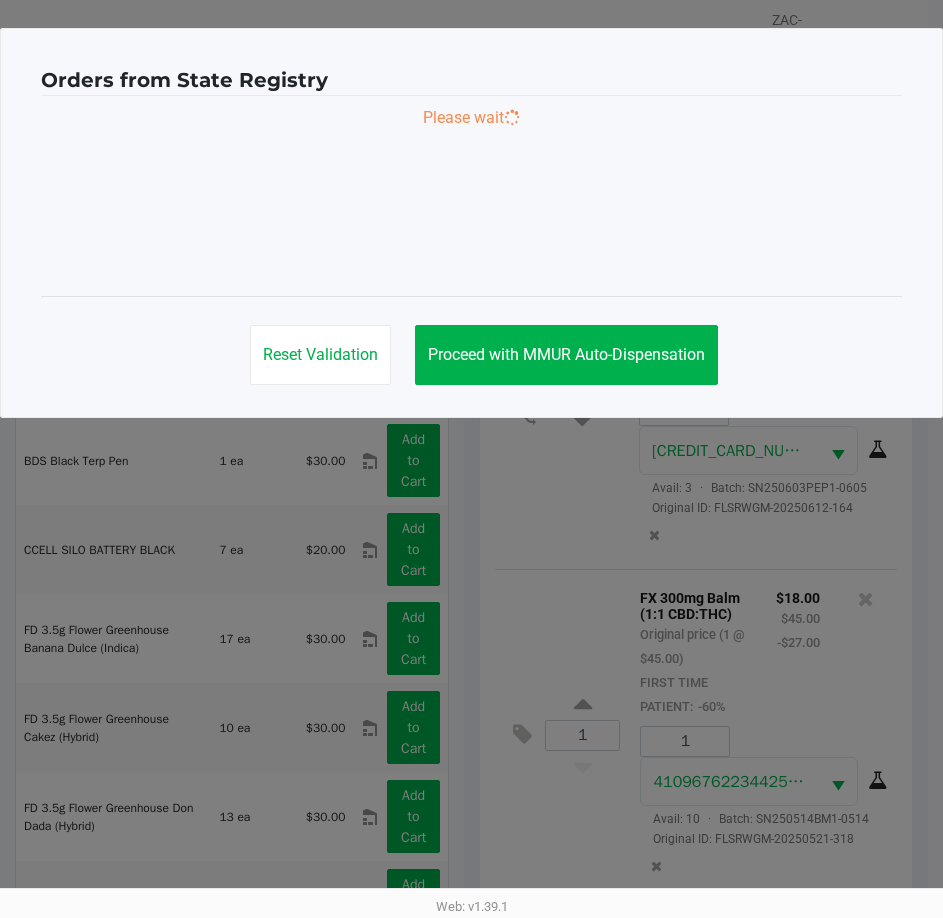 scroll, scrollTop: 0, scrollLeft: 0, axis: both 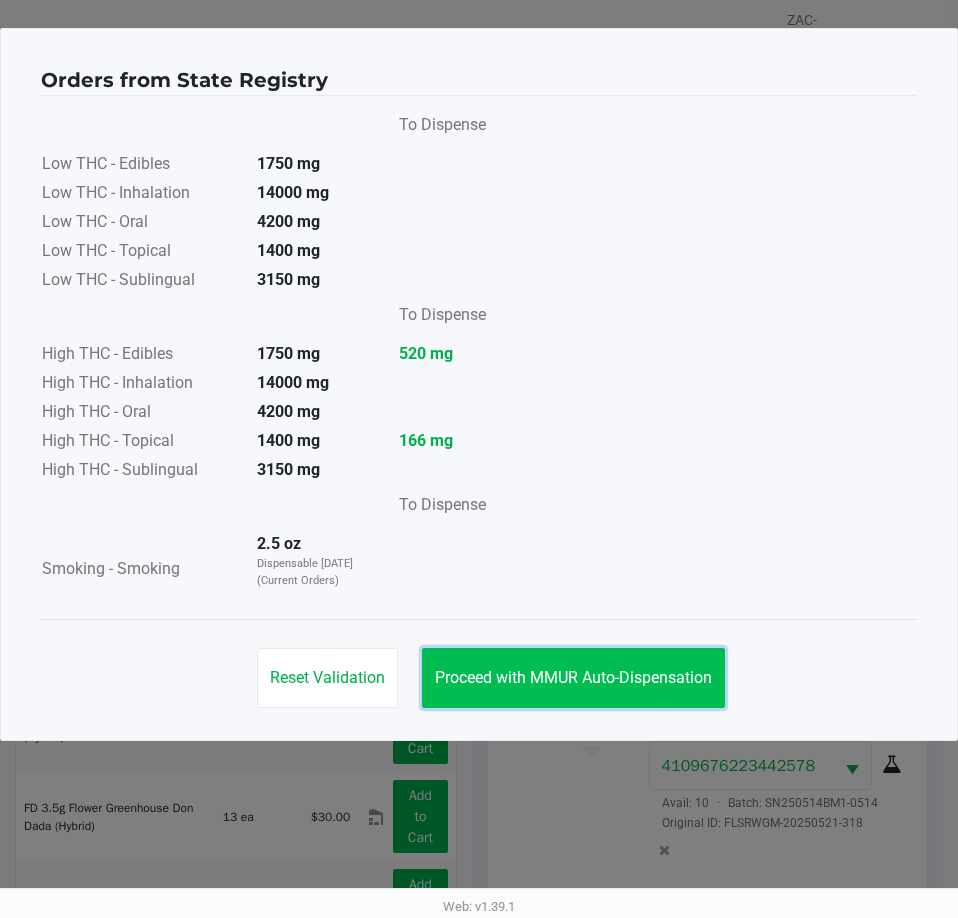 click on "Proceed with MMUR Auto-Dispensation" 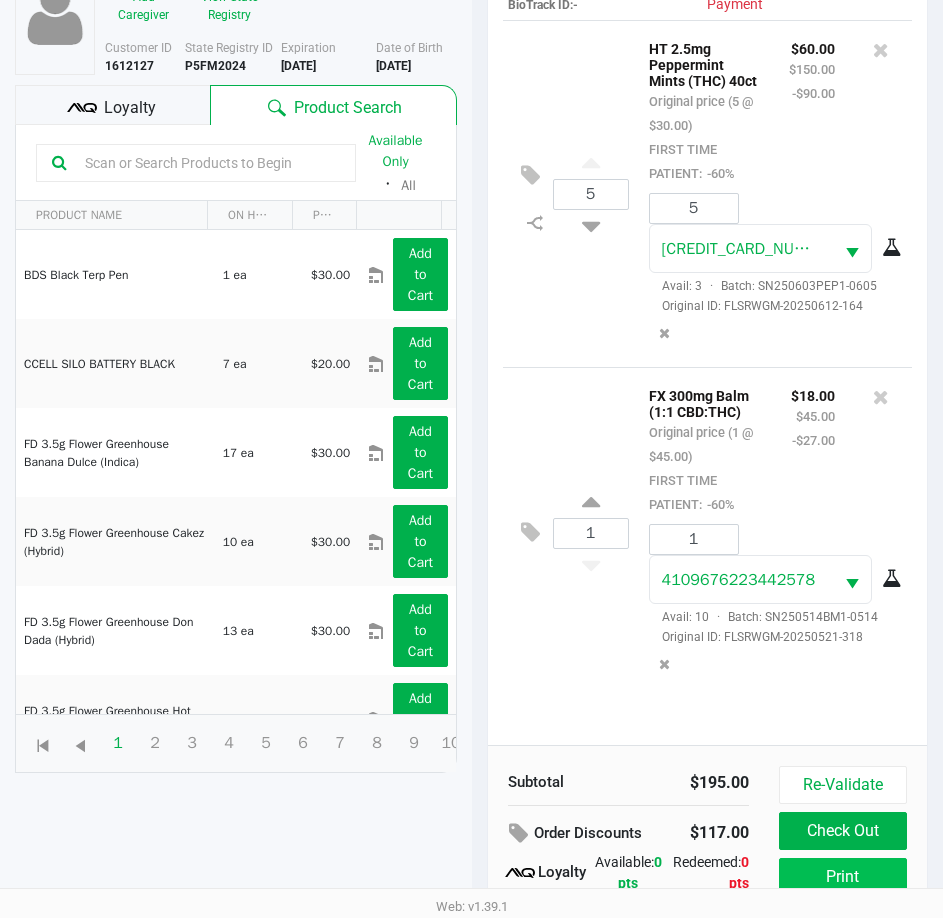 scroll, scrollTop: 265, scrollLeft: 0, axis: vertical 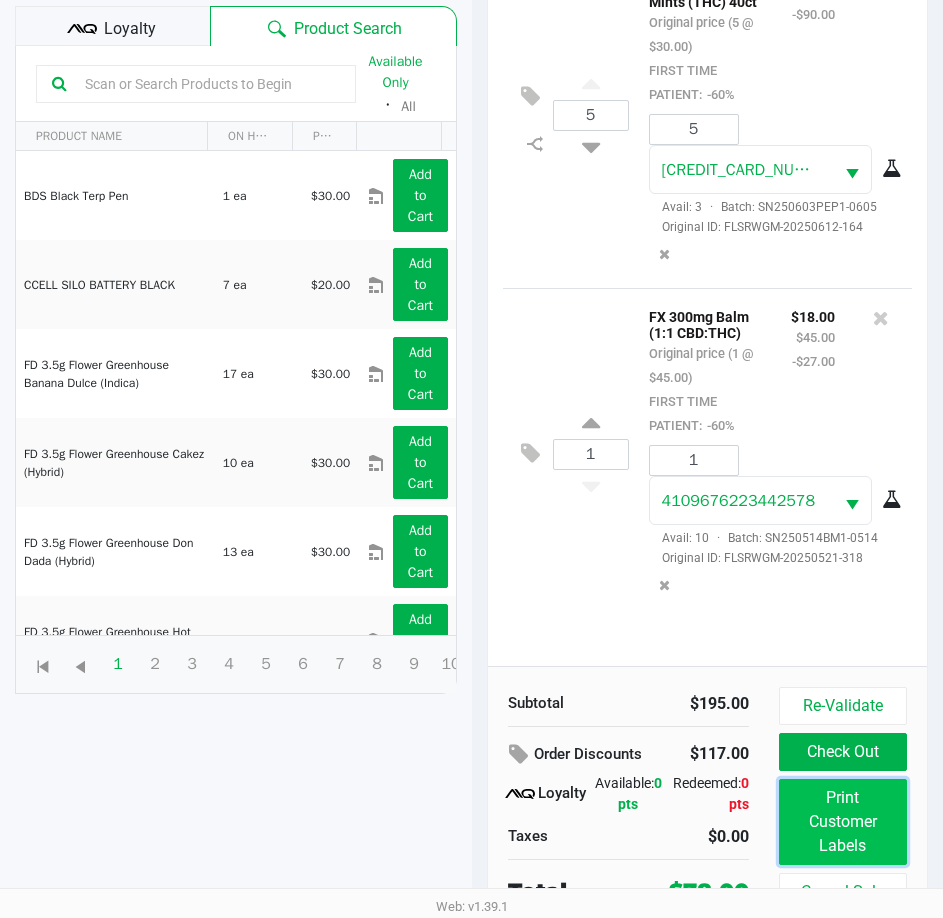 click on "Print Customer Labels" 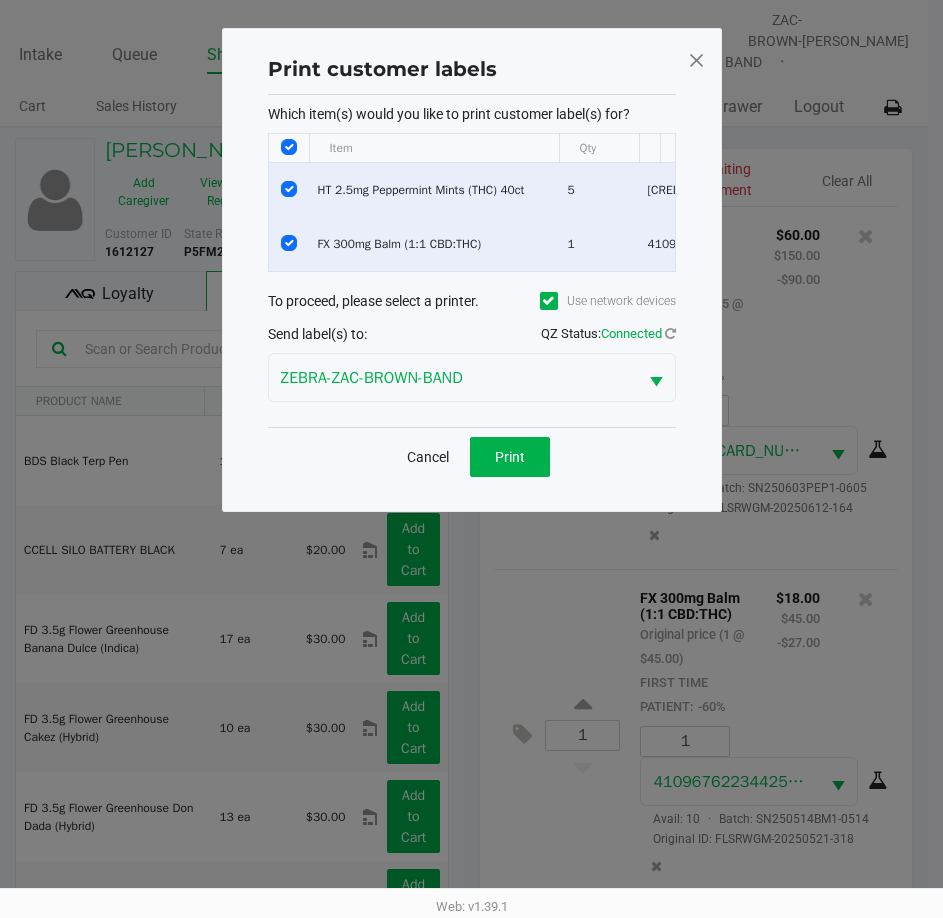 scroll, scrollTop: 0, scrollLeft: 0, axis: both 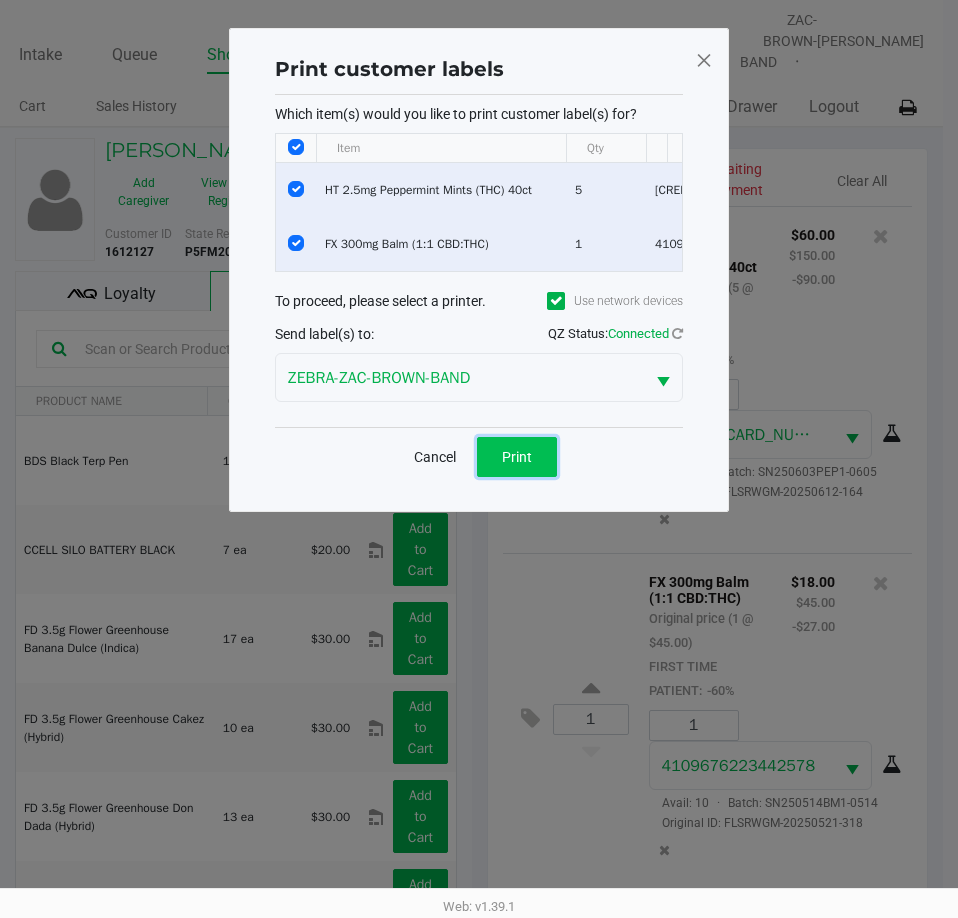 click on "Print" 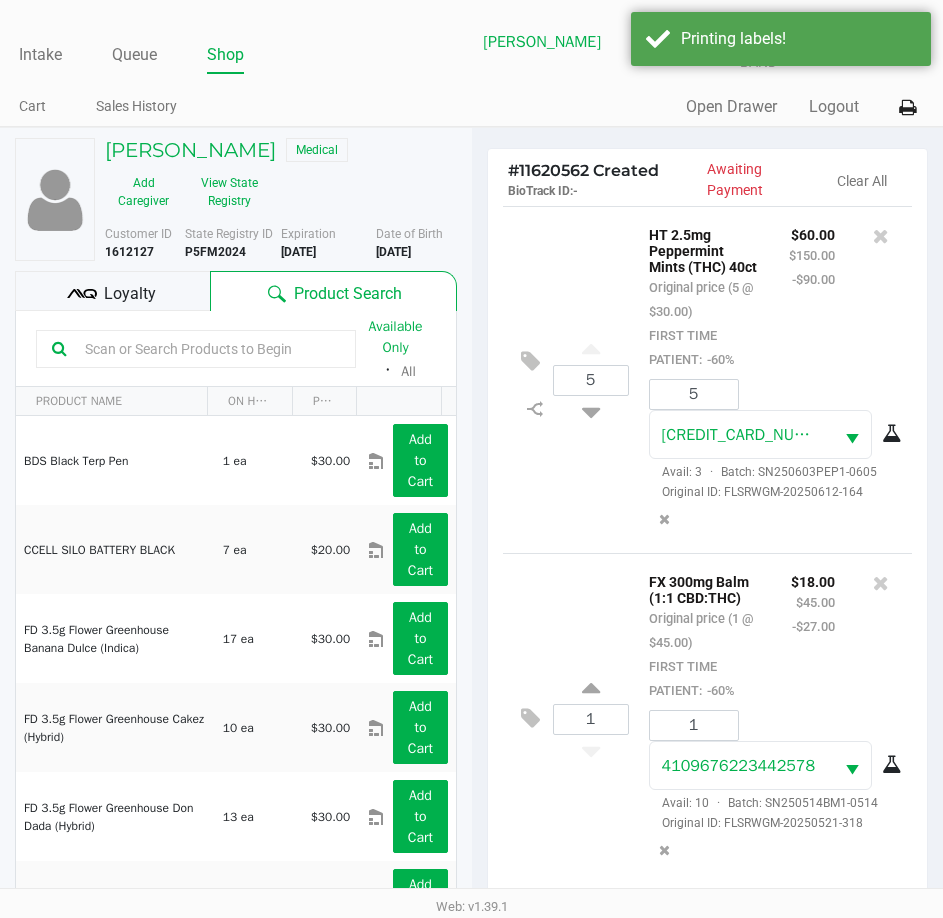 click on "FX 300mg Balm (1:1 CBD:THC)   Original price (1 @ $45.00)  FIRST TIME PATIENT:  -60%" 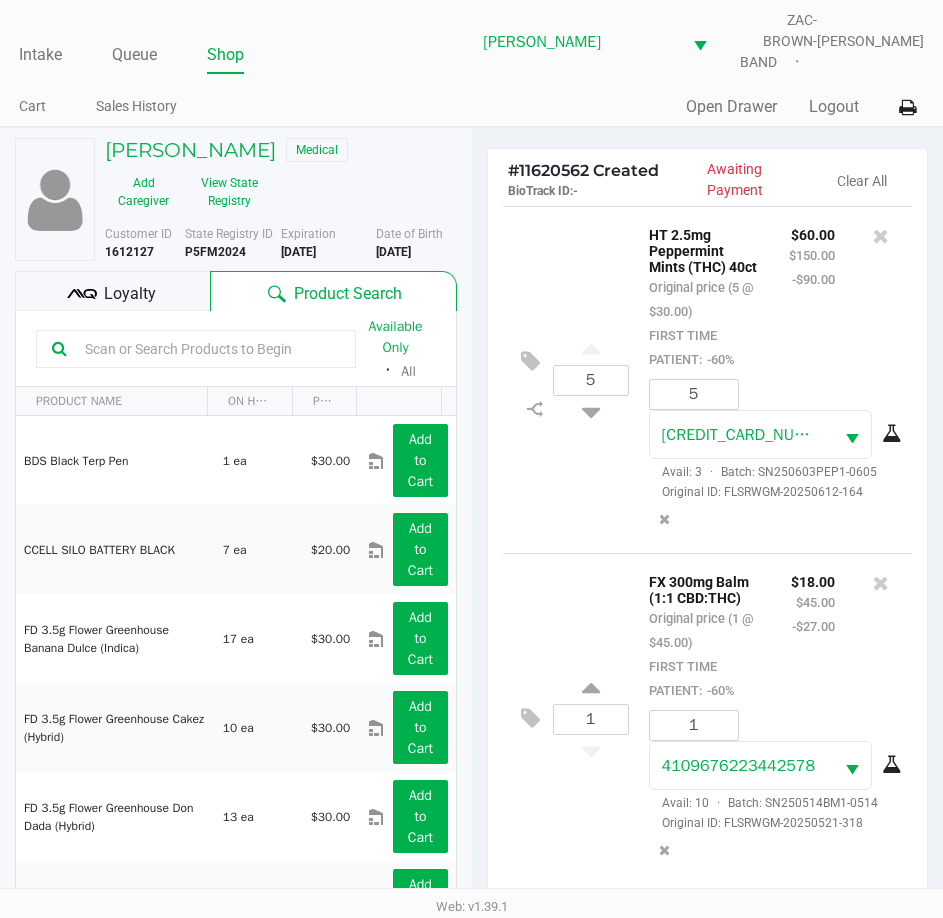 click on "Original price (1 @ $45.00)" 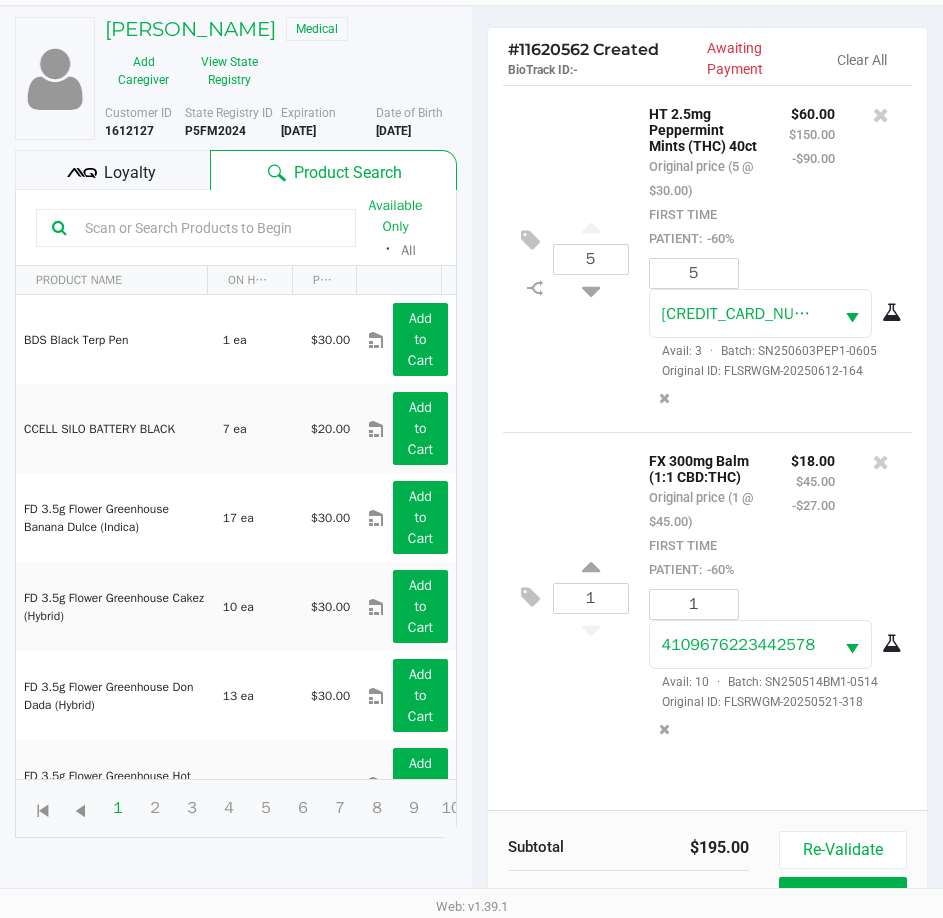 scroll, scrollTop: 265, scrollLeft: 0, axis: vertical 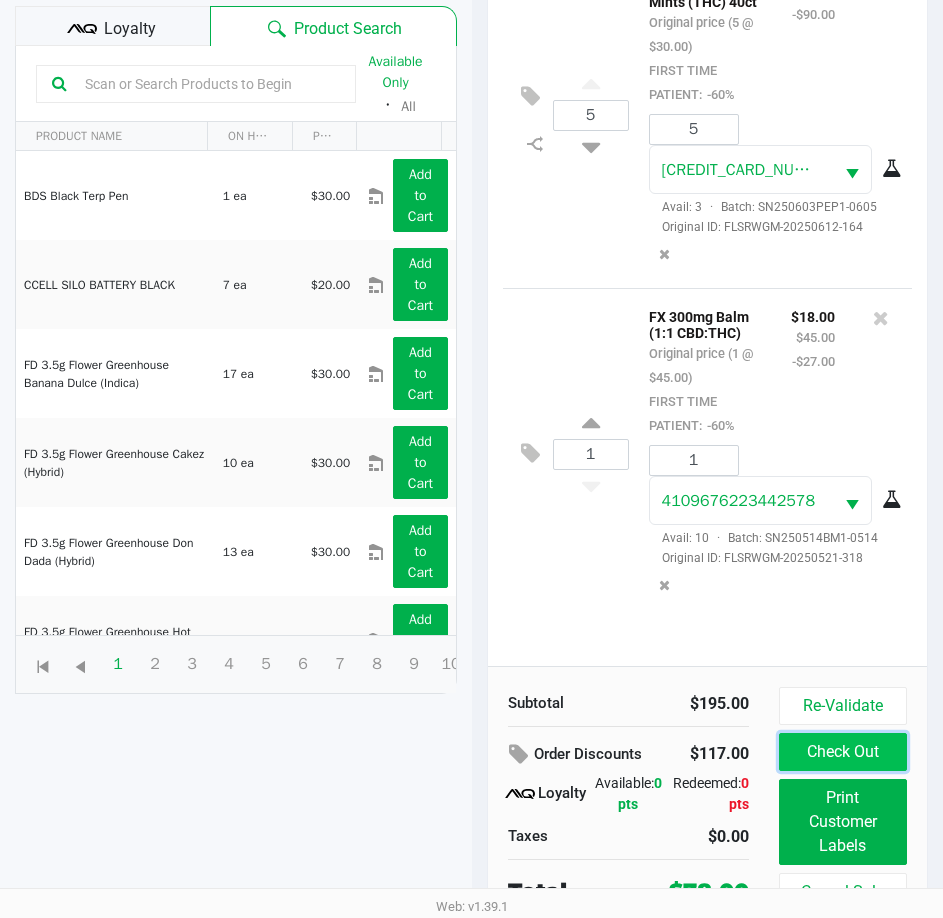 click on "Check Out" 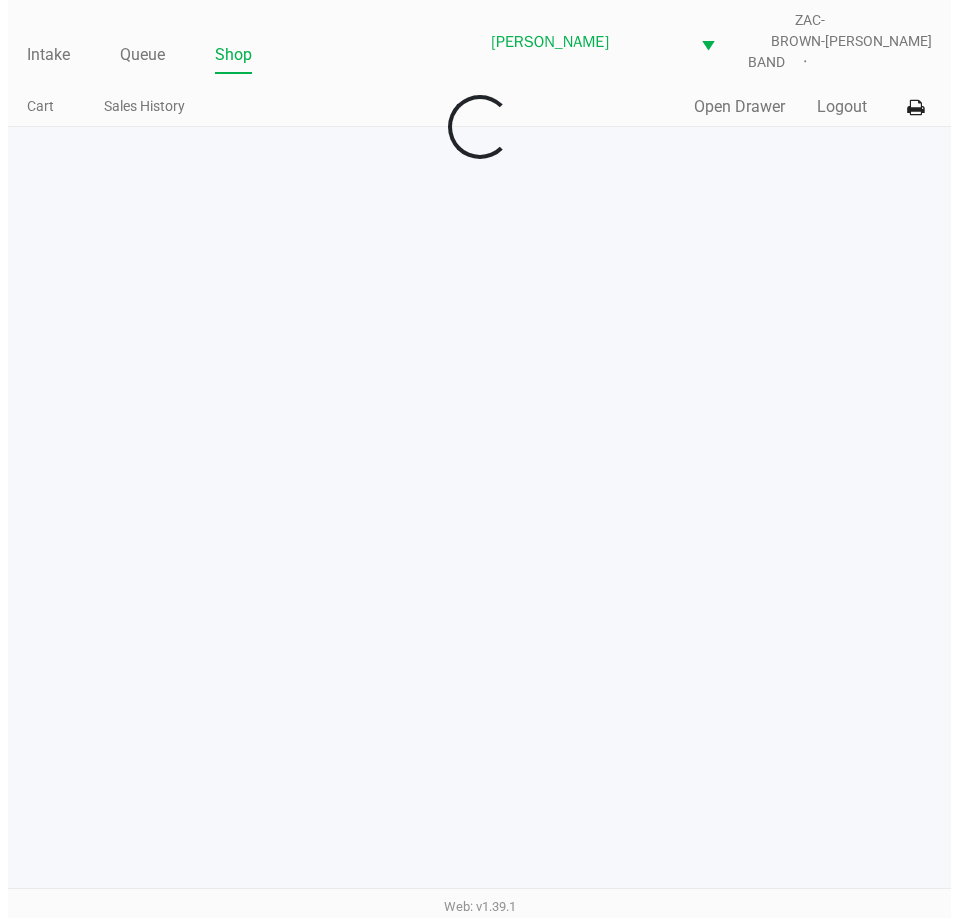 scroll, scrollTop: 0, scrollLeft: 0, axis: both 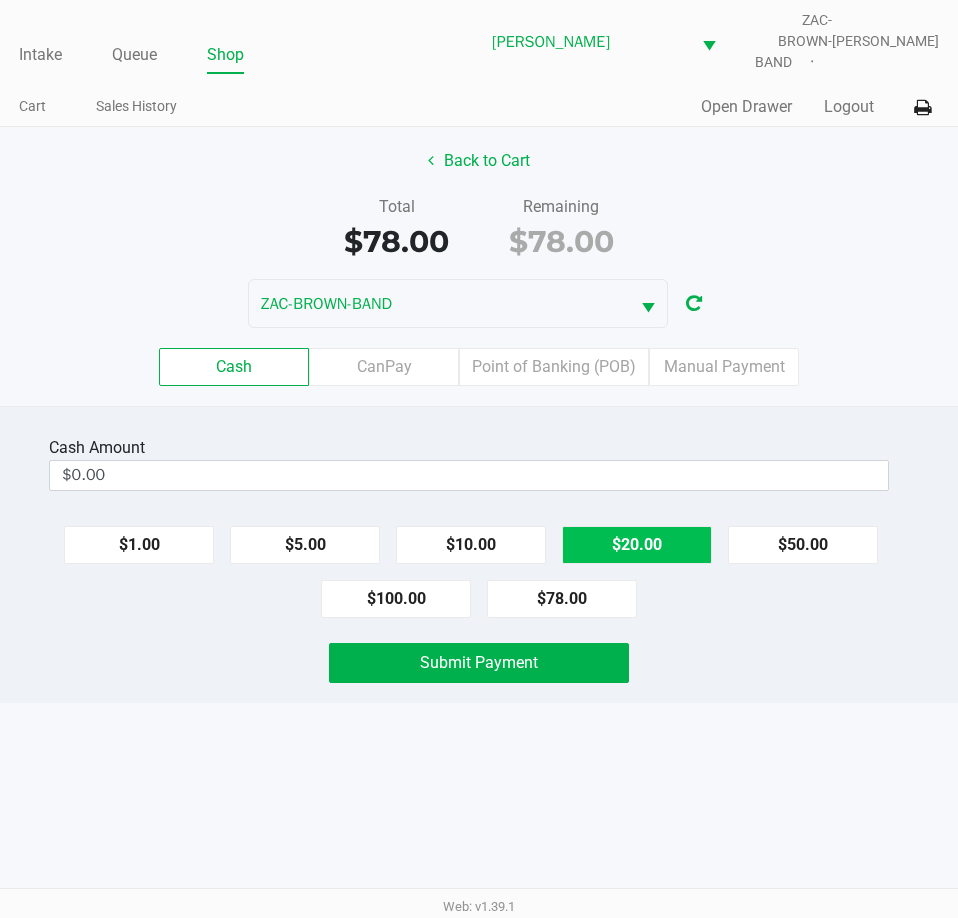 click on "$20.00" 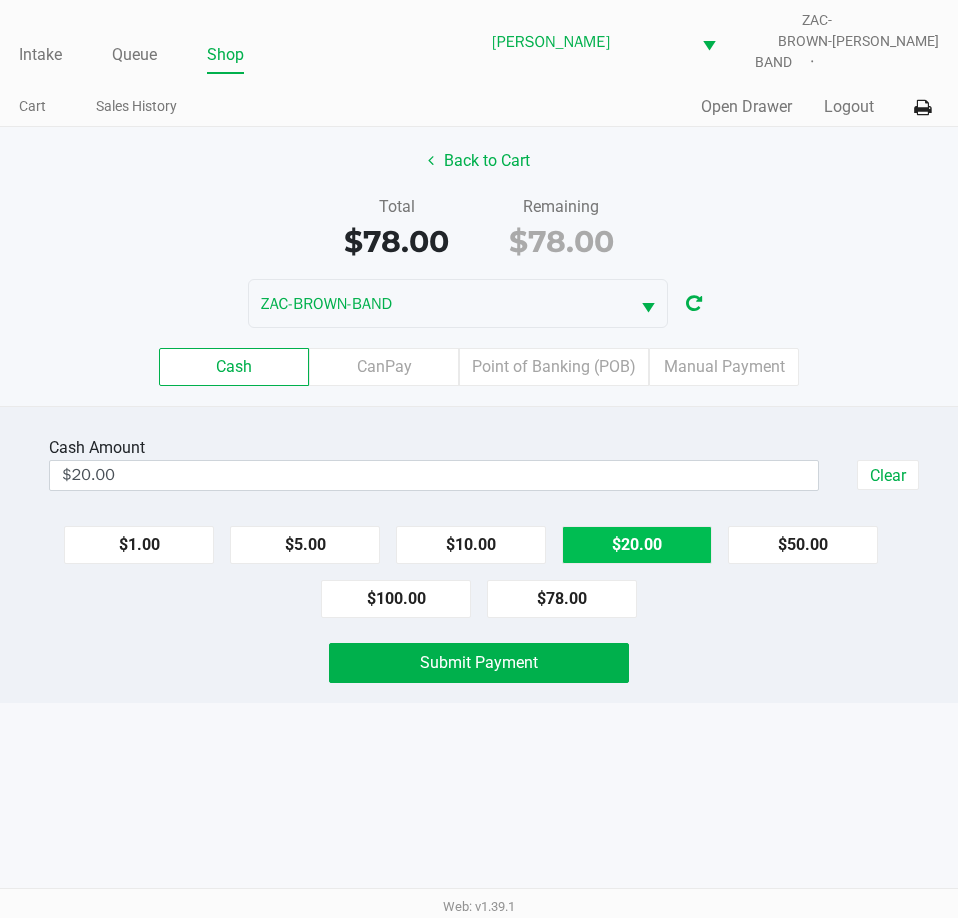 click on "$20.00" 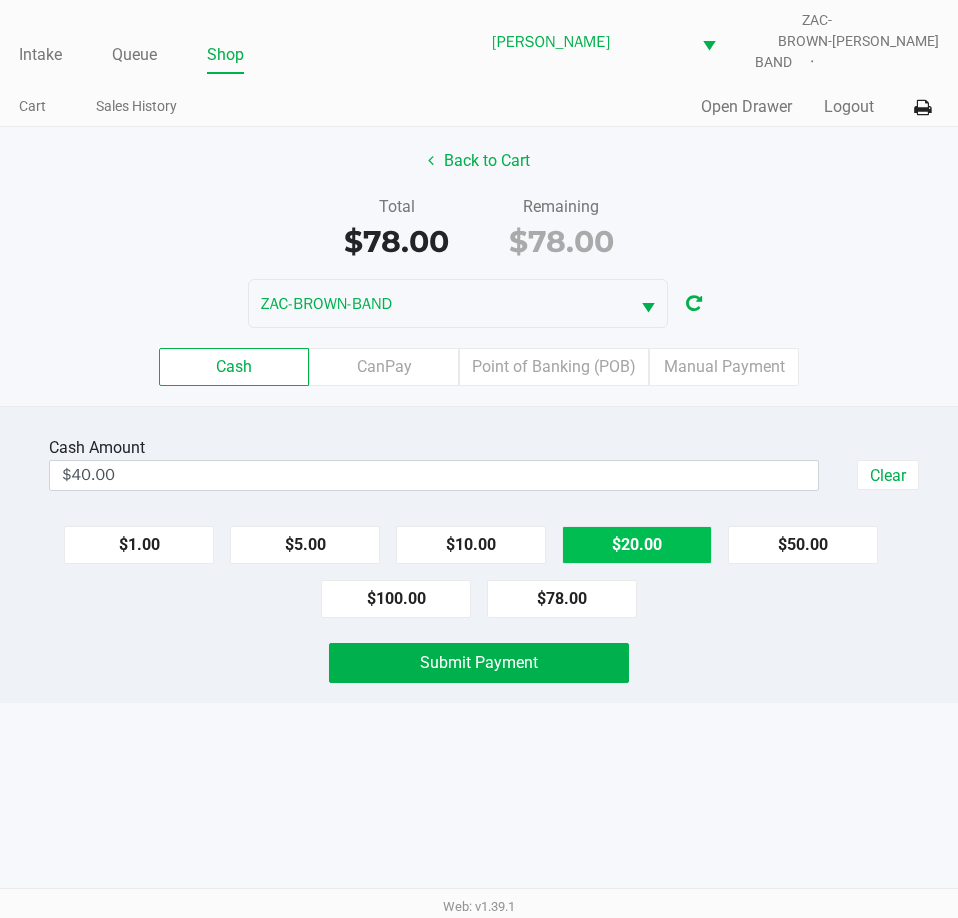 click on "$20.00" 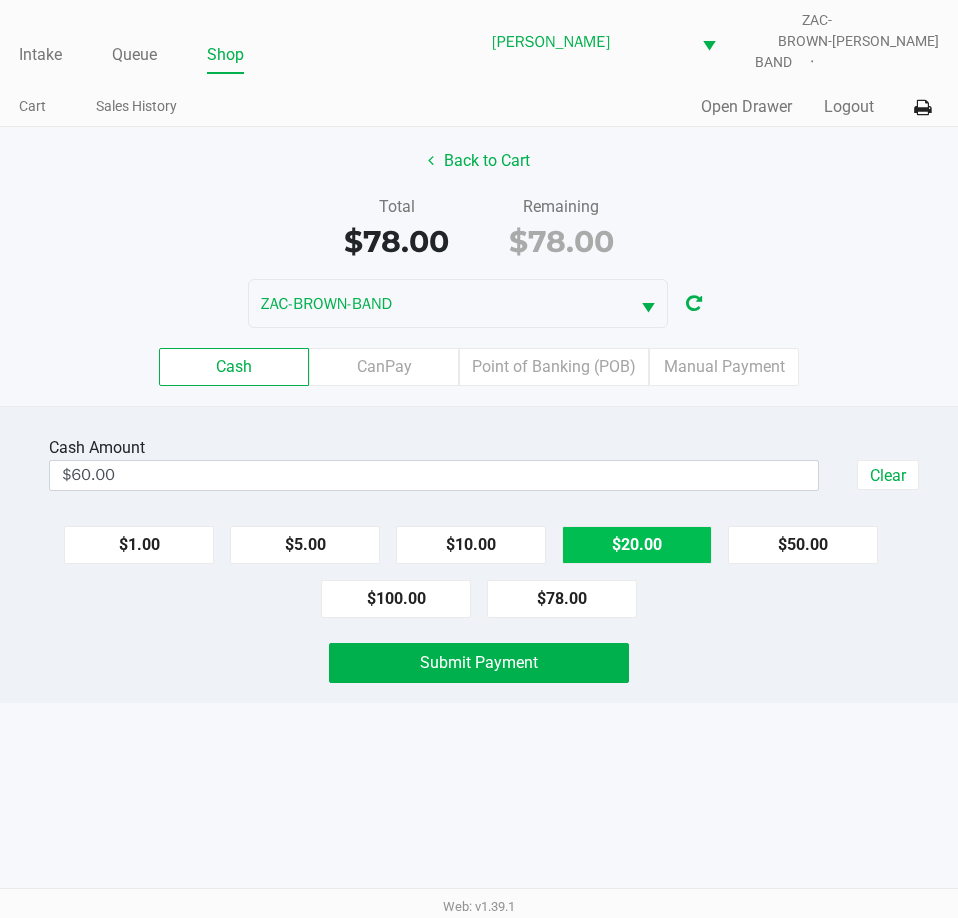 click on "$20.00" 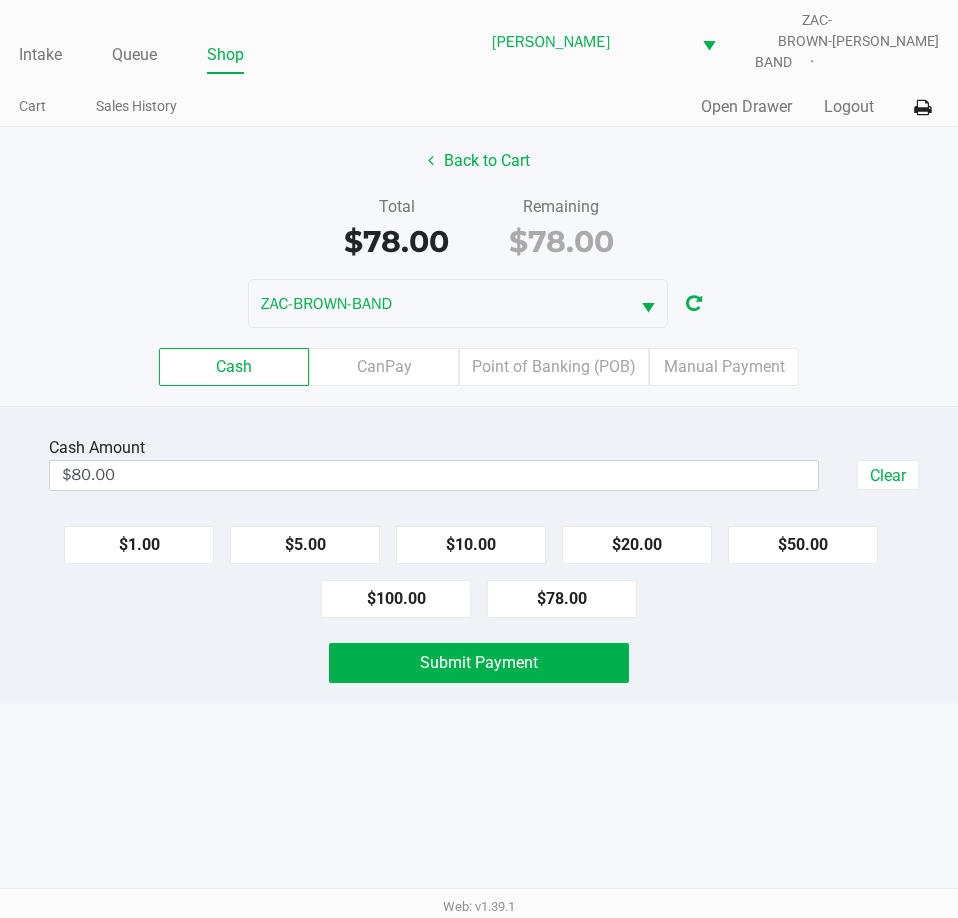 click on "Intake Queue Shop [PERSON_NAME]  ZAC-BROWN-BAND   [PERSON_NAME]  Cart Sales History  Quick Sale   Open Drawer   Logout  Back to Cart   Total   $78.00   Remaining   $78.00  ZAC-BROWN-BAND  Cash   CanPay   Point of Banking (POB)   Manual Payment   Cash  Amount  $80.00  Clear   $1.00   $5.00   $10.00   $20.00   $50.00   $100.00   $78.00   Submit Payment   Web: v1.39.1" at bounding box center (479, 459) 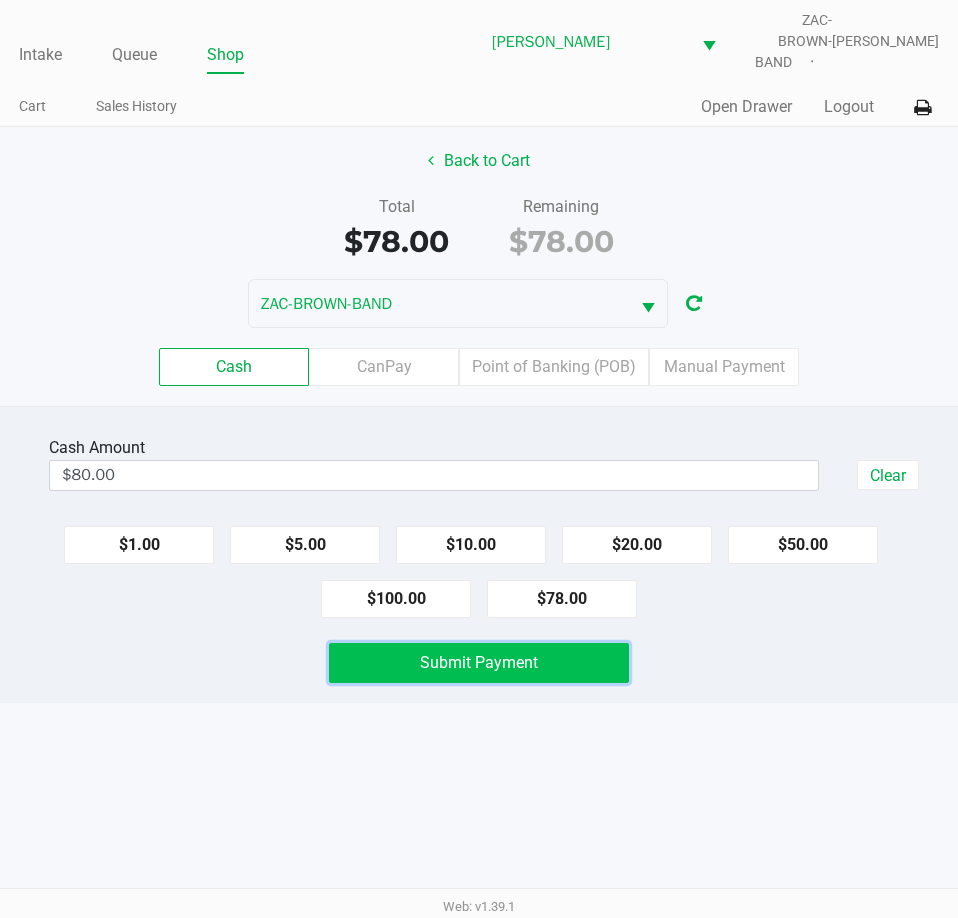 click on "Submit Payment" 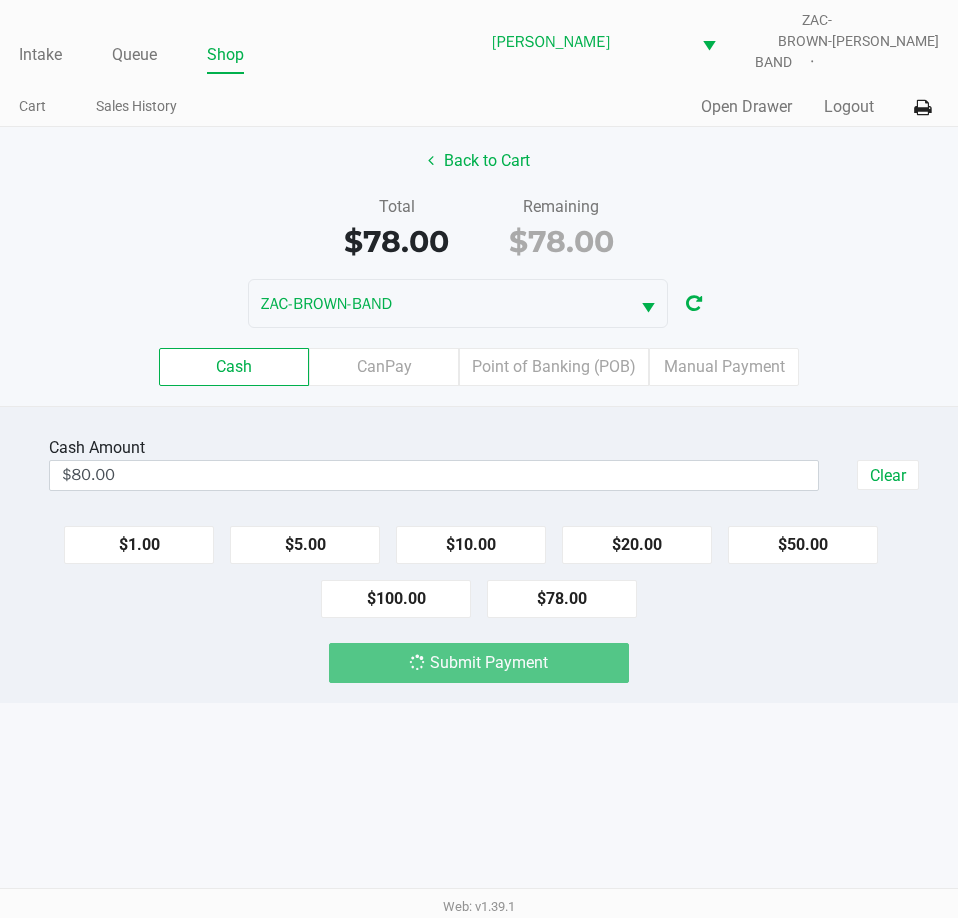 click on "Intake Queue Shop [PERSON_NAME]  ZAC-BROWN-BAND   [PERSON_NAME]  Cart Sales History  Quick Sale   Open Drawer   Logout  Back to Cart   Total   $78.00   Remaining   $78.00  ZAC-BROWN-BAND  Cash   CanPay   Point of Banking (POB)   Manual Payment   Cash  Amount  $80.00  Clear   $1.00   $5.00   $10.00   $20.00   $50.00   $100.00   $78.00   Submit Payment   Web: v1.39.1" at bounding box center (479, 459) 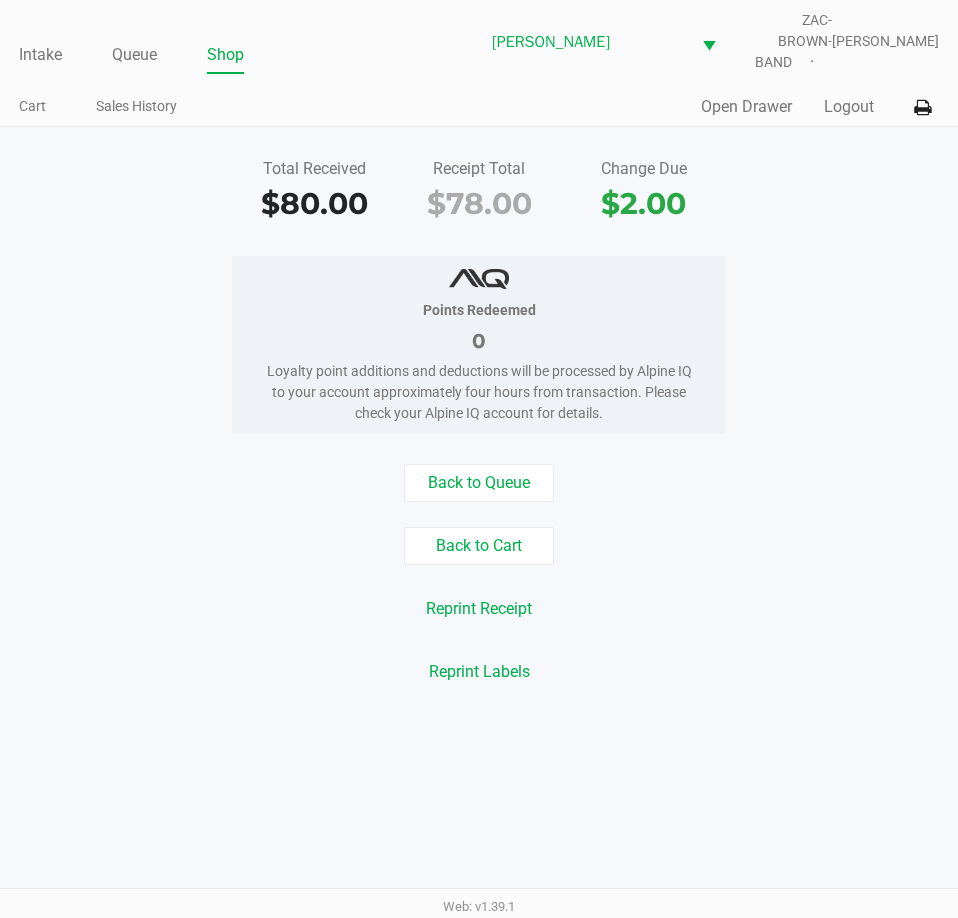 click on "Reprint Receipt" 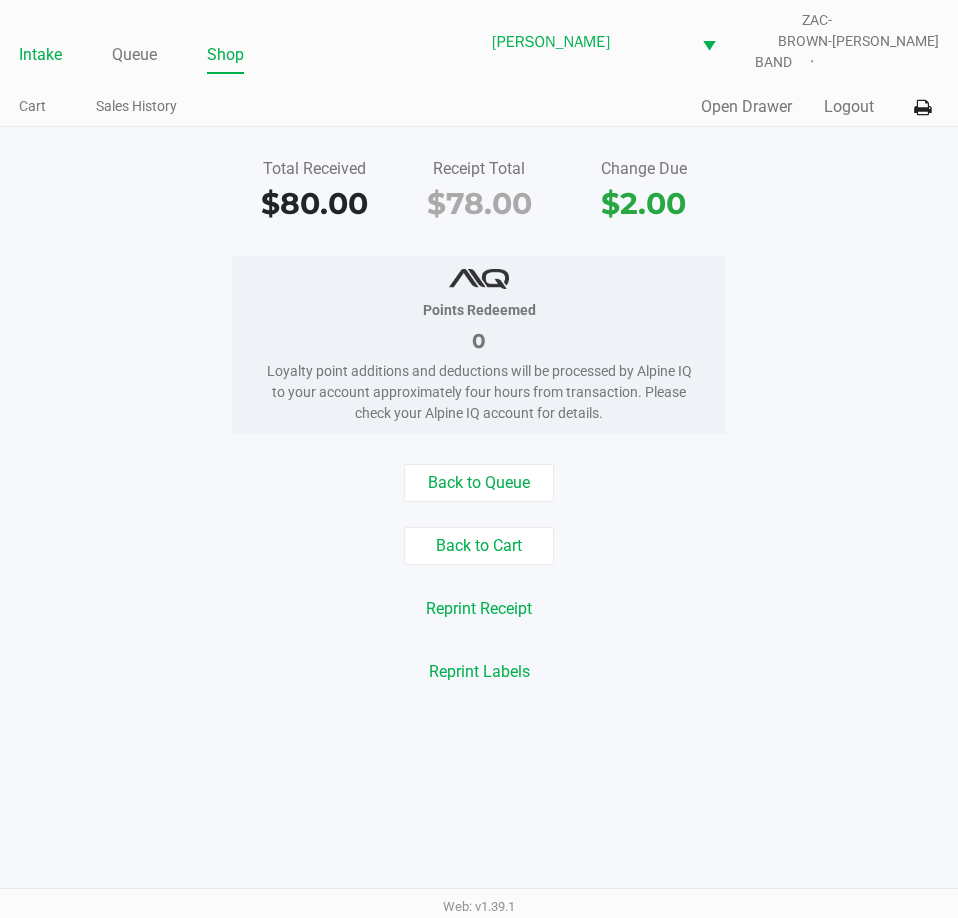 click on "Intake" 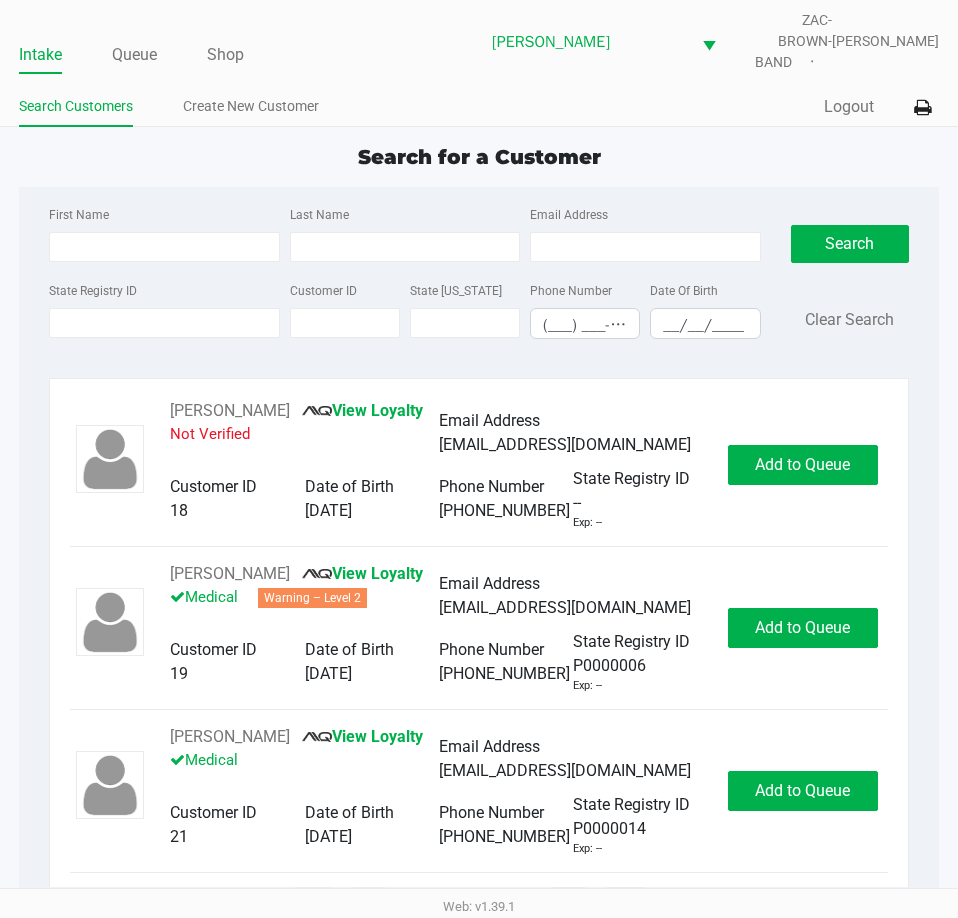 click on "First Name Last Name Email Address State Registry ID Customer ID State [US_STATE] Phone Number (___) ___-____ Date Of Birth __/__/____  Search   Clear Search" 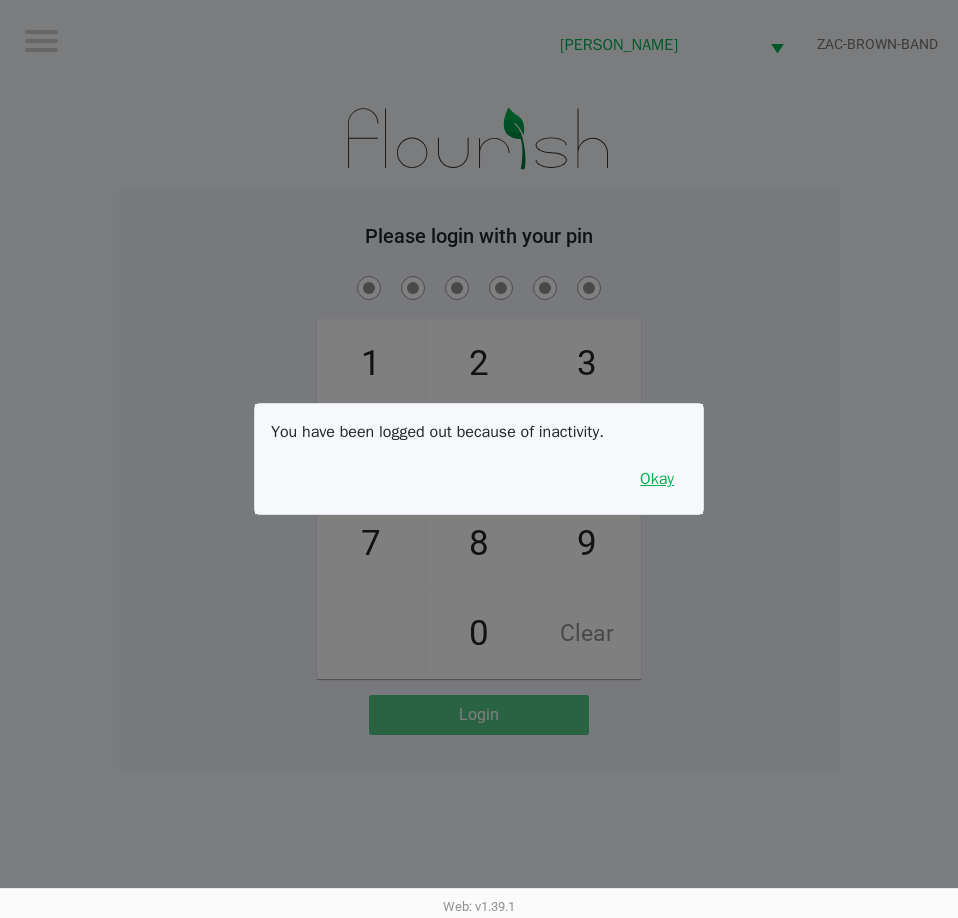 click on "Okay" at bounding box center [657, 479] 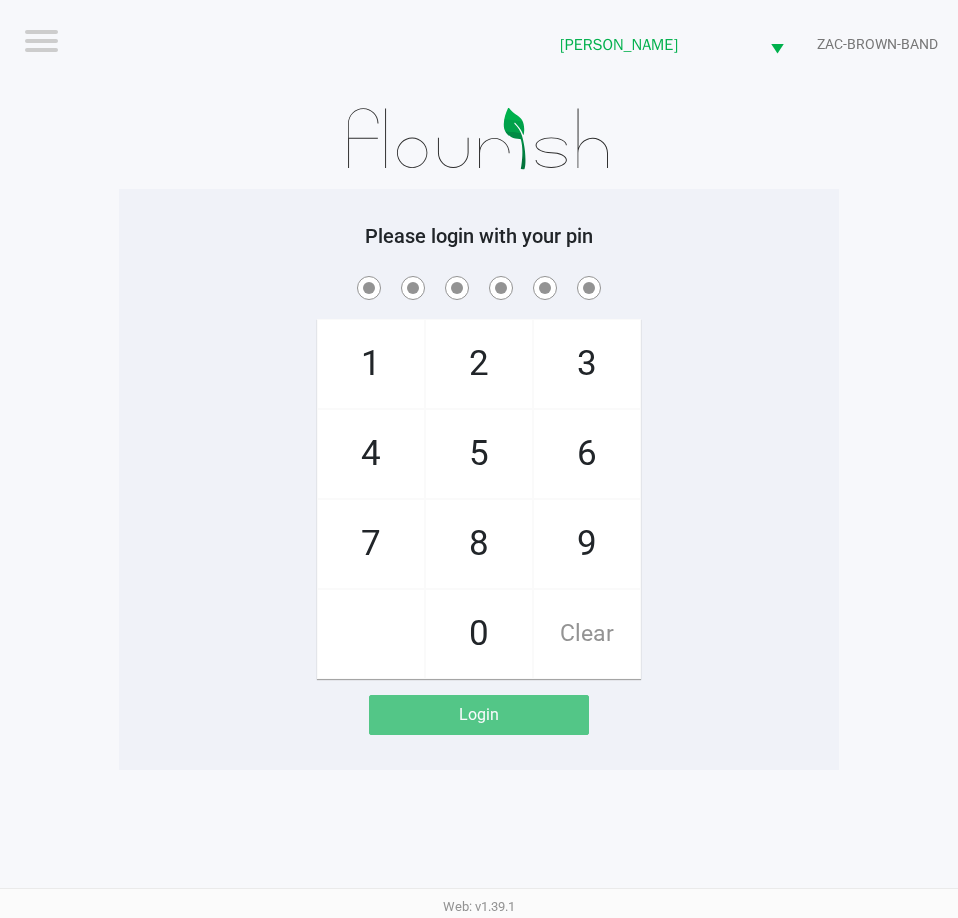 drag, startPoint x: 714, startPoint y: 451, endPoint x: 713, endPoint y: 441, distance: 10.049875 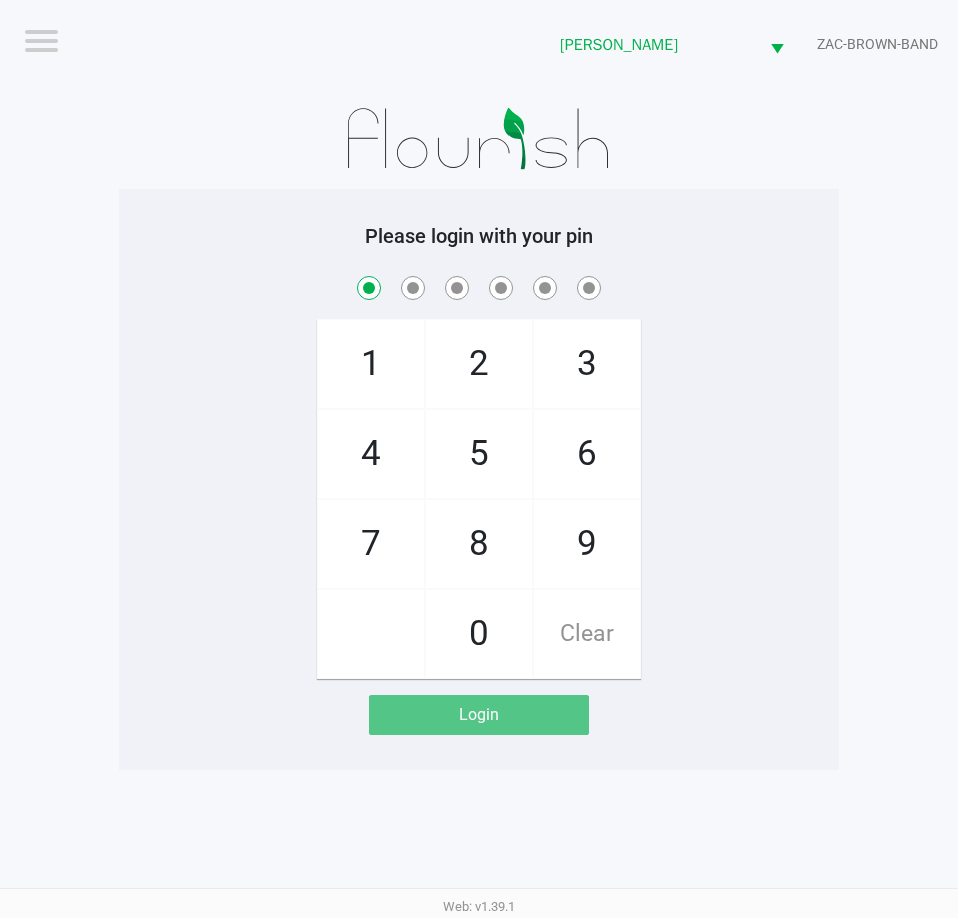 checkbox on "true" 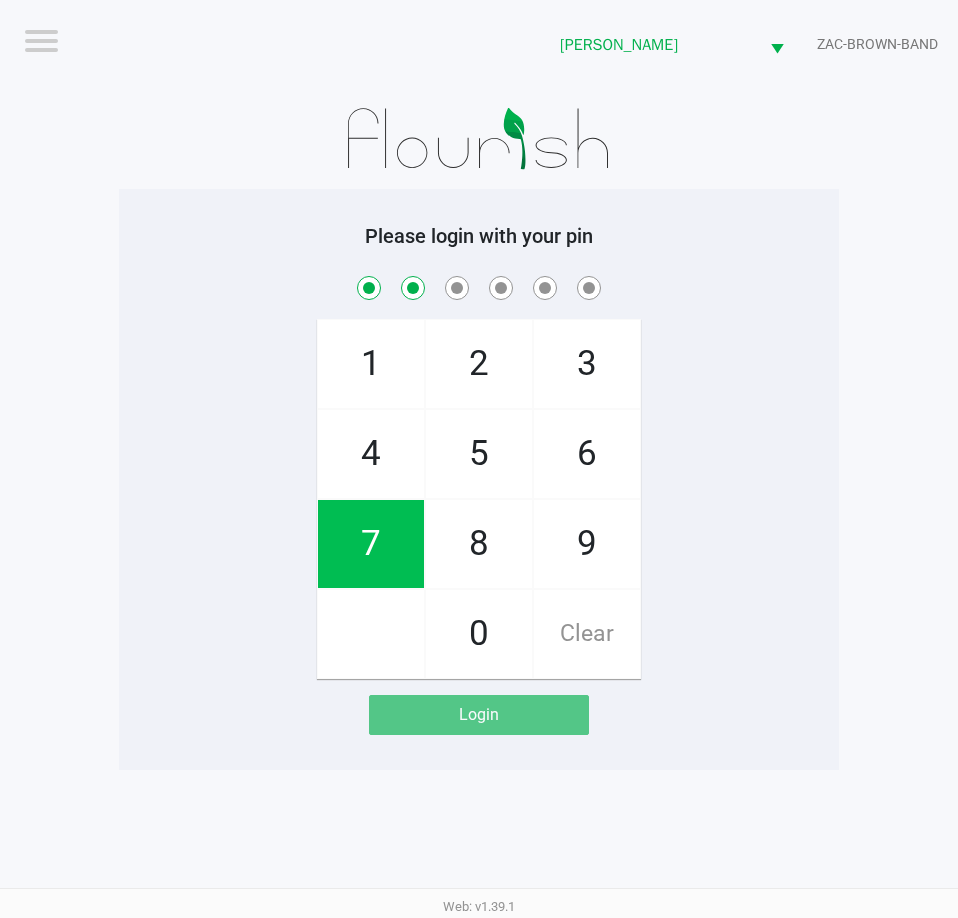 checkbox on "true" 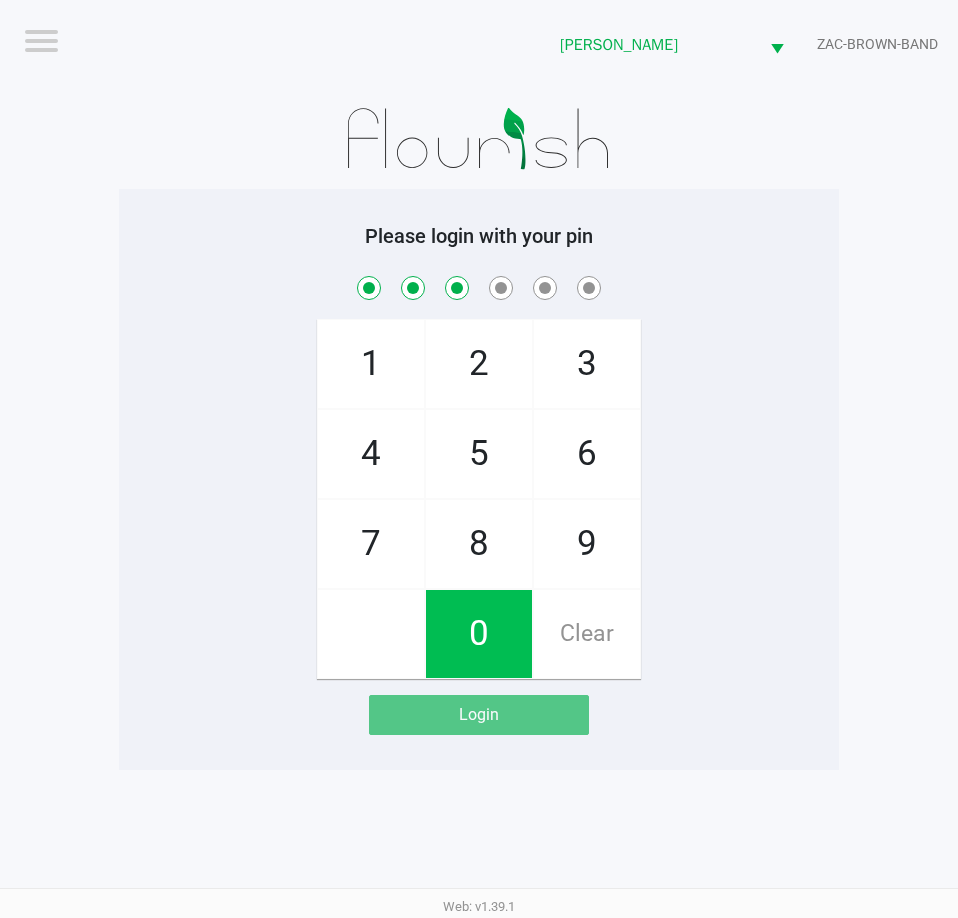 checkbox on "true" 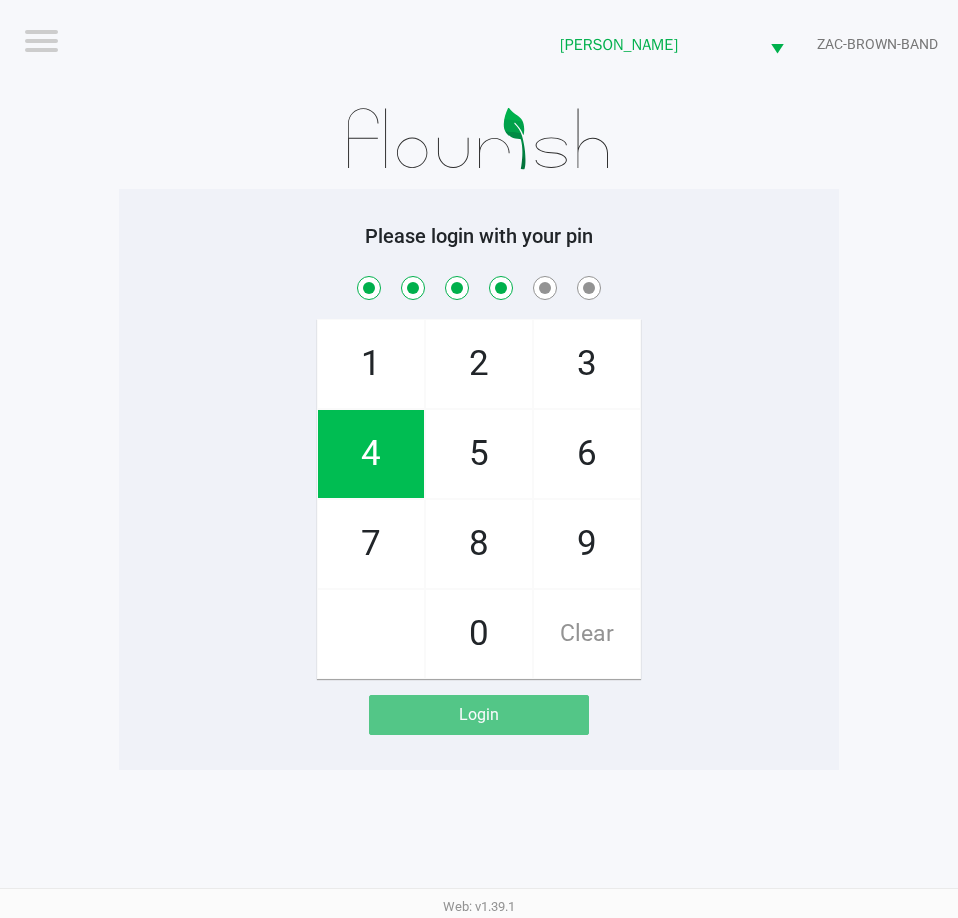 checkbox on "true" 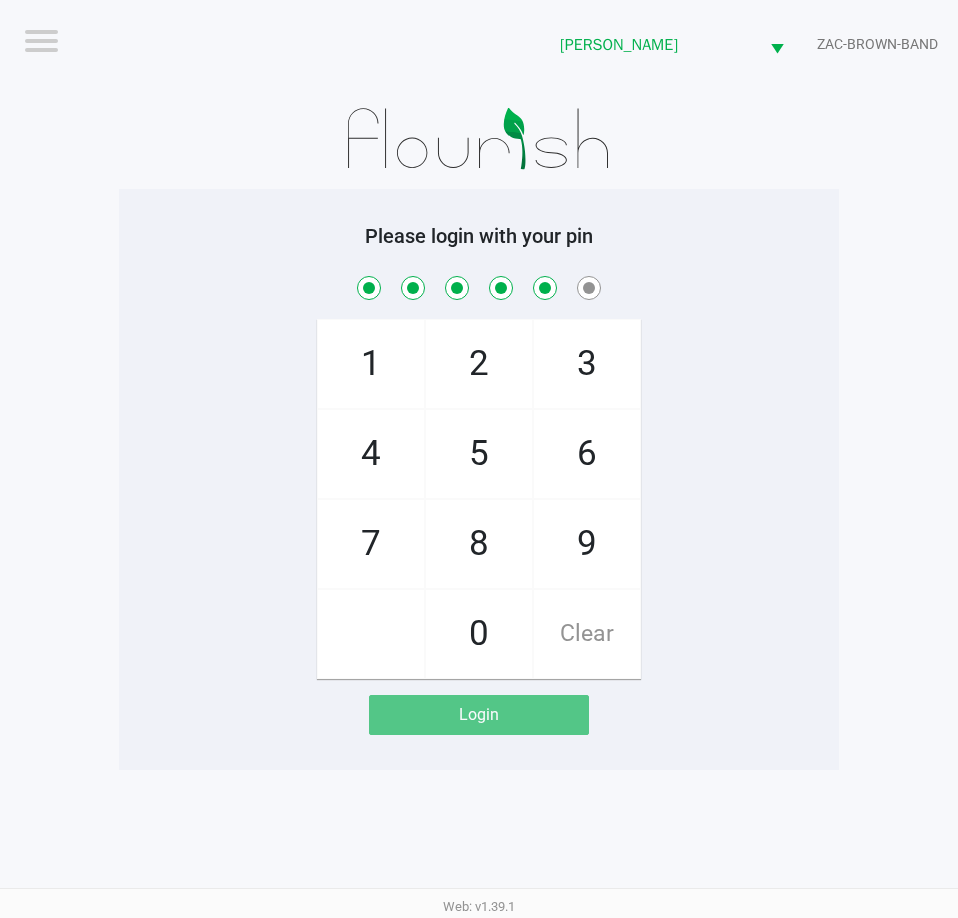checkbox on "true" 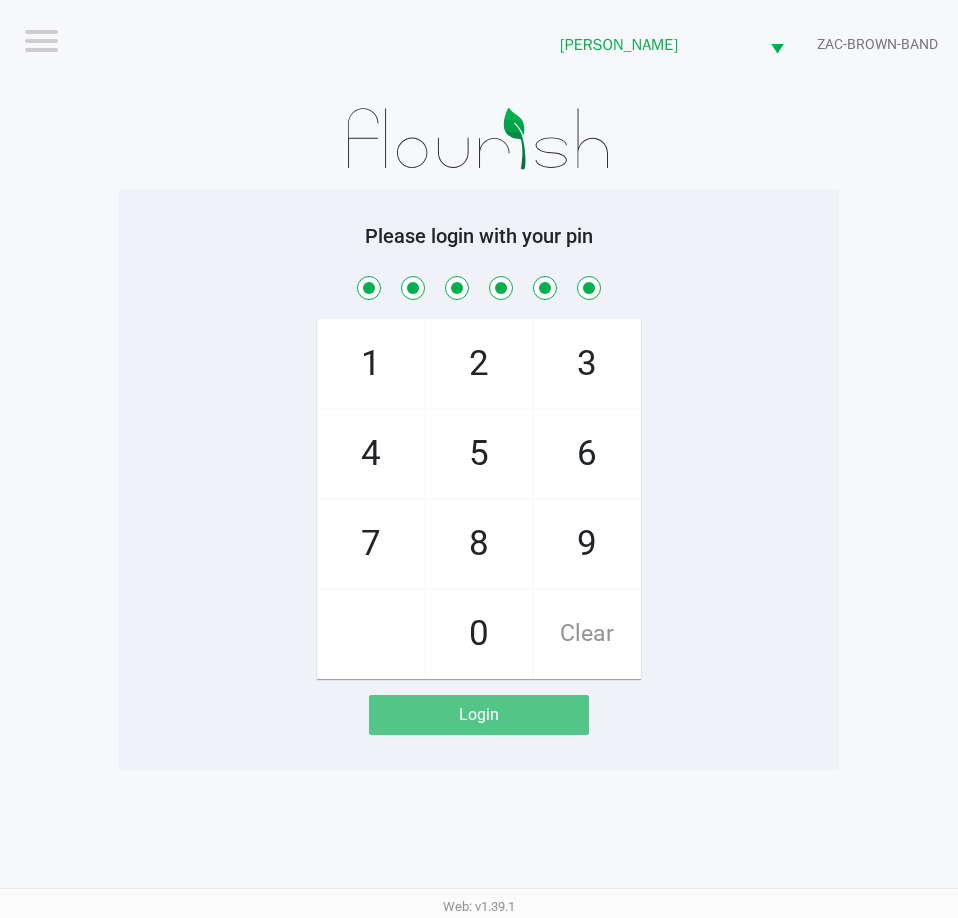 checkbox on "true" 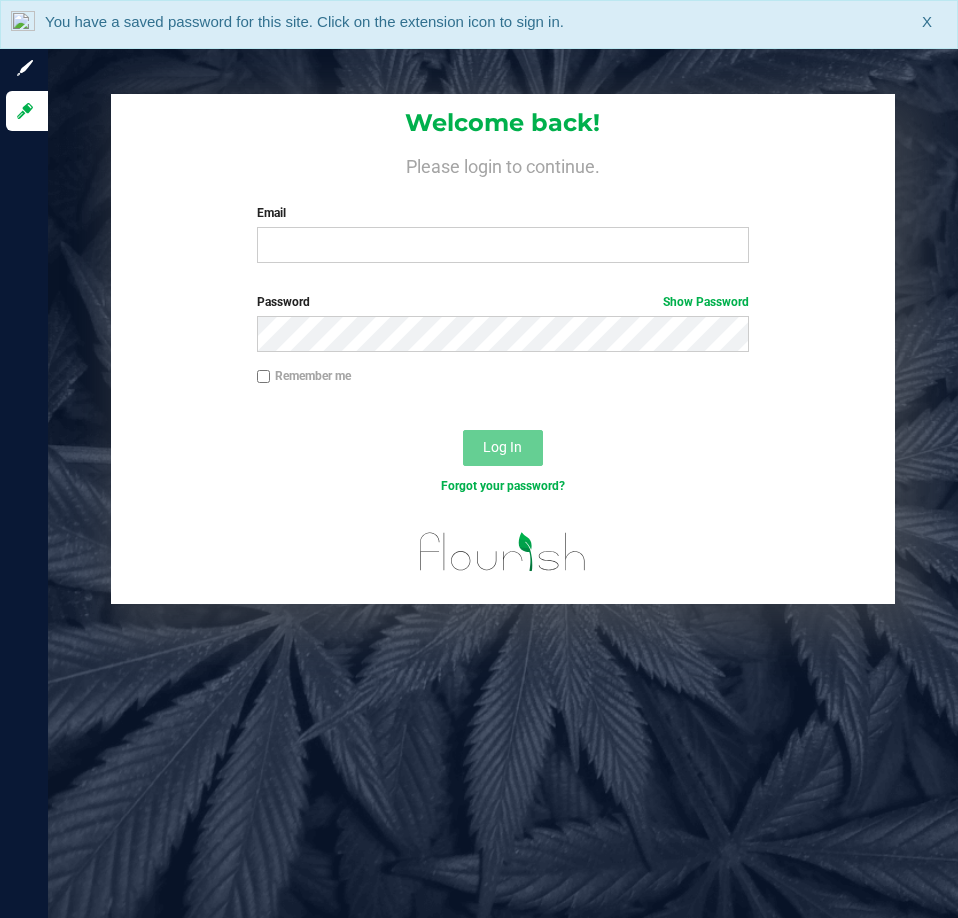 scroll, scrollTop: 0, scrollLeft: 0, axis: both 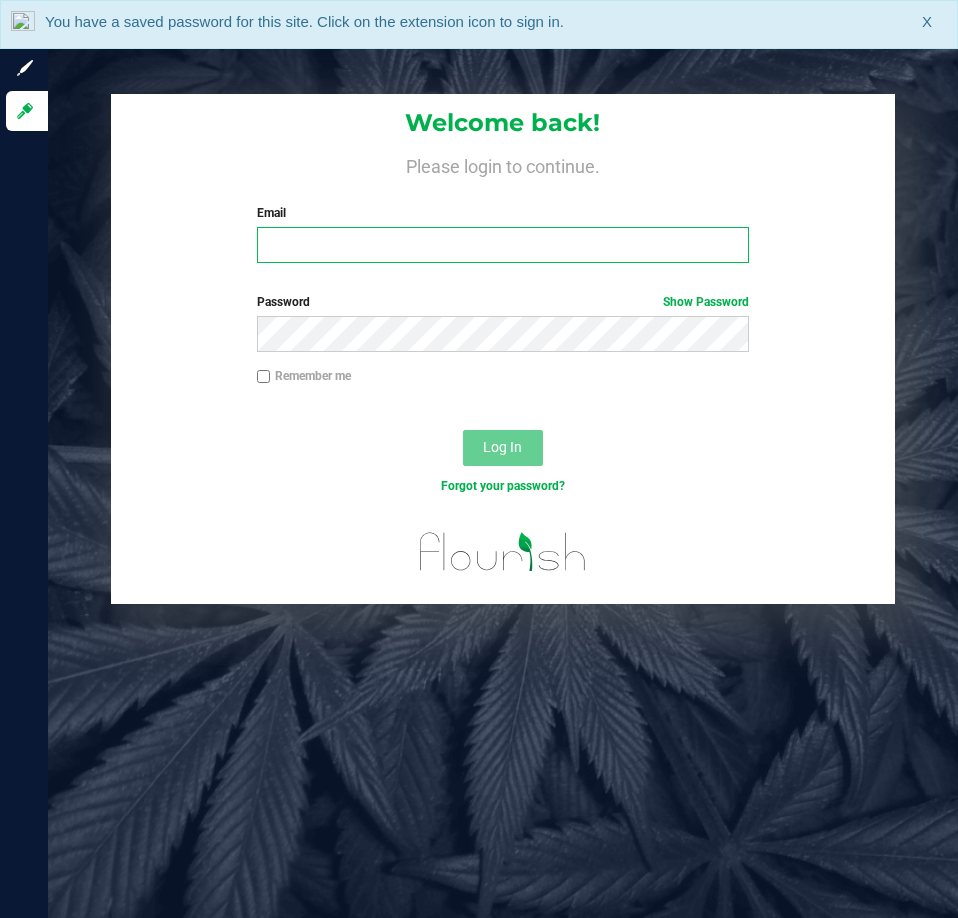 click on "Email" at bounding box center (503, 245) 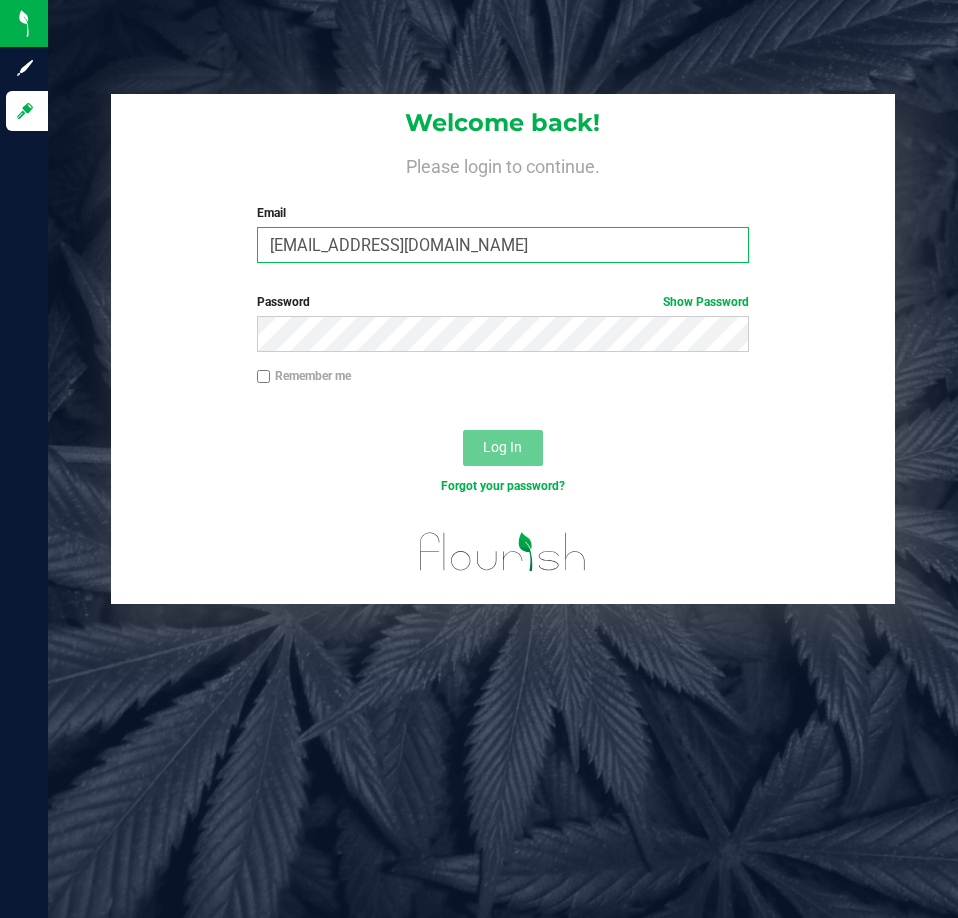 type on "[EMAIL_ADDRESS][DOMAIN_NAME]" 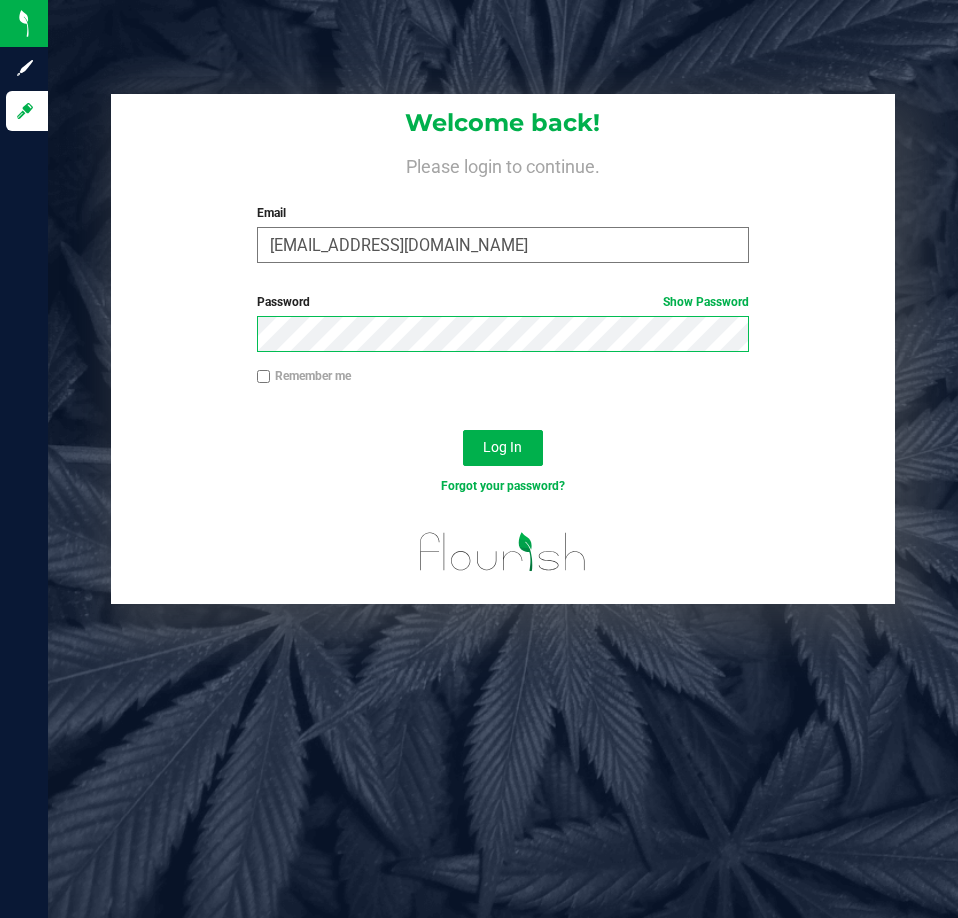 click on "Log In" at bounding box center [503, 448] 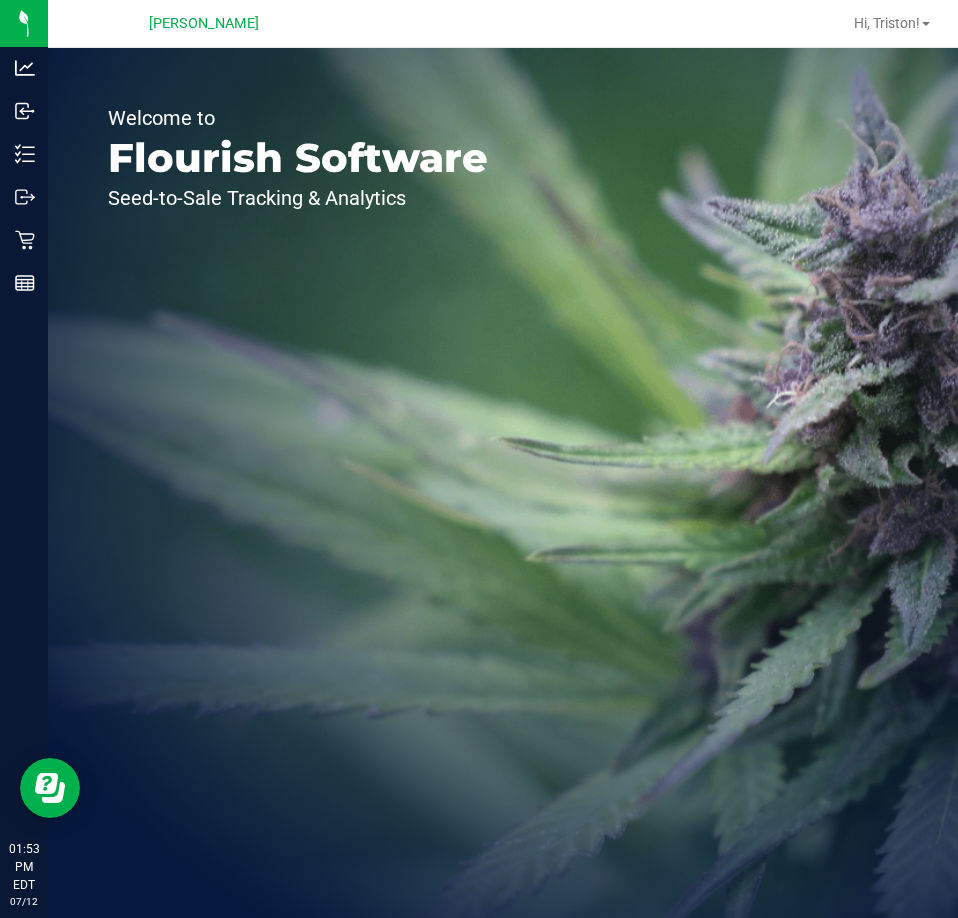 scroll, scrollTop: 0, scrollLeft: 0, axis: both 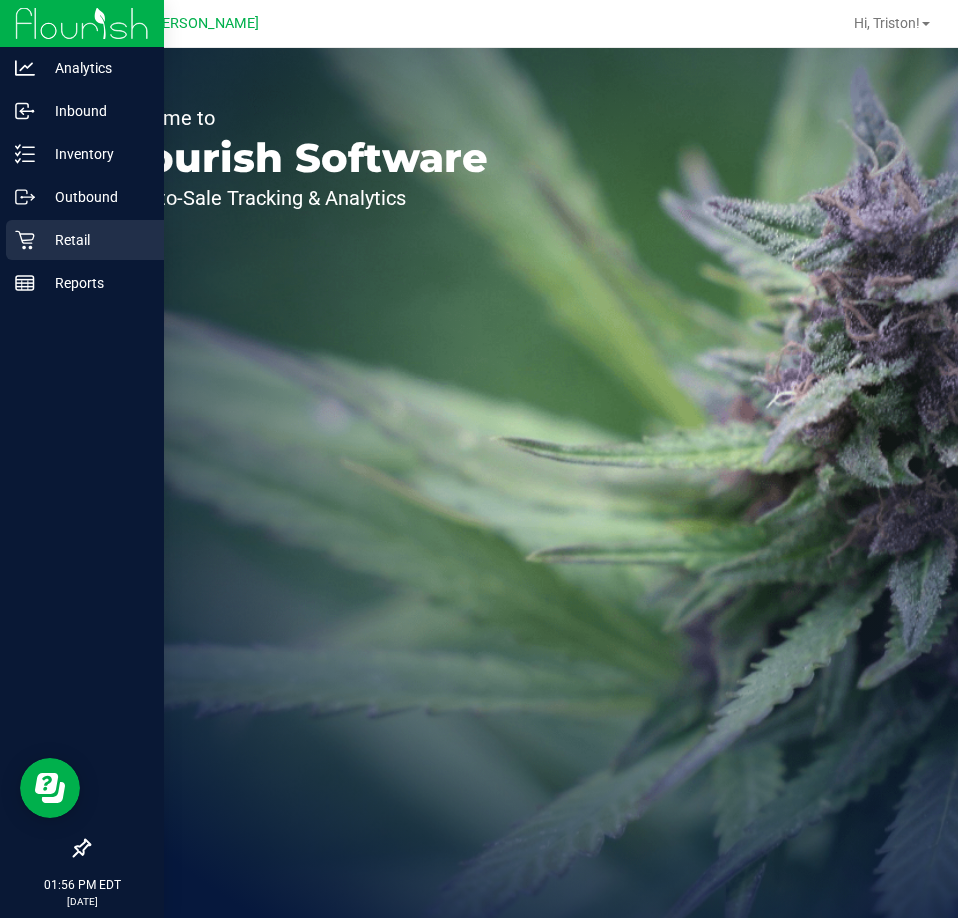 click on "Retail" at bounding box center [95, 240] 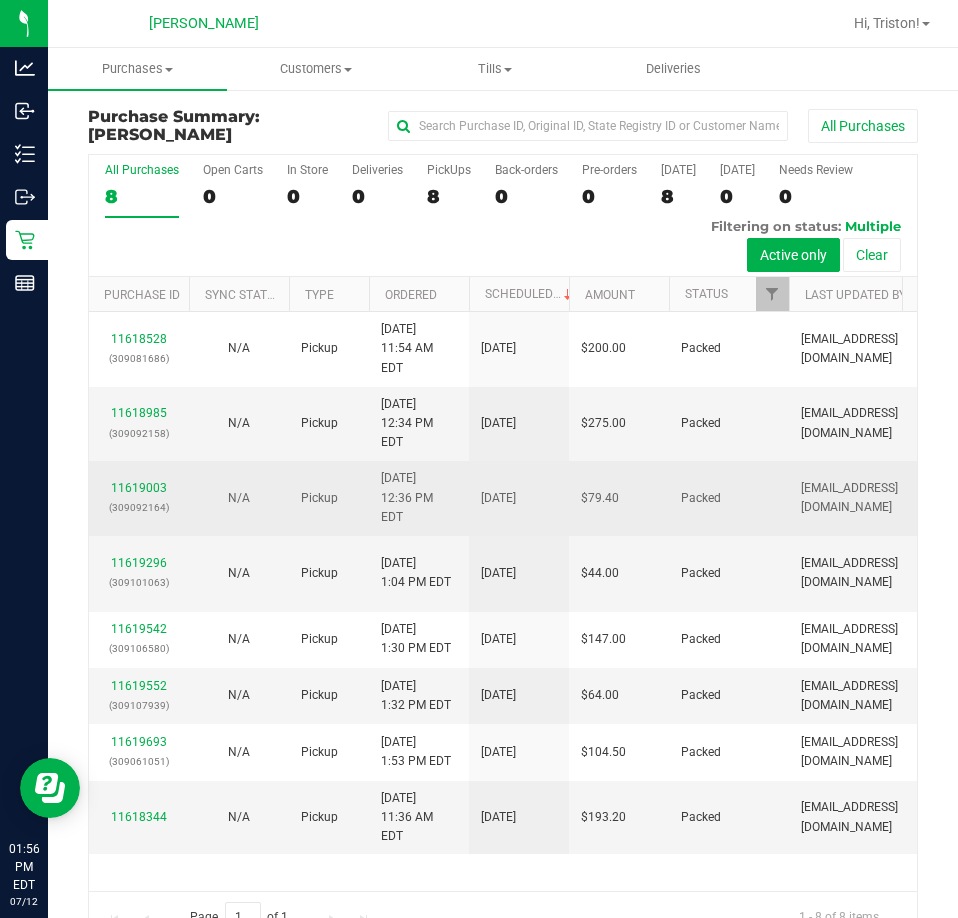 scroll, scrollTop: 0, scrollLeft: 0, axis: both 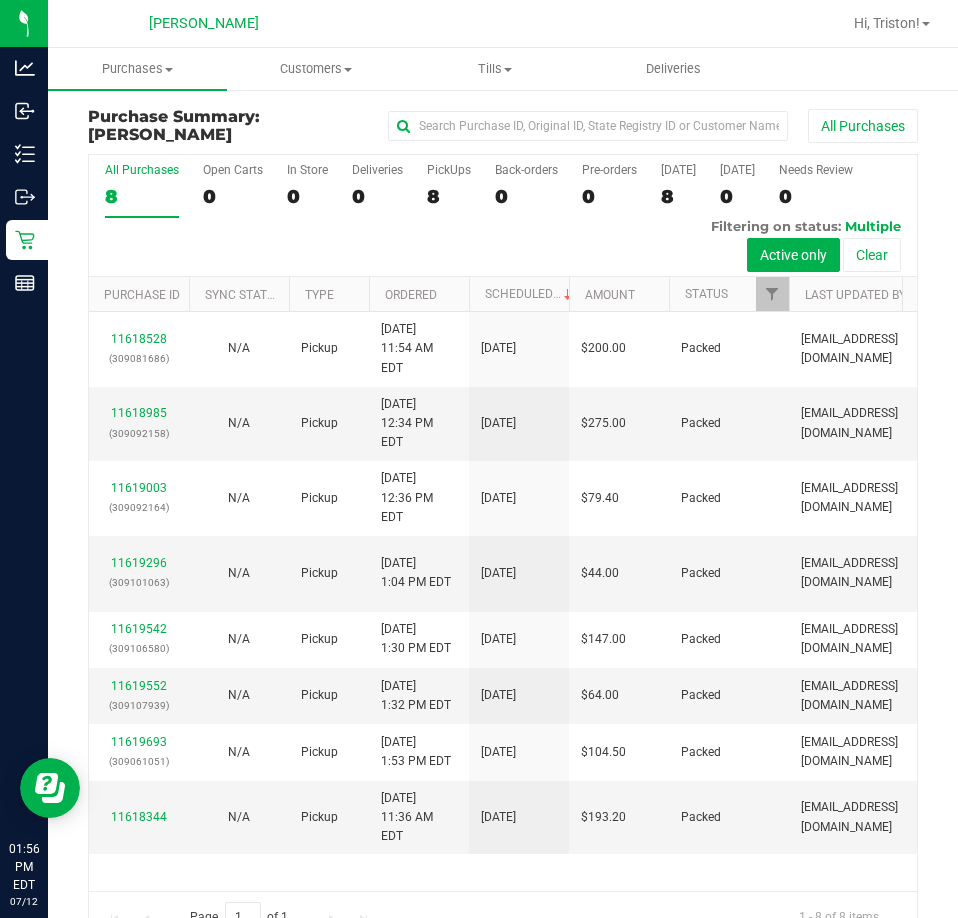 click on "All Purchases
8
Open Carts
0
In Store
0
Deliveries
0
PickUps
8
Back-orders
0
Pre-orders
0
[DATE]
8
[DATE]
0" at bounding box center (503, 216) 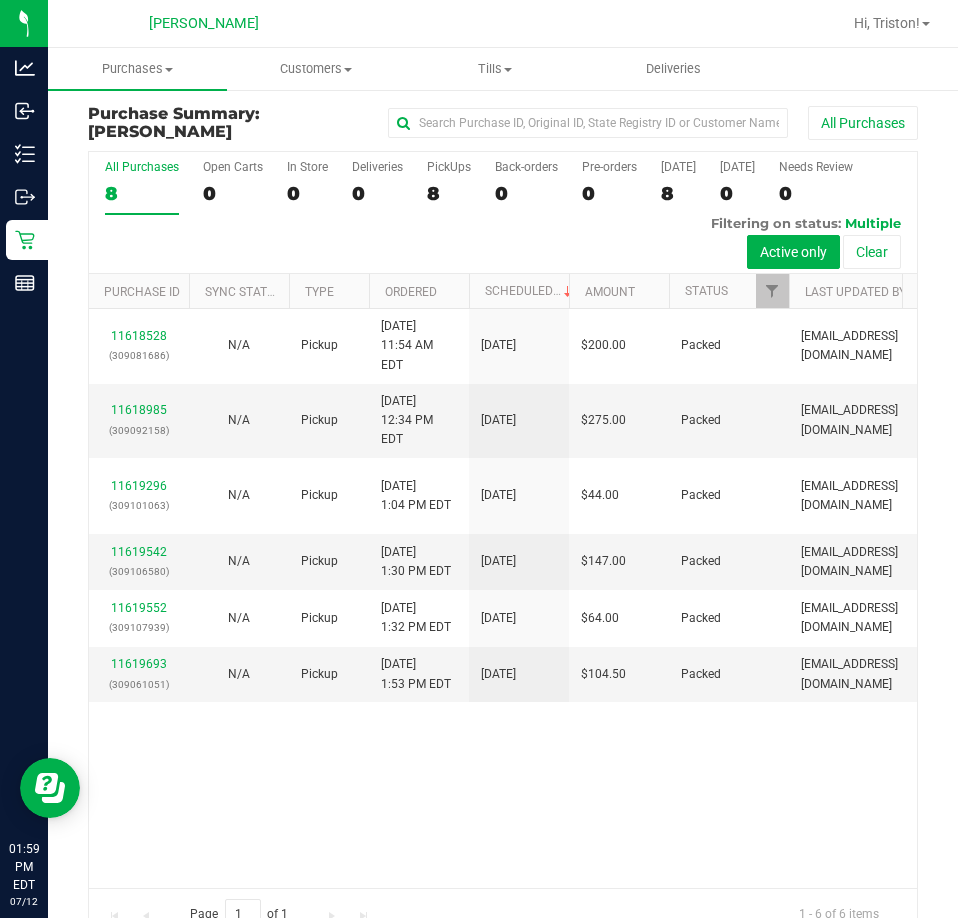 scroll, scrollTop: 0, scrollLeft: 0, axis: both 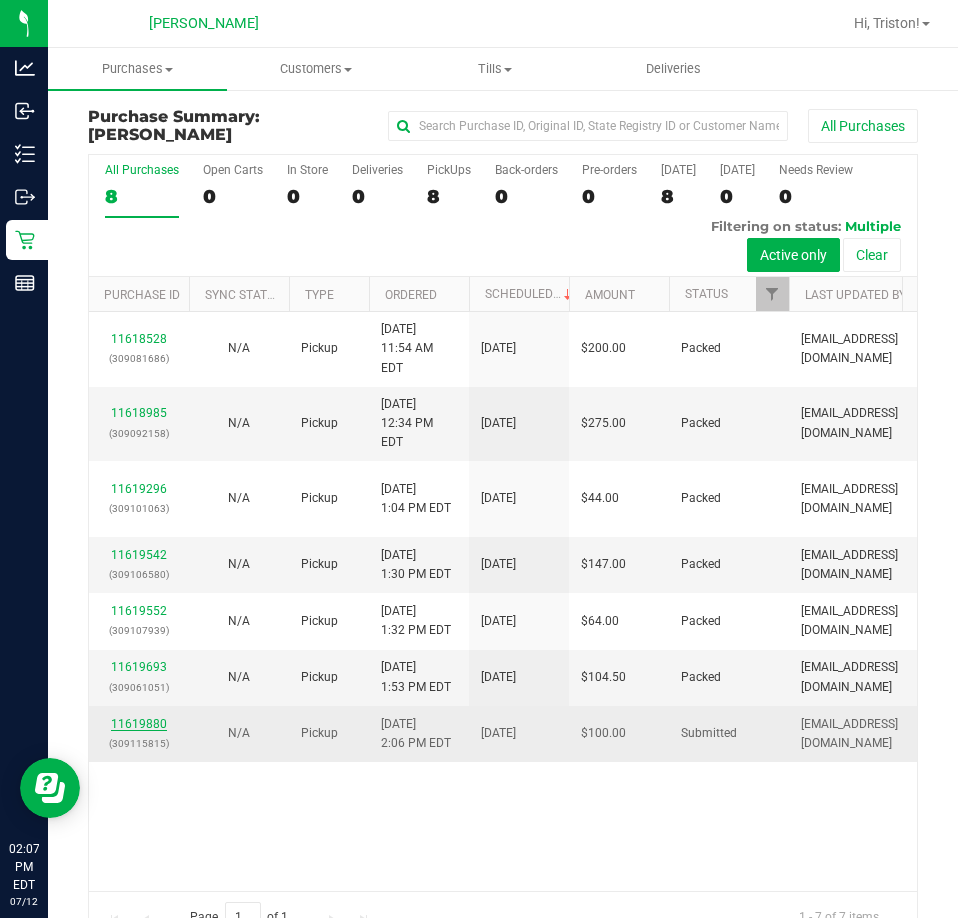 click on "11619880" at bounding box center [139, 724] 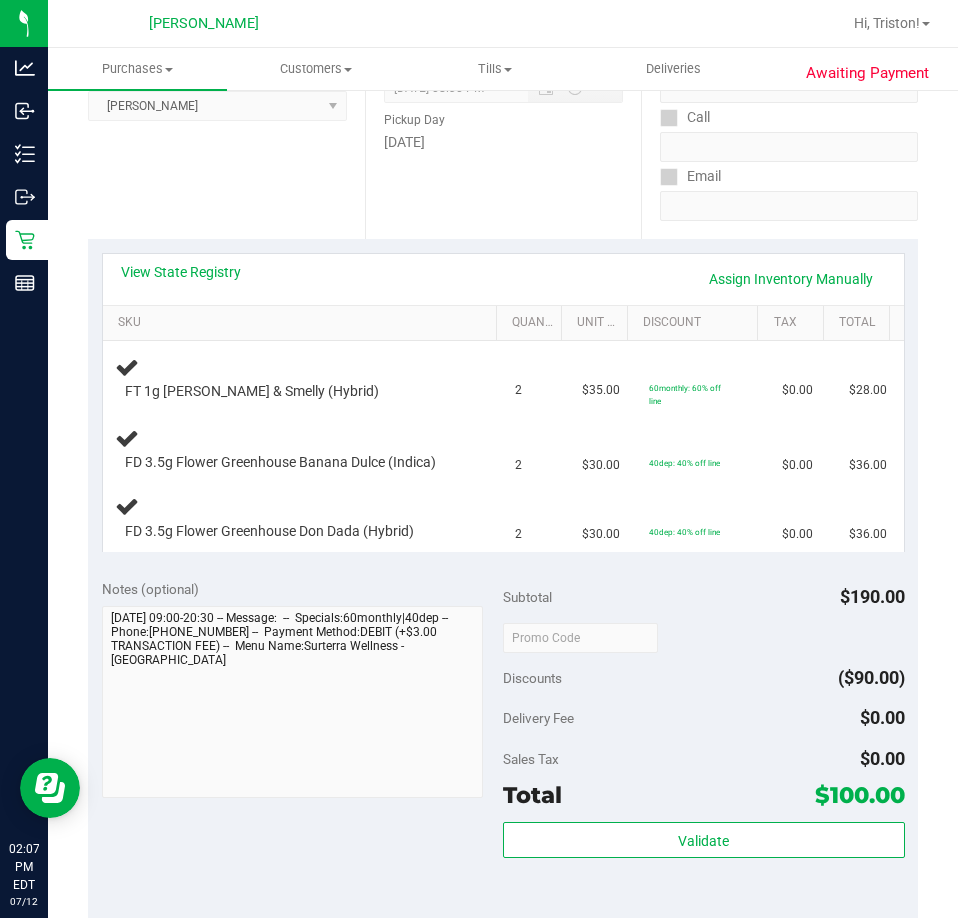 scroll, scrollTop: 400, scrollLeft: 0, axis: vertical 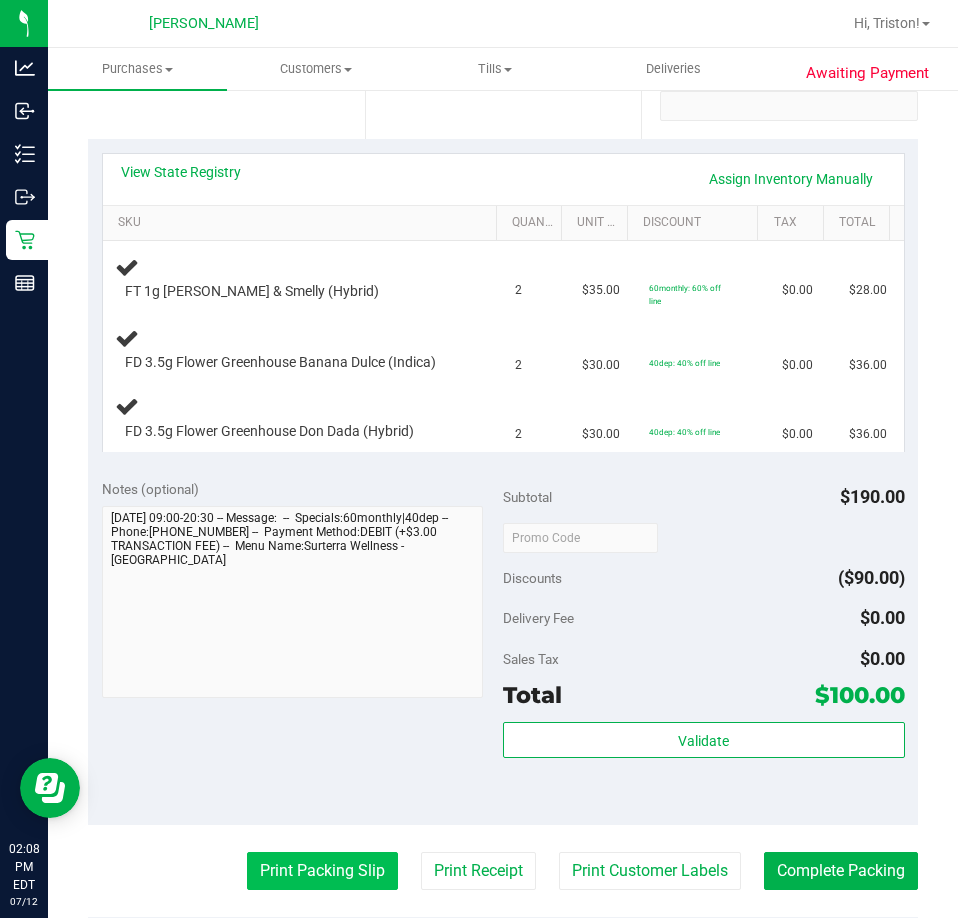 click on "Print Packing Slip" at bounding box center [322, 871] 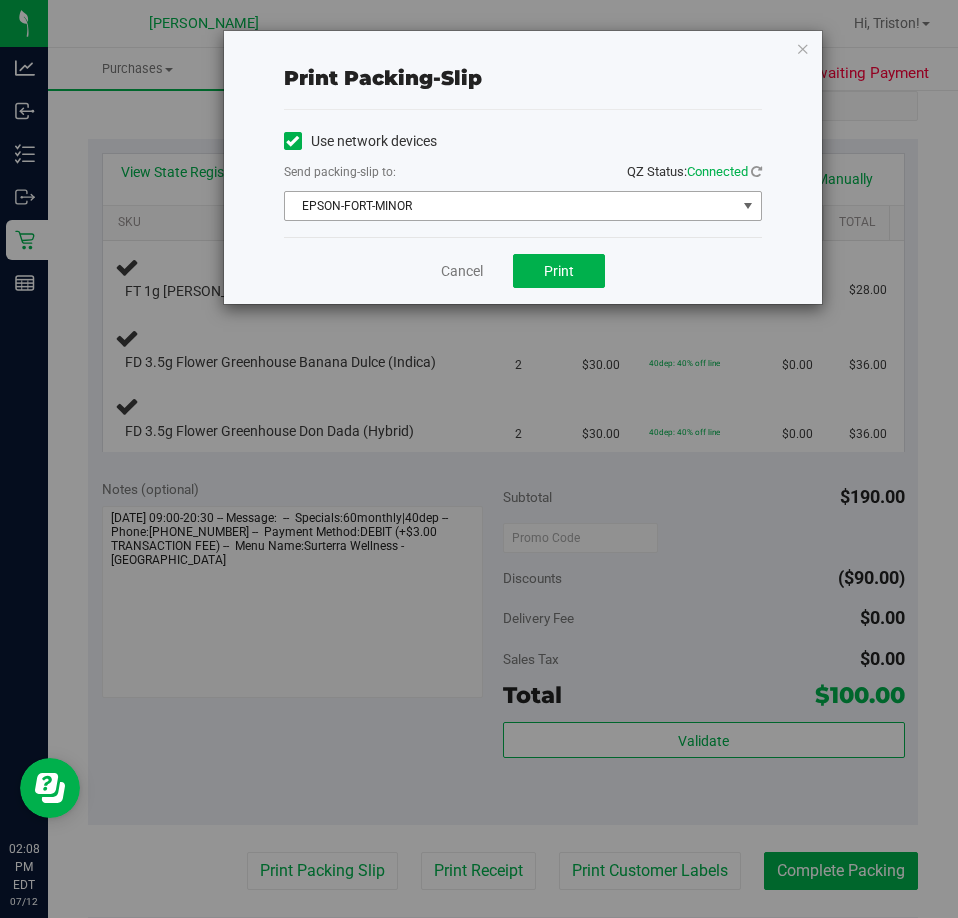 click on "EPSON-FORT-MINOR" at bounding box center (523, 206) 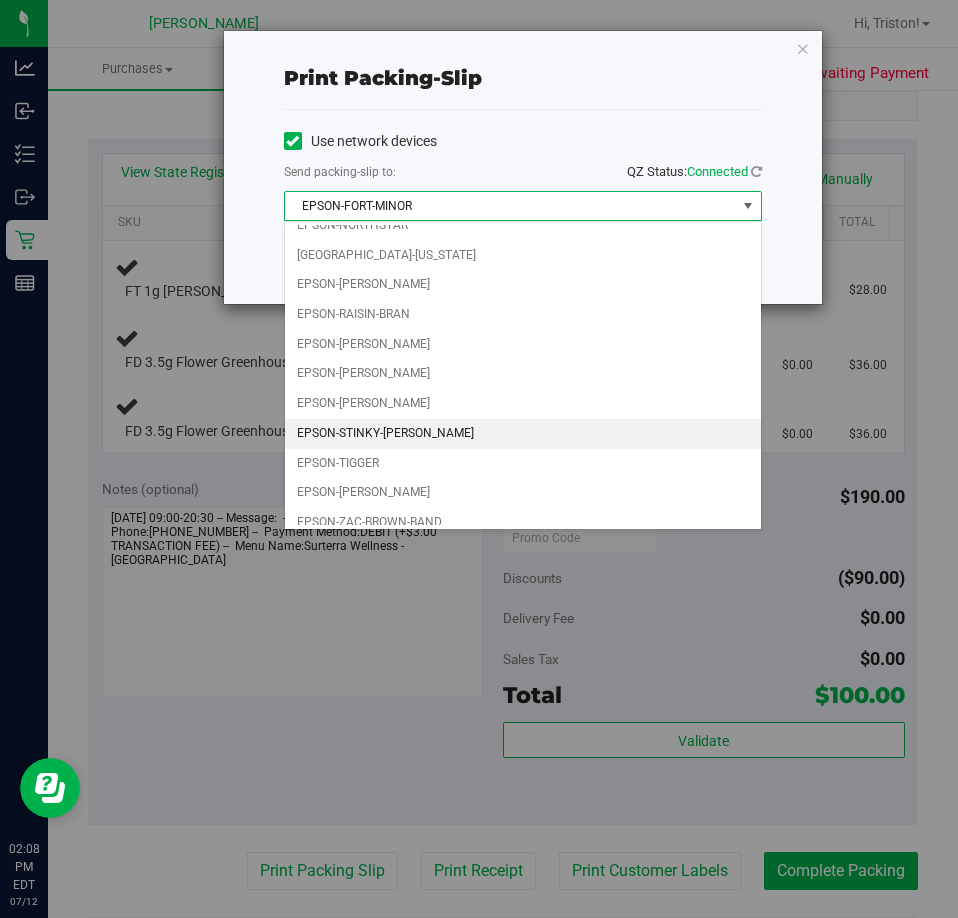 scroll, scrollTop: 86, scrollLeft: 0, axis: vertical 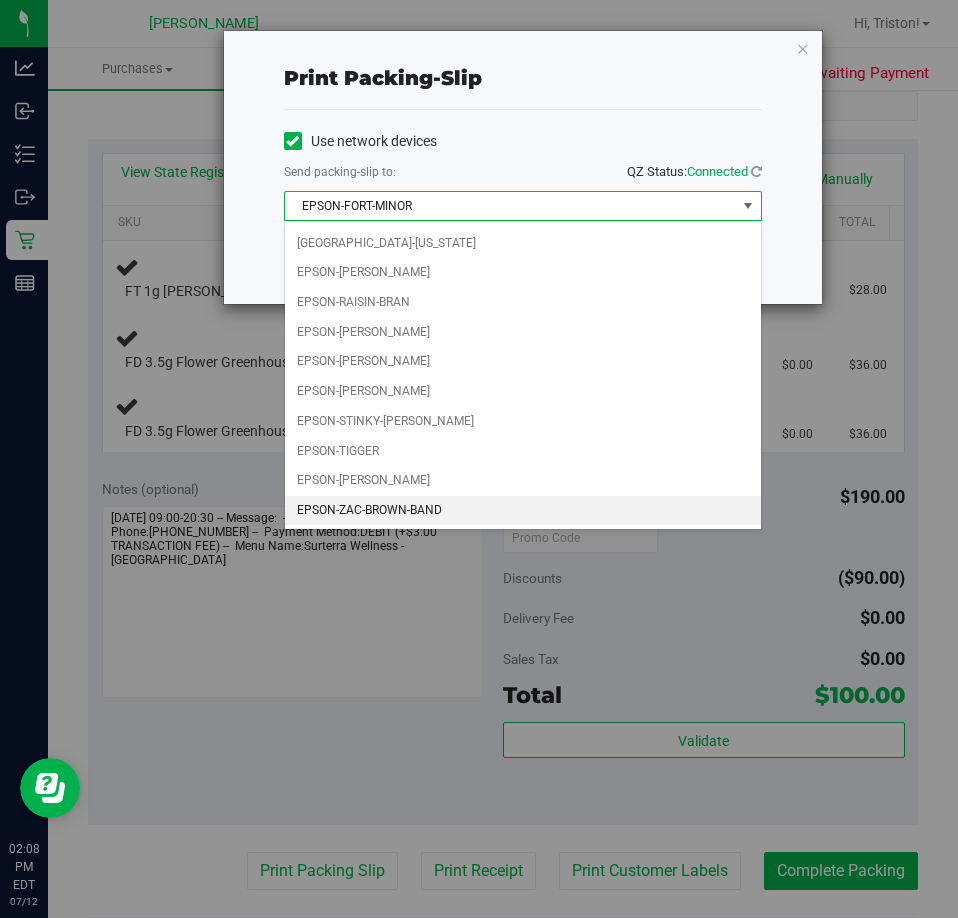 click on "EPSON-ZAC-BROWN-BAND" at bounding box center (523, 511) 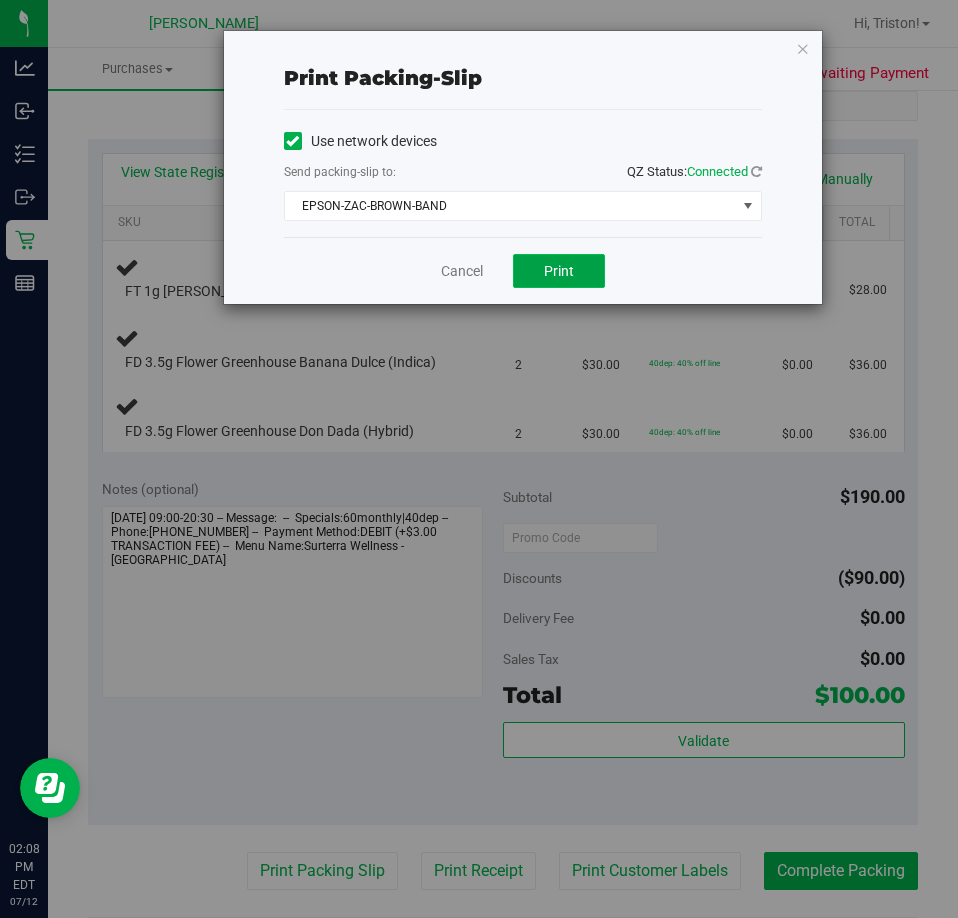 click on "Print" at bounding box center [559, 271] 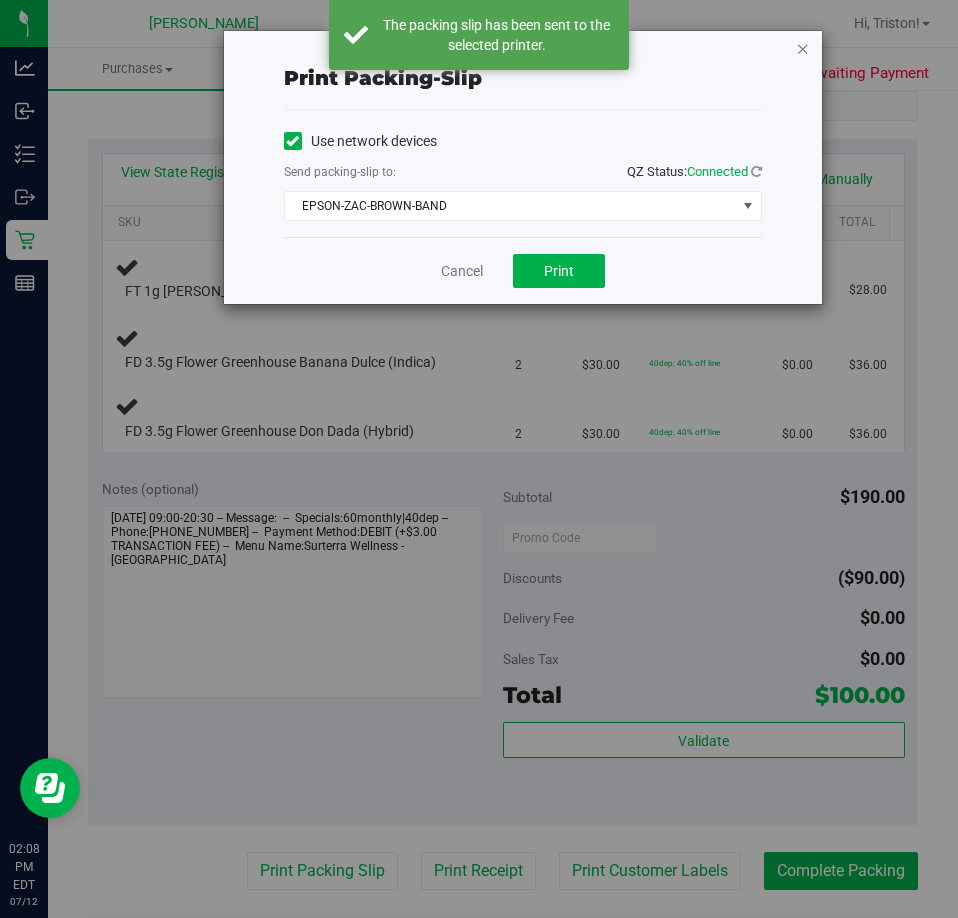 click at bounding box center [803, 48] 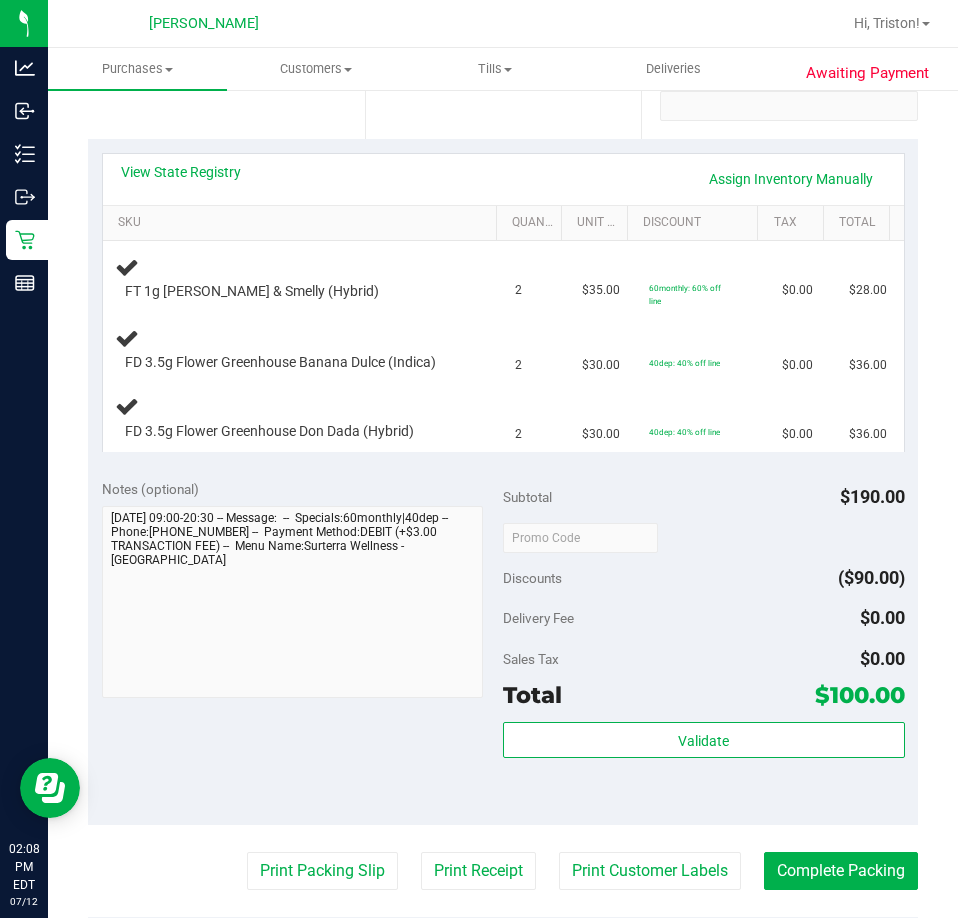 type 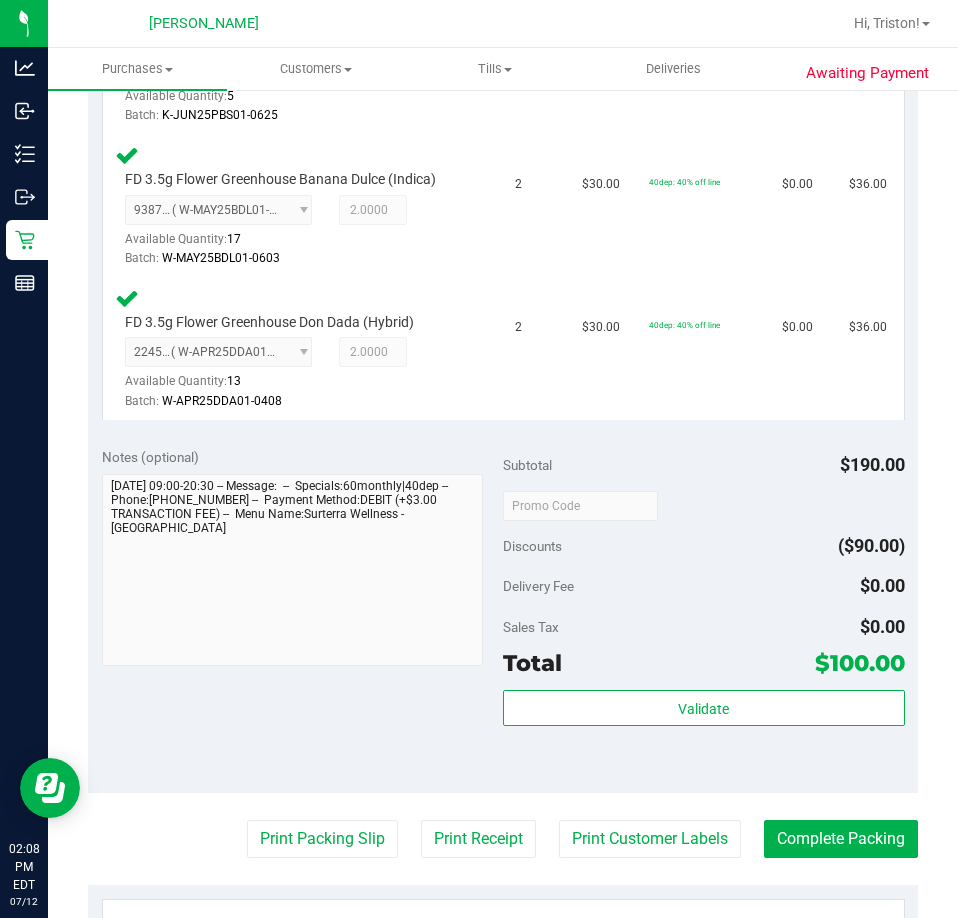 scroll, scrollTop: 800, scrollLeft: 0, axis: vertical 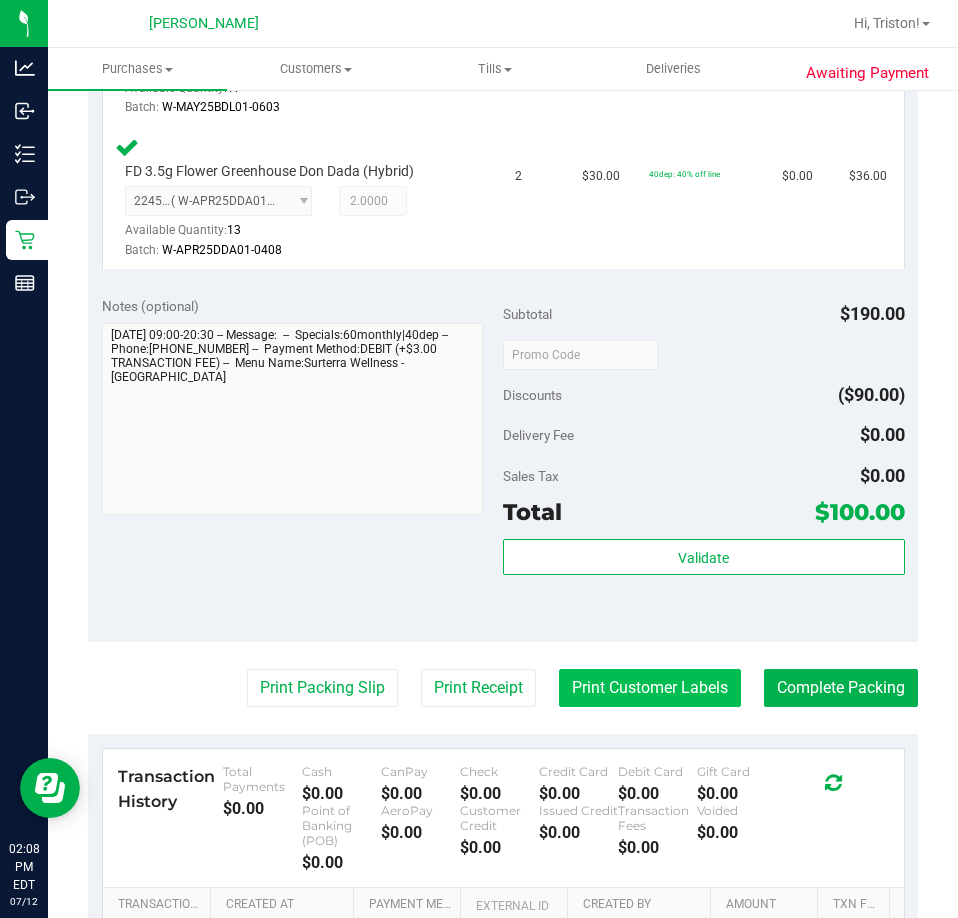 click on "Print Customer Labels" at bounding box center [650, 688] 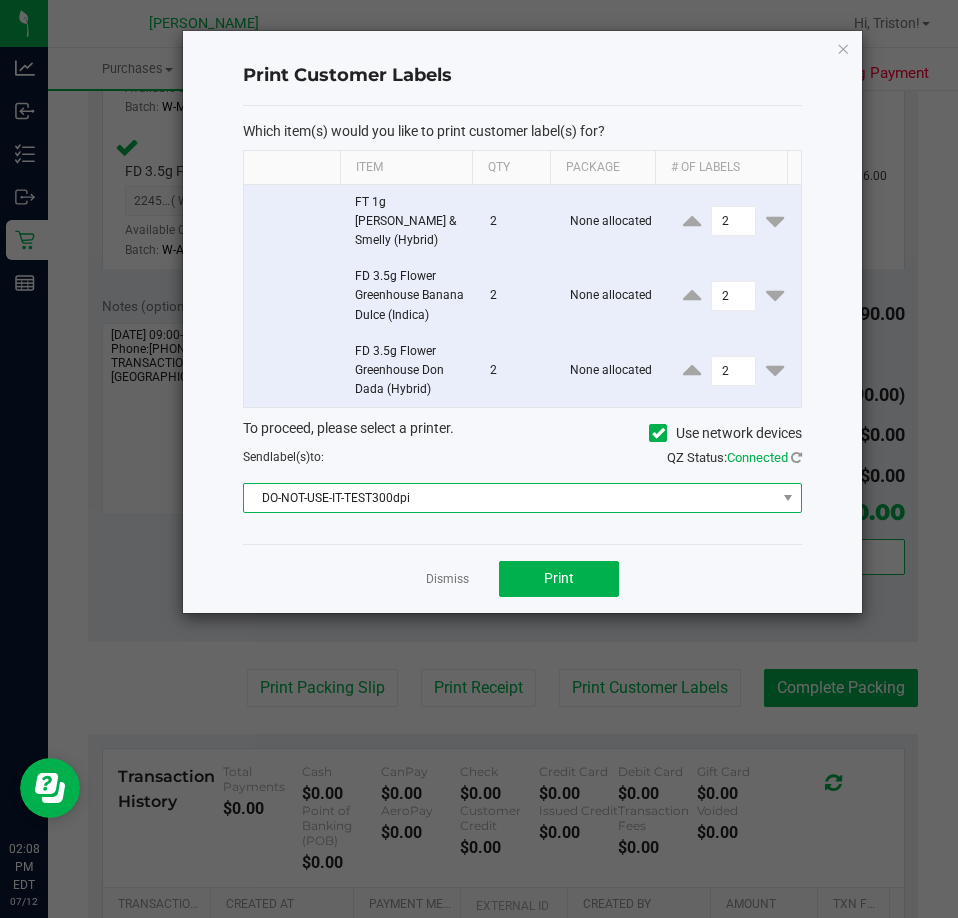 click on "DO-NOT-USE-IT-TEST300dpi" at bounding box center (510, 498) 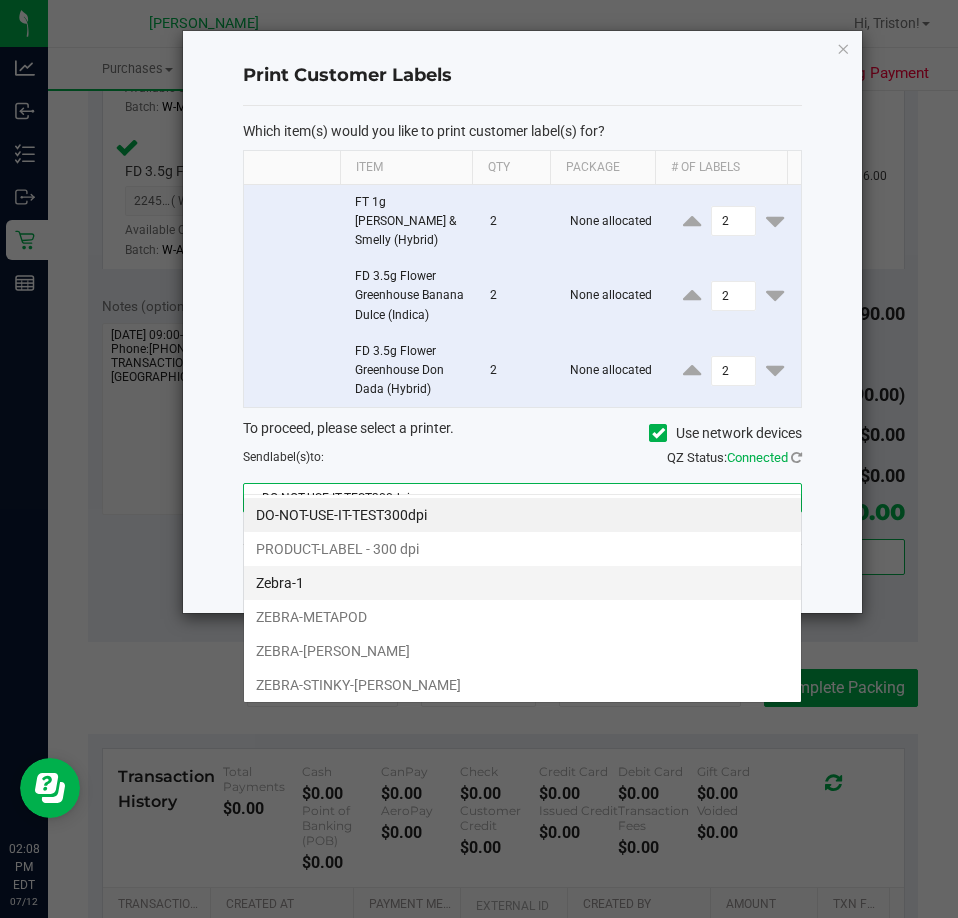 scroll, scrollTop: 99970, scrollLeft: 99441, axis: both 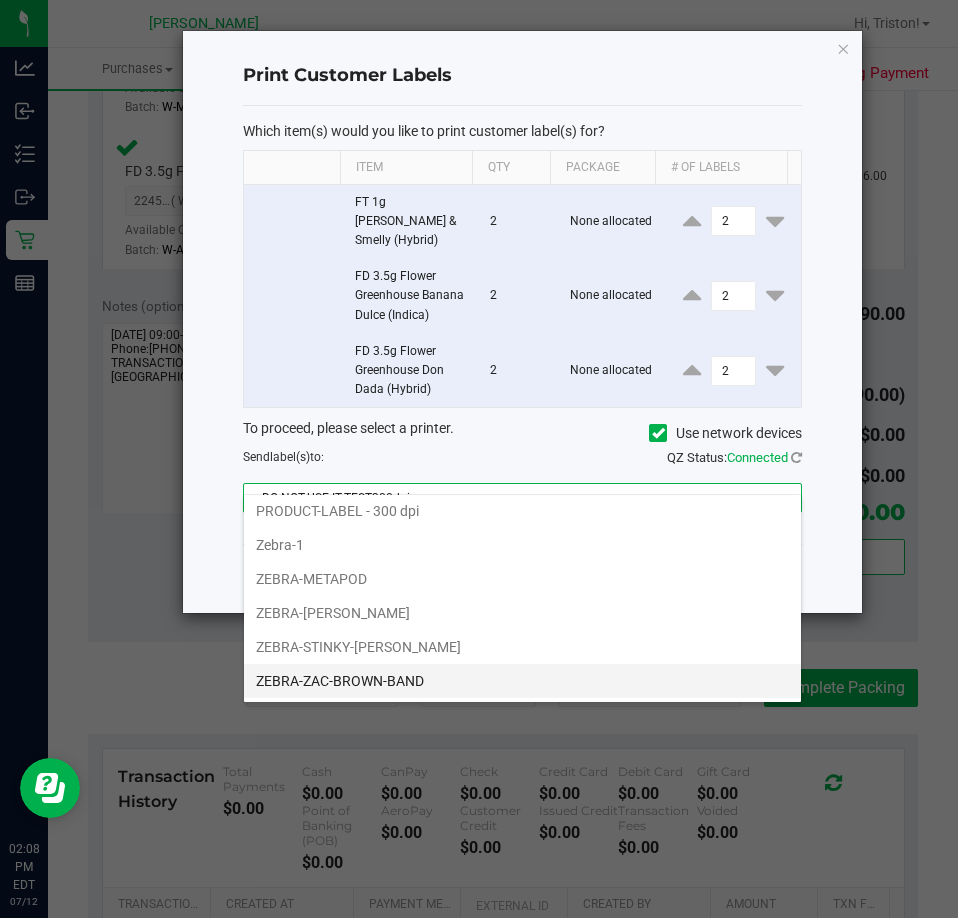 click on "ZEBRA-ZAC-BROWN-BAND" at bounding box center (522, 681) 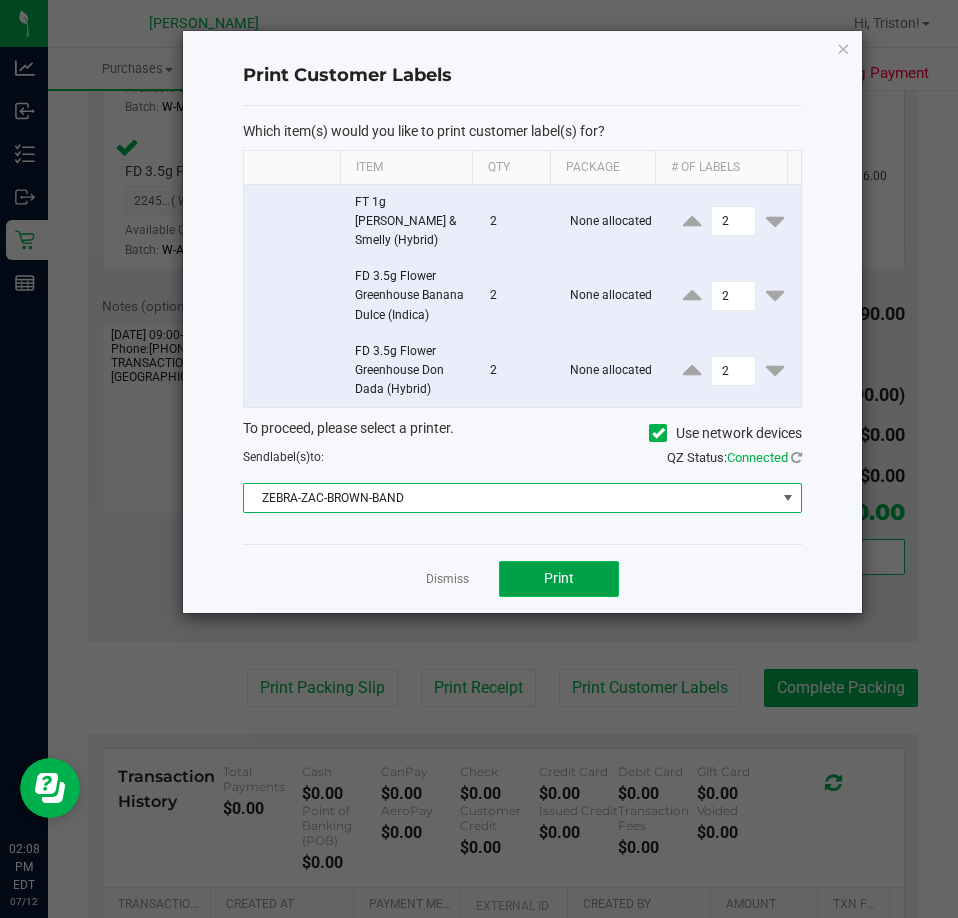 click on "Print" 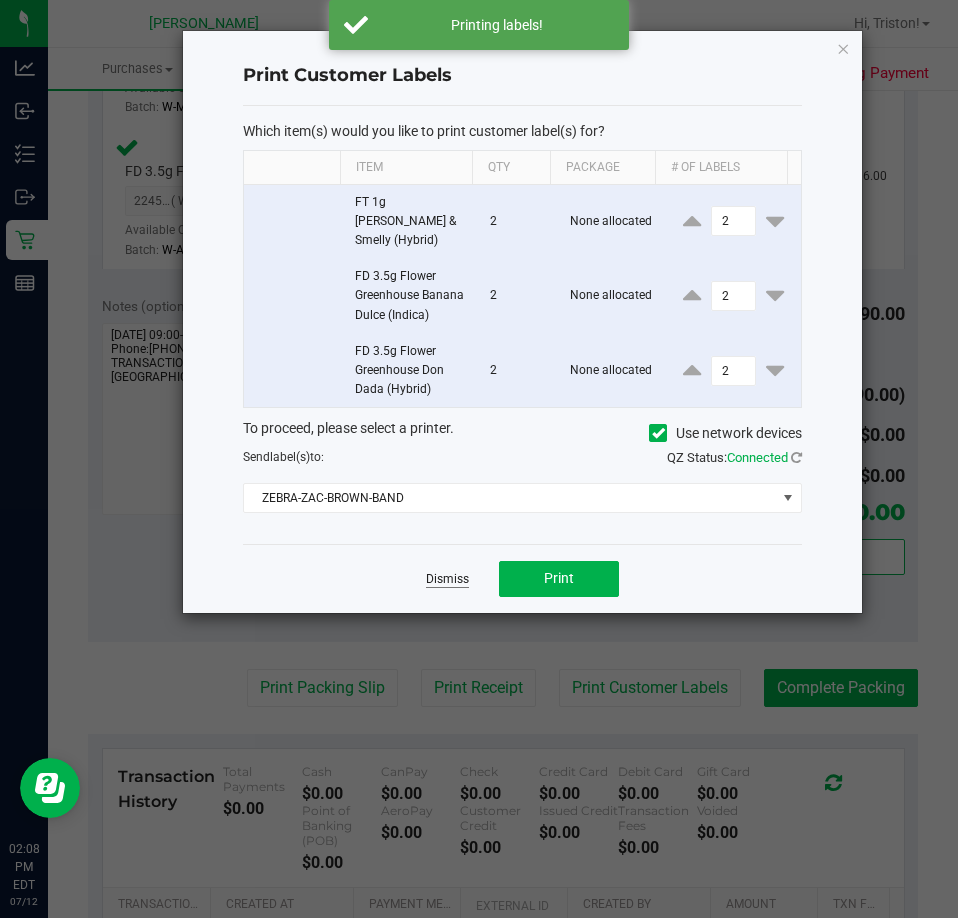 click on "Dismiss" 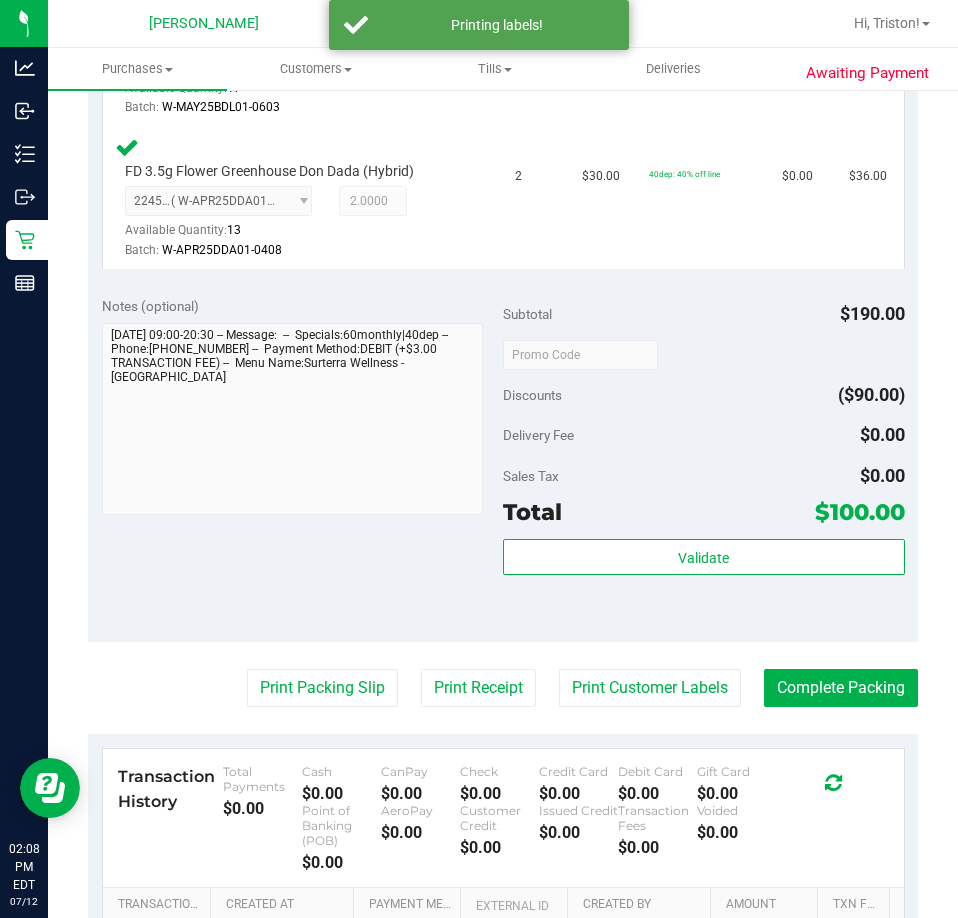 click on "Total
$100.00" at bounding box center [704, 512] 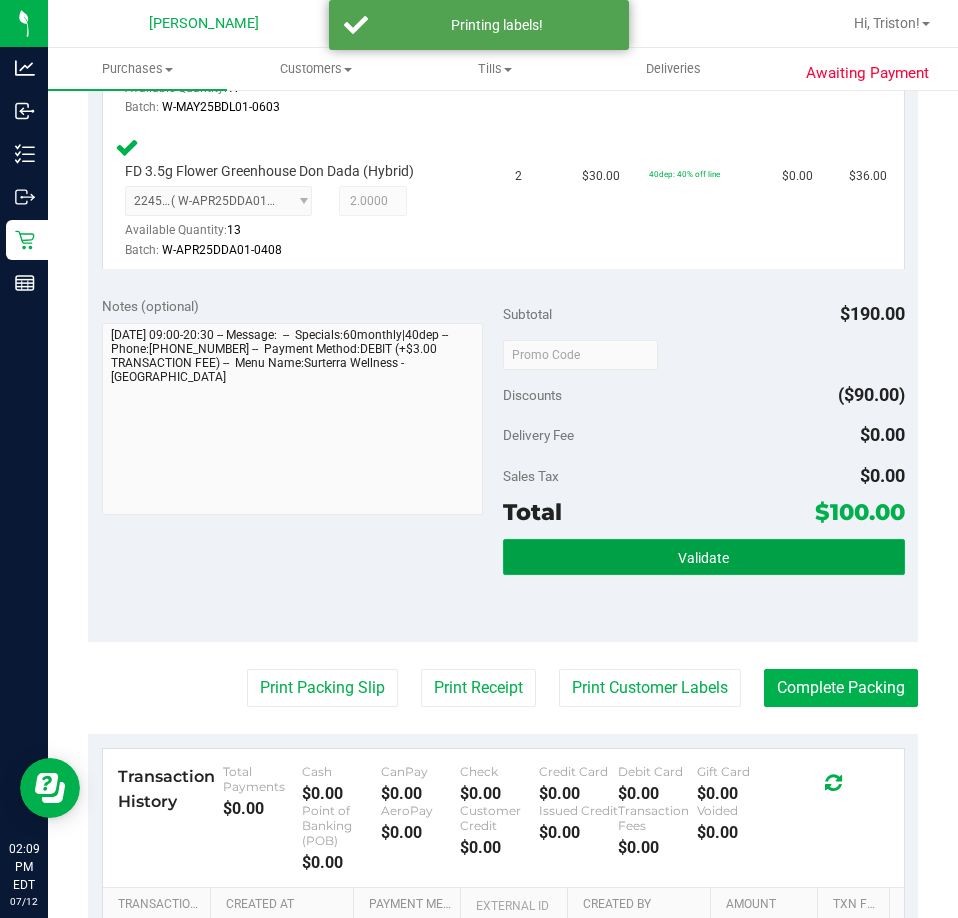 click on "Validate" at bounding box center [704, 557] 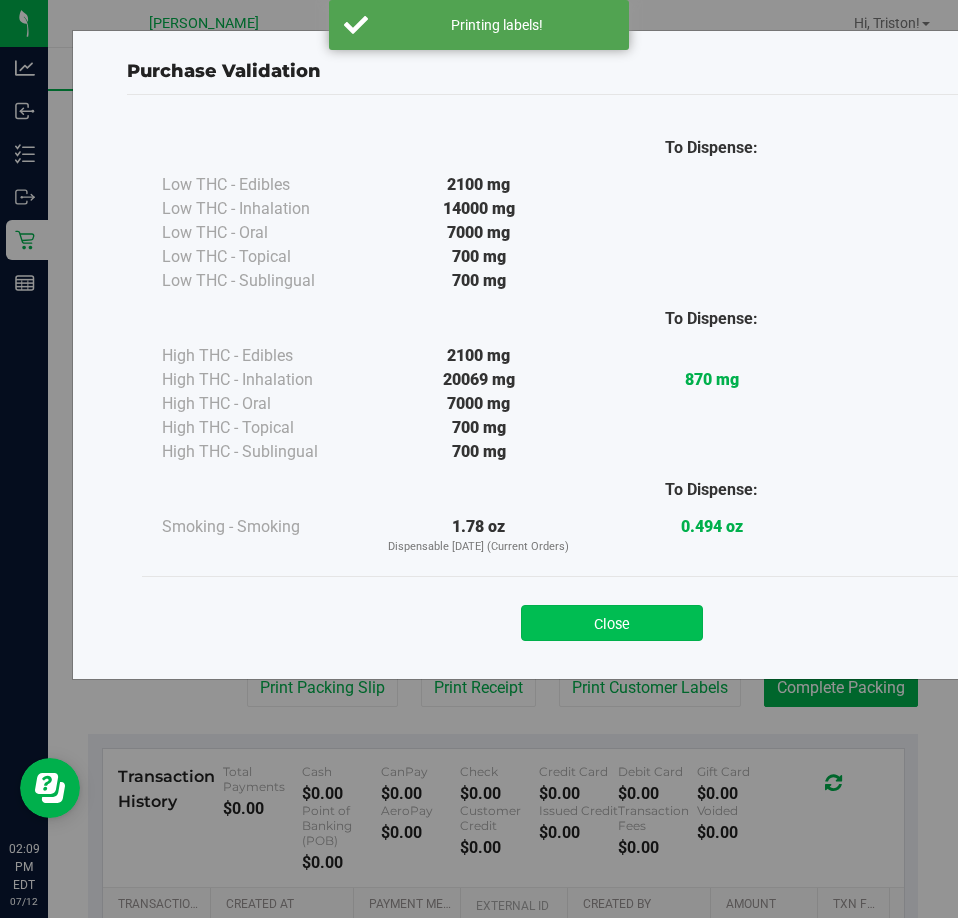 click on "Close" at bounding box center [612, 623] 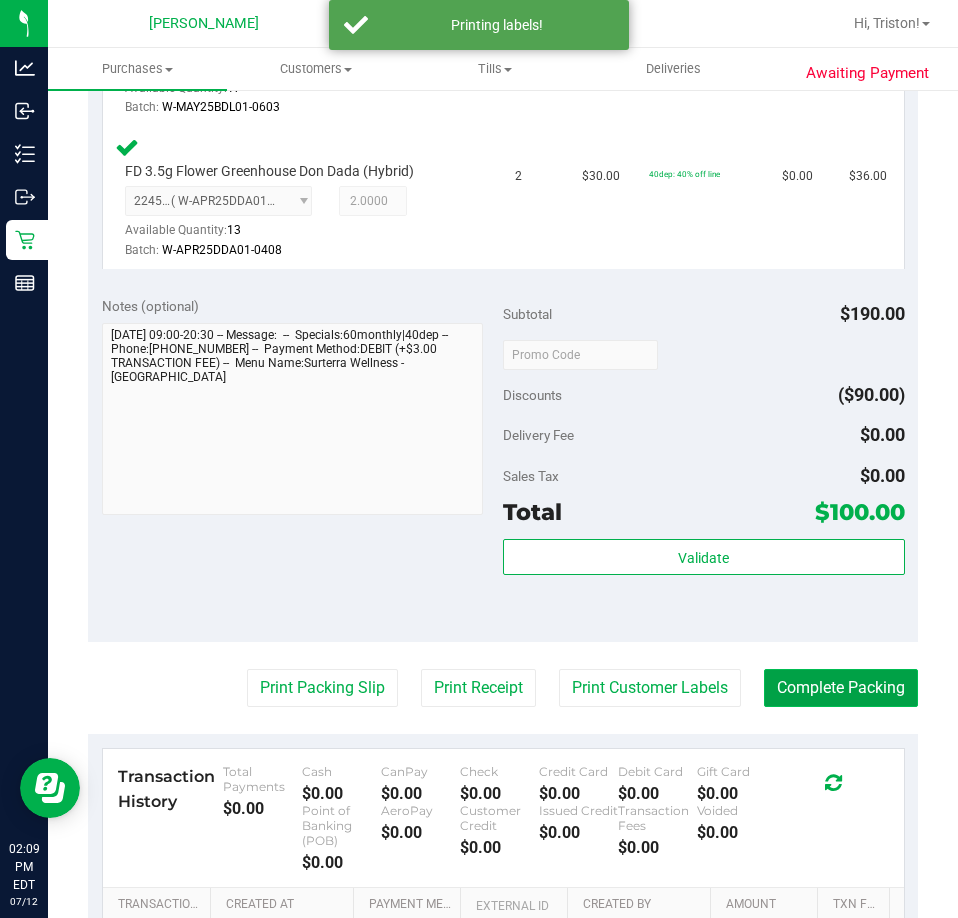 click on "Complete Packing" at bounding box center [841, 688] 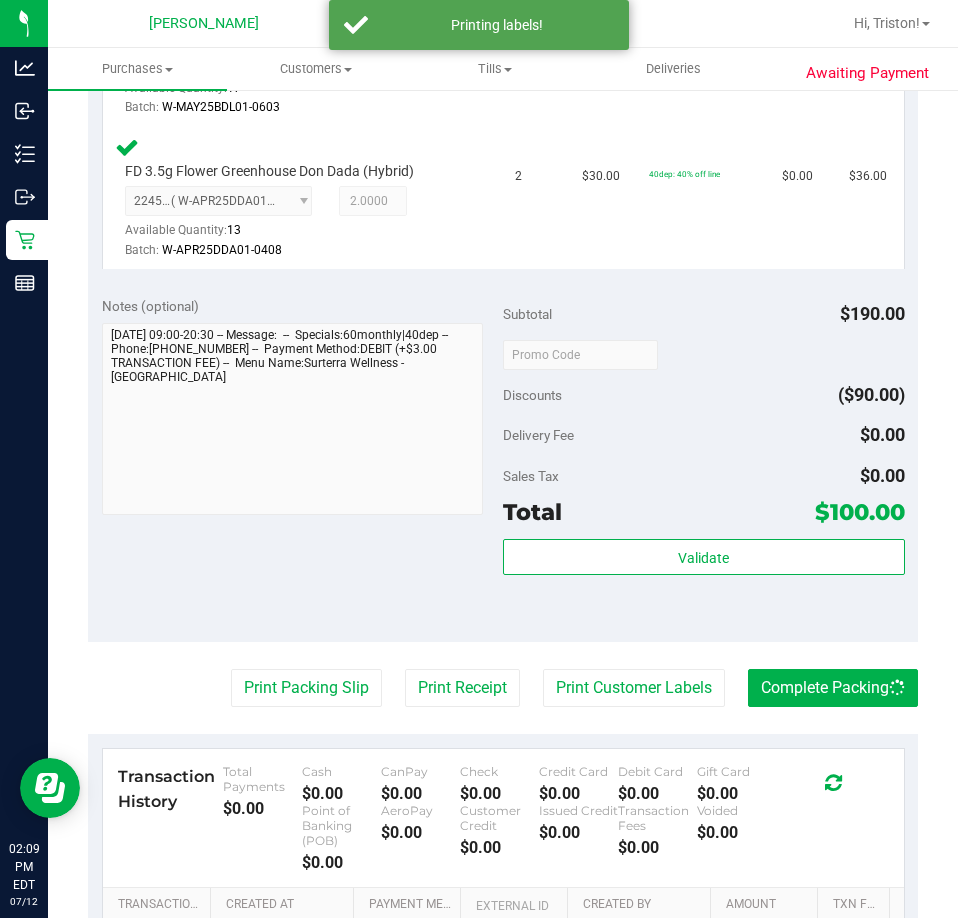 click on "Delivery Fee
$0.00" at bounding box center (704, 435) 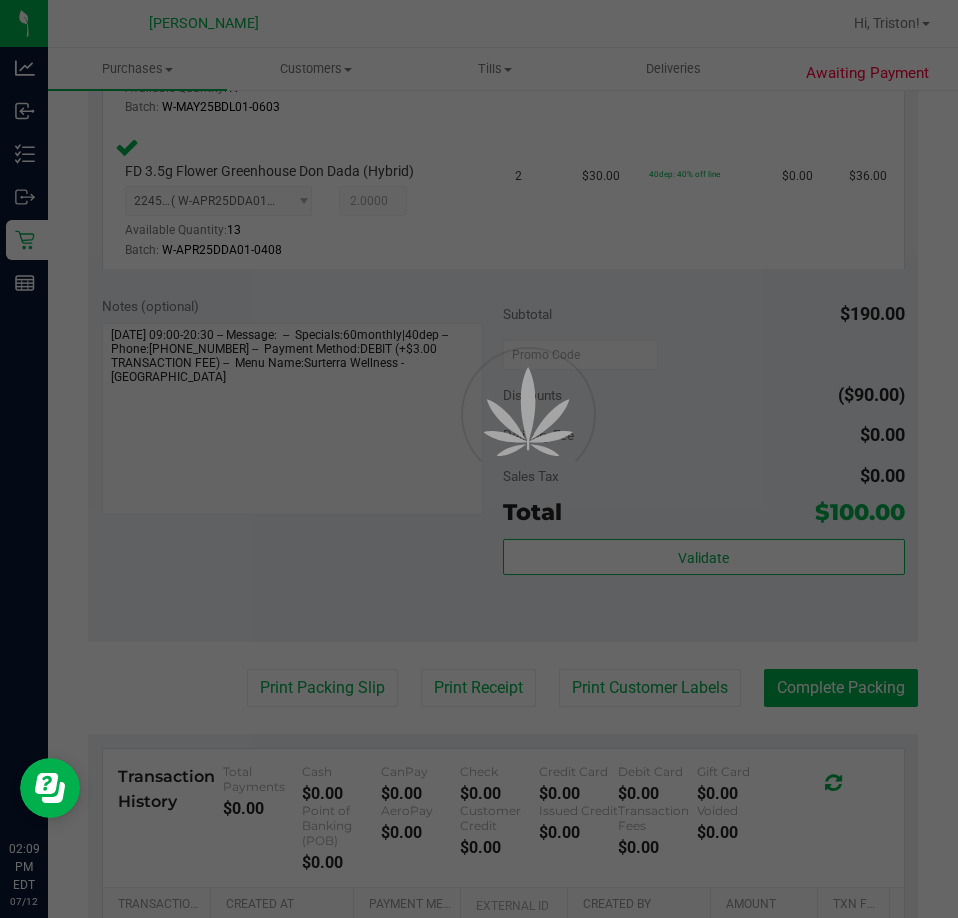 scroll, scrollTop: 0, scrollLeft: 0, axis: both 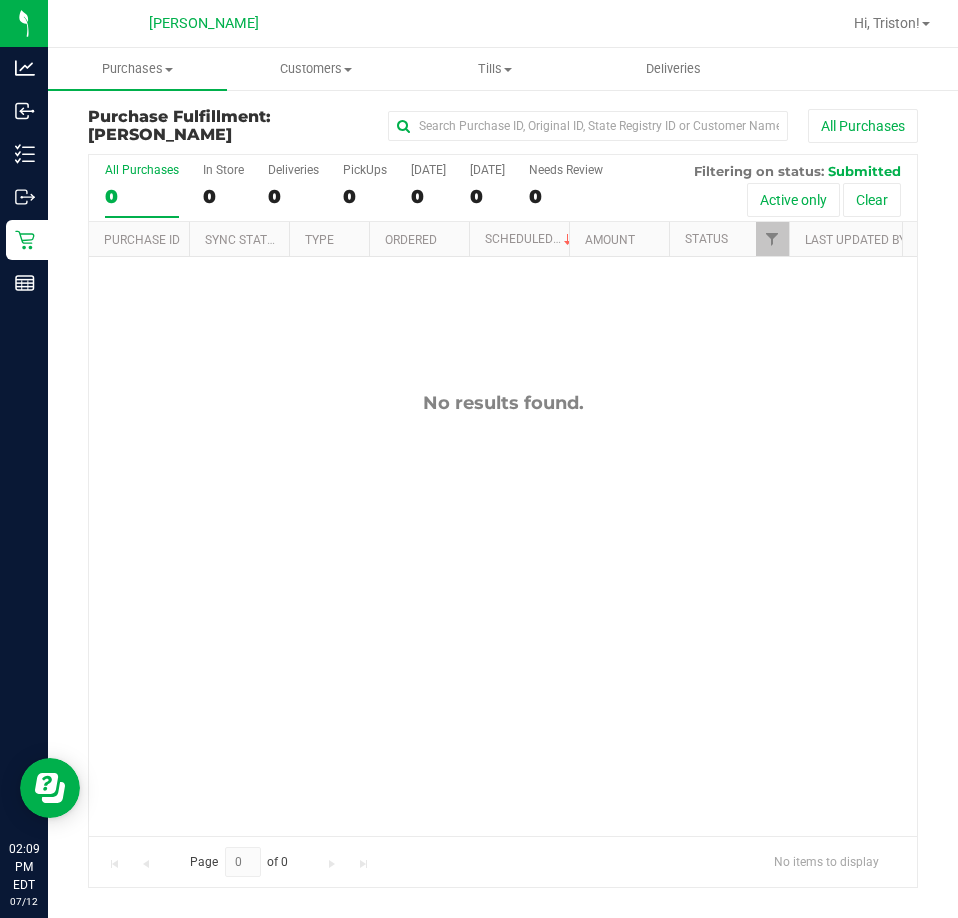 click on "No results found." at bounding box center [503, 613] 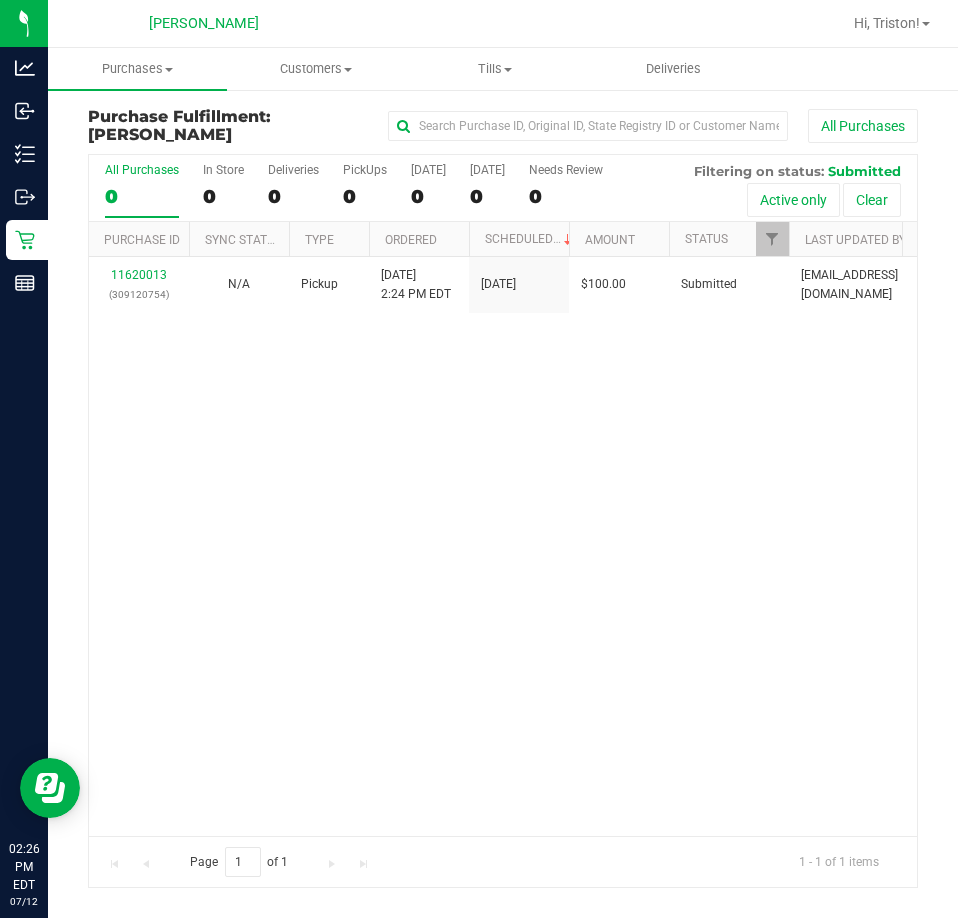 click on "11620013
(309120754)
N/A
Pickup [DATE] 2:24 PM EDT 7/12/2025
$100.00
Submitted [EMAIL_ADDRESS][DOMAIN_NAME]" at bounding box center [503, 546] 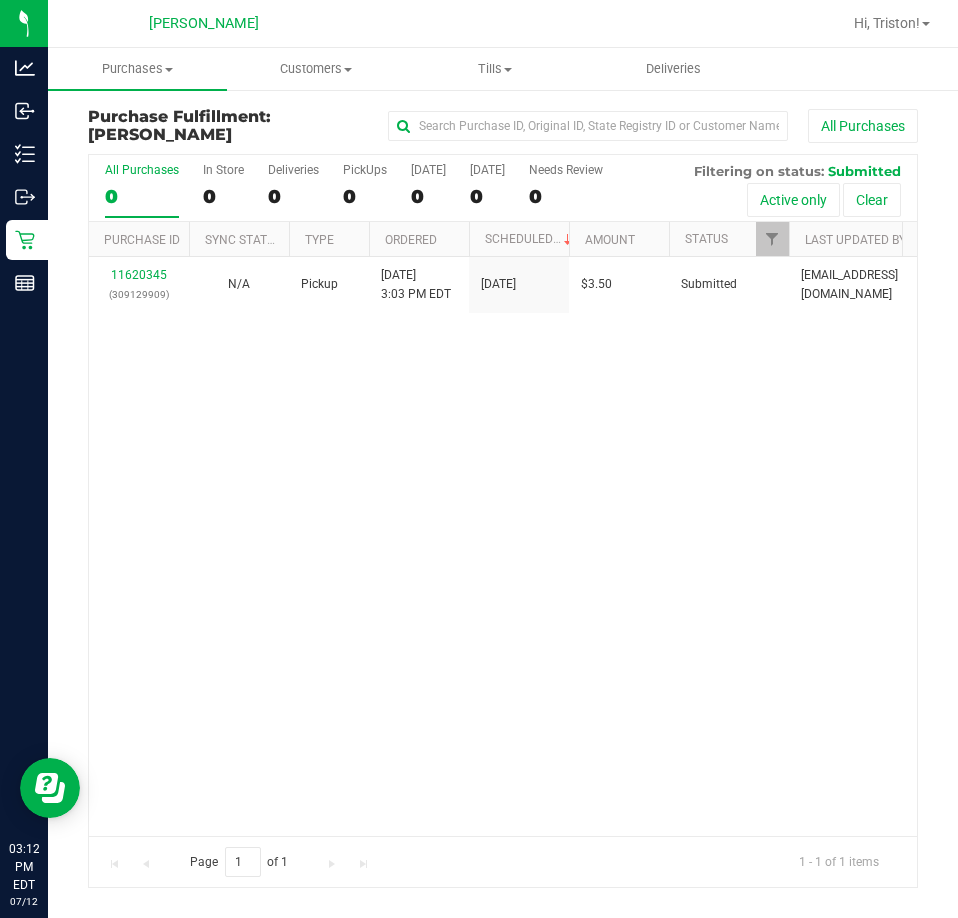 click on "11620345
(309129909)
N/A
Pickup [DATE] 3:03 PM EDT 7/12/2025
$3.50
Submitted [EMAIL_ADDRESS][DOMAIN_NAME]" at bounding box center (503, 546) 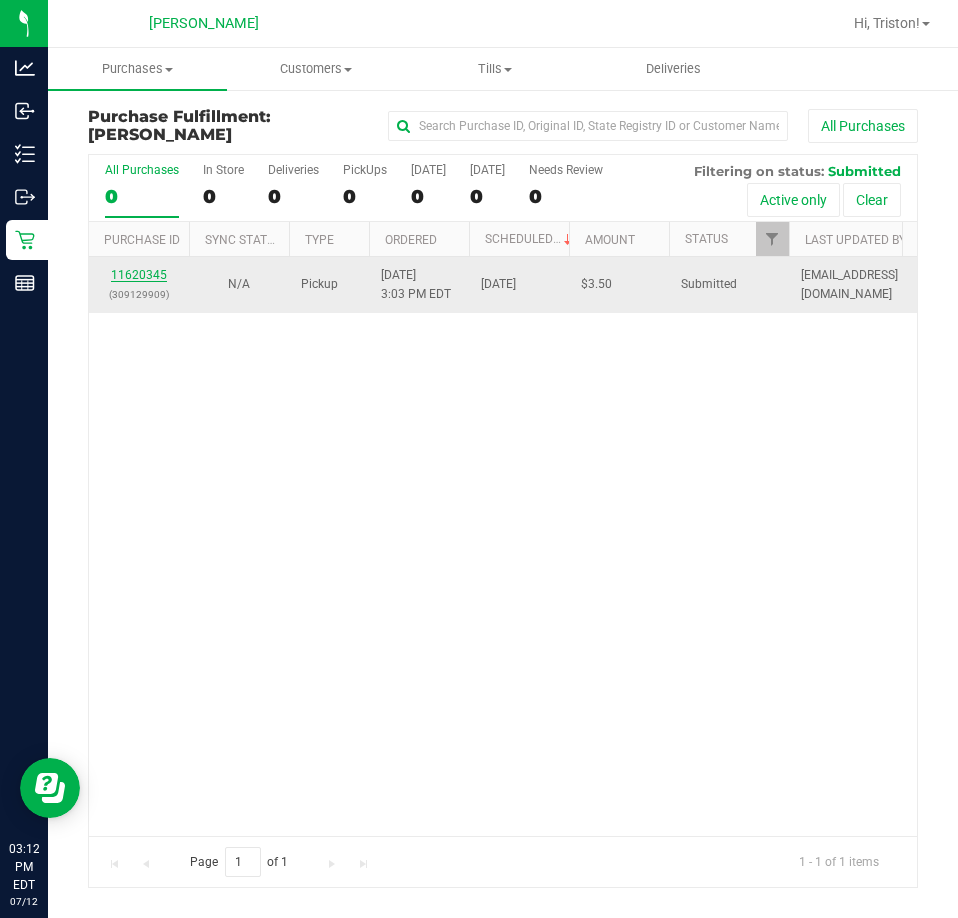 click on "11620345" at bounding box center (139, 275) 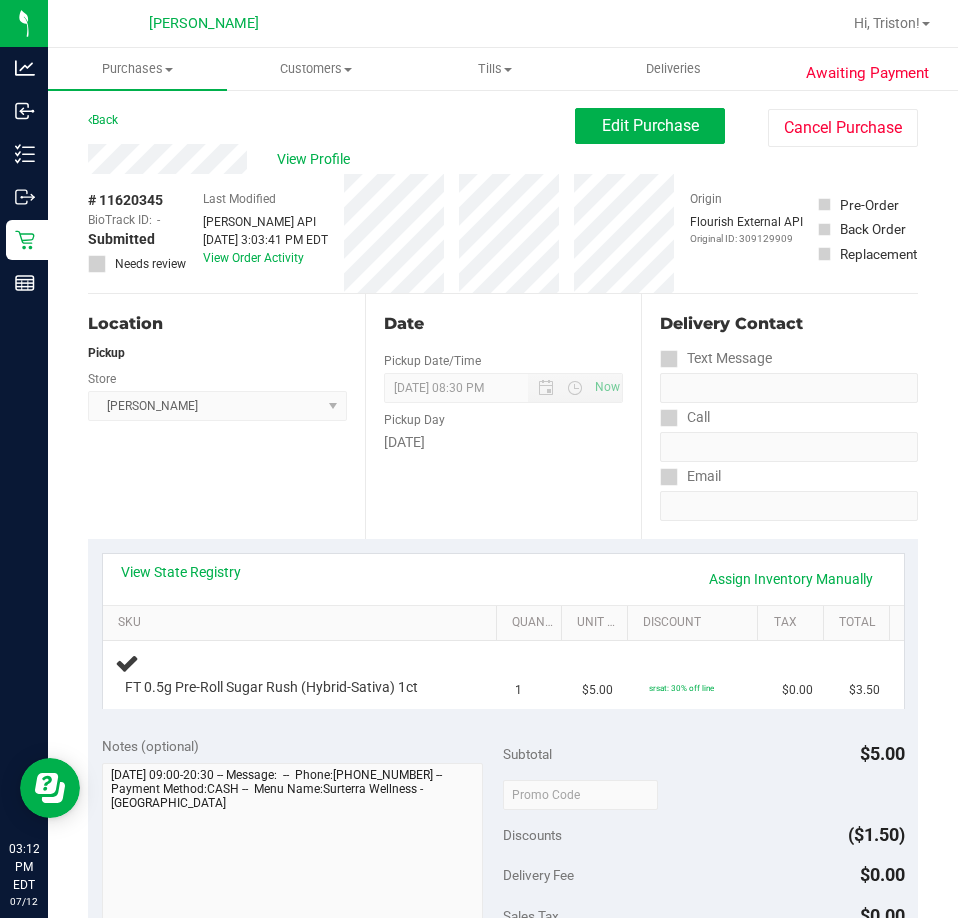 click on "View State Registry
Assign Inventory Manually" at bounding box center [503, 579] 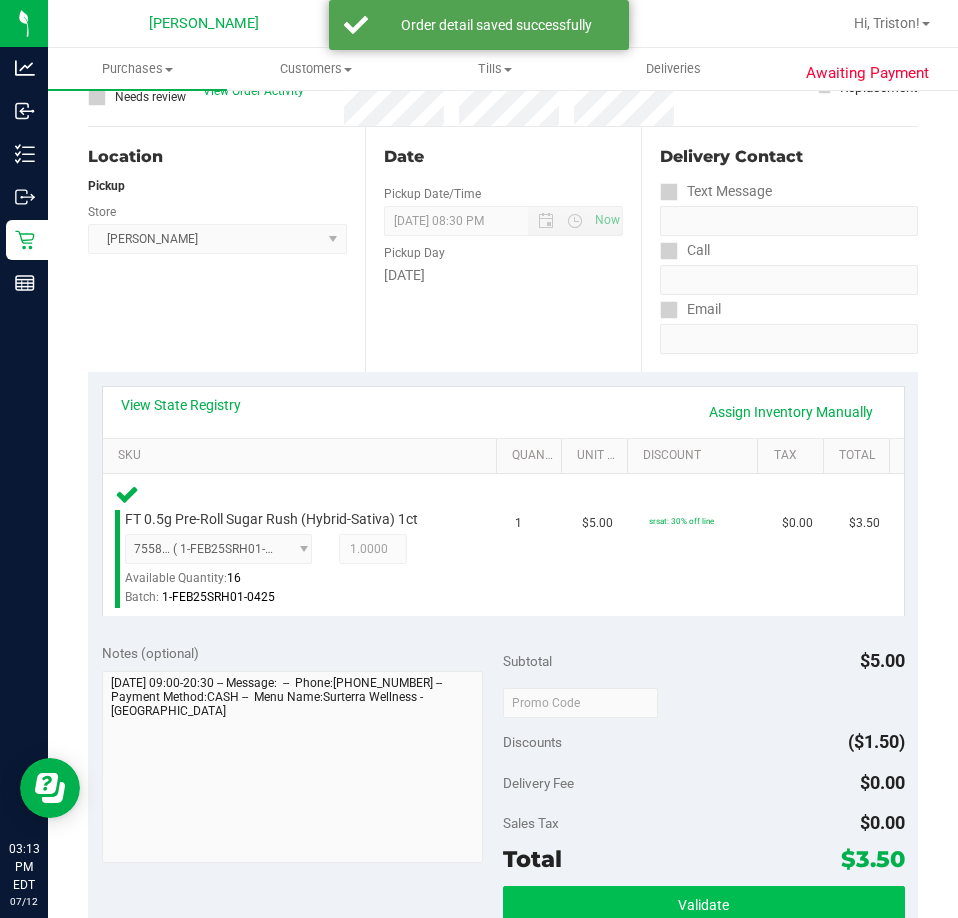 scroll, scrollTop: 200, scrollLeft: 0, axis: vertical 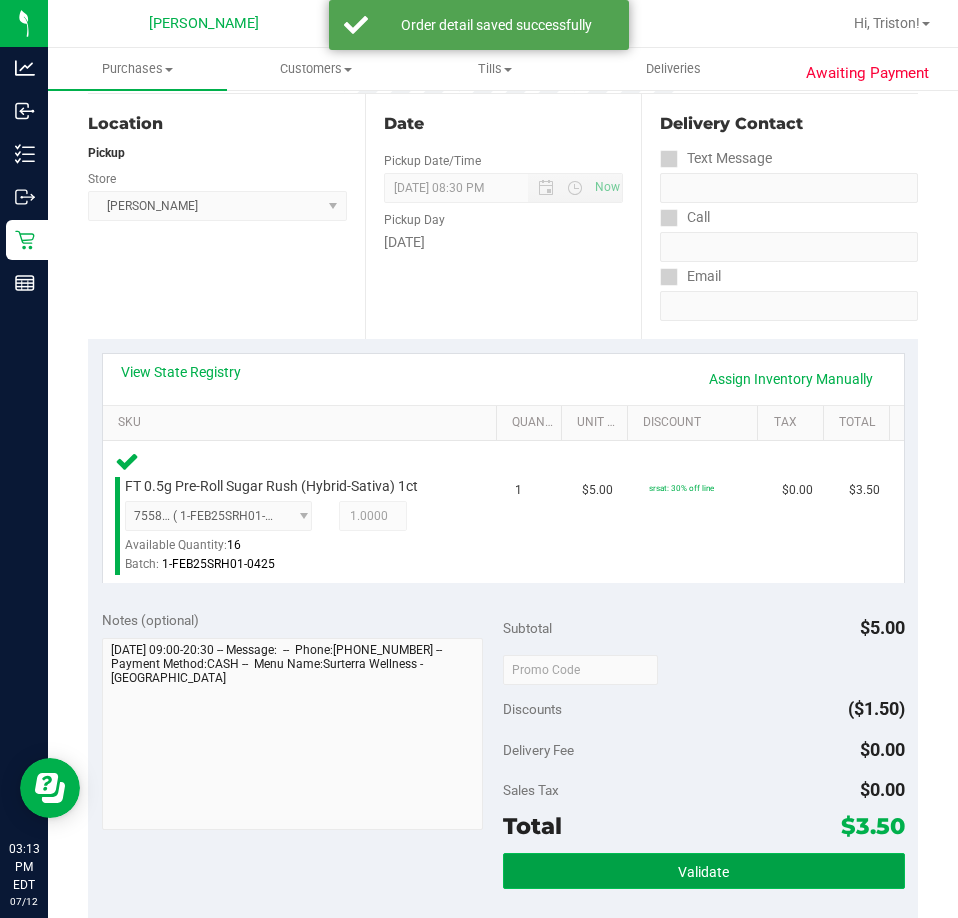 click on "Validate" at bounding box center [704, 871] 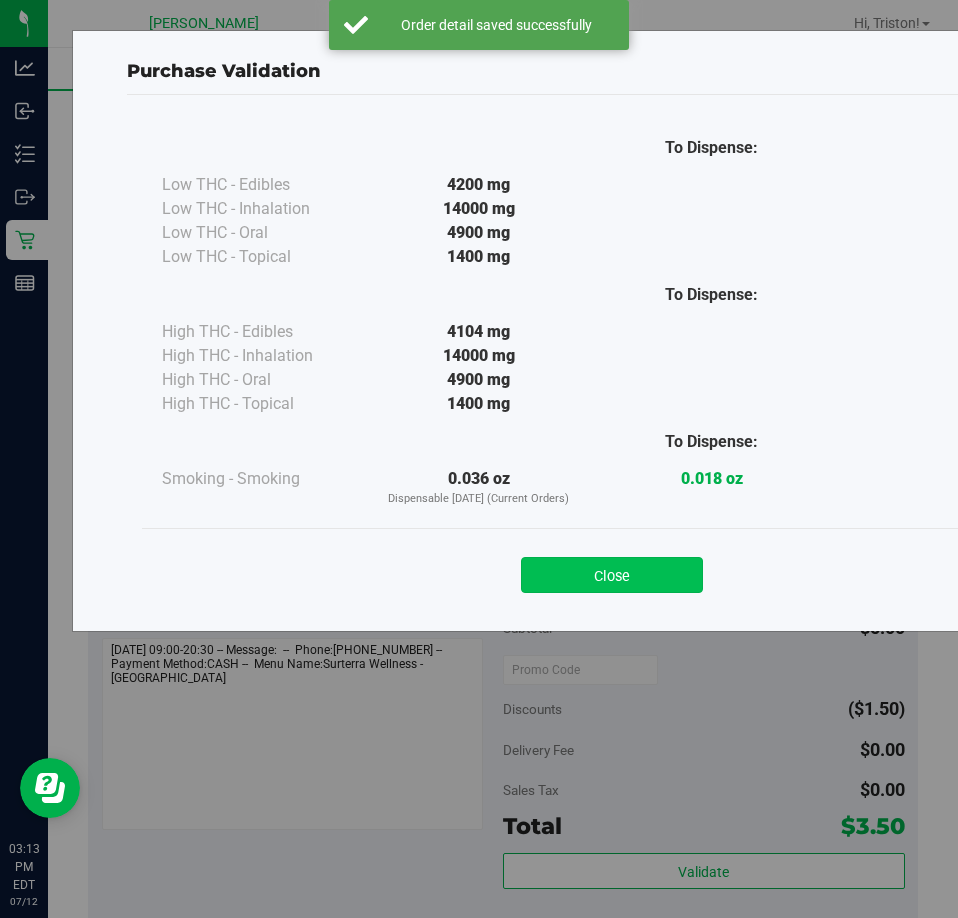 click on "Close" at bounding box center [612, 575] 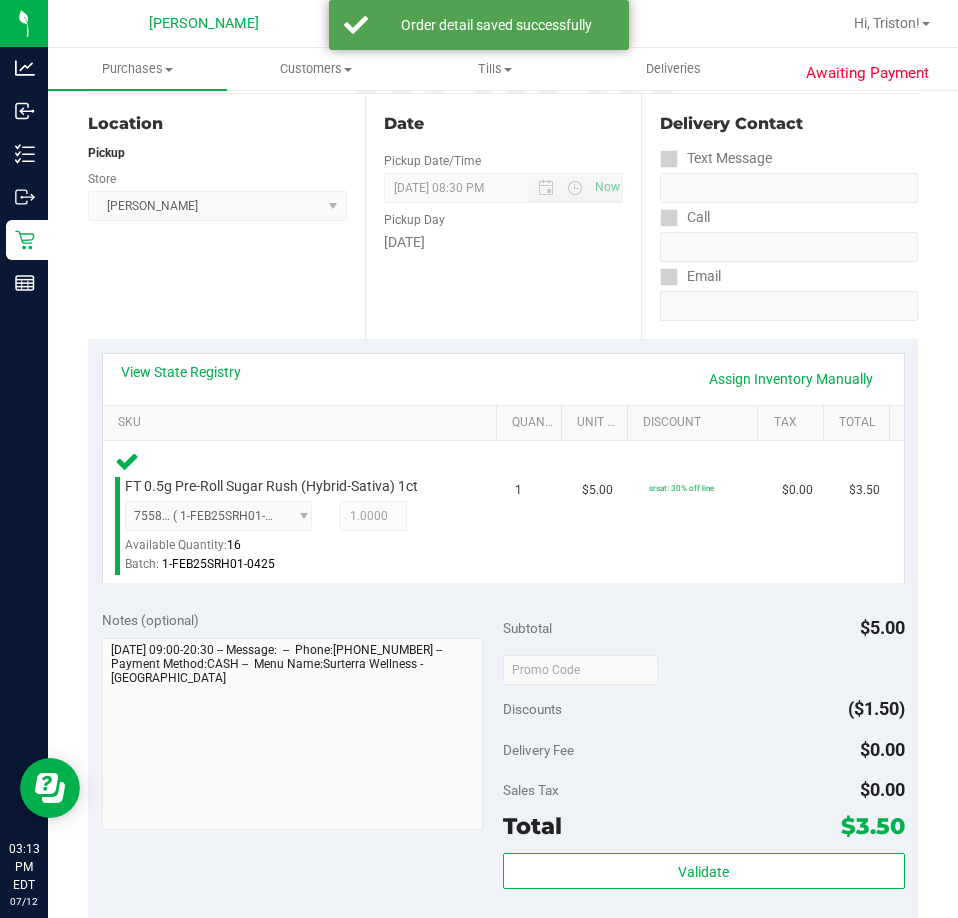 scroll, scrollTop: 600, scrollLeft: 0, axis: vertical 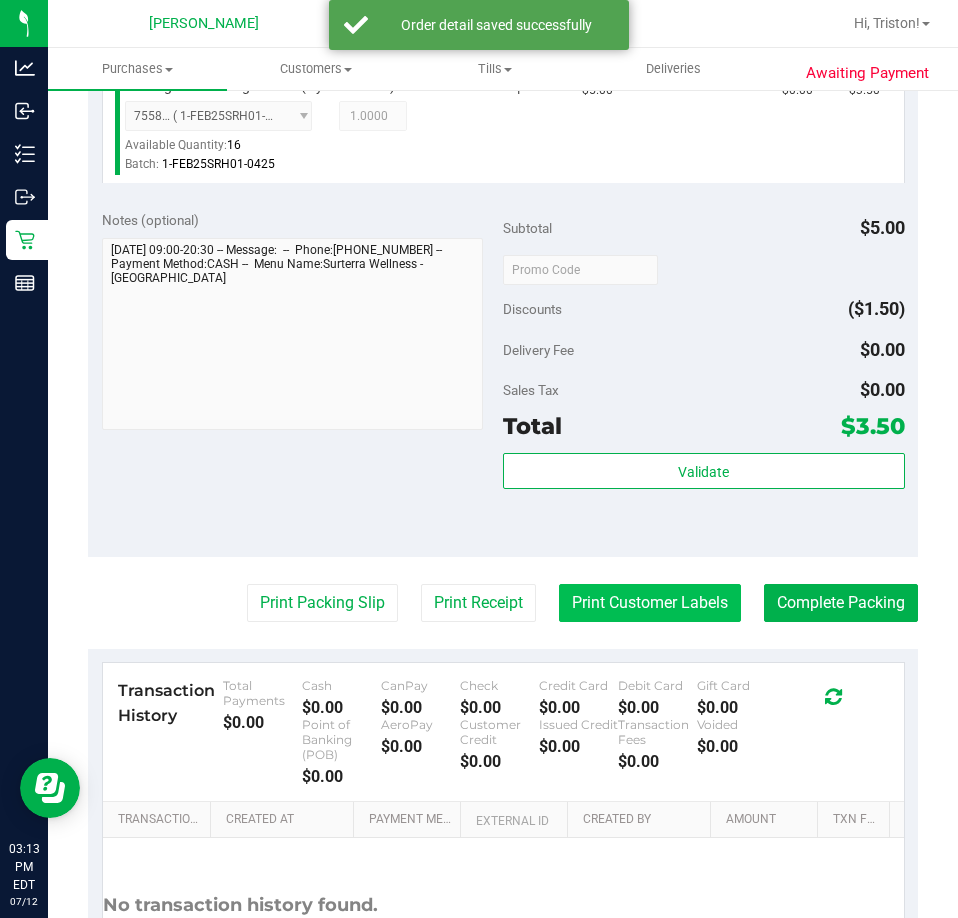 click on "Print Customer Labels" at bounding box center [650, 603] 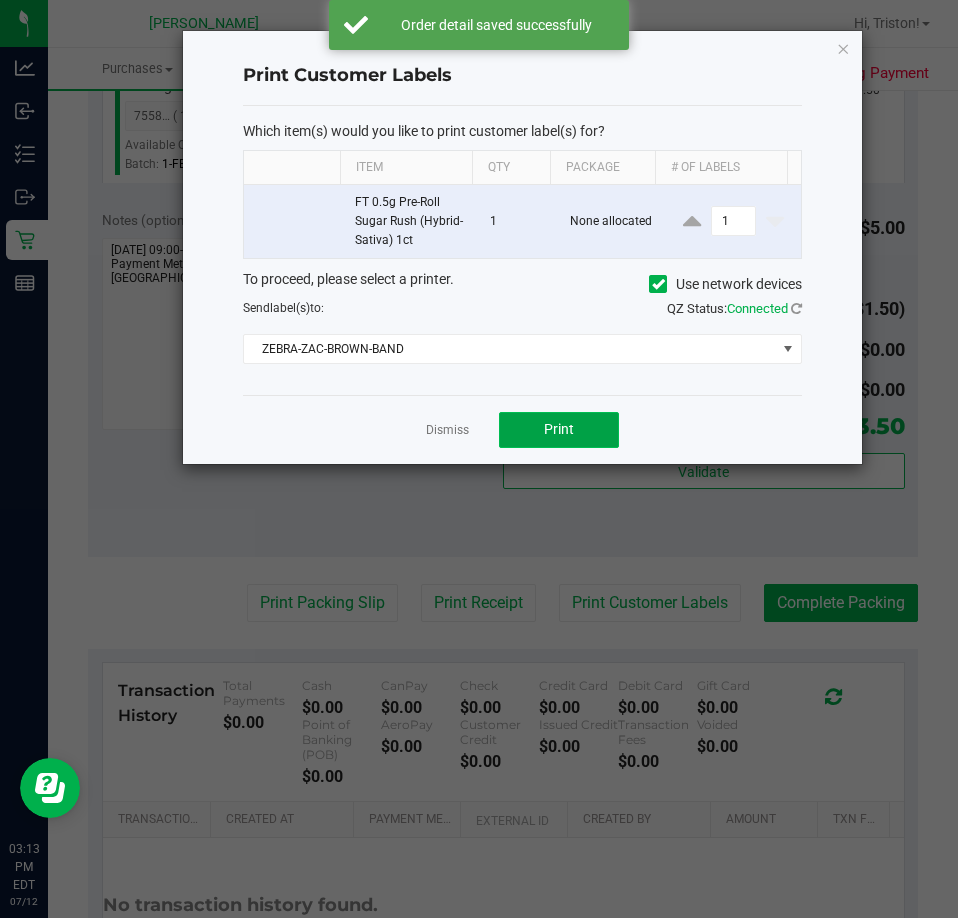 click on "Print" 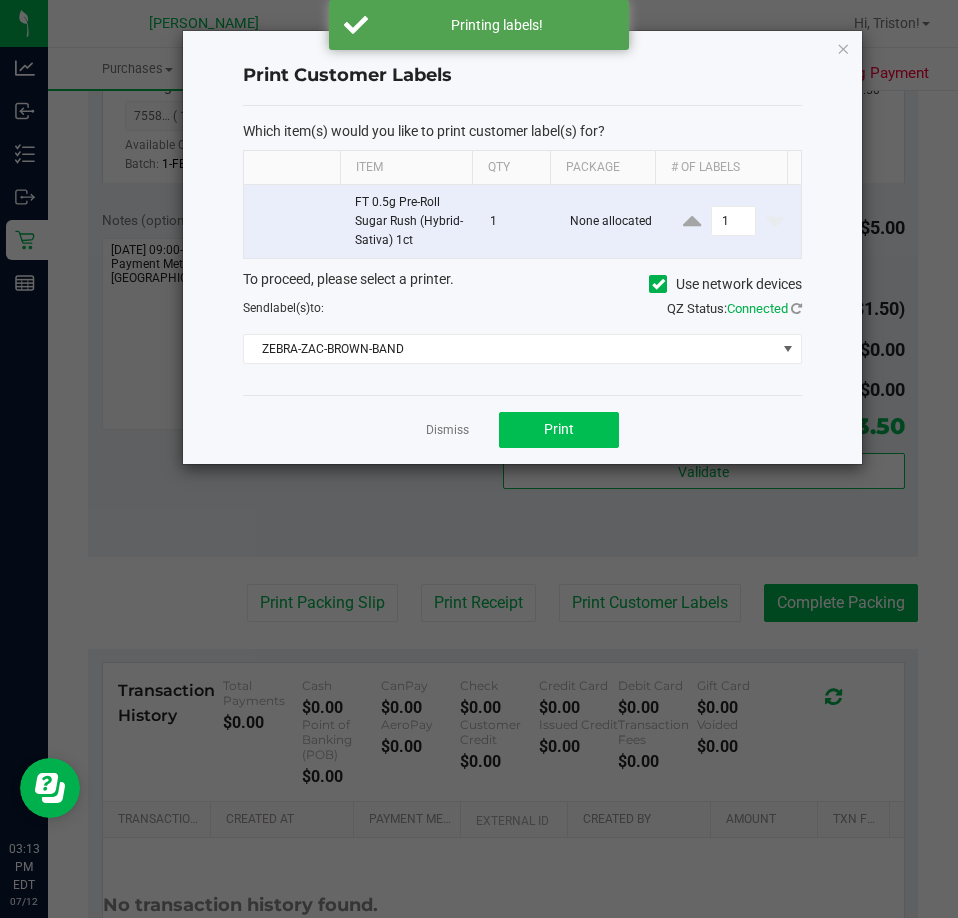 click on "Dismiss" 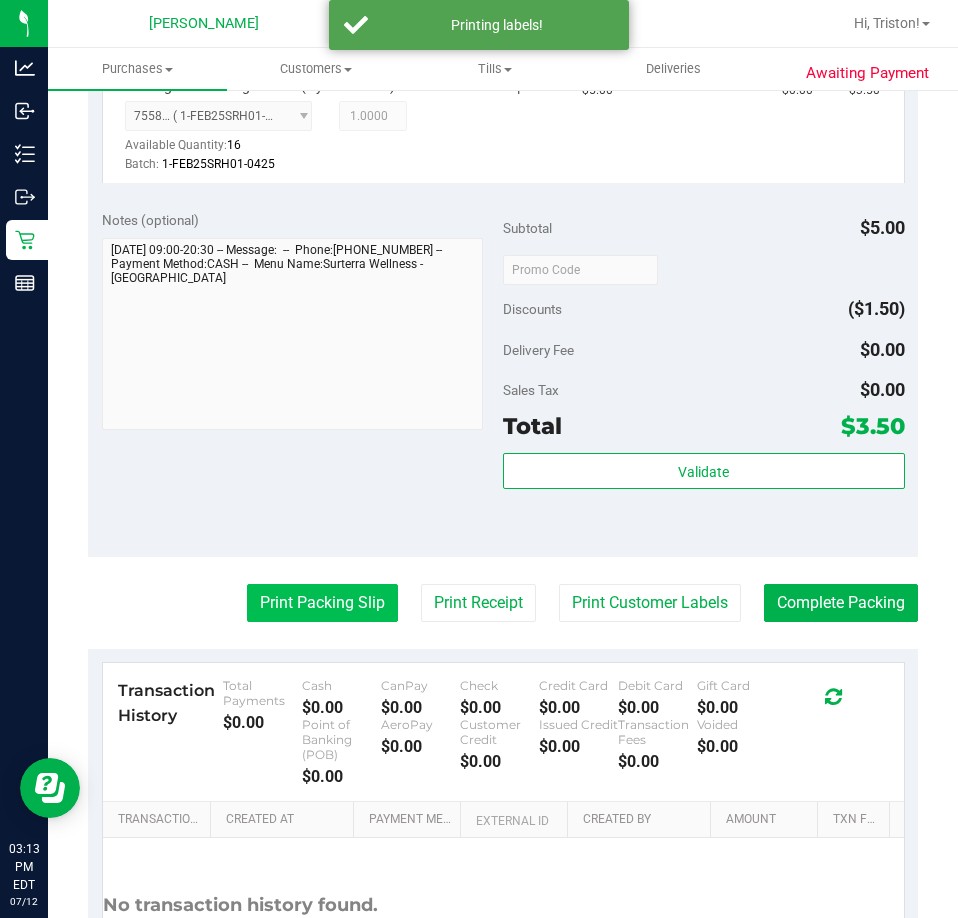click on "Print Packing Slip" at bounding box center (322, 603) 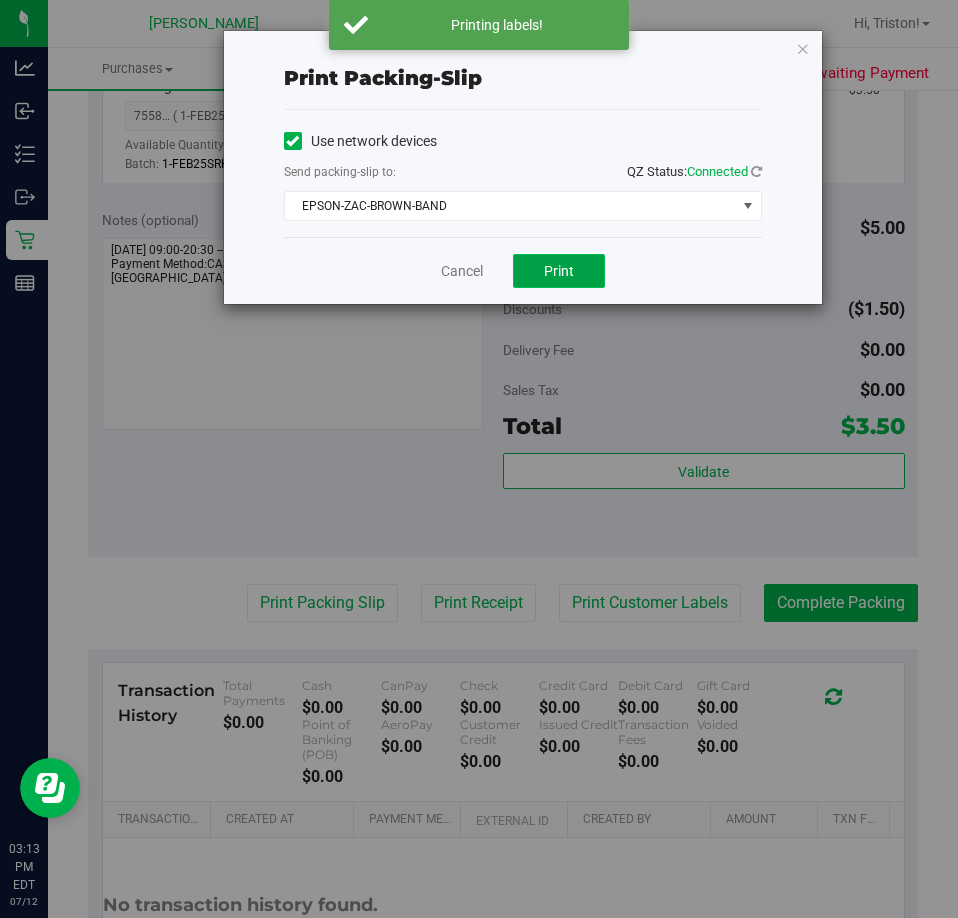 click on "Print" at bounding box center [559, 271] 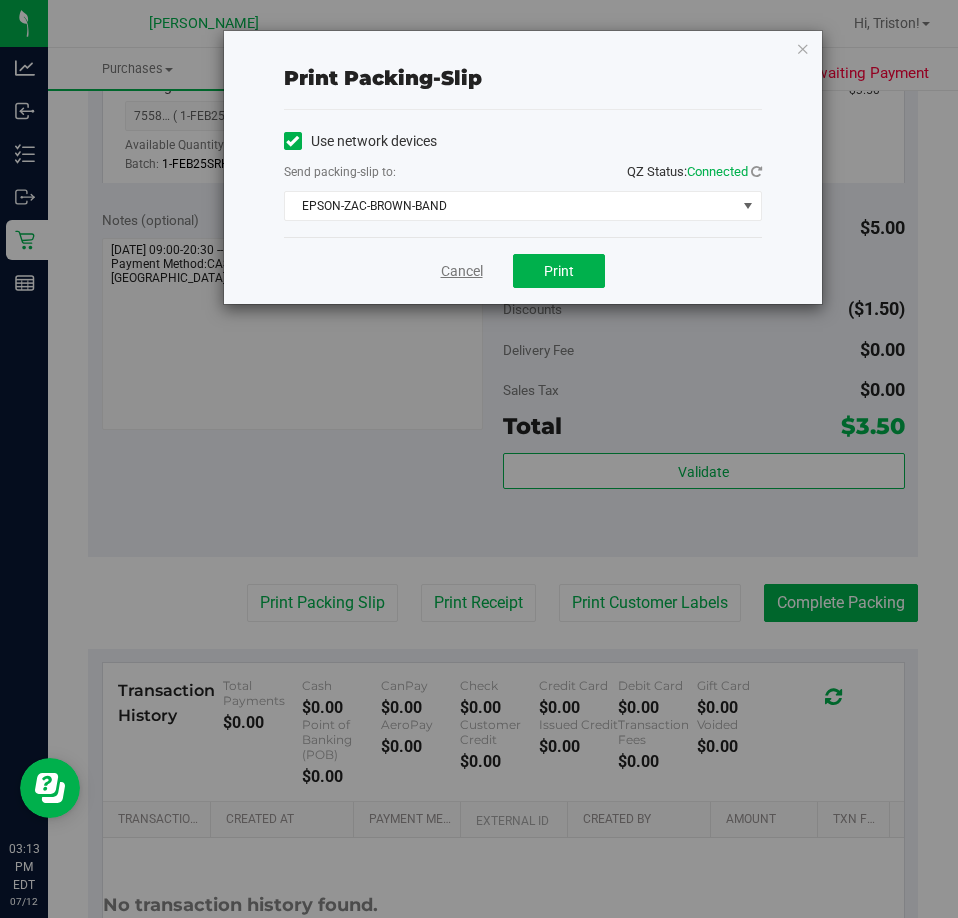click on "Cancel" at bounding box center [462, 271] 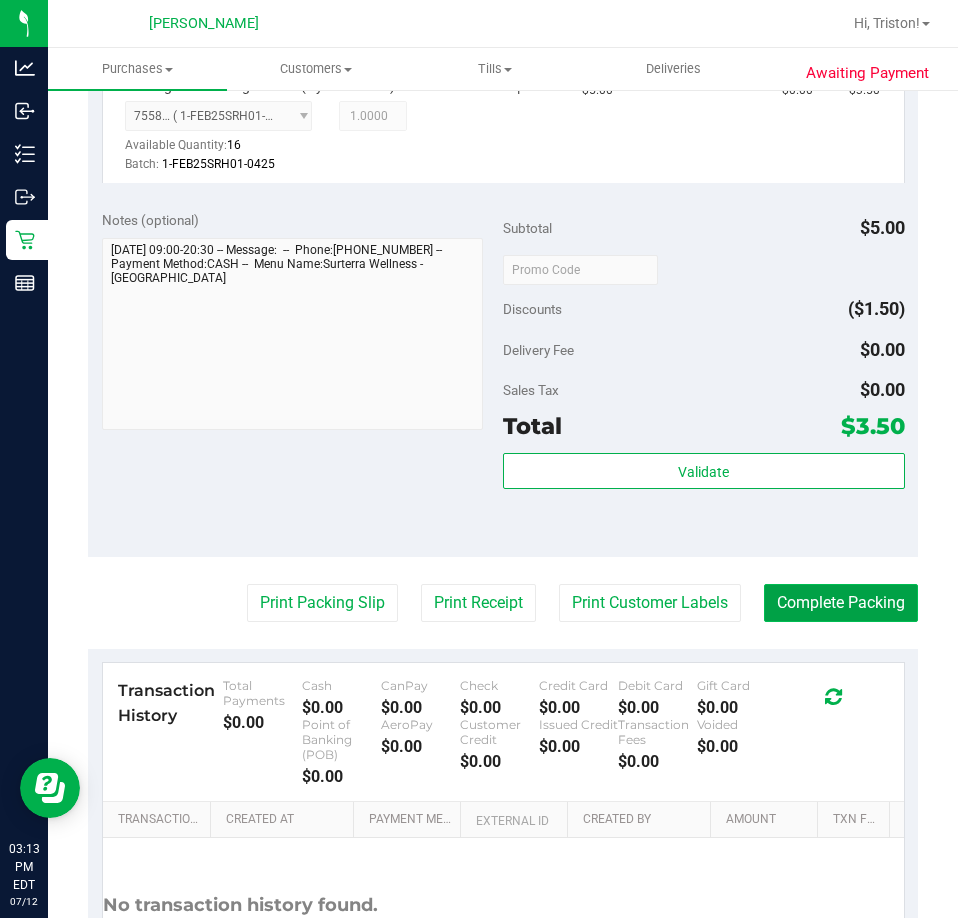 click on "Complete Packing" at bounding box center [841, 603] 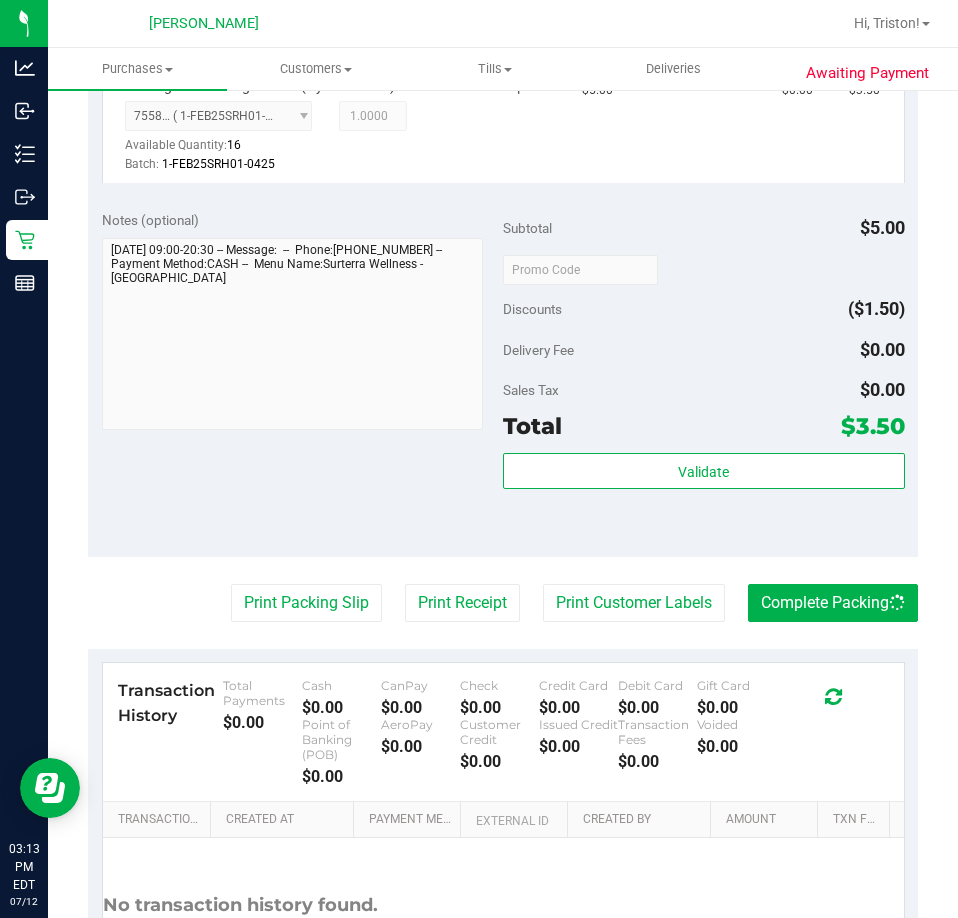 click on "Discounts
($1.50)" at bounding box center (704, 309) 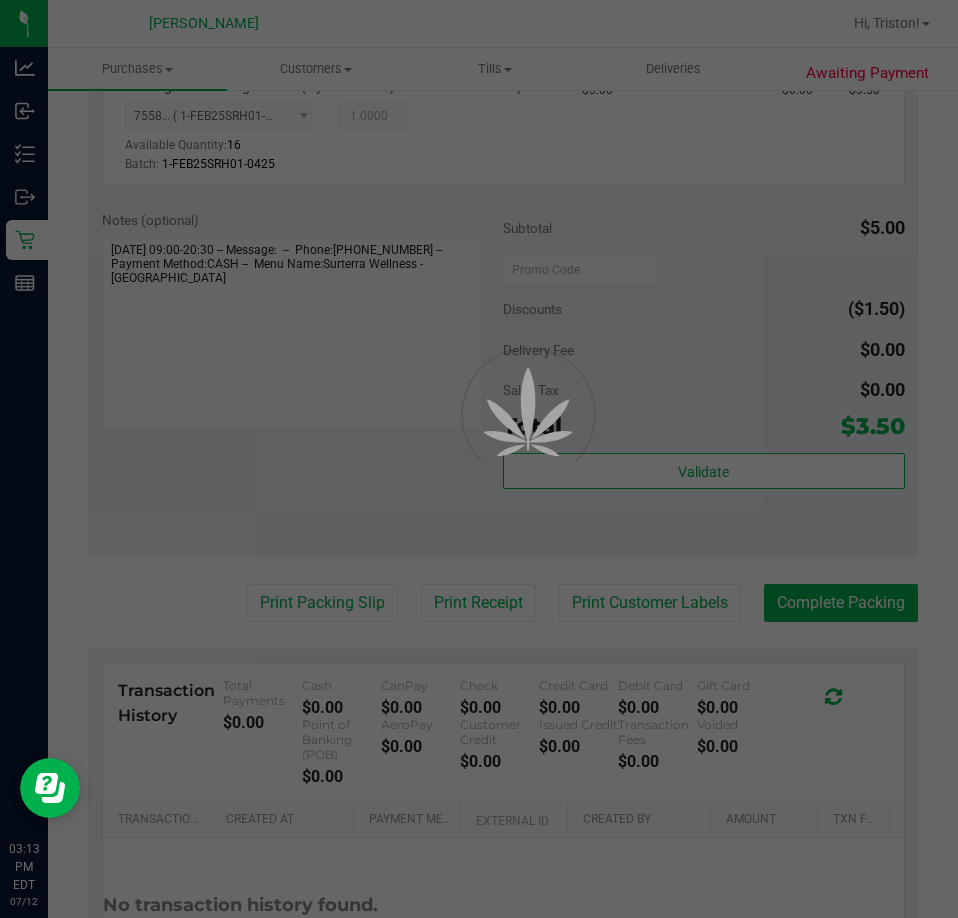 scroll, scrollTop: 0, scrollLeft: 0, axis: both 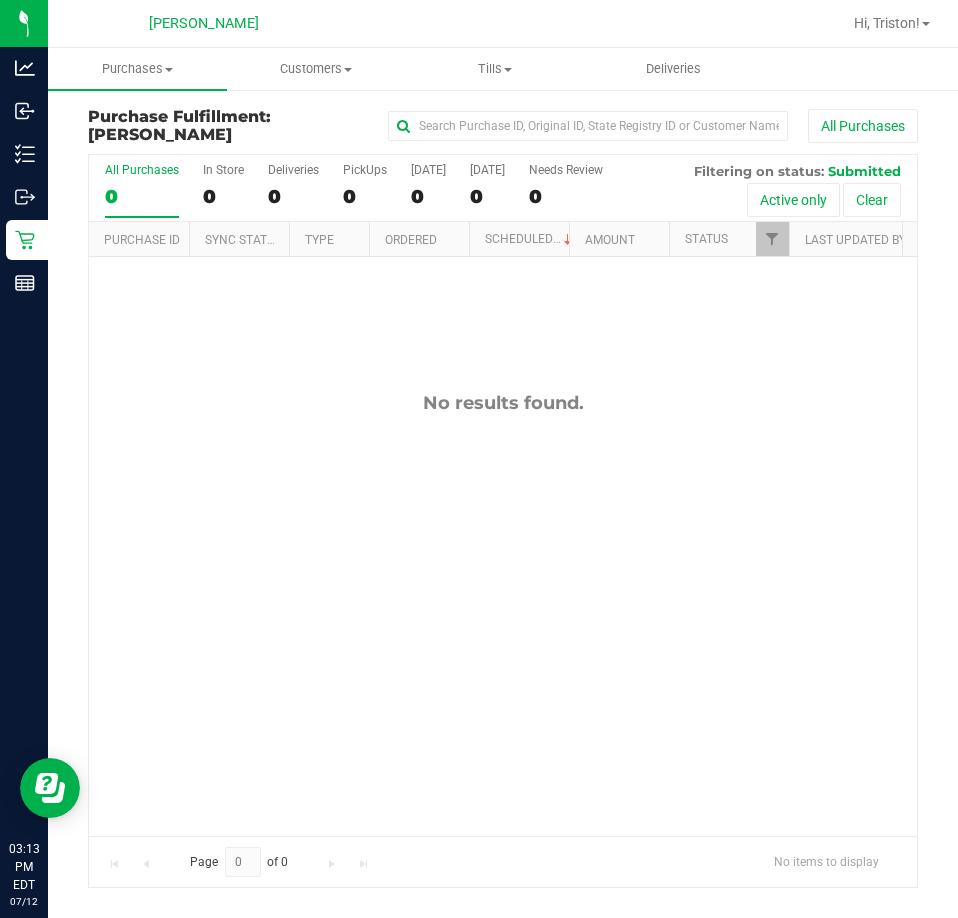 click on "No results found." at bounding box center (503, 613) 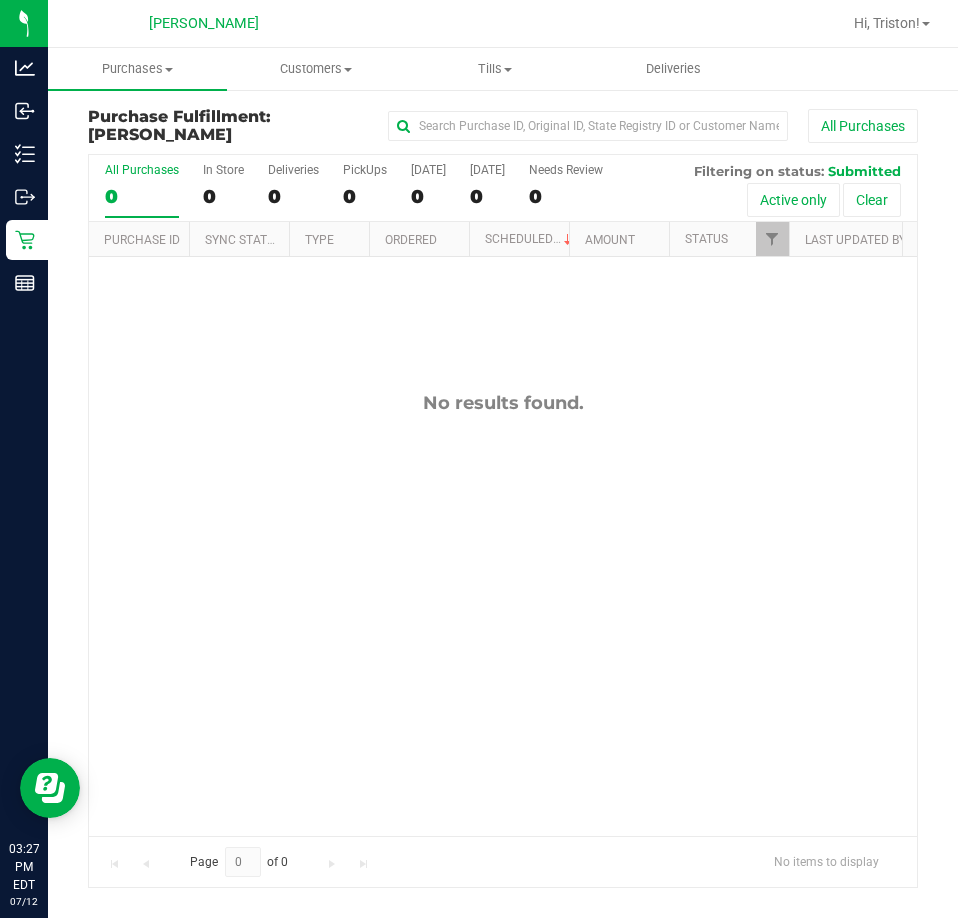click on "Summerfield WC   Hi, Triston!" at bounding box center [503, 24] 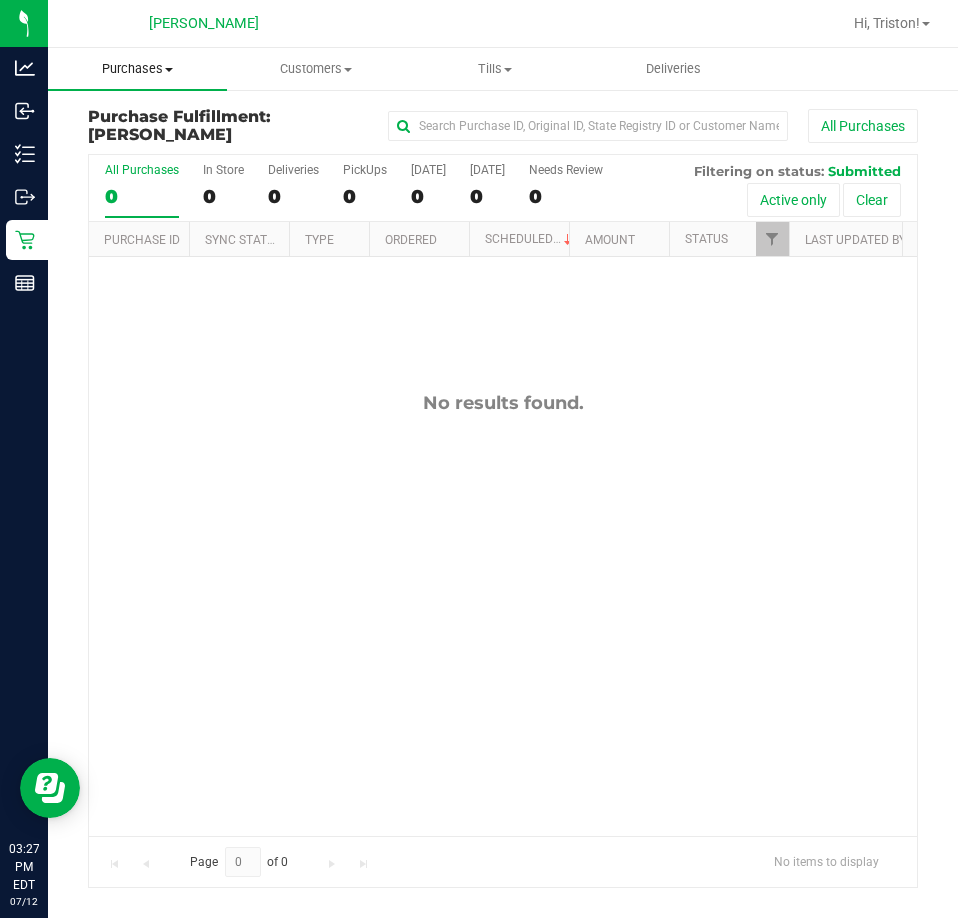 click on "Purchases
Summary of purchases
Fulfillment
All purchases" at bounding box center (137, 69) 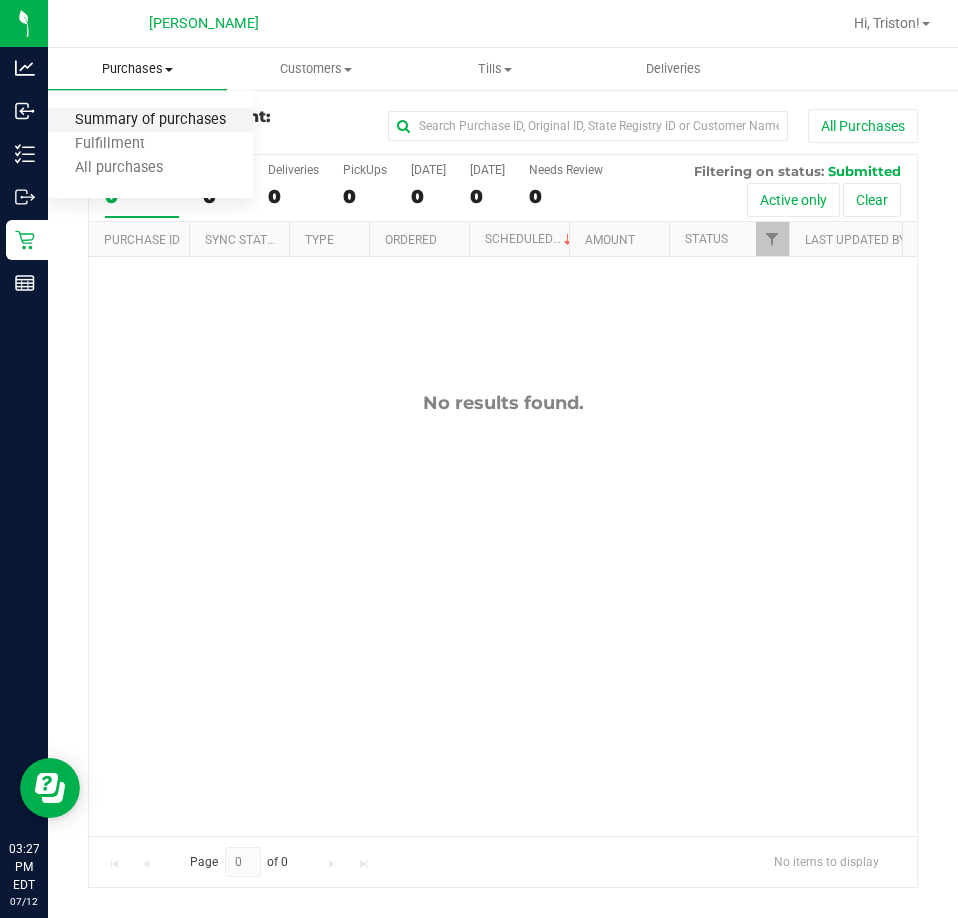 click on "Summary of purchases" at bounding box center (150, 120) 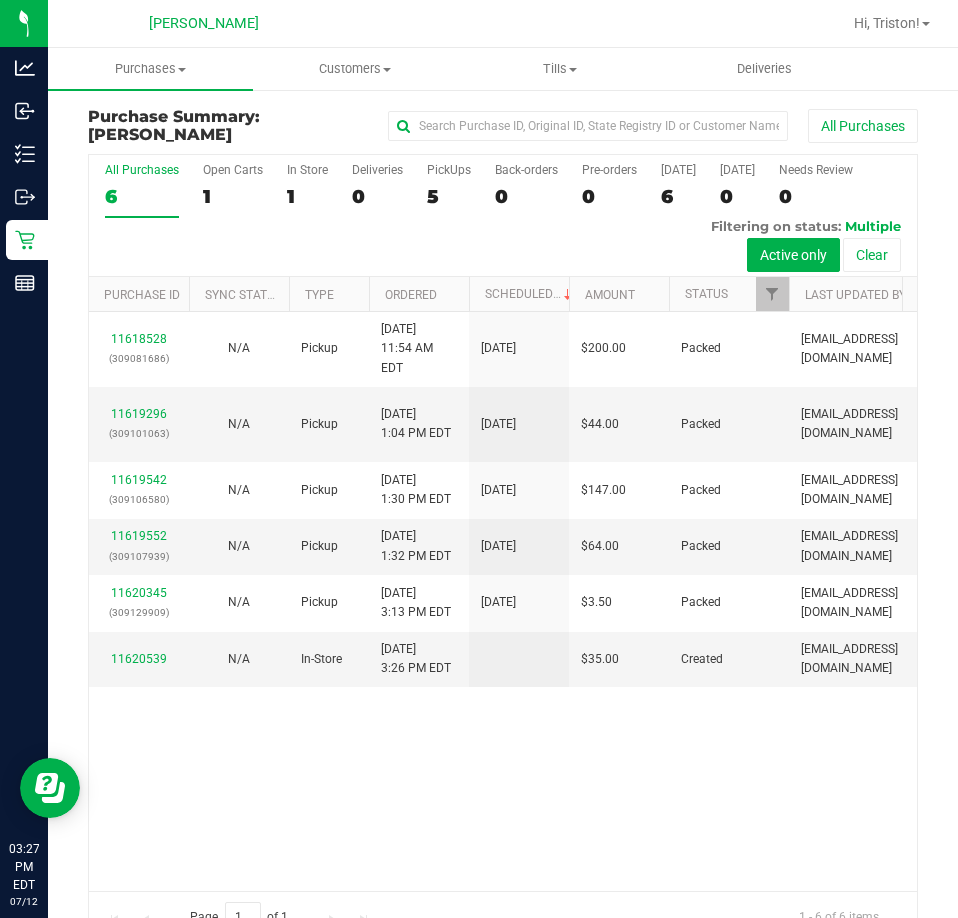click on "11618528
(309081686)
N/A
Pickup 7/12/2025 11:54 AM EDT 7/12/2025
$200.00
Packed msingleton@liveparallel.com
11619296
(309101063)
N/A
Pickup 7/12/2025 1:04 PM EDT 7/12/2025
$44.00
Packed msingleton@liveparallel.com
11619542
(309106580)
N/A
Pickup 7/12/2025 1:30 PM EDT 7/12/2025
$147.00
Packed msingleton@liveparallel.com" at bounding box center (503, 601) 